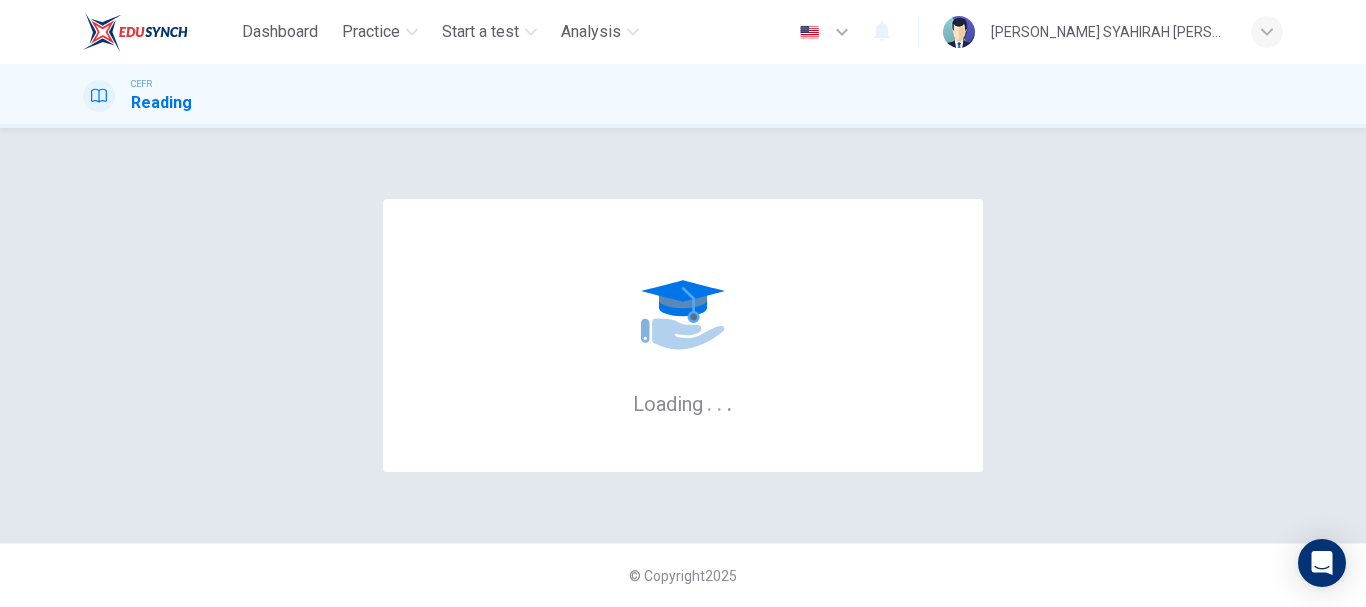 scroll, scrollTop: 0, scrollLeft: 0, axis: both 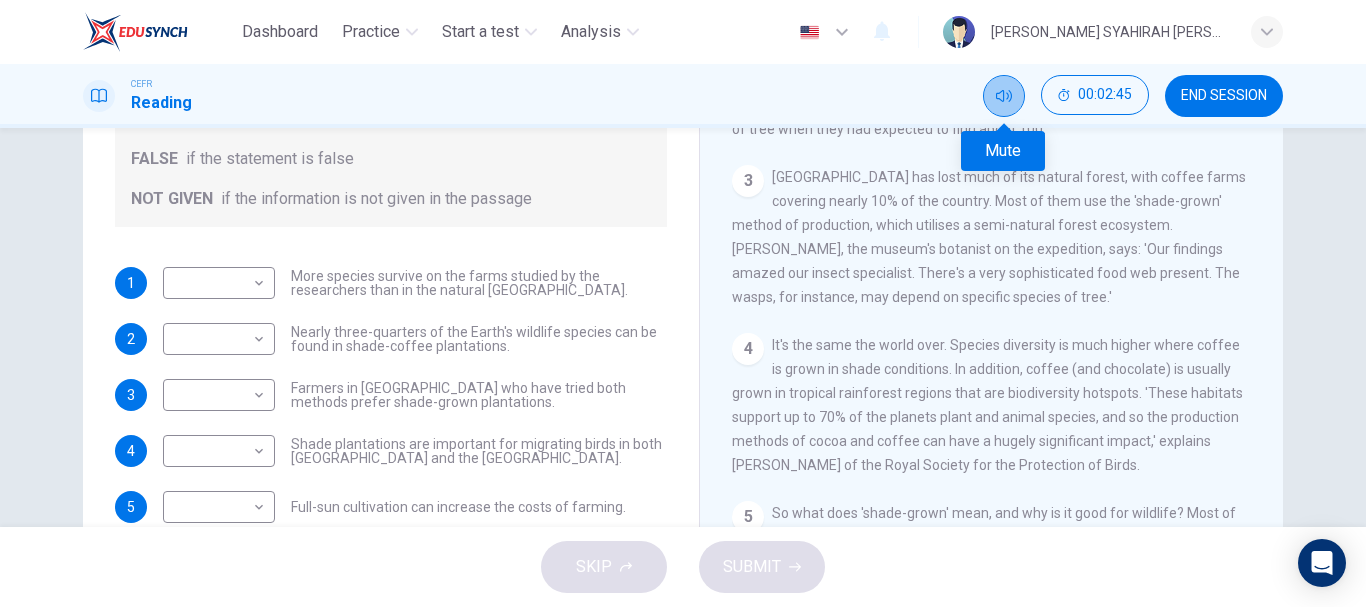 click 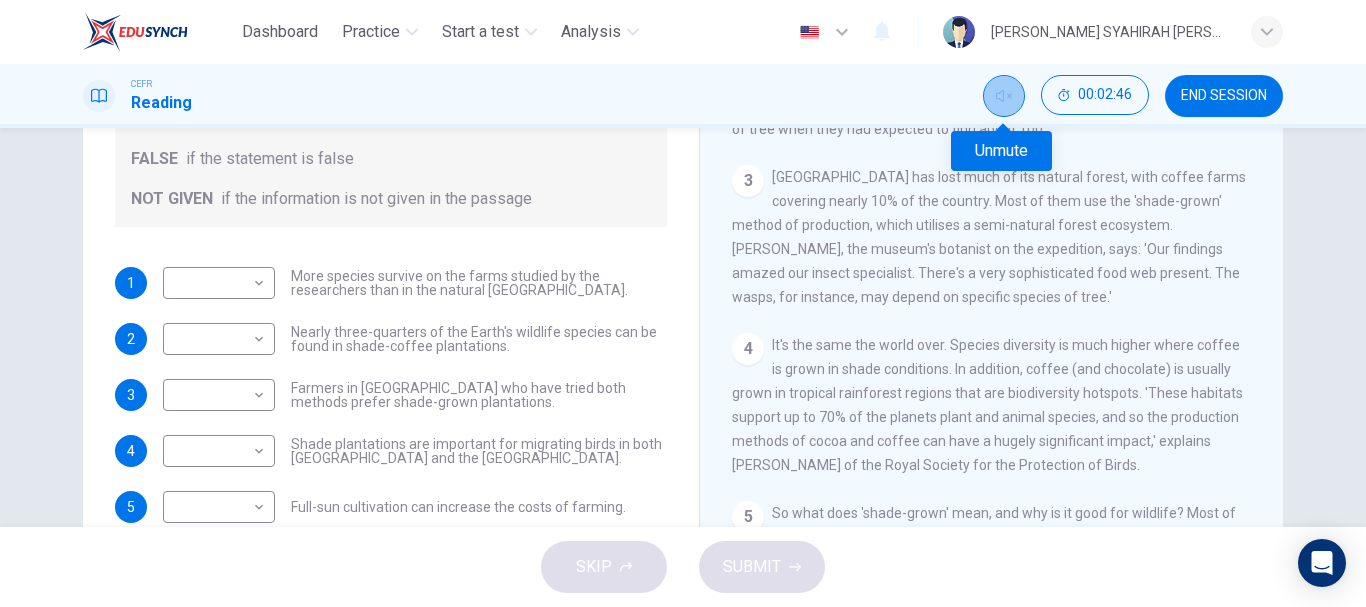 click 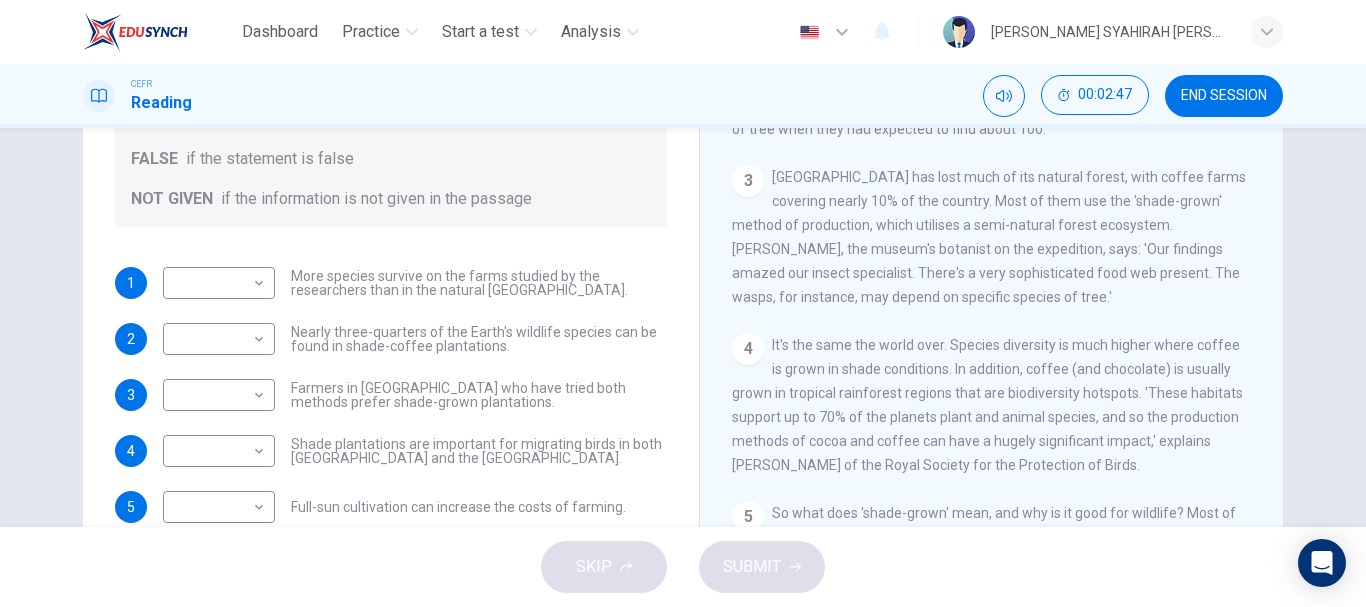 type 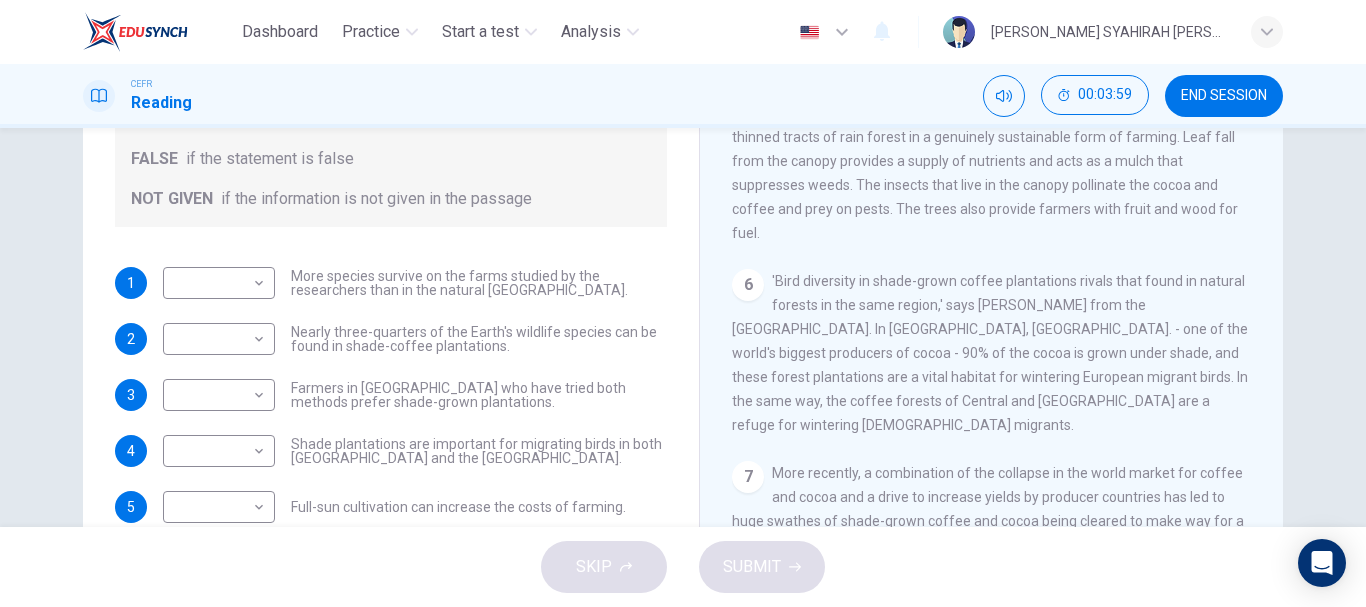 scroll, scrollTop: 900, scrollLeft: 0, axis: vertical 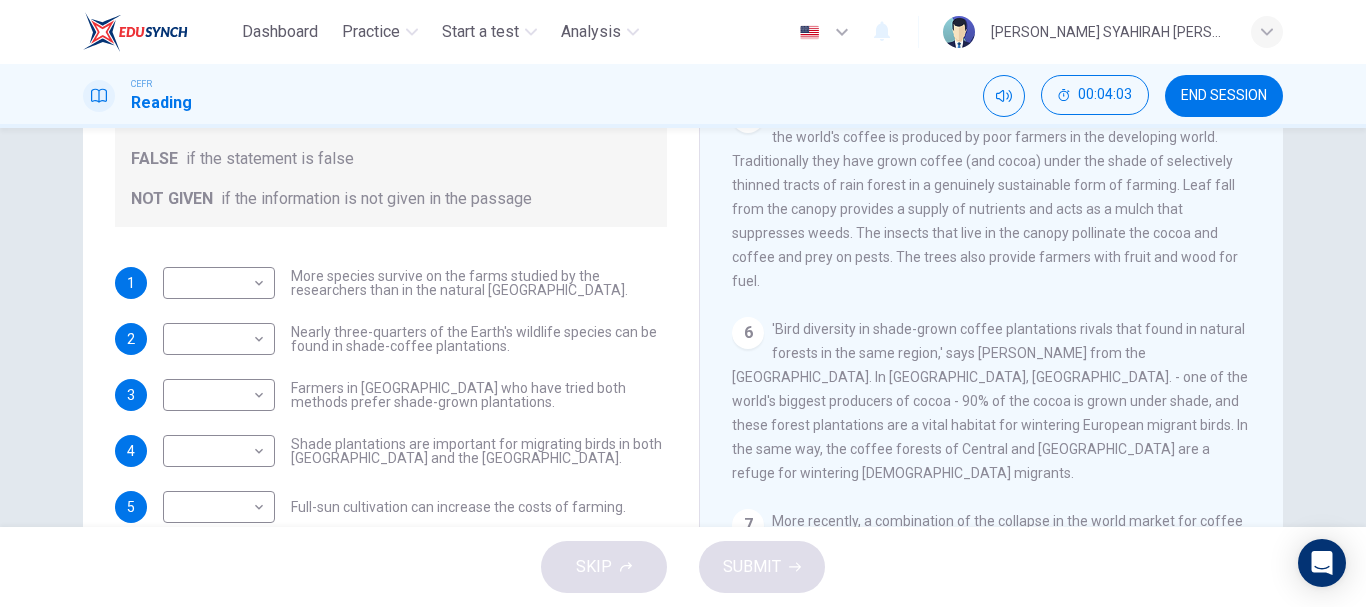 click on "​ ​ Shade plantations are important for migrating birds in both Africa and the Americas." at bounding box center [415, 451] 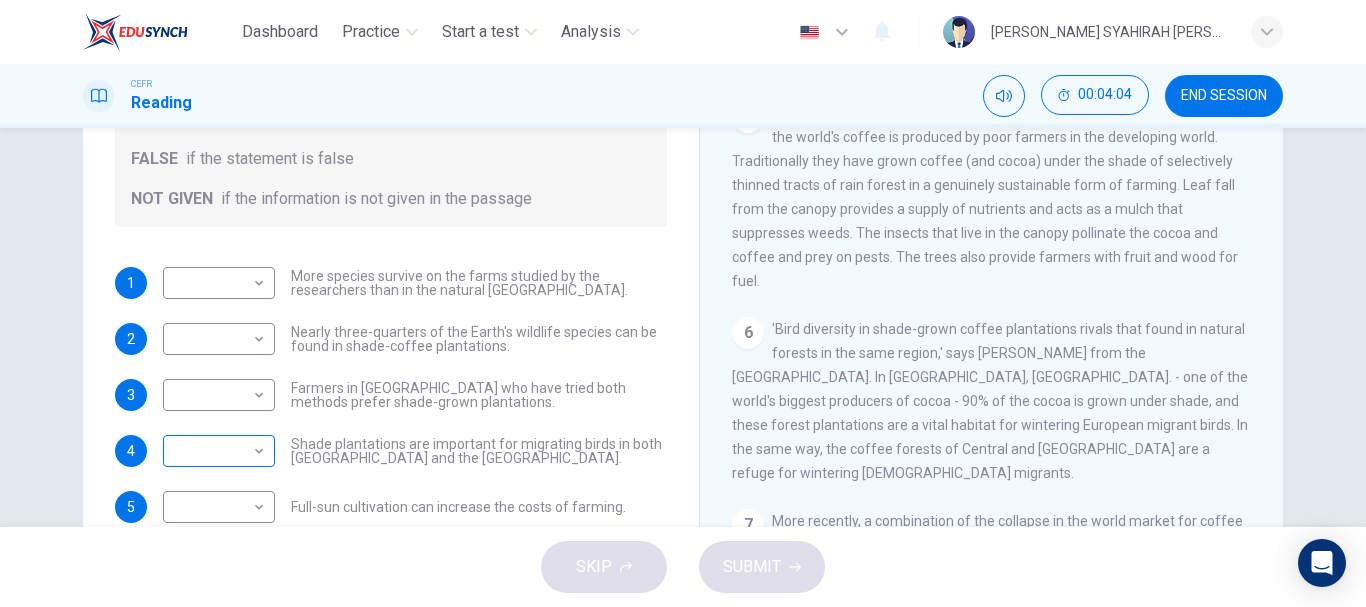 click on "Dashboard Practice Start a test Analysis English en ​ AMIRAH SYAHIRAH BINTI AMRI CEFR Reading 00:04:04 END SESSION Questions 1 - 5 Do the following statements agree with the information given in the Reading
Passage?
In the boxes below, write TRUE if the statement is true FALSE if the statement is false NOT GIVEN if the information is not given in the passage 1 ​ ​ More species survive on the farms studied by the researchers than in the natural El Salvador forests. 2 ​ ​ Nearly three-quarters of the Earth's wildlife species can be found in shade-coffee plantations. 3 ​ ​ Farmers in El Salvador who have tried both methods prefer shade-grown plantations. 4 ​ ​ Shade plantations are important for migrating birds in both Africa and the Americas. 5 ​ ​ Full-sun cultivation can increase the costs of farming. Natural Coffee and Cocoa CLICK TO ZOOM Click to Zoom 1 2 3 4 5 6 7 8 9 10 11 12 SKIP SUBMIT EduSynch - Online Language Proficiency Testing
Dashboard Practice Start a test Analysis" at bounding box center [683, 303] 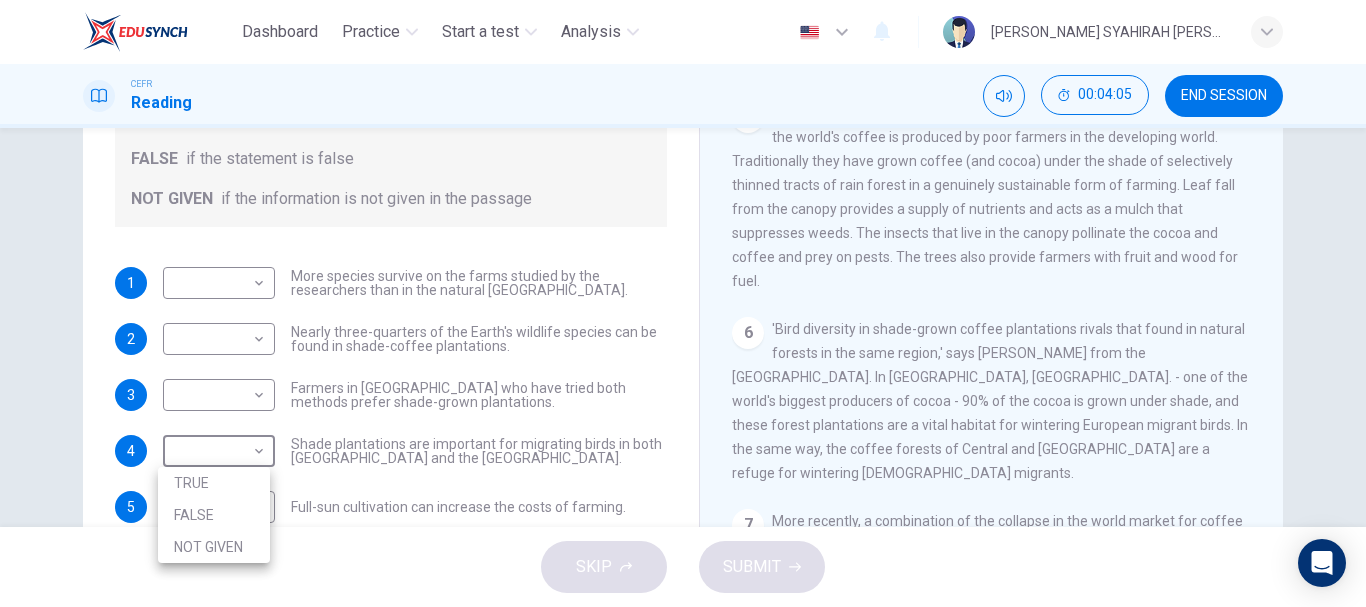 click on "TRUE" at bounding box center (214, 483) 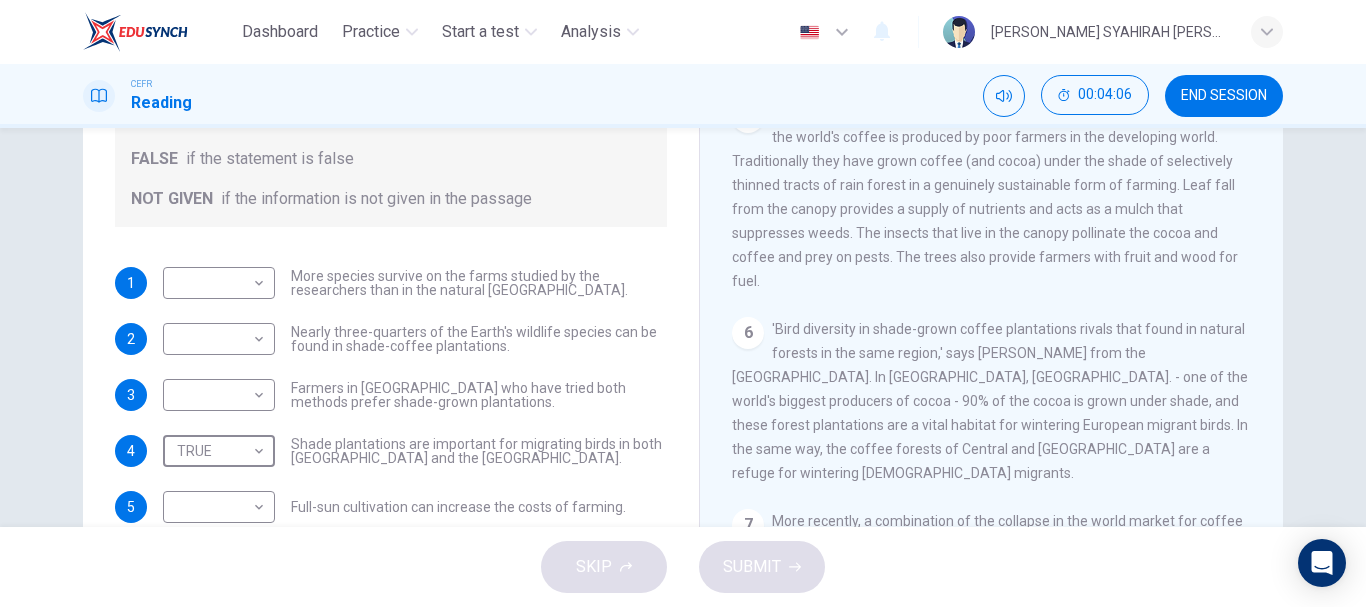 scroll, scrollTop: 376, scrollLeft: 0, axis: vertical 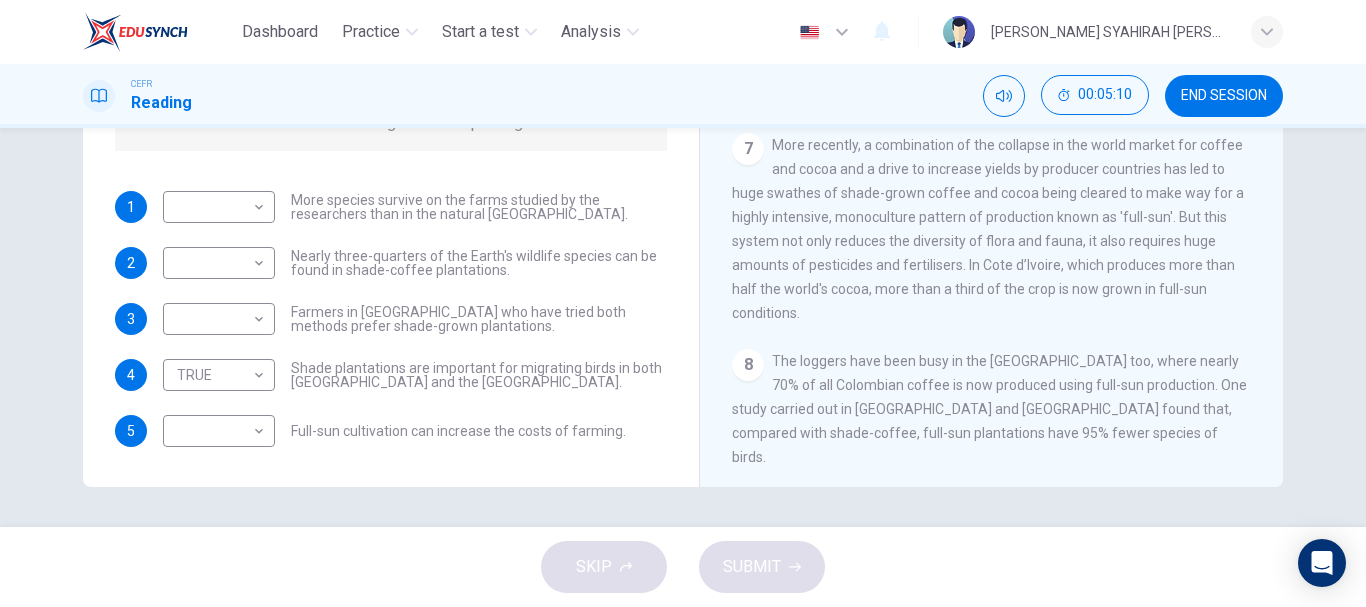 drag, startPoint x: 821, startPoint y: 232, endPoint x: 1026, endPoint y: 238, distance: 205.08778 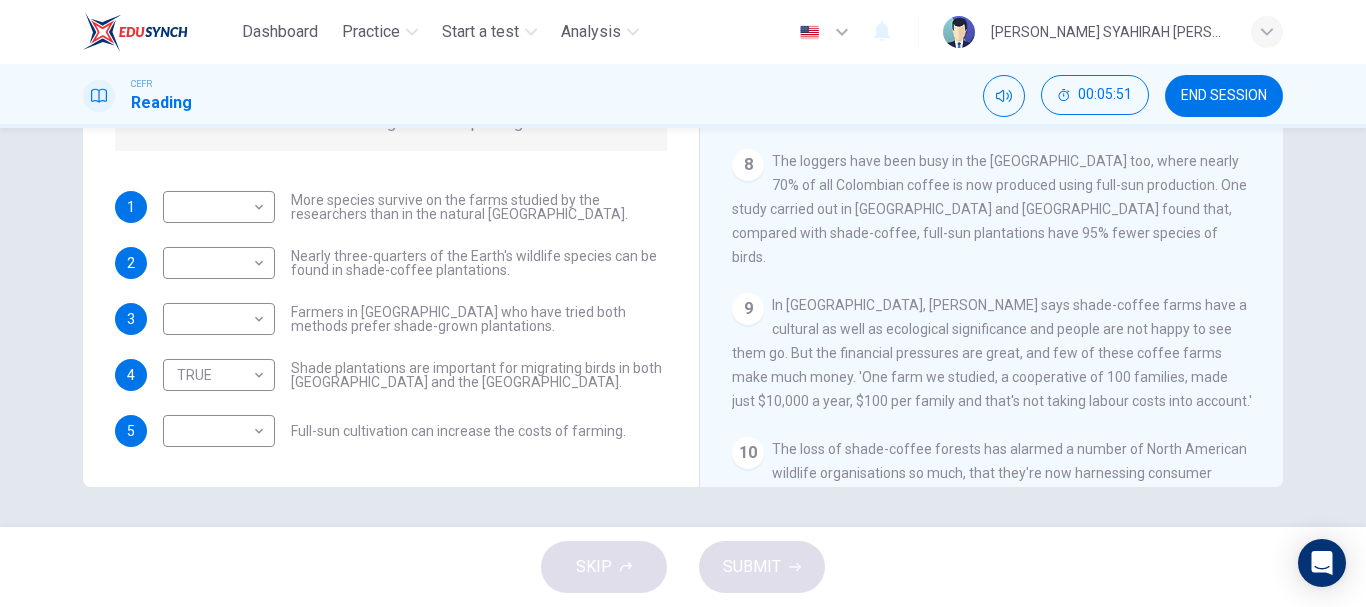 scroll, scrollTop: 1500, scrollLeft: 0, axis: vertical 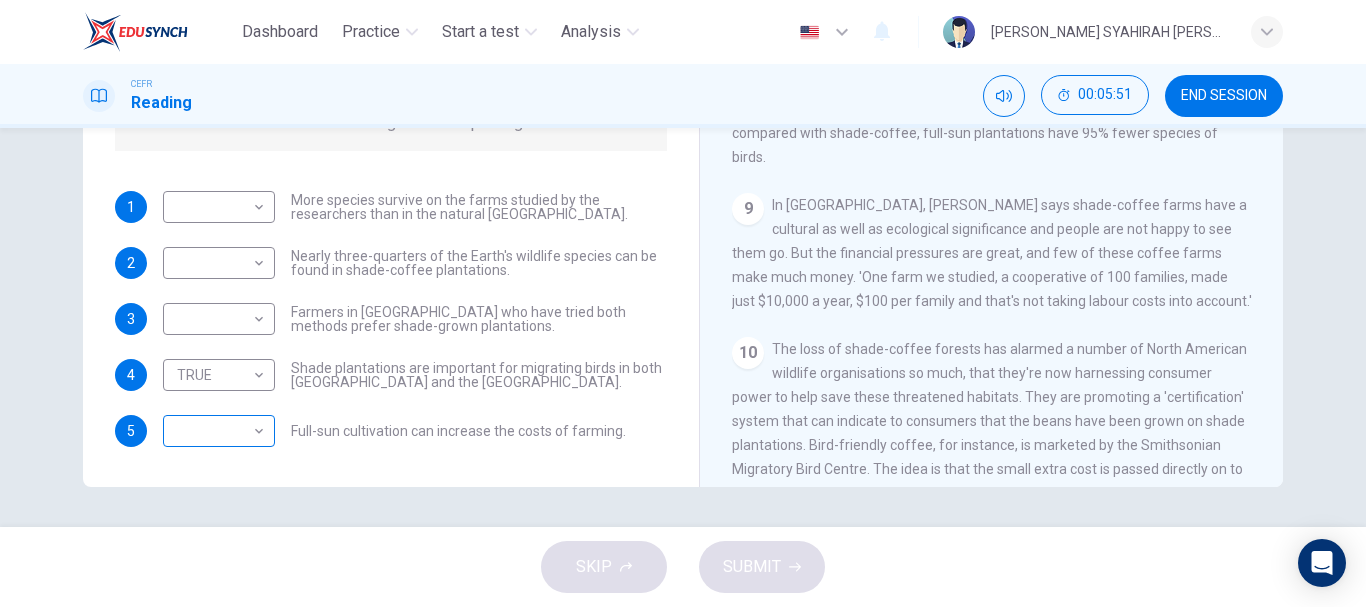 click on "Dashboard Practice Start a test Analysis English en ​ AMIRAH SYAHIRAH BINTI AMRI CEFR Reading 00:05:51 END SESSION Questions 1 - 5 Do the following statements agree with the information given in the Reading
Passage?
In the boxes below, write TRUE if the statement is true FALSE if the statement is false NOT GIVEN if the information is not given in the passage 1 ​ ​ More species survive on the farms studied by the researchers than in the natural El Salvador forests. 2 ​ ​ Nearly three-quarters of the Earth's wildlife species can be found in shade-coffee plantations. 3 ​ ​ Farmers in El Salvador who have tried both methods prefer shade-grown plantations. 4 TRUE TRUE ​ Shade plantations are important for migrating birds in both Africa and the Americas. 5 ​ ​ Full-sun cultivation can increase the costs of farming. Natural Coffee and Cocoa CLICK TO ZOOM Click to Zoom 1 2 3 4 5 6 7 8 9 10 11 12 SKIP SUBMIT EduSynch - Online Language Proficiency Testing
Dashboard Practice Start a test" at bounding box center [683, 303] 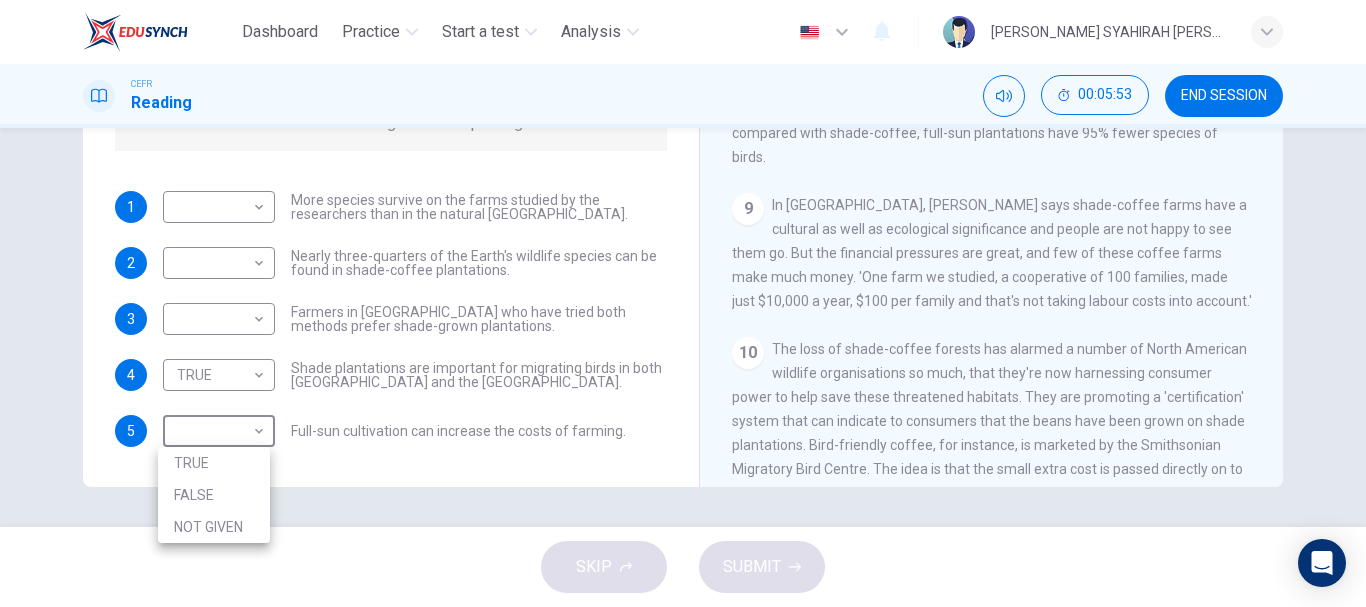 click on "FALSE" at bounding box center [214, 495] 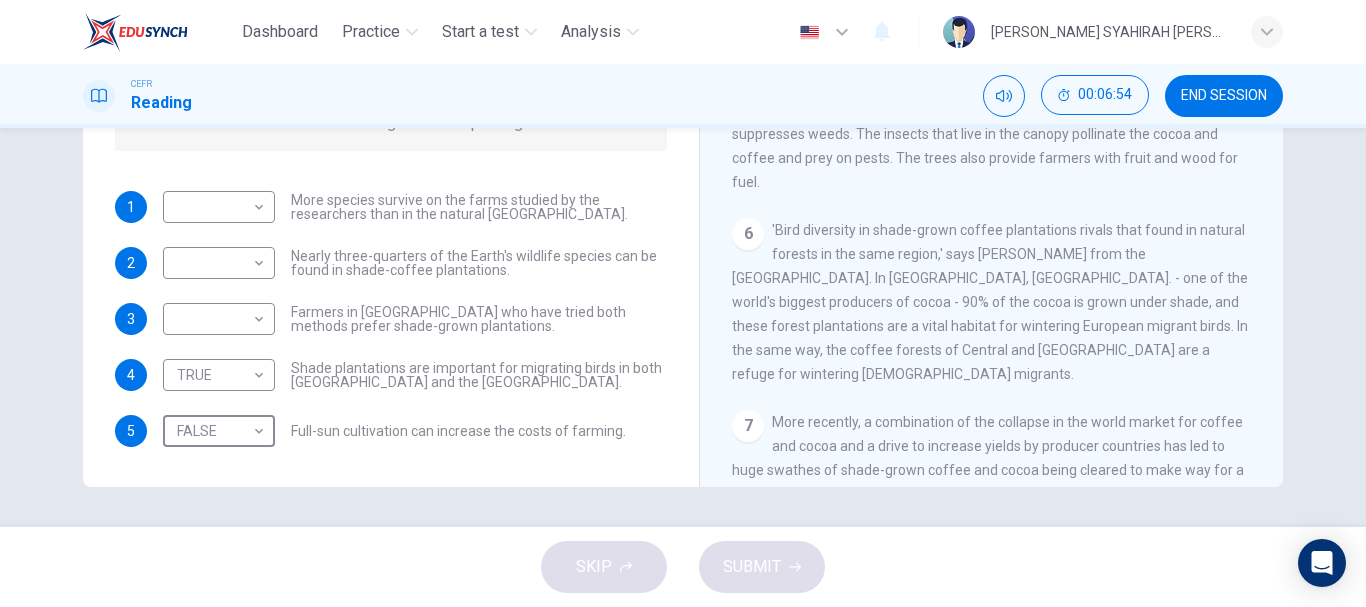 scroll, scrollTop: 777, scrollLeft: 0, axis: vertical 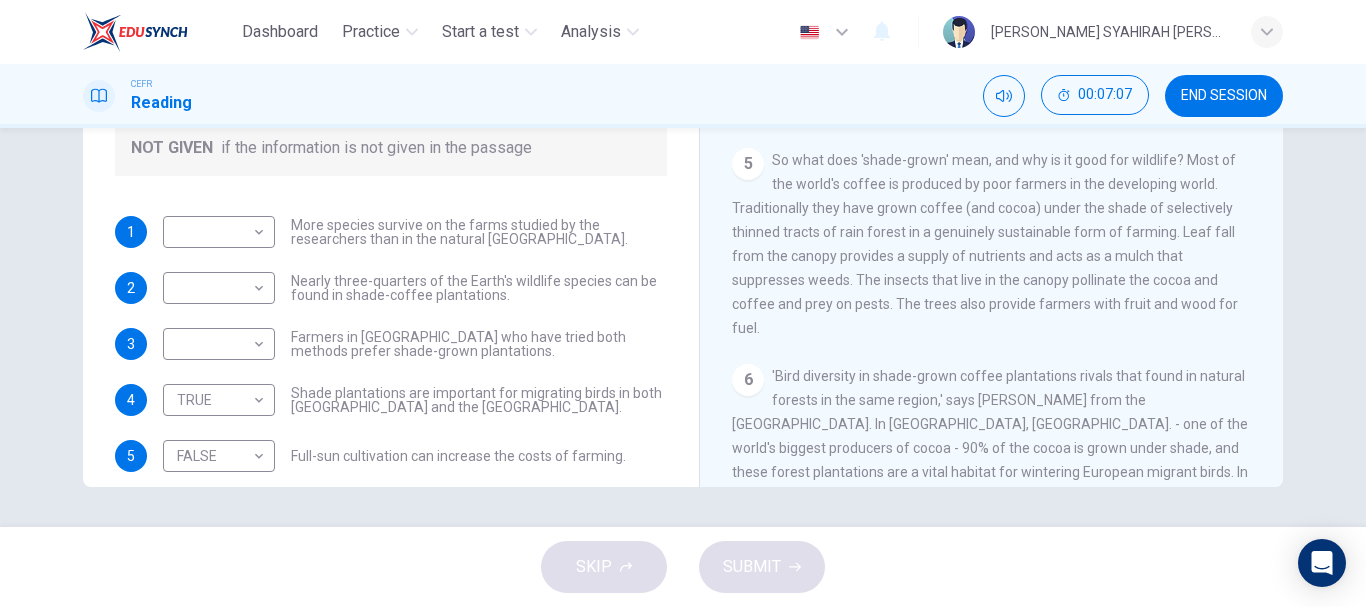 drag, startPoint x: 768, startPoint y: 212, endPoint x: 1027, endPoint y: 204, distance: 259.12354 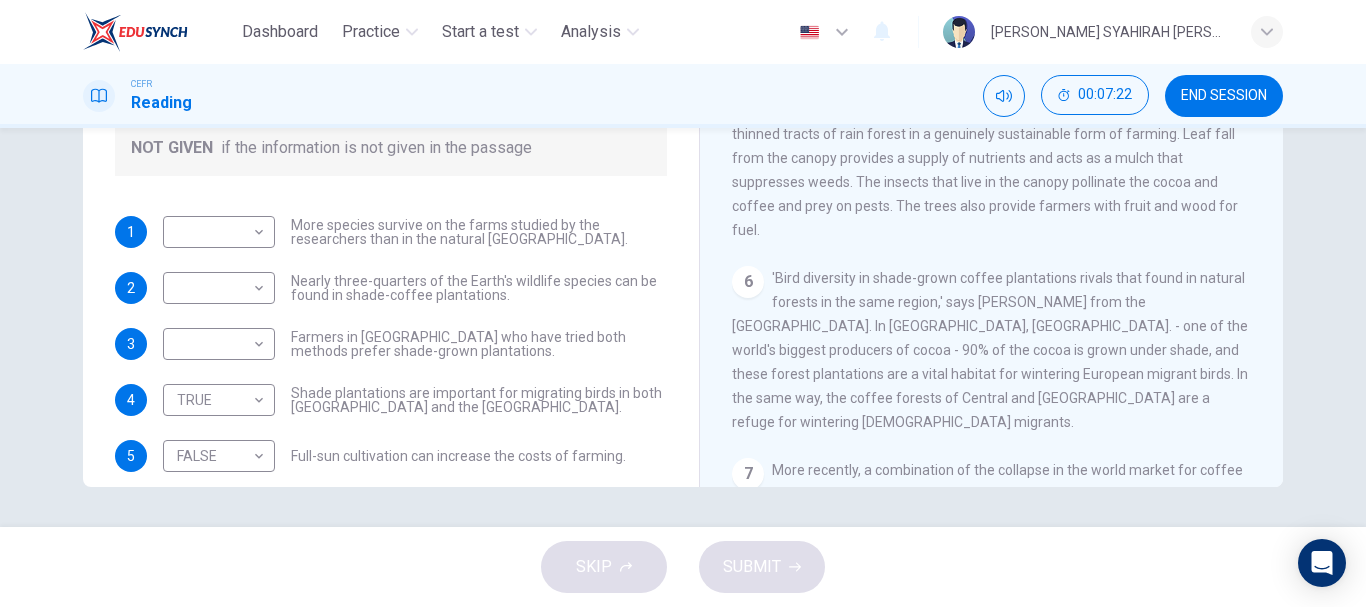scroll, scrollTop: 877, scrollLeft: 0, axis: vertical 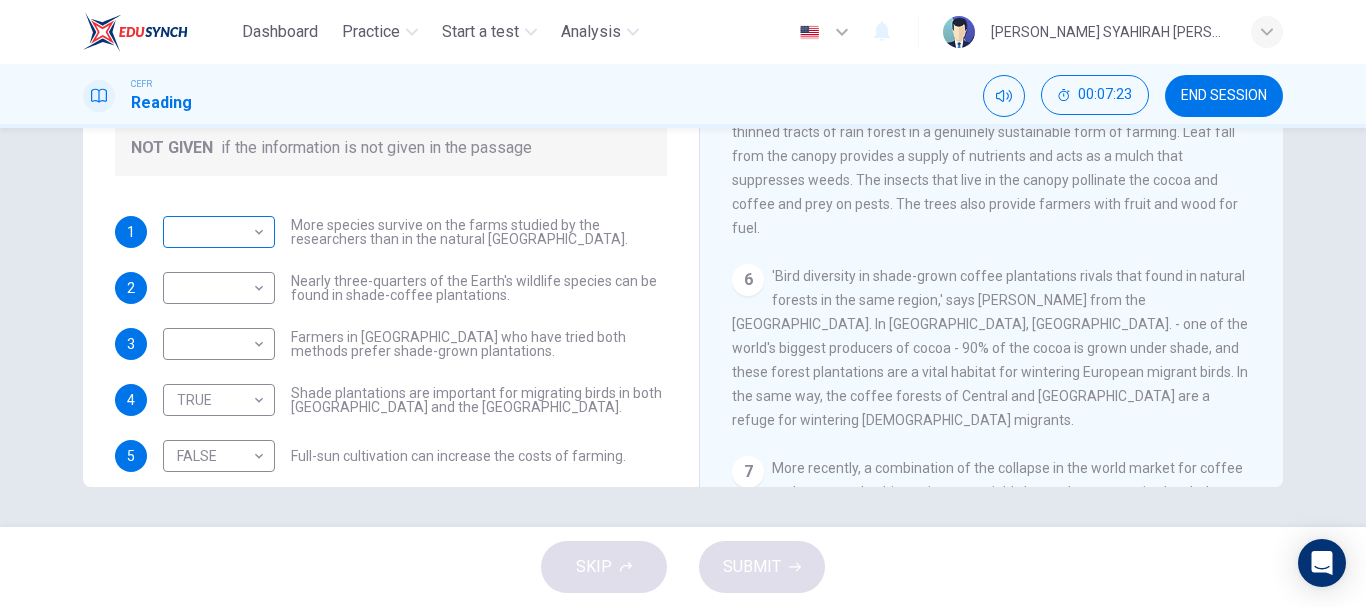 click on "Dashboard Practice Start a test Analysis English en ​ AMIRAH SYAHIRAH BINTI AMRI CEFR Reading 00:07:23 END SESSION Questions 1 - 5 Do the following statements agree with the information given in the Reading
Passage?
In the boxes below, write TRUE if the statement is true FALSE if the statement is false NOT GIVEN if the information is not given in the passage 1 ​ ​ More species survive on the farms studied by the researchers than in the natural El Salvador forests. 2 ​ ​ Nearly three-quarters of the Earth's wildlife species can be found in shade-coffee plantations. 3 ​ ​ Farmers in El Salvador who have tried both methods prefer shade-grown plantations. 4 TRUE TRUE ​ Shade plantations are important for migrating birds in both Africa and the Americas. 5 FALSE FALSE ​ Full-sun cultivation can increase the costs of farming. Natural Coffee and Cocoa CLICK TO ZOOM Click to Zoom 1 2 3 4 5 6 7 8 9 10 11 12 SKIP SUBMIT EduSynch - Online Language Proficiency Testing
Dashboard Practice Analysis" at bounding box center (683, 303) 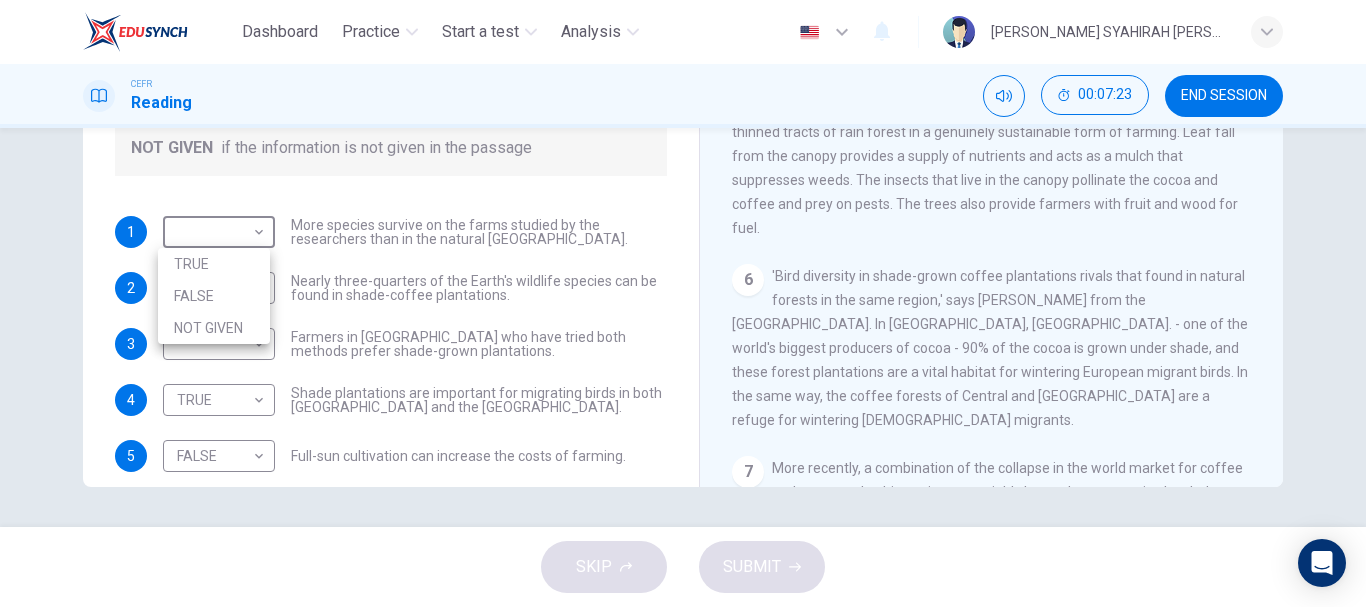 click on "TRUE" at bounding box center [214, 264] 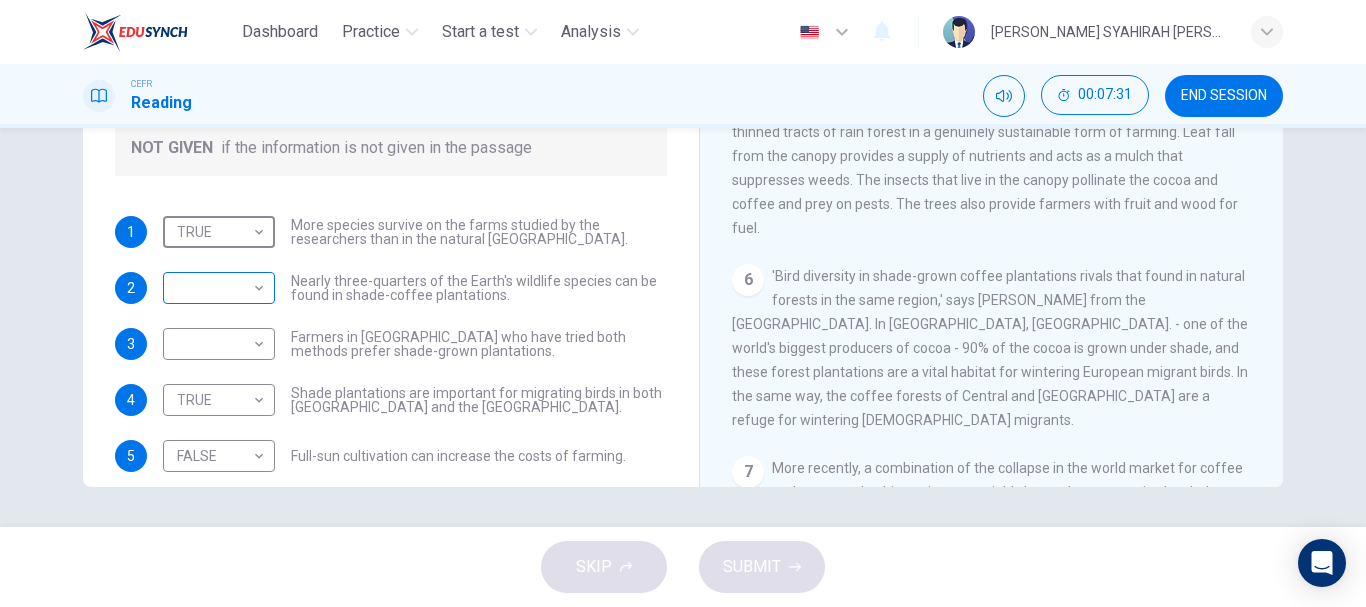click on "Dashboard Practice Start a test Analysis English en ​ AMIRAH SYAHIRAH BINTI AMRI CEFR Reading 00:07:31 END SESSION Questions 1 - 5 Do the following statements agree with the information given in the Reading
Passage?
In the boxes below, write TRUE if the statement is true FALSE if the statement is false NOT GIVEN if the information is not given in the passage 1 TRUE TRUE ​ More species survive on the farms studied by the researchers than in the natural El Salvador forests. 2 ​ ​ Nearly three-quarters of the Earth's wildlife species can be found in shade-coffee plantations. 3 ​ ​ Farmers in El Salvador who have tried both methods prefer shade-grown plantations. 4 TRUE TRUE ​ Shade plantations are important for migrating birds in both Africa and the Americas. 5 FALSE FALSE ​ Full-sun cultivation can increase the costs of farming. Natural Coffee and Cocoa CLICK TO ZOOM Click to Zoom 1 2 3 4 5 6 7 8 9 10 11 12 SKIP SUBMIT EduSynch - Online Language Proficiency Testing
Dashboard Practice" at bounding box center [683, 303] 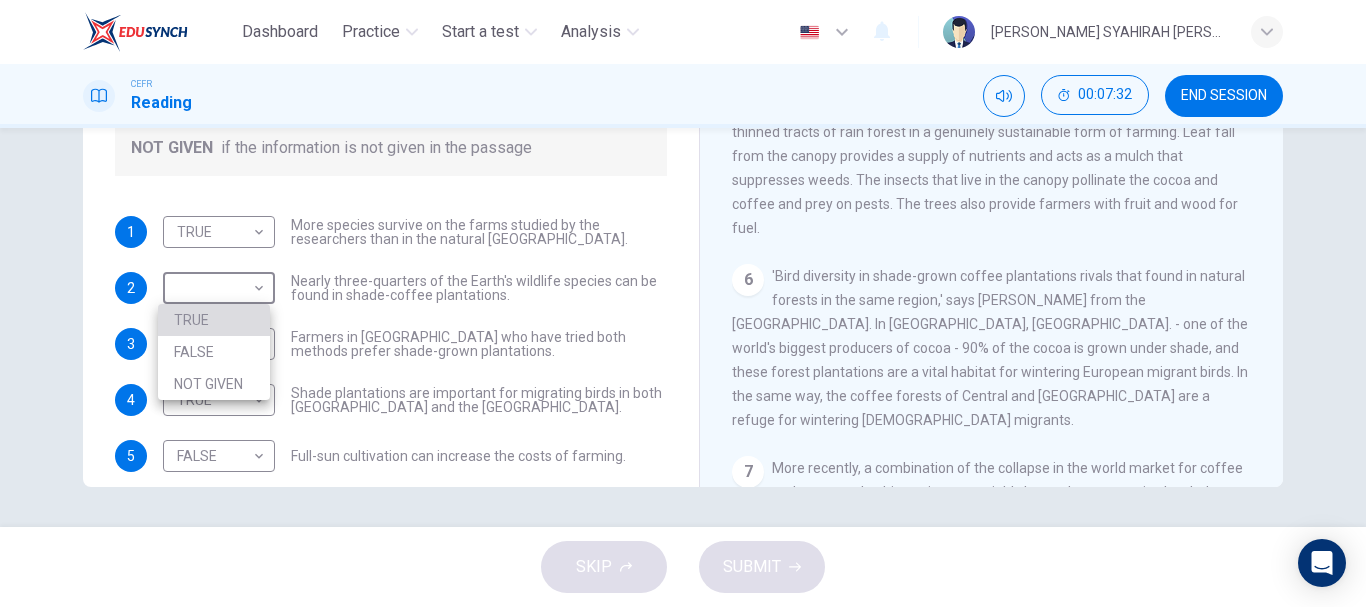 click on "TRUE" at bounding box center [214, 320] 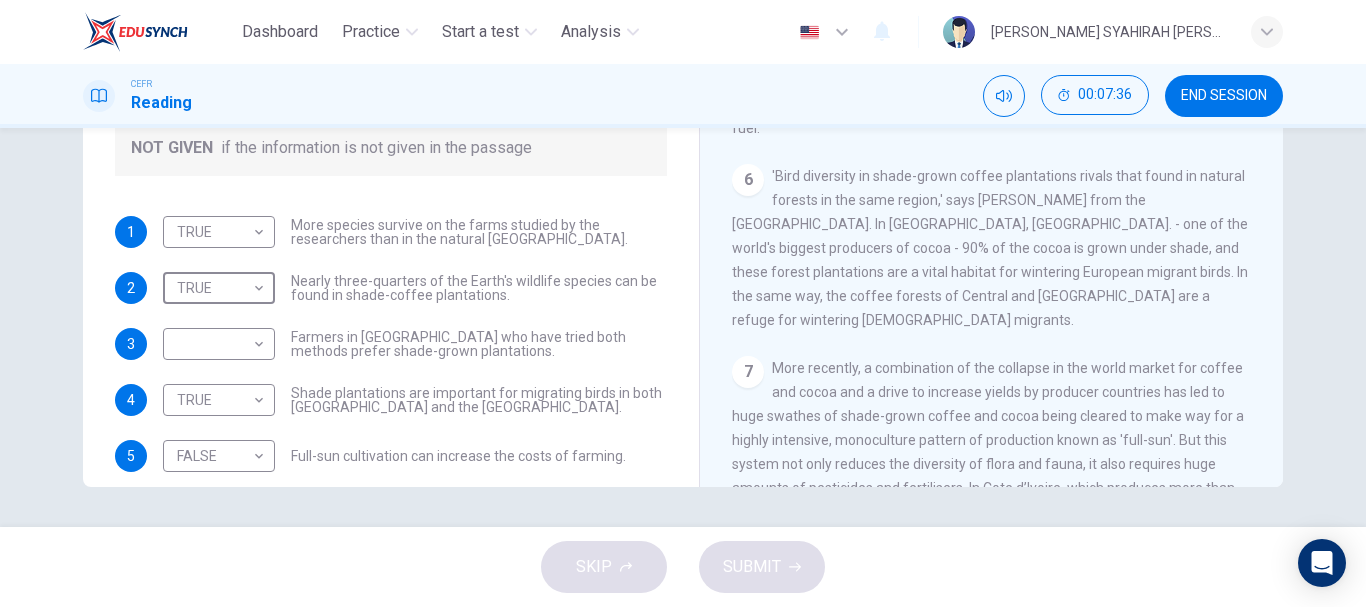 scroll, scrollTop: 1077, scrollLeft: 0, axis: vertical 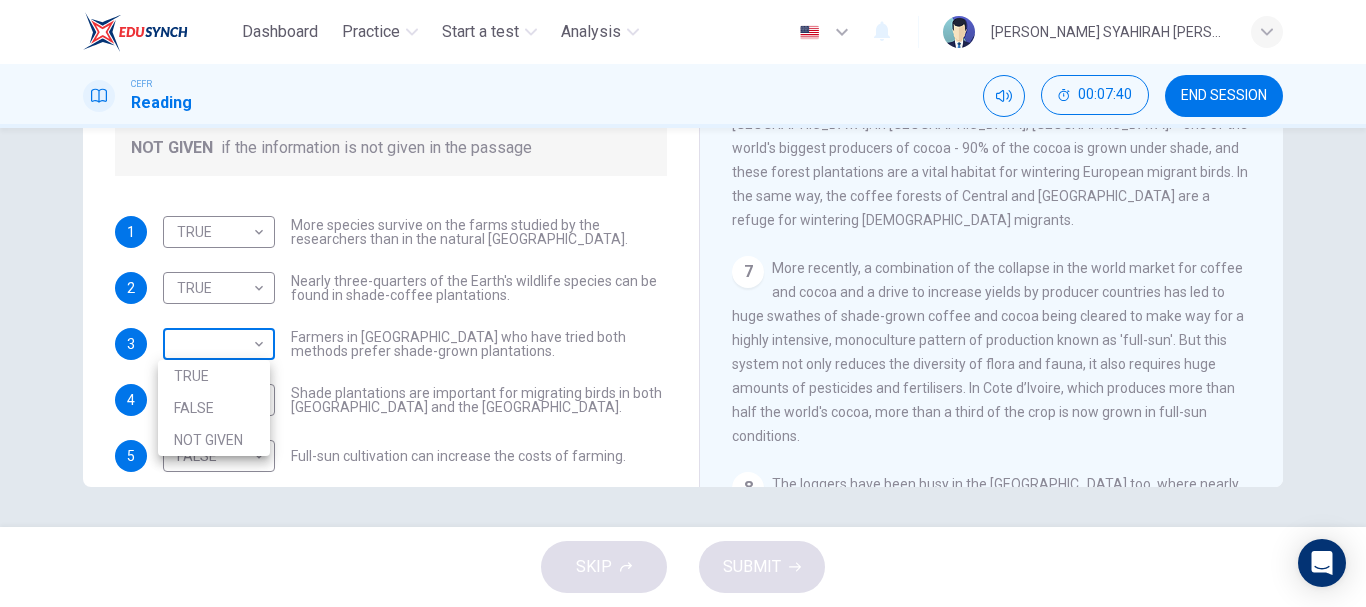 click on "Dashboard Practice Start a test Analysis English en ​ AMIRAH SYAHIRAH BINTI AMRI CEFR Reading 00:07:40 END SESSION Questions 1 - 5 Do the following statements agree with the information given in the Reading
Passage?
In the boxes below, write TRUE if the statement is true FALSE if the statement is false NOT GIVEN if the information is not given in the passage 1 TRUE TRUE ​ More species survive on the farms studied by the researchers than in the natural El Salvador forests. 2 TRUE TRUE ​ Nearly three-quarters of the Earth's wildlife species can be found in shade-coffee plantations. 3 ​ ​ Farmers in El Salvador who have tried both methods prefer shade-grown plantations. 4 TRUE TRUE ​ Shade plantations are important for migrating birds in both Africa and the Americas. 5 FALSE FALSE ​ Full-sun cultivation can increase the costs of farming. Natural Coffee and Cocoa CLICK TO ZOOM Click to Zoom 1 2 3 4 5 6 7 8 9 10 11 12 SKIP SUBMIT EduSynch - Online Language Proficiency Testing
Dashboard 2025" at bounding box center [683, 303] 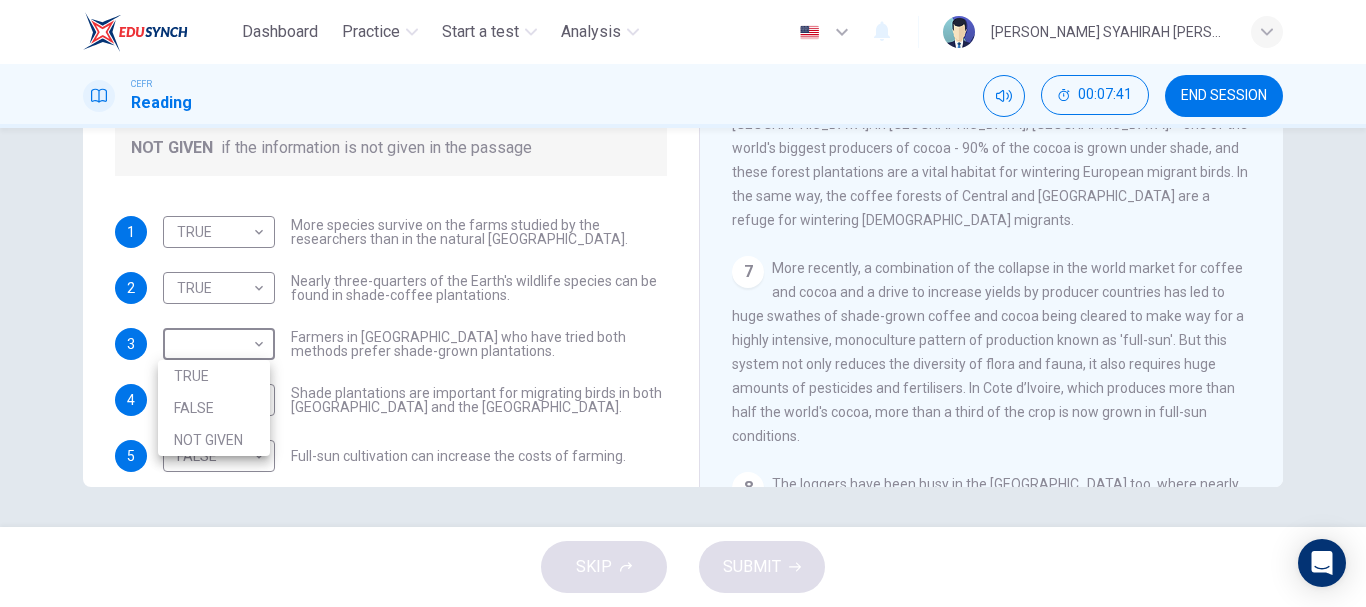 click at bounding box center [683, 303] 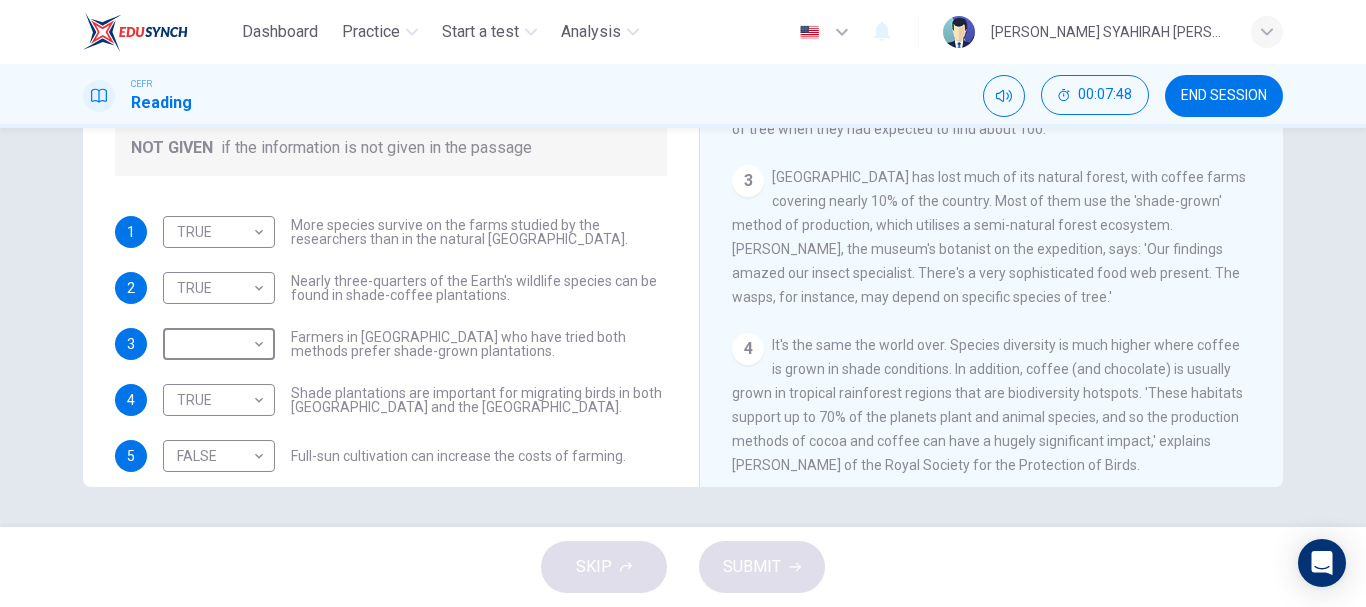 scroll, scrollTop: 377, scrollLeft: 0, axis: vertical 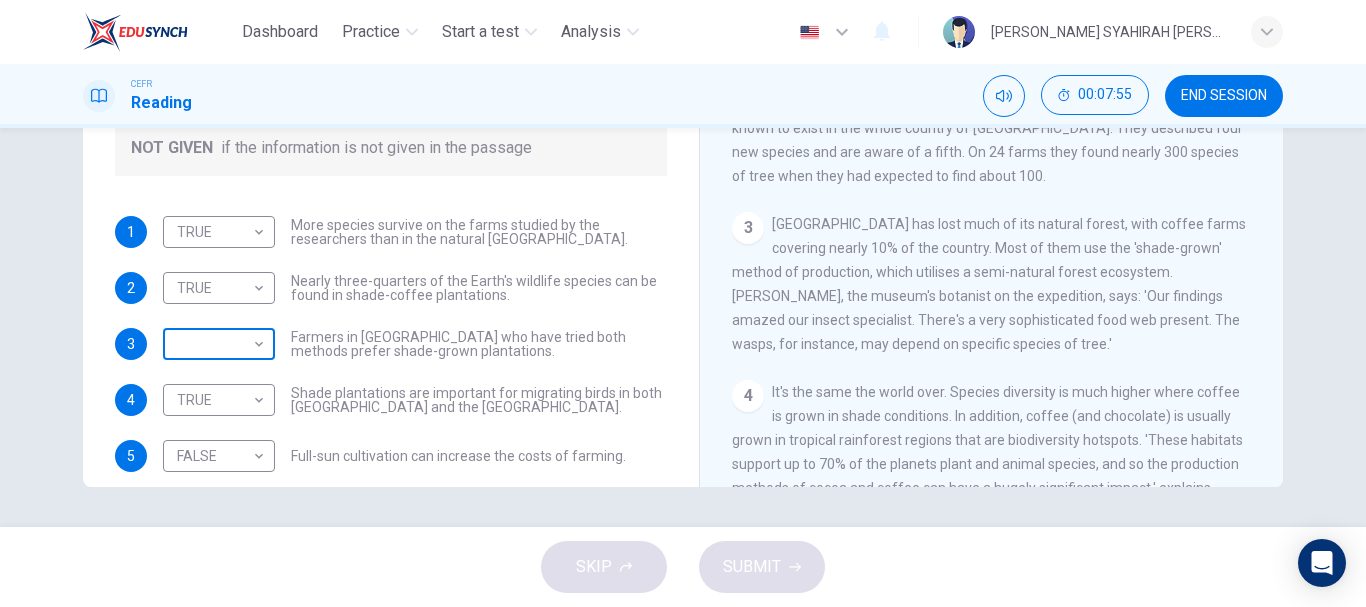 click on "Dashboard Practice Start a test Analysis English en ​ AMIRAH SYAHIRAH BINTI AMRI CEFR Reading 00:07:55 END SESSION Questions 1 - 5 Do the following statements agree with the information given in the Reading
Passage?
In the boxes below, write TRUE if the statement is true FALSE if the statement is false NOT GIVEN if the information is not given in the passage 1 TRUE TRUE ​ More species survive on the farms studied by the researchers than in the natural El Salvador forests. 2 TRUE TRUE ​ Nearly three-quarters of the Earth's wildlife species can be found in shade-coffee plantations. 3 ​ ​ Farmers in El Salvador who have tried both methods prefer shade-grown plantations. 4 TRUE TRUE ​ Shade plantations are important for migrating birds in both Africa and the Americas. 5 FALSE FALSE ​ Full-sun cultivation can increase the costs of farming. Natural Coffee and Cocoa CLICK TO ZOOM Click to Zoom 1 2 3 4 5 6 7 8 9 10 11 12 SKIP SUBMIT EduSynch - Online Language Proficiency Testing
Dashboard 2025" at bounding box center [683, 303] 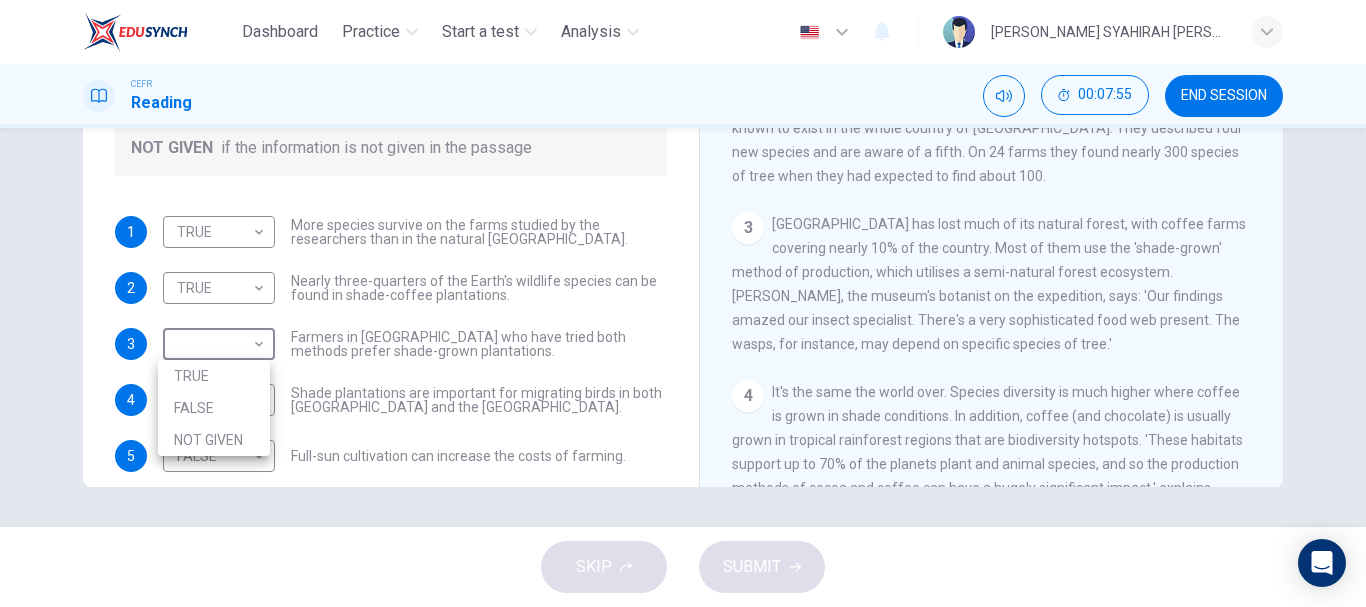 click on "TRUE" at bounding box center [214, 376] 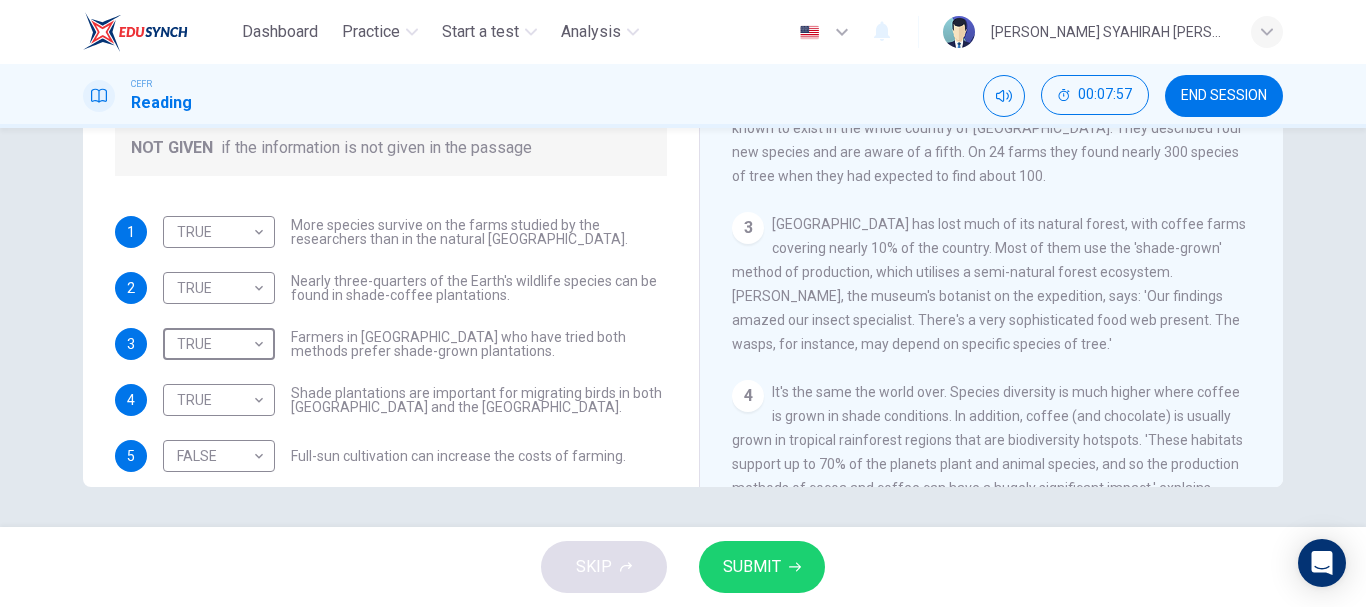 click on "SUBMIT" at bounding box center (752, 567) 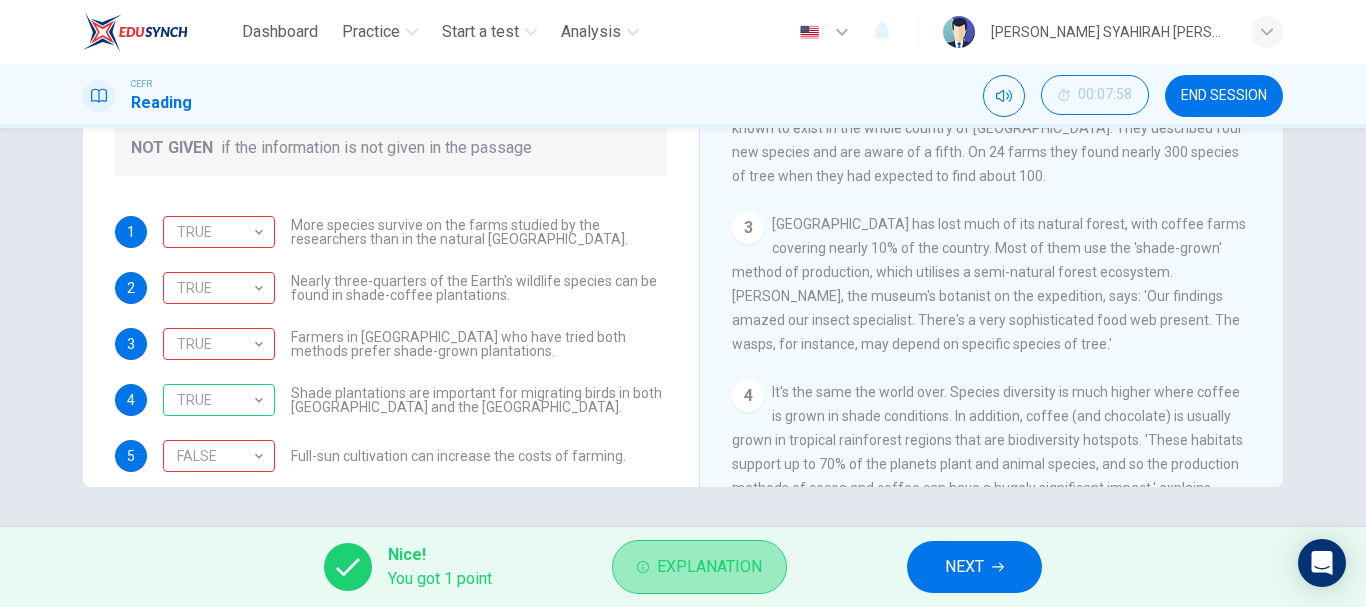 click on "Explanation" at bounding box center (709, 567) 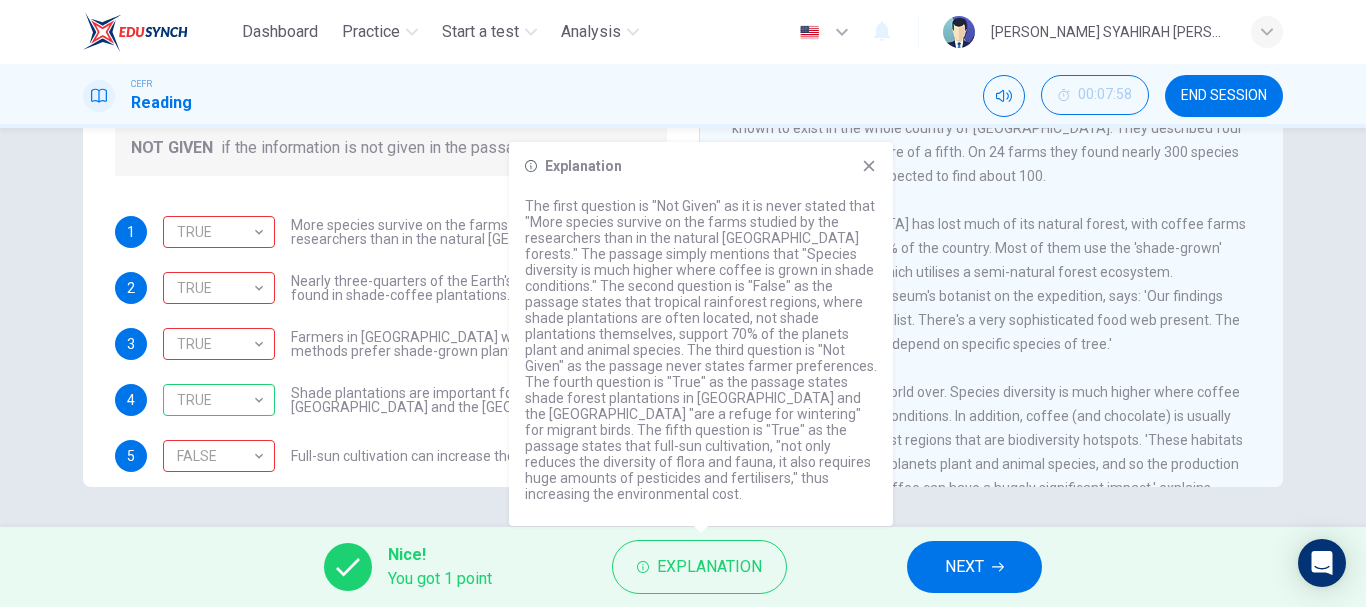 drag, startPoint x: 638, startPoint y: 364, endPoint x: 844, endPoint y: 405, distance: 210.04047 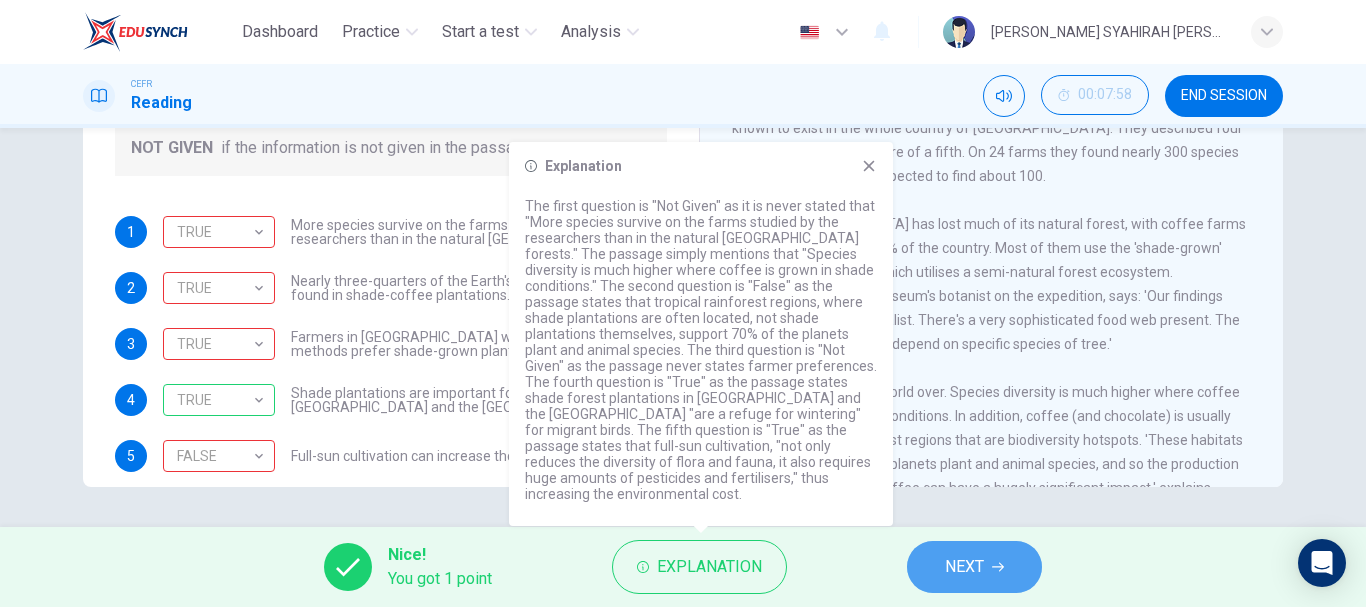 click on "NEXT" at bounding box center (964, 567) 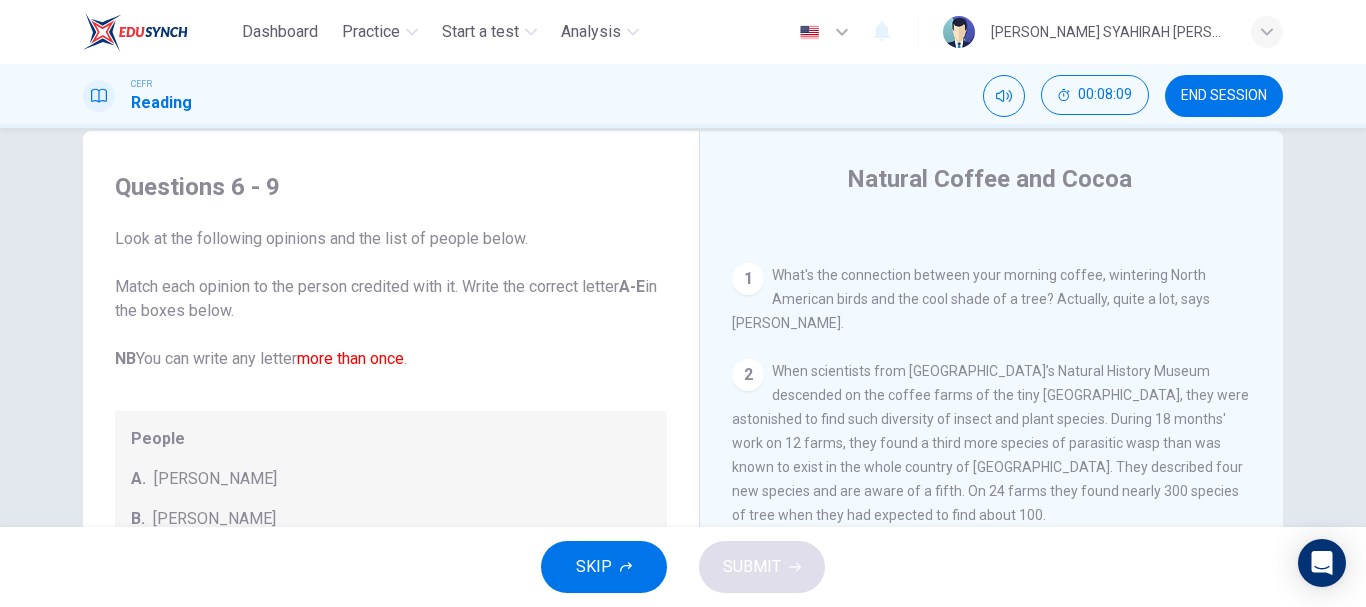 scroll, scrollTop: 100, scrollLeft: 0, axis: vertical 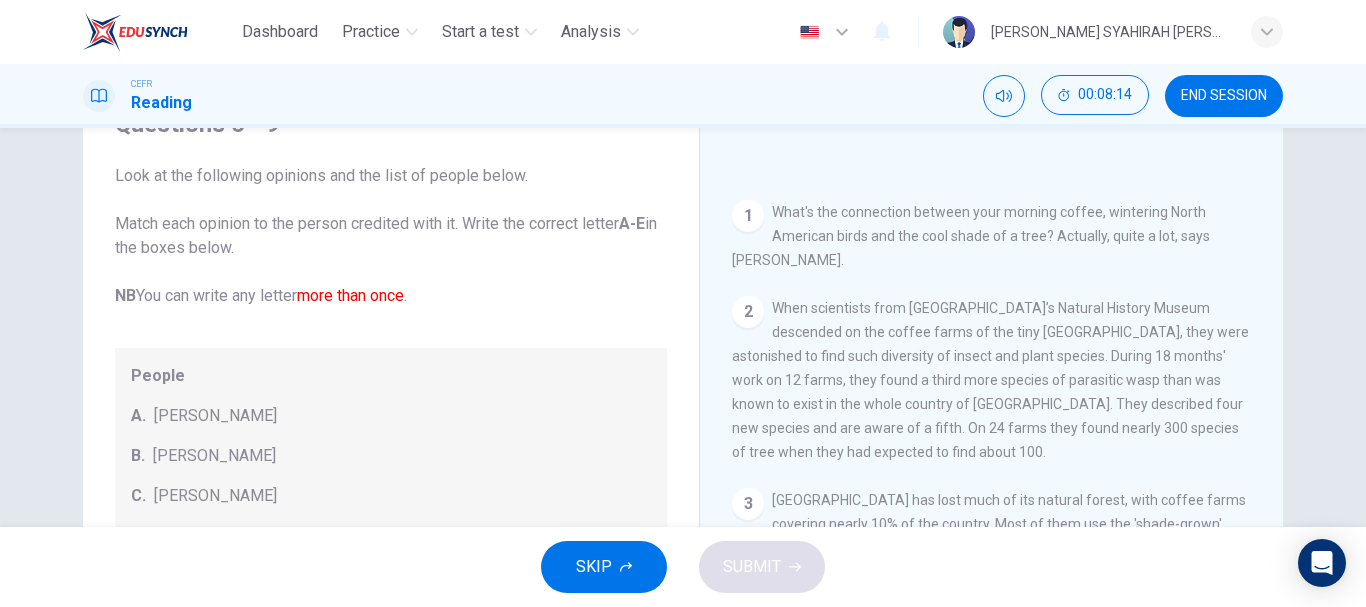 drag, startPoint x: 303, startPoint y: 300, endPoint x: 408, endPoint y: 300, distance: 105 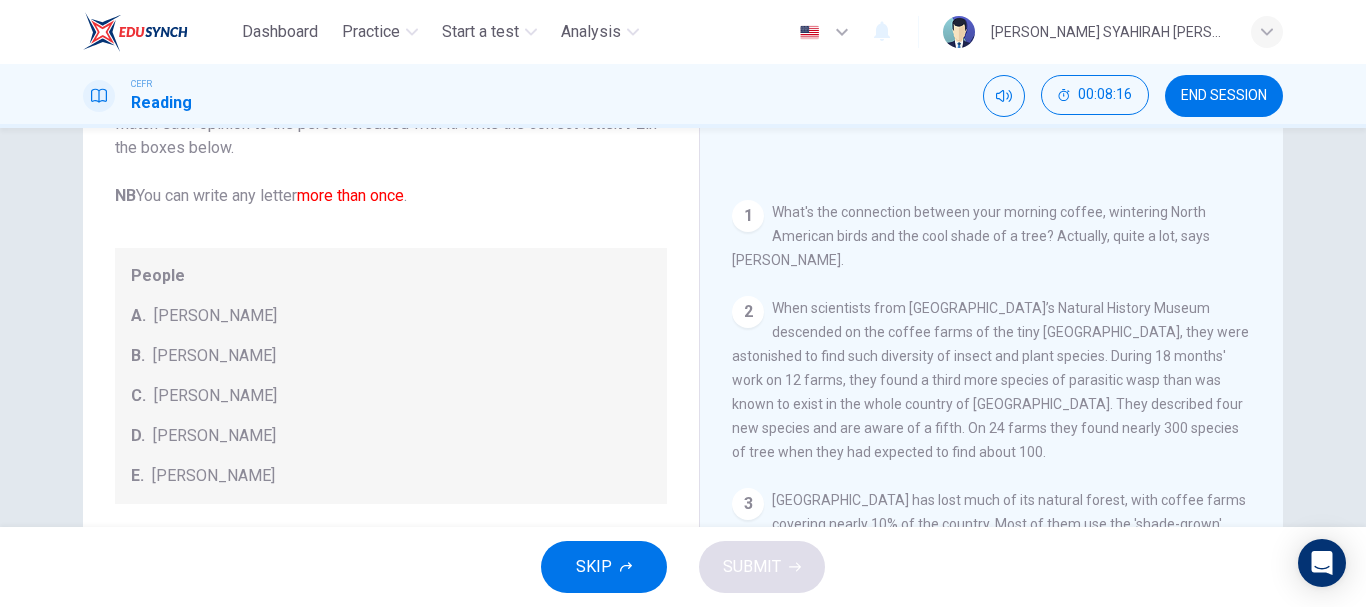scroll, scrollTop: 121, scrollLeft: 0, axis: vertical 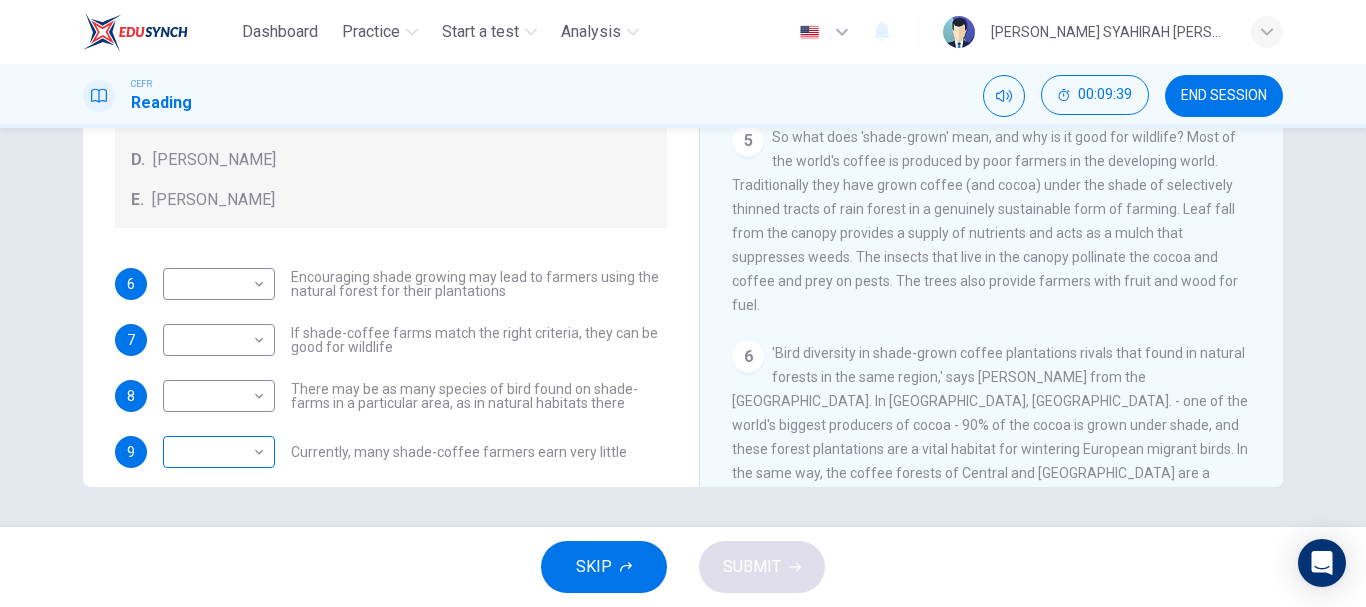 click on "Dashboard Practice Start a test Analysis English en ​ AMIRAH SYAHIRAH BINTI AMRI CEFR Reading 00:09:39 END SESSION Questions 6 - 9 Look at the following opinions and the list of people below.
Match each opinion to the person credited with it.
Write the correct letter  A-E  in the boxes below.
NB  You can write any letter  more than once . People A. Alex Munroe B. Paul Donald C. Robert Rice D. John Rappole E. Stacey Philpott 6 ​ ​ Encouraging shade growing may lead to farmers using the natural forest for their plantations 7 ​ ​ If shade-coffee farms match the right criteria, they can be good for wildlife 8 ​ ​ There may be as many species of bird found on shade-farms in a particular area, as in natural habitats there 9 ​ ​ Currently, many shade-coffee farmers earn very little Natural Coffee and Cocoa CLICK TO ZOOM Click to Zoom 1 What's the connection between your morning coffee, wintering North American birds and the cool shade of a tree? Actually, quite a lot, says Simon Birch. 2 3 4 5 6" at bounding box center (683, 303) 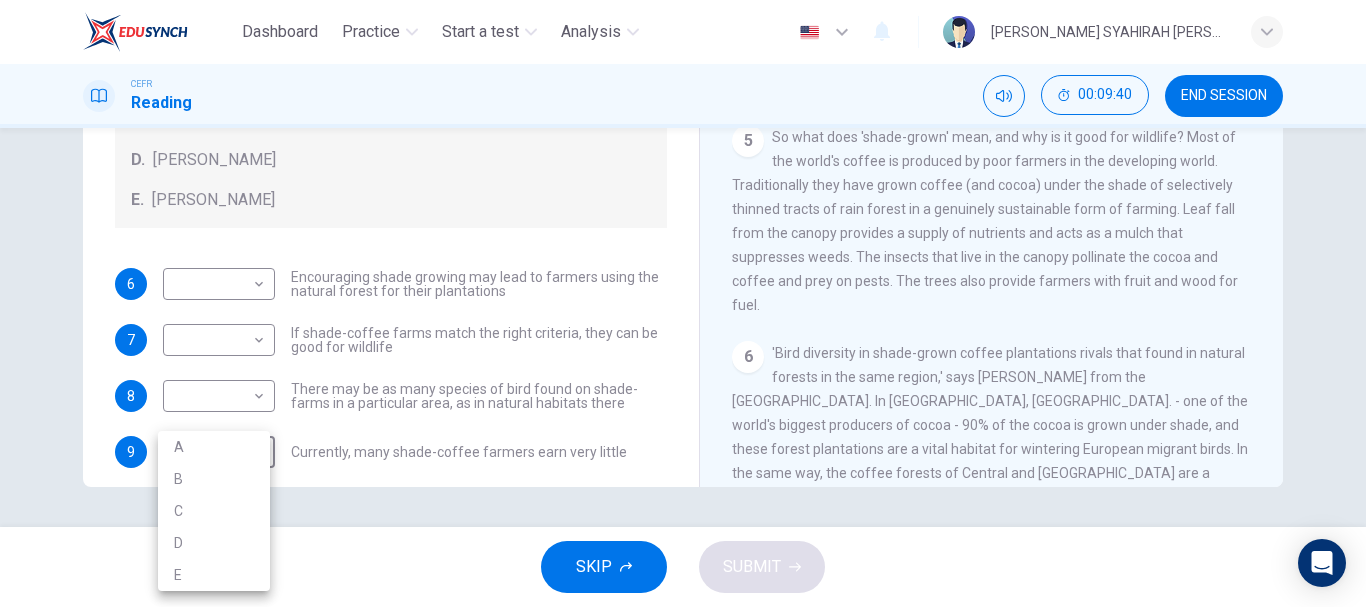 click at bounding box center [683, 303] 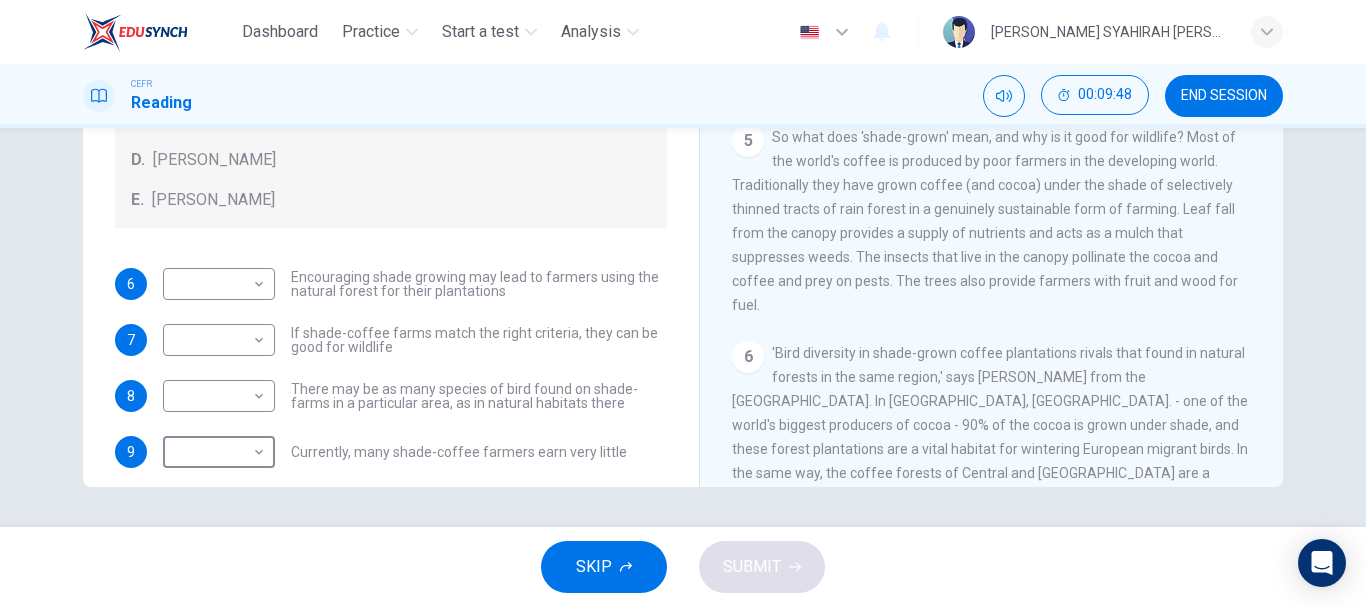 scroll, scrollTop: 900, scrollLeft: 0, axis: vertical 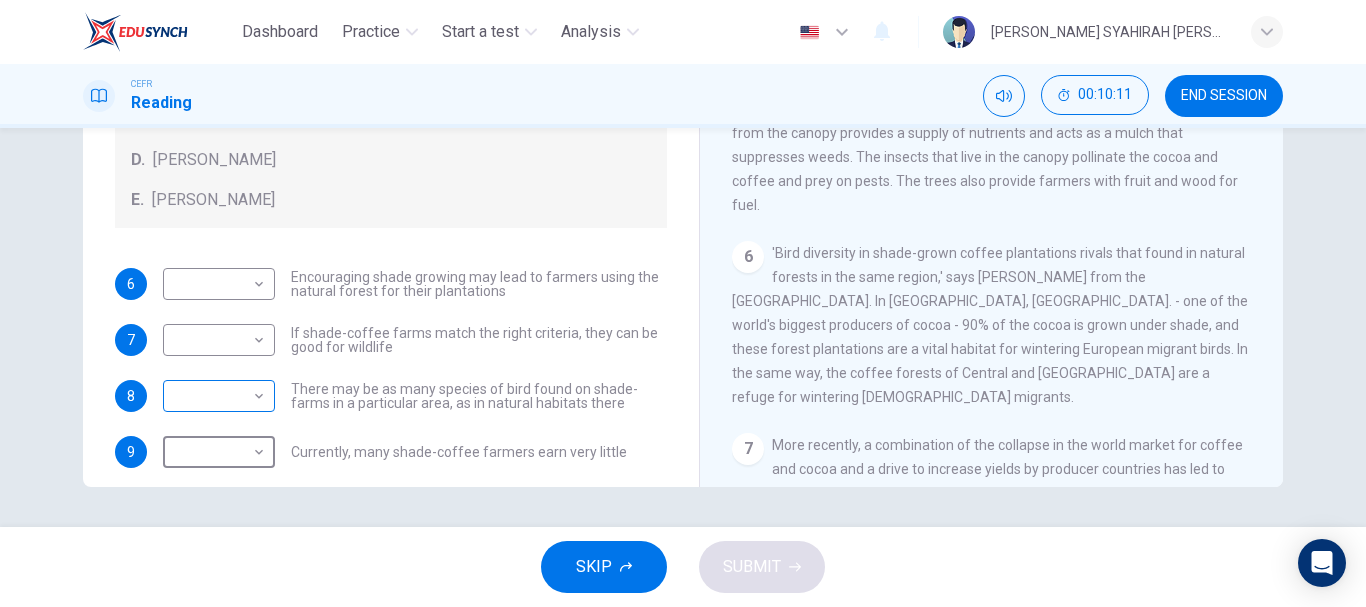 click on "Dashboard Practice Start a test Analysis English en ​ AMIRAH SYAHIRAH BINTI AMRI CEFR Reading 00:10:11 END SESSION Questions 6 - 9 Look at the following opinions and the list of people below.
Match each opinion to the person credited with it.
Write the correct letter  A-E  in the boxes below.
NB  You can write any letter  more than once . People A. Alex Munroe B. Paul Donald C. Robert Rice D. John Rappole E. Stacey Philpott 6 ​ ​ Encouraging shade growing may lead to farmers using the natural forest for their plantations 7 ​ ​ If shade-coffee farms match the right criteria, they can be good for wildlife 8 ​ ​ There may be as many species of bird found on shade-farms in a particular area, as in natural habitats there 9 ​ ​ Currently, many shade-coffee farmers earn very little Natural Coffee and Cocoa CLICK TO ZOOM Click to Zoom 1 What's the connection between your morning coffee, wintering North American birds and the cool shade of a tree? Actually, quite a lot, says Simon Birch. 2 3 4 5 6" at bounding box center (683, 303) 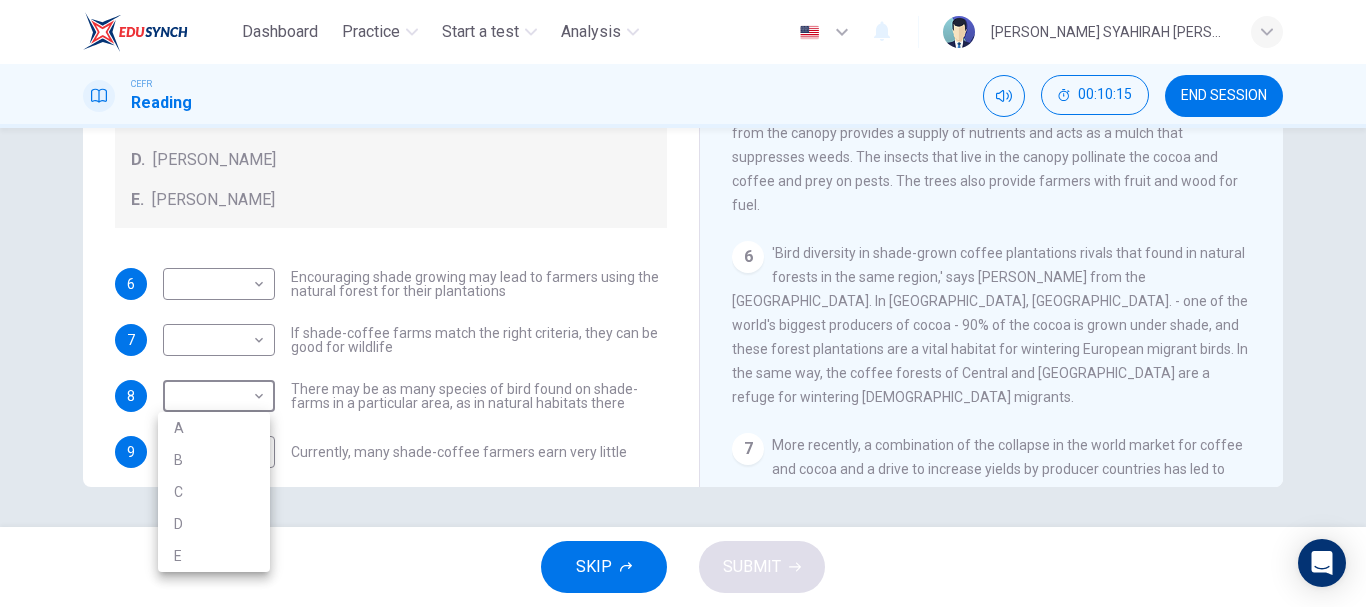 click at bounding box center (683, 303) 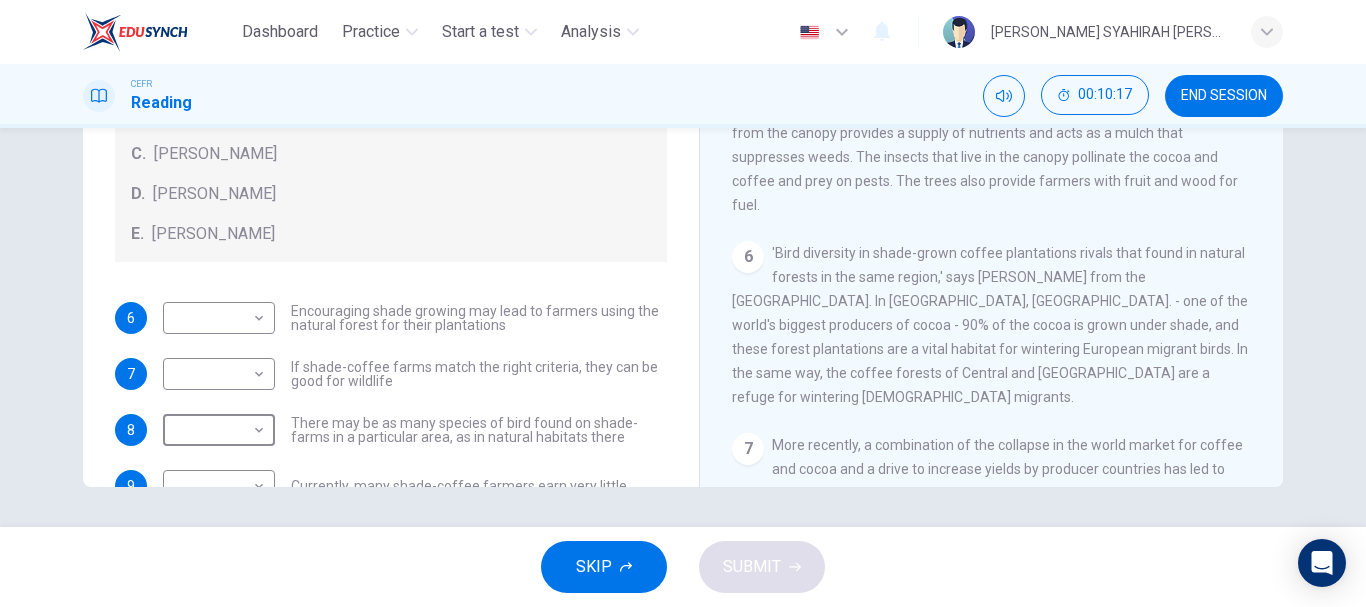 scroll, scrollTop: 100, scrollLeft: 0, axis: vertical 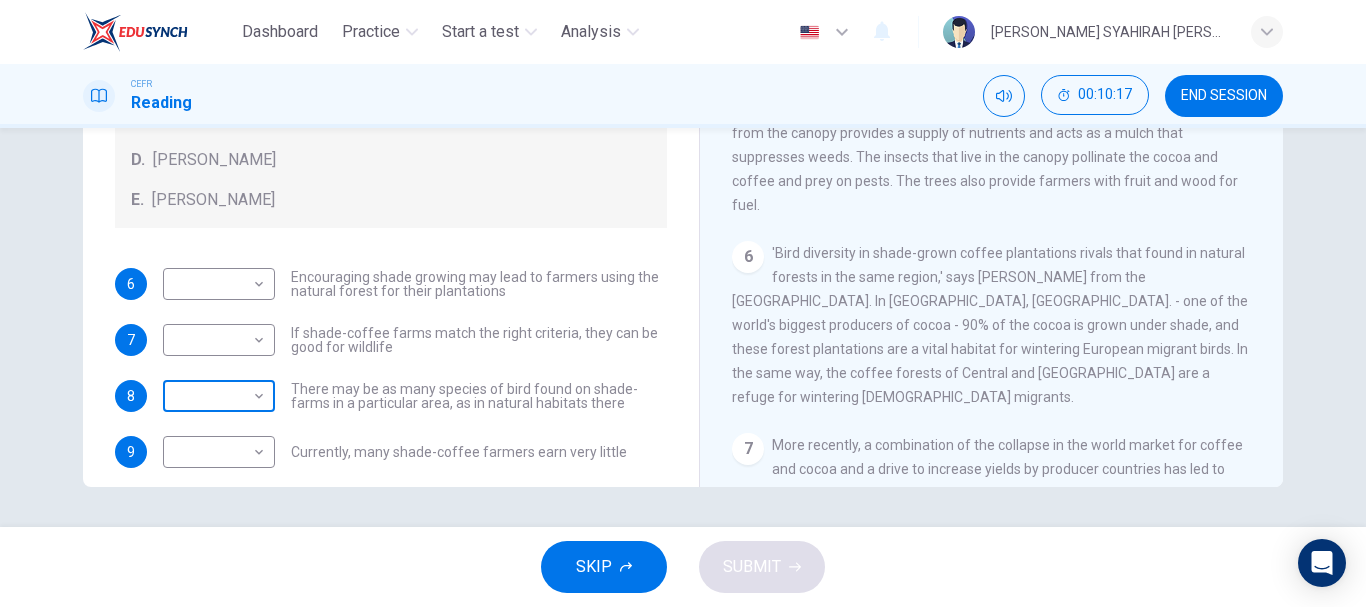 click on "Dashboard Practice Start a test Analysis English en ​ AMIRAH SYAHIRAH BINTI AMRI CEFR Reading 00:10:17 END SESSION Questions 6 - 9 Look at the following opinions and the list of people below.
Match each opinion to the person credited with it.
Write the correct letter  A-E  in the boxes below.
NB  You can write any letter  more than once . People A. Alex Munroe B. Paul Donald C. Robert Rice D. John Rappole E. Stacey Philpott 6 ​ ​ Encouraging shade growing may lead to farmers using the natural forest for their plantations 7 ​ ​ If shade-coffee farms match the right criteria, they can be good for wildlife 8 ​ ​ There may be as many species of bird found on shade-farms in a particular area, as in natural habitats there 9 ​ ​ Currently, many shade-coffee farmers earn very little Natural Coffee and Cocoa CLICK TO ZOOM Click to Zoom 1 What's the connection between your morning coffee, wintering North American birds and the cool shade of a tree? Actually, quite a lot, says Simon Birch. 2 3 4 5 6" at bounding box center (683, 303) 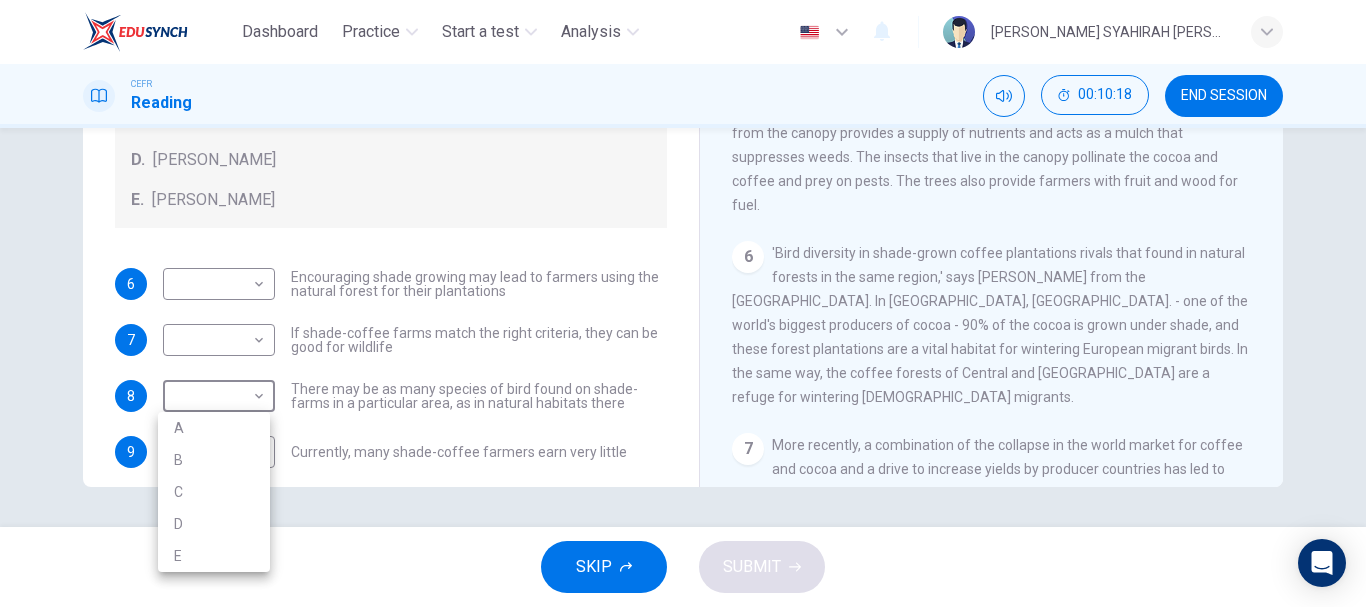 click on "C" at bounding box center [214, 492] 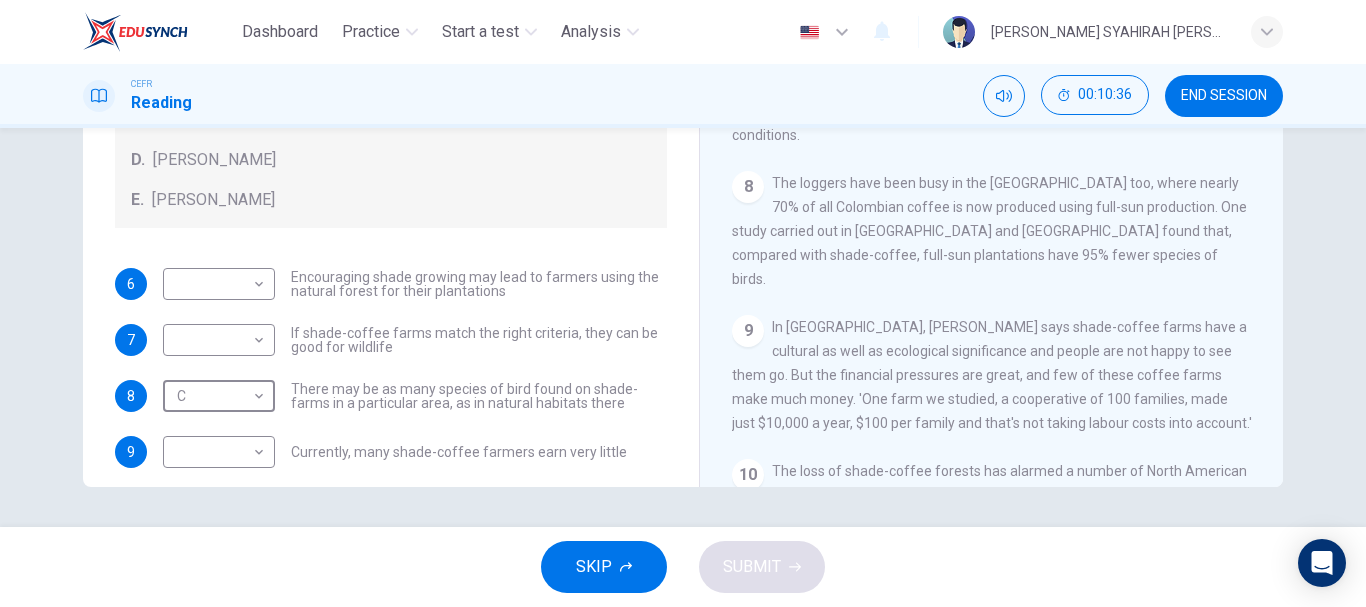 scroll, scrollTop: 1400, scrollLeft: 0, axis: vertical 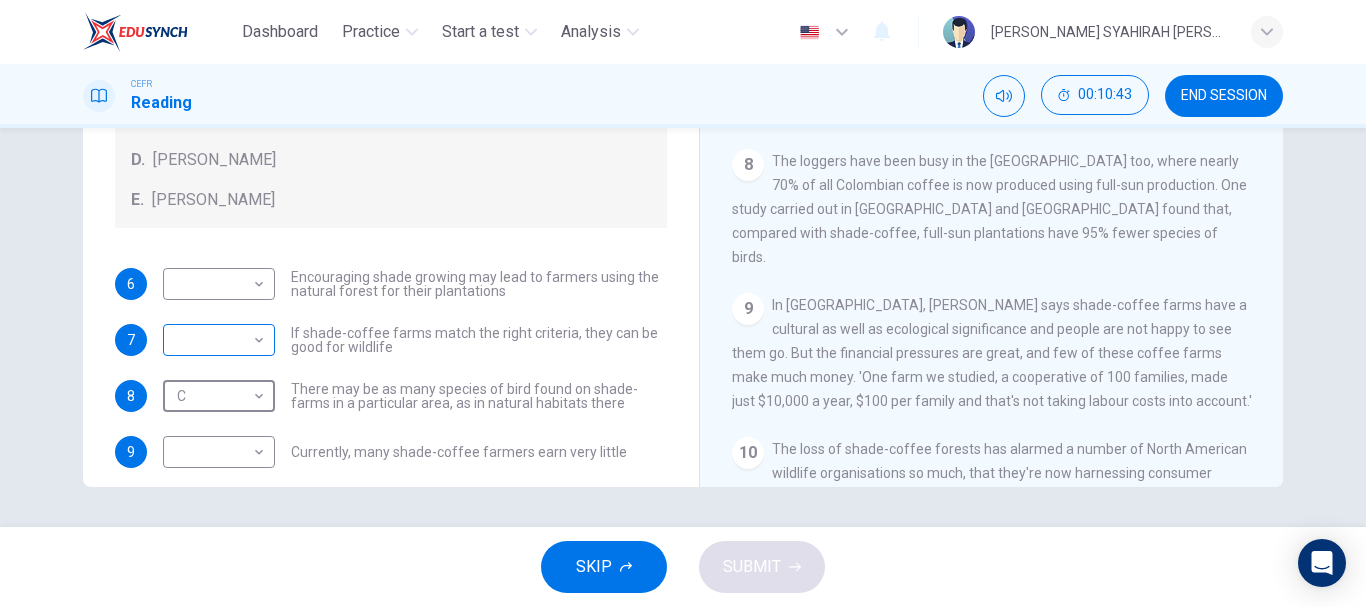 click on "Dashboard Practice Start a test Analysis English en ​ AMIRAH SYAHIRAH BINTI AMRI CEFR Reading 00:10:43 END SESSION Questions 6 - 9 Look at the following opinions and the list of people below.
Match each opinion to the person credited with it.
Write the correct letter  A-E  in the boxes below.
NB  You can write any letter  more than once . People A. Alex Munroe B. Paul Donald C. Robert Rice D. John Rappole E. Stacey Philpott 6 ​ ​ Encouraging shade growing may lead to farmers using the natural forest for their plantations 7 ​ ​ If shade-coffee farms match the right criteria, they can be good for wildlife 8 C C ​ There may be as many species of bird found on shade-farms in a particular area, as in natural habitats there 9 ​ ​ Currently, many shade-coffee farmers earn very little Natural Coffee and Cocoa CLICK TO ZOOM Click to Zoom 1 What's the connection between your morning coffee, wintering North American birds and the cool shade of a tree? Actually, quite a lot, says Simon Birch. 2 3 4 5 6" at bounding box center [683, 303] 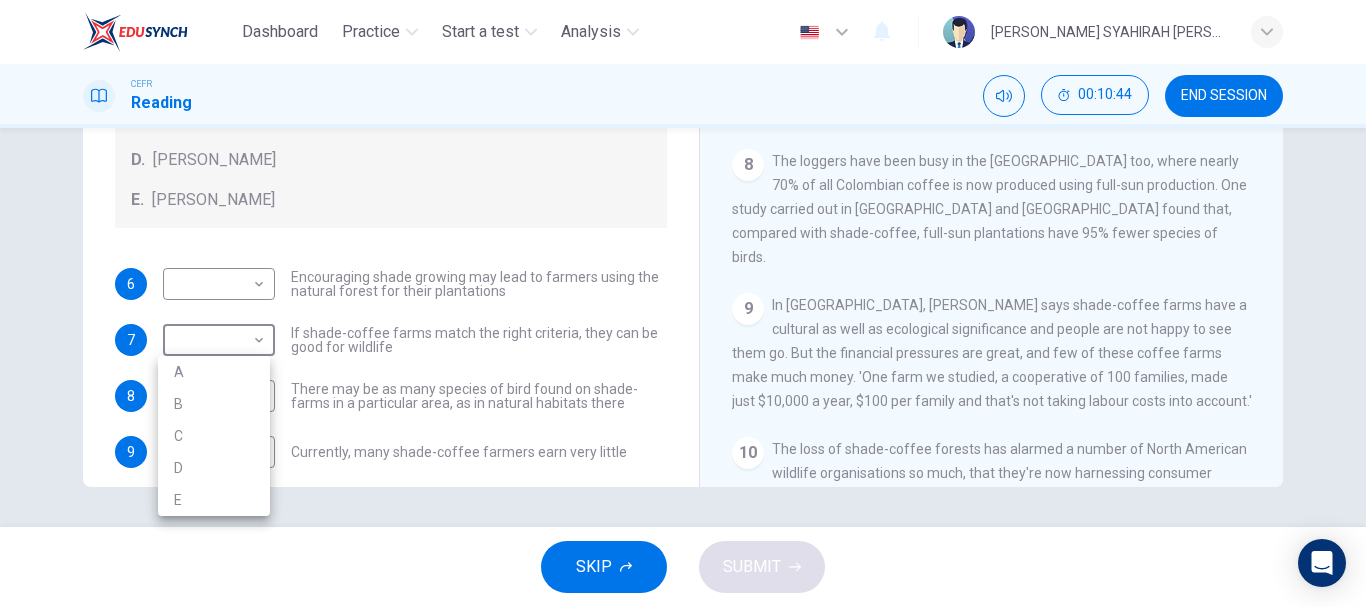 click on "A" at bounding box center (214, 372) 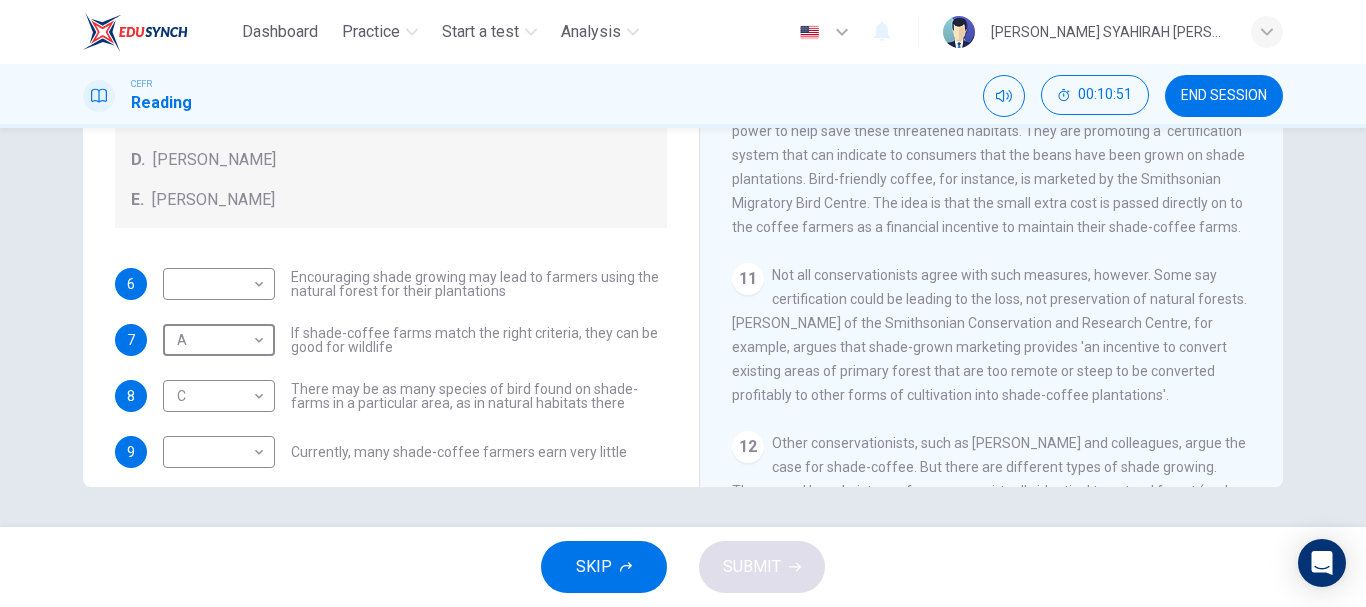 scroll, scrollTop: 1800, scrollLeft: 0, axis: vertical 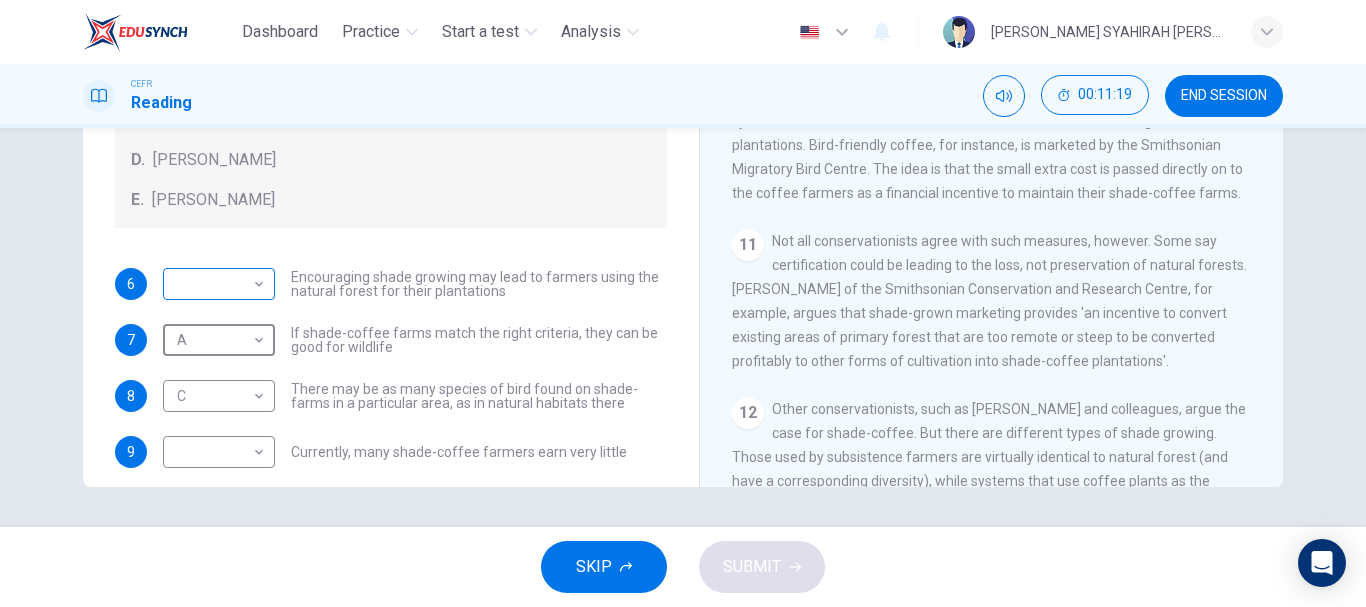 click on "Dashboard Practice Start a test Analysis English en ​ AMIRAH SYAHIRAH BINTI AMRI CEFR Reading 00:11:19 END SESSION Questions 6 - 9 Look at the following opinions and the list of people below.
Match each opinion to the person credited with it.
Write the correct letter  A-E  in the boxes below.
NB  You can write any letter  more than once . People A. Alex Munroe B. Paul Donald C. Robert Rice D. John Rappole E. Stacey Philpott 6 ​ ​ Encouraging shade growing may lead to farmers using the natural forest for their plantations 7 A A ​ If shade-coffee farms match the right criteria, they can be good for wildlife 8 C C ​ There may be as many species of bird found on shade-farms in a particular area, as in natural habitats there 9 ​ ​ Currently, many shade-coffee farmers earn very little Natural Coffee and Cocoa CLICK TO ZOOM Click to Zoom 1 What's the connection between your morning coffee, wintering North American birds and the cool shade of a tree? Actually, quite a lot, says Simon Birch. 2 3 4 5 6" at bounding box center (683, 303) 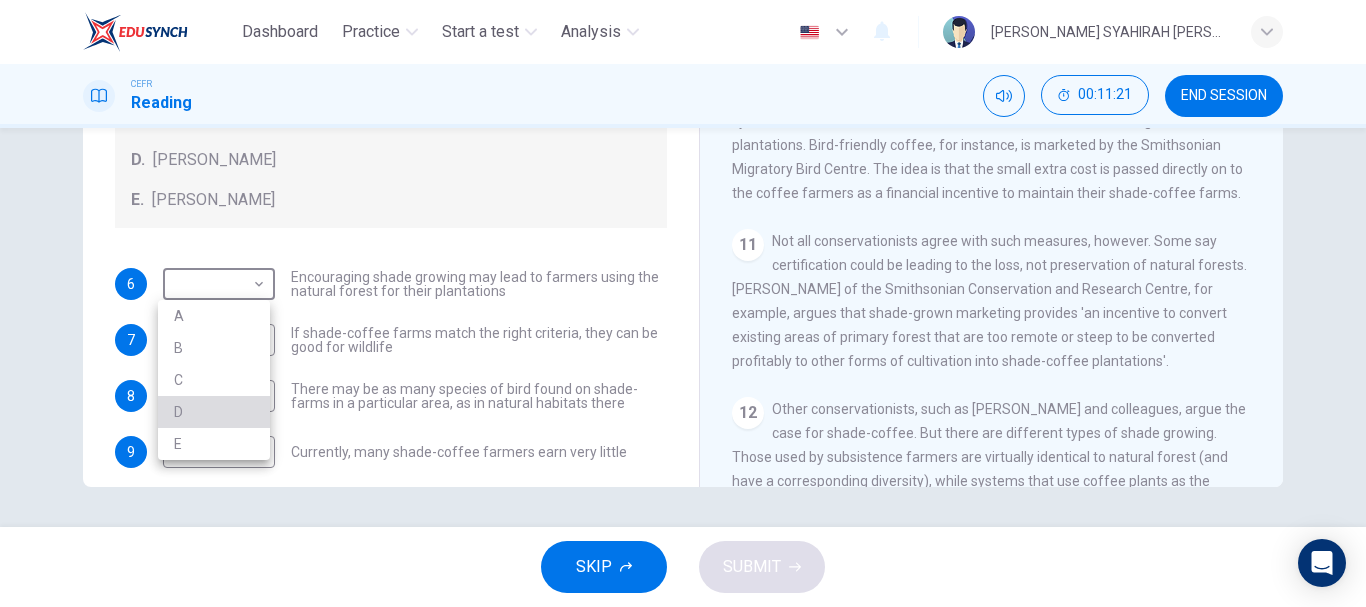 click on "D" at bounding box center (214, 412) 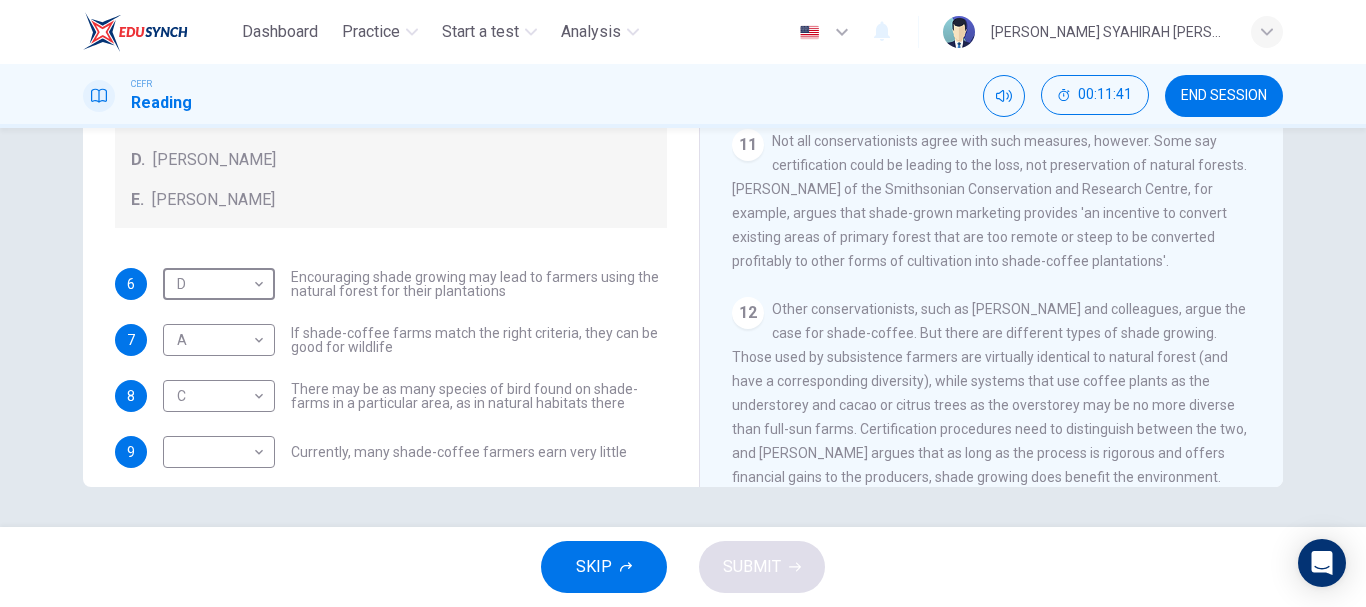 scroll, scrollTop: 1977, scrollLeft: 0, axis: vertical 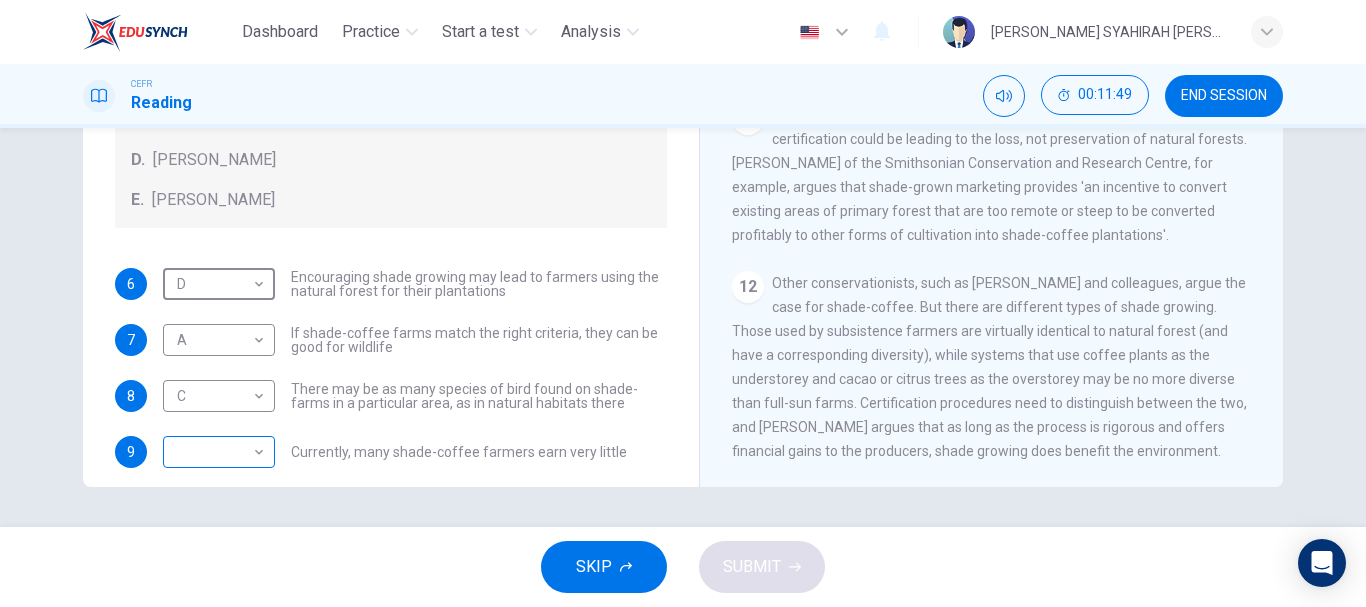 click on "Dashboard Practice Start a test Analysis English en ​ AMIRAH SYAHIRAH BINTI AMRI CEFR Reading 00:11:49 END SESSION Questions 6 - 9 Look at the following opinions and the list of people below.
Match each opinion to the person credited with it.
Write the correct letter  A-E  in the boxes below.
NB  You can write any letter  more than once . People A. Alex Munroe B. Paul Donald C. Robert Rice D. John Rappole E. Stacey Philpott 6 D D ​ Encouraging shade growing may lead to farmers using the natural forest for their plantations 7 A A ​ If shade-coffee farms match the right criteria, they can be good for wildlife 8 C C ​ There may be as many species of bird found on shade-farms in a particular area, as in natural habitats there 9 ​ ​ Currently, many shade-coffee farmers earn very little Natural Coffee and Cocoa CLICK TO ZOOM Click to Zoom 1 What's the connection between your morning coffee, wintering North American birds and the cool shade of a tree? Actually, quite a lot, says Simon Birch. 2 3 4 5 6" at bounding box center [683, 303] 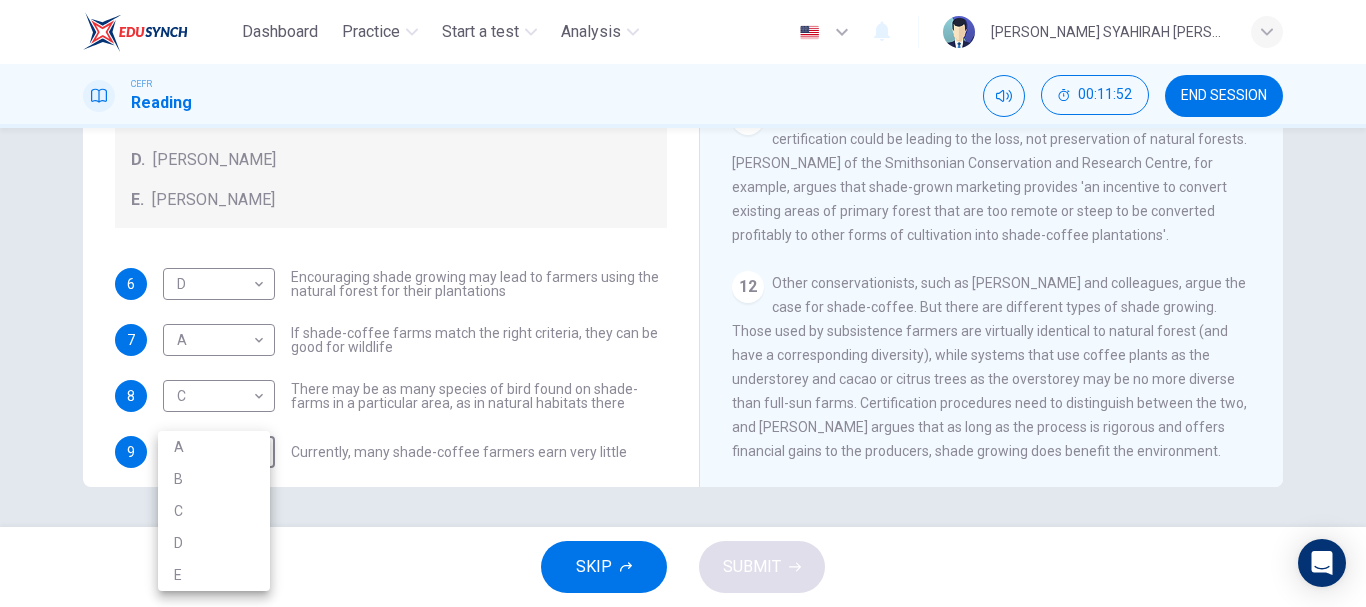 click on "E" at bounding box center [214, 575] 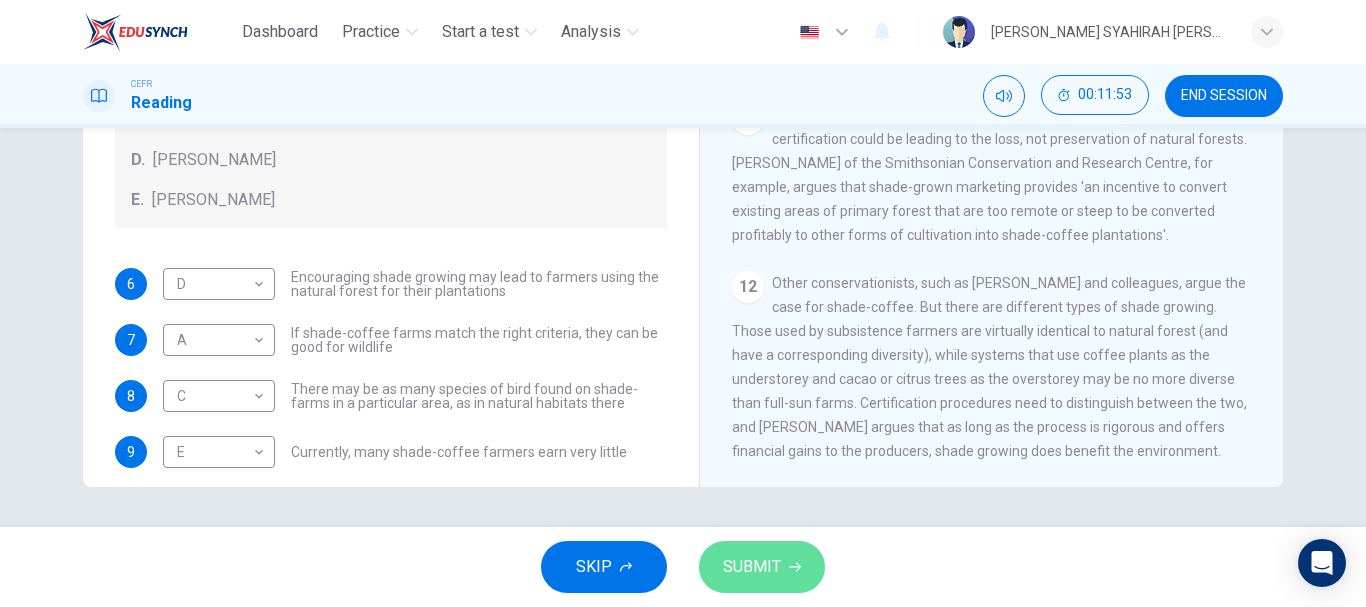 click on "SUBMIT" at bounding box center [762, 567] 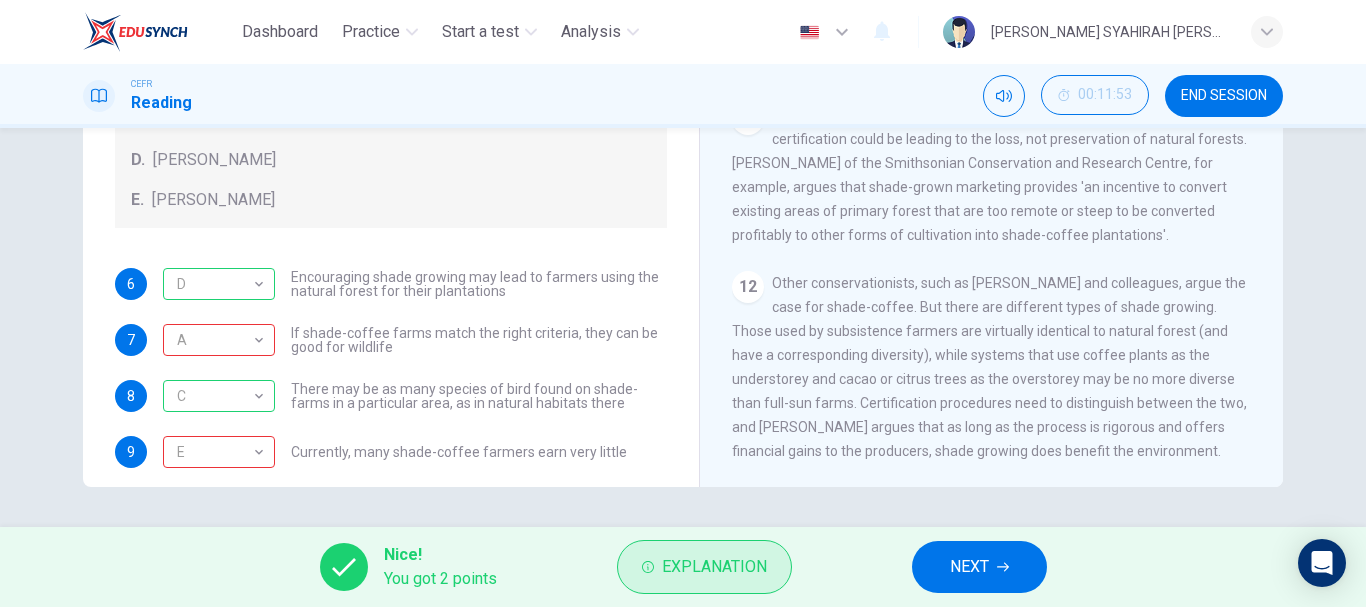 click on "Explanation" at bounding box center [714, 567] 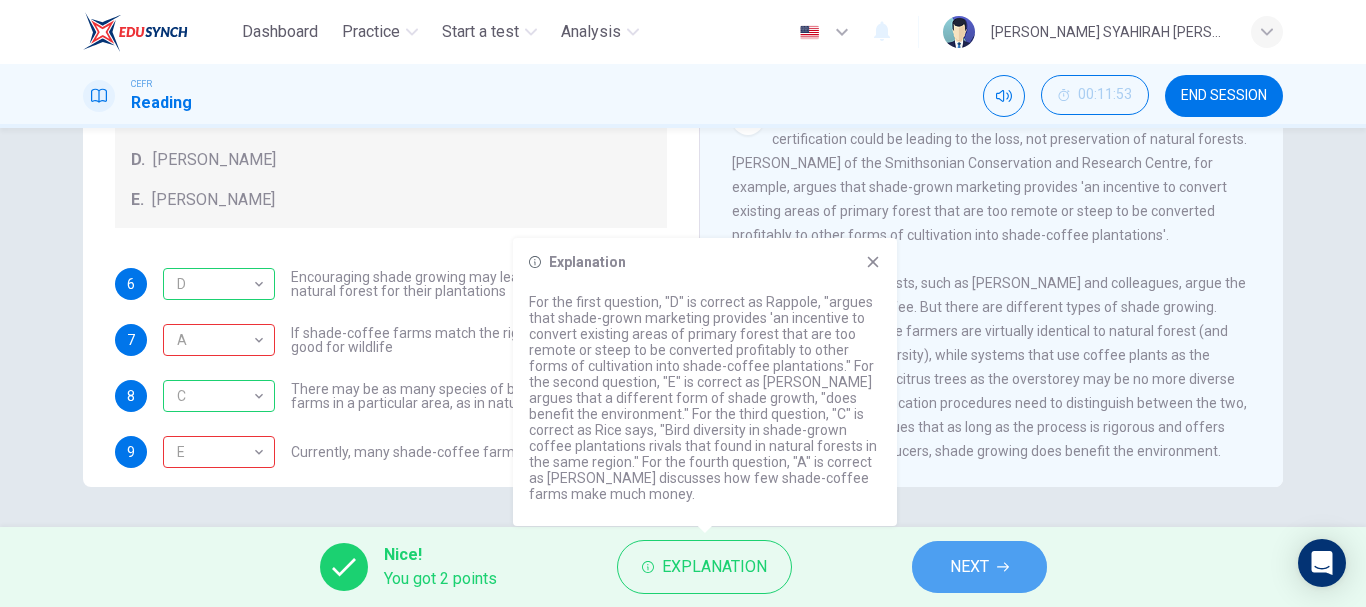click on "NEXT" at bounding box center [979, 567] 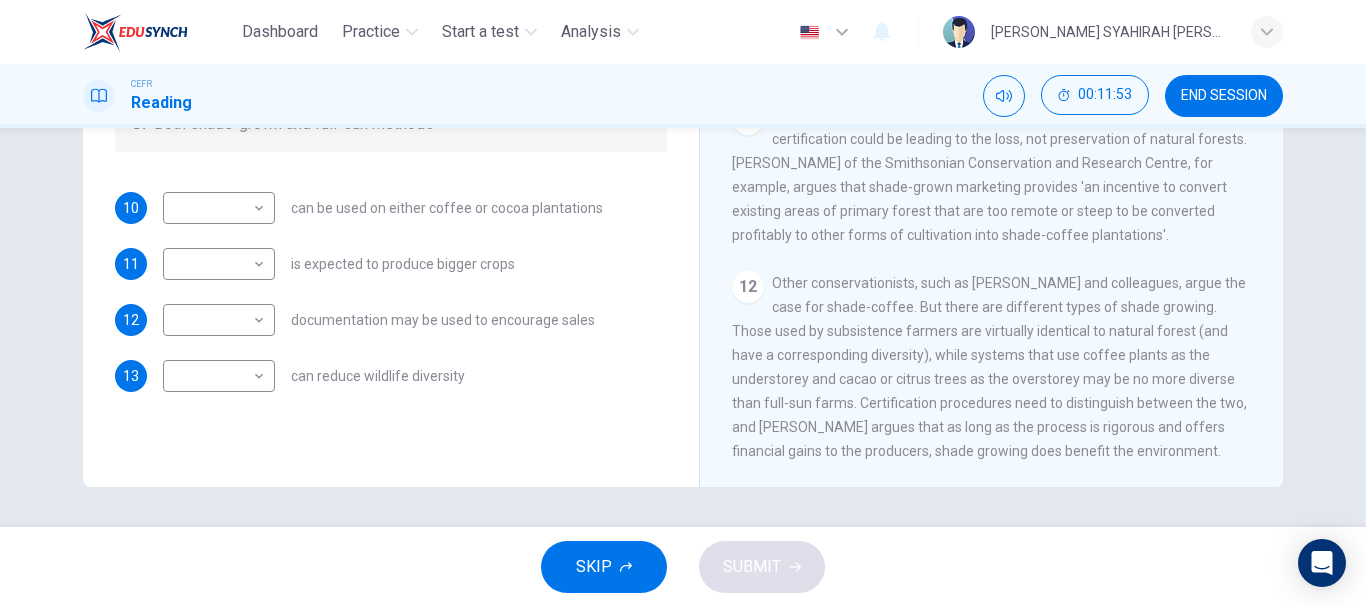 scroll, scrollTop: 0, scrollLeft: 0, axis: both 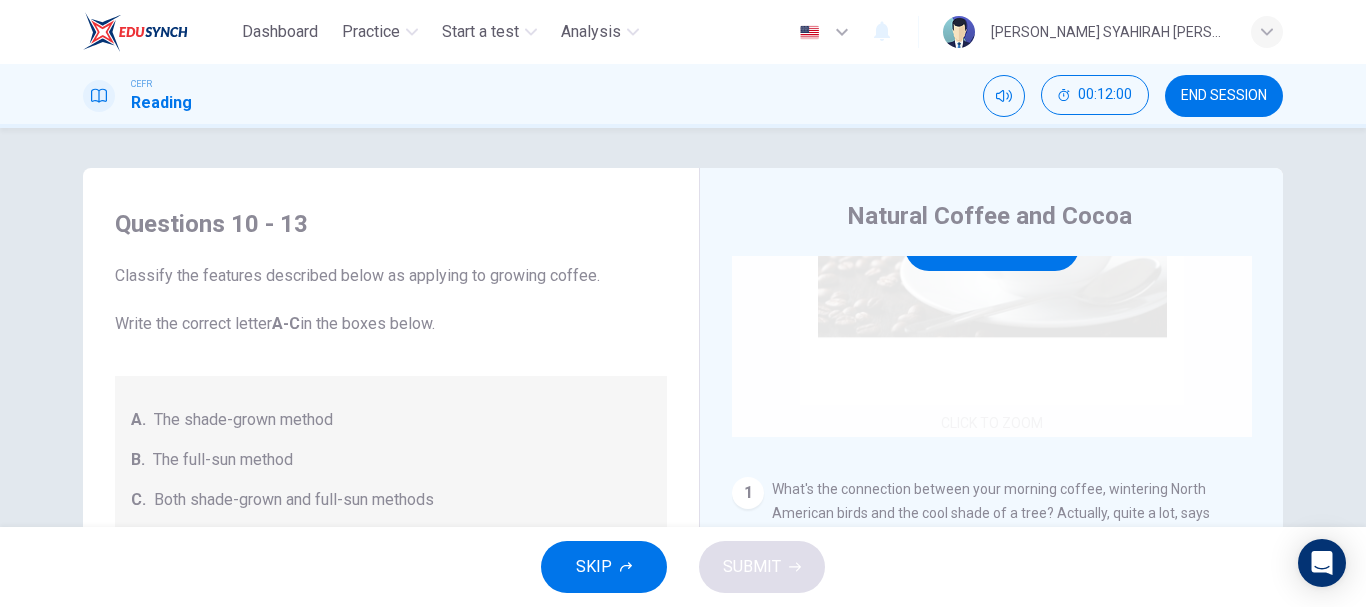 click on "Click to Zoom" at bounding box center (992, 246) 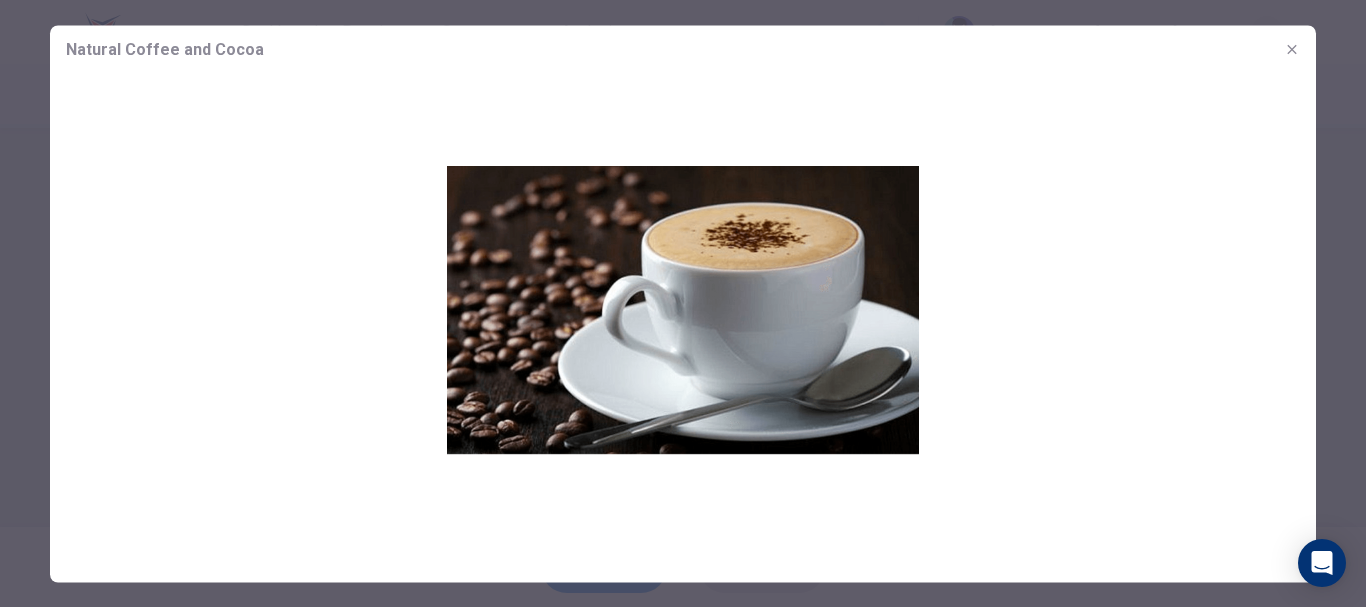 click 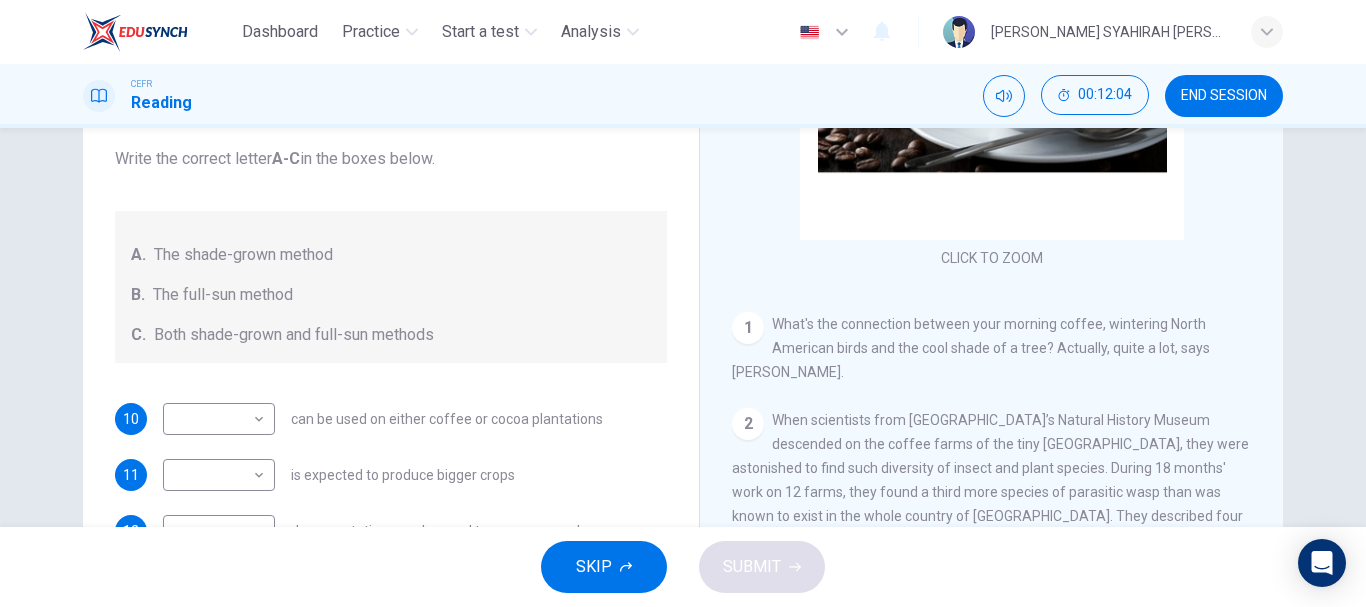 scroll, scrollTop: 200, scrollLeft: 0, axis: vertical 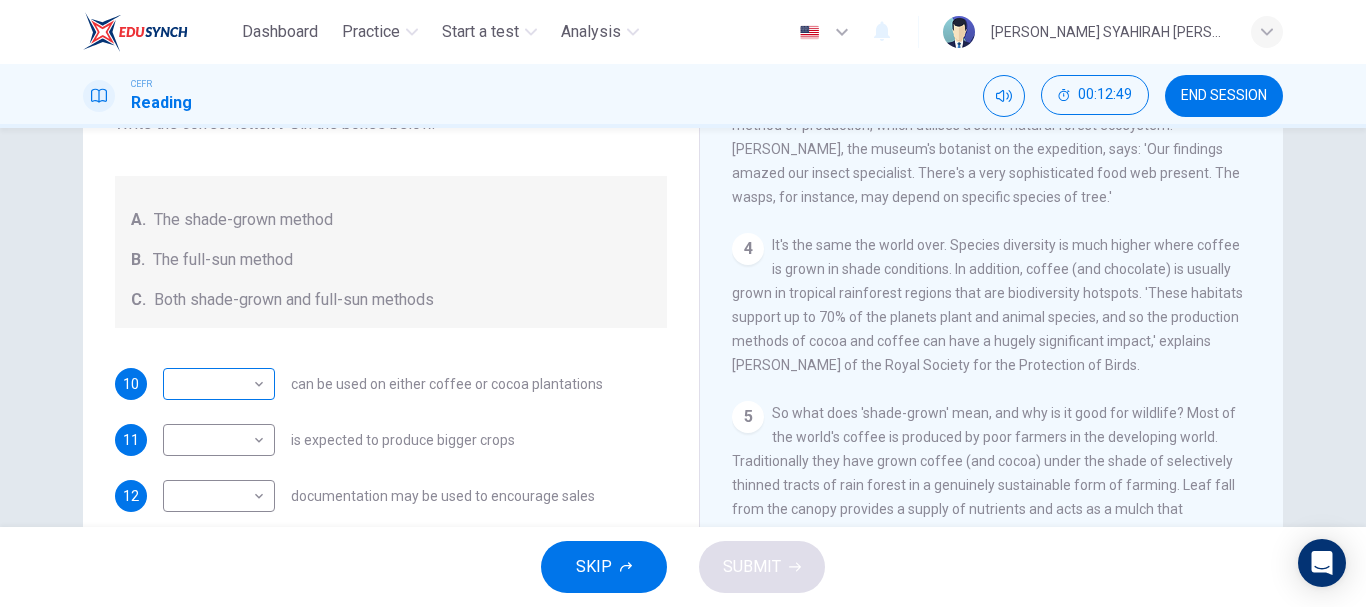 click on "Dashboard Practice Start a test Analysis English en ​ AMIRAH SYAHIRAH BINTI AMRI CEFR Reading 00:12:49 END SESSION Questions 10 - 13 Classify the features described below as applying to growing coffee.
Write the correct letter  A-C  in the boxes below. A. The shade-grown method B. The full-sun method C. Both shade-grown and full-sun methods 10 ​ ​ can be used on either coffee or cocoa plantations 11 ​ ​ is expected to produce bigger crops 12 ​ ​ documentation may be used to encourage sales 13 ​ ​ can reduce wildlife diversity Natural Coffee and Cocoa CLICK TO ZOOM Click to Zoom 1 What's the connection between your morning coffee, wintering North American birds and the cool shade of a tree? Actually, quite a lot, says Simon Birch. 2 3 4 5 6 7 8 9 10 11 12 SKIP SUBMIT EduSynch - Online Language Proficiency Testing
Dashboard Practice Start a test Analysis Notifications © Copyright  2025" at bounding box center (683, 303) 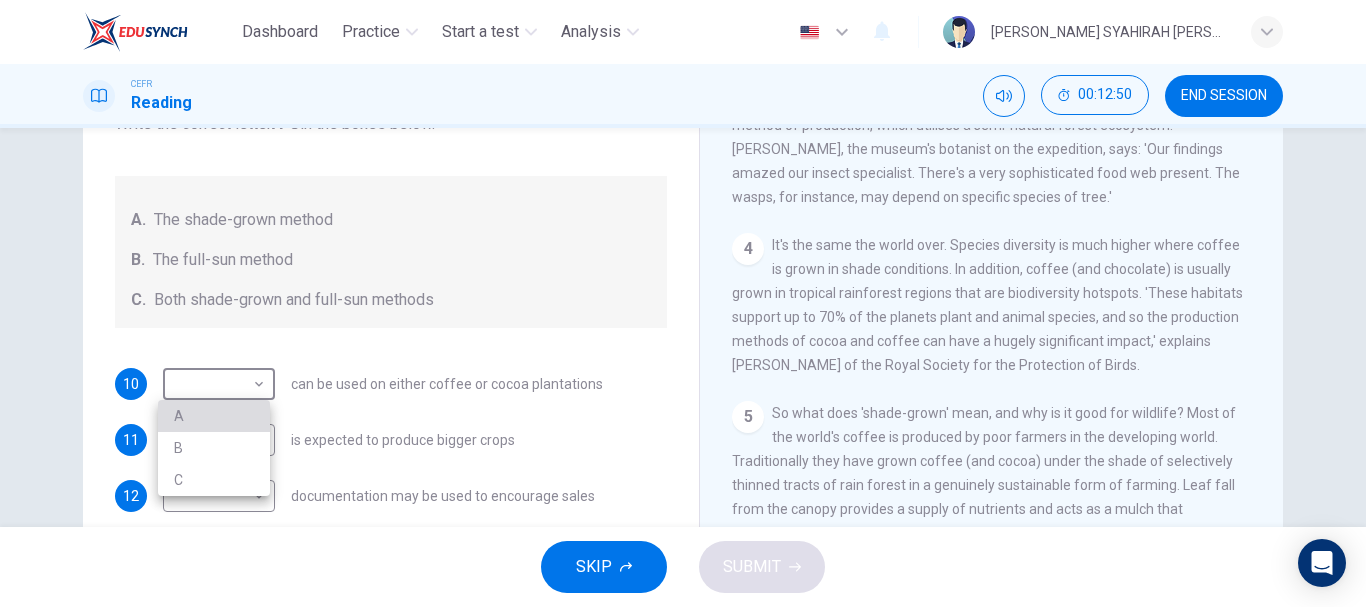 click on "A" at bounding box center [214, 416] 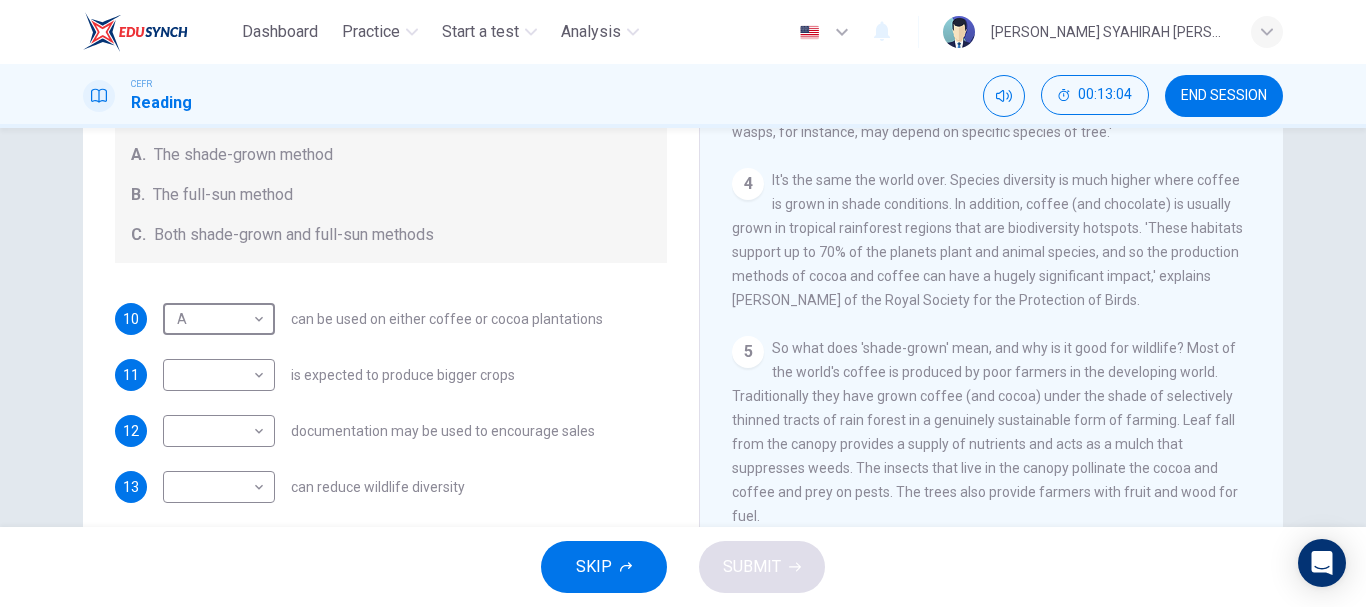 scroll, scrollTop: 300, scrollLeft: 0, axis: vertical 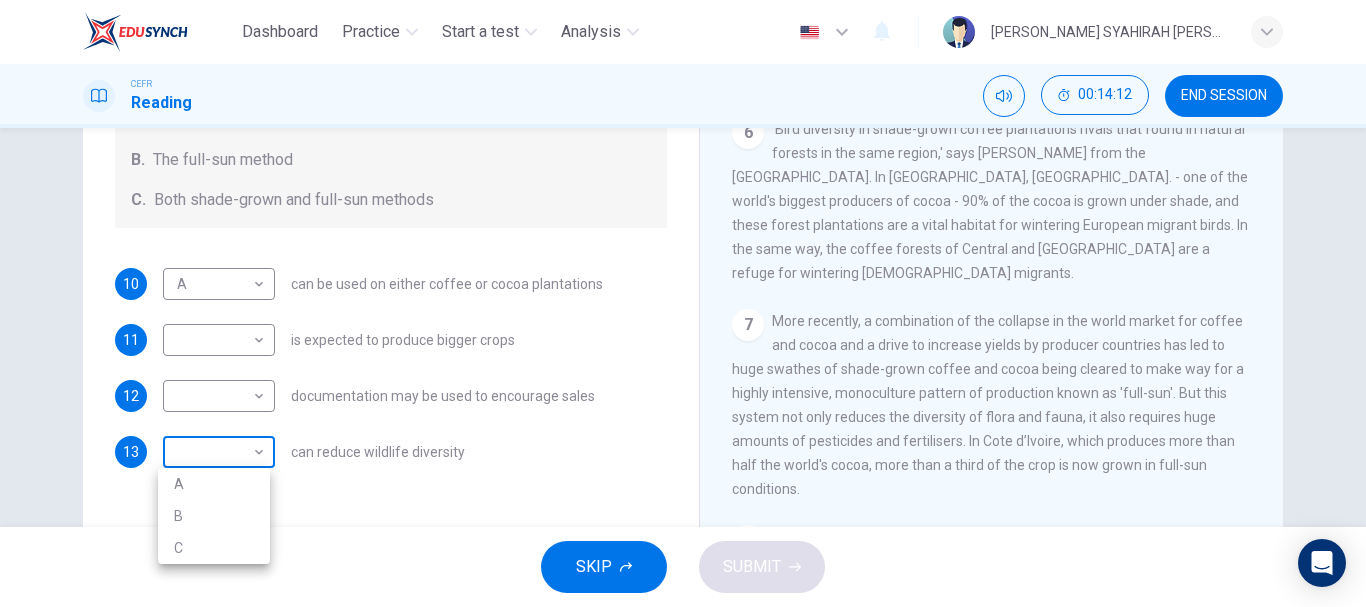 click on "Dashboard Practice Start a test Analysis English en ​ AMIRAH SYAHIRAH BINTI AMRI CEFR Reading 00:14:12 END SESSION Questions 10 - 13 Classify the features described below as applying to growing coffee.
Write the correct letter  A-C  in the boxes below. A. The shade-grown method B. The full-sun method C. Both shade-grown and full-sun methods 10 A A ​ can be used on either coffee or cocoa plantations 11 ​ ​ is expected to produce bigger crops 12 ​ ​ documentation may be used to encourage sales 13 ​ ​ can reduce wildlife diversity Natural Coffee and Cocoa CLICK TO ZOOM Click to Zoom 1 What's the connection between your morning coffee, wintering North American birds and the cool shade of a tree? Actually, quite a lot, says Simon Birch. 2 3 4 5 6 7 8 9 10 11 12 SKIP SUBMIT EduSynch - Online Language Proficiency Testing
Dashboard Practice Start a test Analysis Notifications © Copyright  2025 A B C" at bounding box center [683, 303] 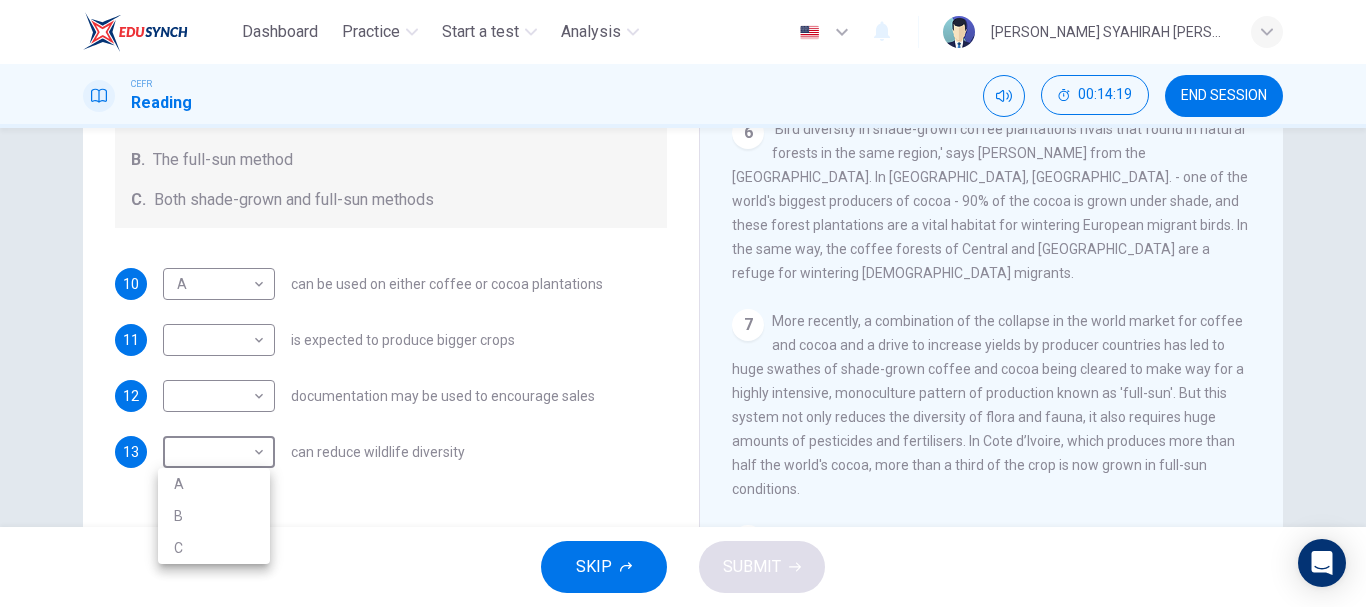 click on "B" at bounding box center (214, 516) 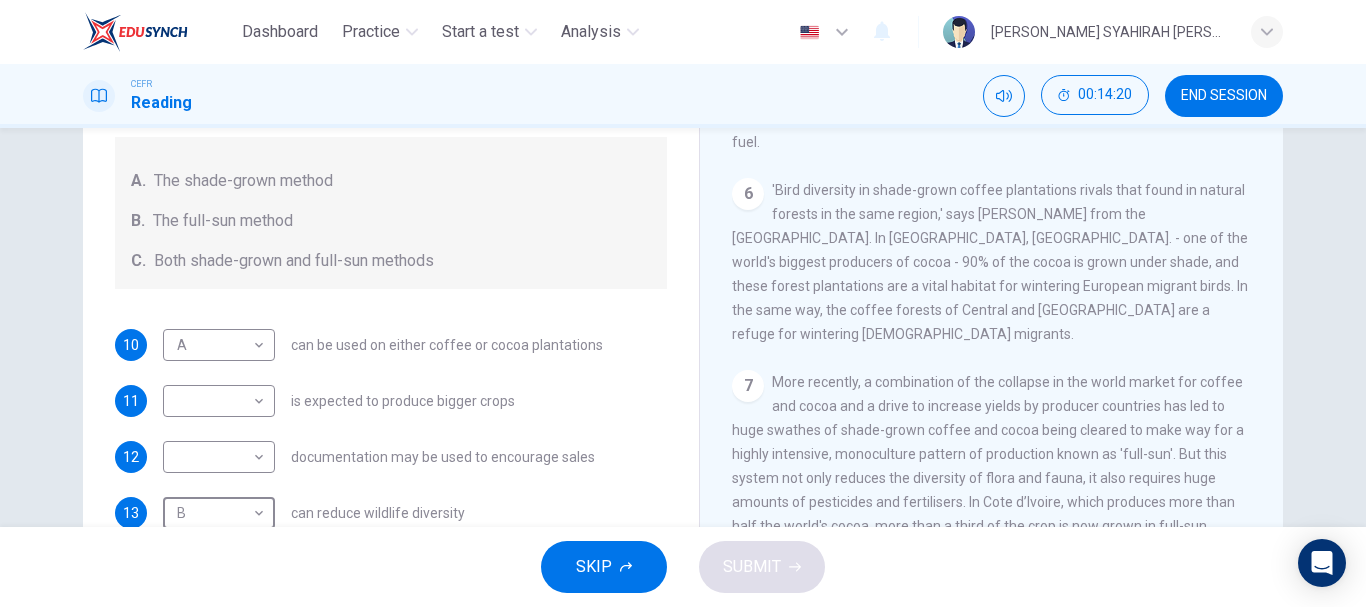 scroll, scrollTop: 300, scrollLeft: 0, axis: vertical 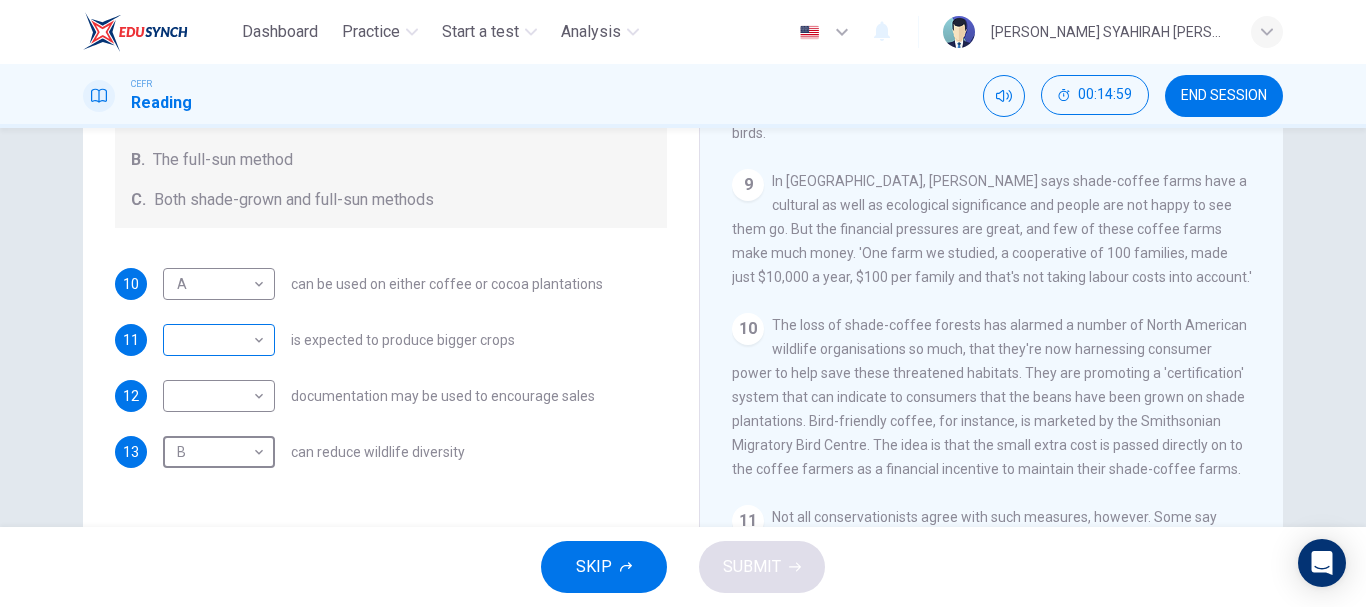 click on "Dashboard Practice Start a test Analysis English en ​ AMIRAH SYAHIRAH BINTI AMRI CEFR Reading 00:14:59 END SESSION Questions 10 - 13 Classify the features described below as applying to growing coffee.
Write the correct letter  A-C  in the boxes below. A. The shade-grown method B. The full-sun method C. Both shade-grown and full-sun methods 10 A A ​ can be used on either coffee or cocoa plantations 11 ​ ​ is expected to produce bigger crops 12 ​ ​ documentation may be used to encourage sales 13 B B ​ can reduce wildlife diversity Natural Coffee and Cocoa CLICK TO ZOOM Click to Zoom 1 What's the connection between your morning coffee, wintering North American birds and the cool shade of a tree? Actually, quite a lot, says Simon Birch. 2 3 4 5 6 7 8 9 10 11 12 SKIP SUBMIT EduSynch - Online Language Proficiency Testing
Dashboard Practice Start a test Analysis Notifications © Copyright  2025" at bounding box center (683, 303) 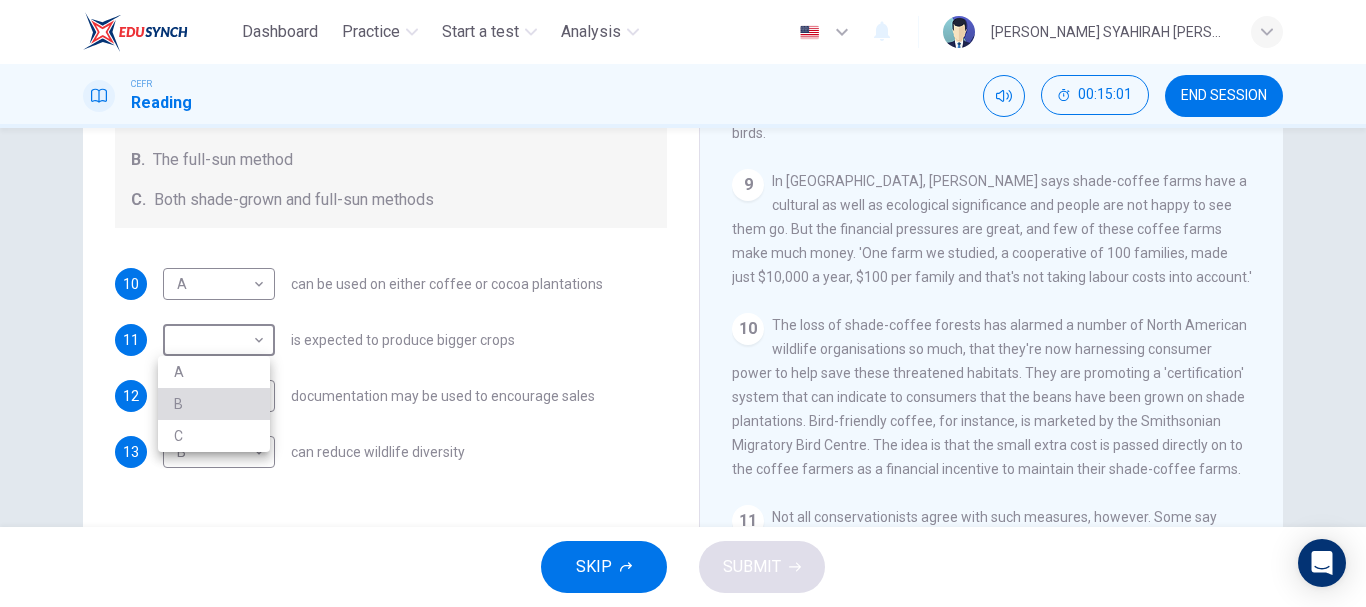 click on "B" at bounding box center (214, 404) 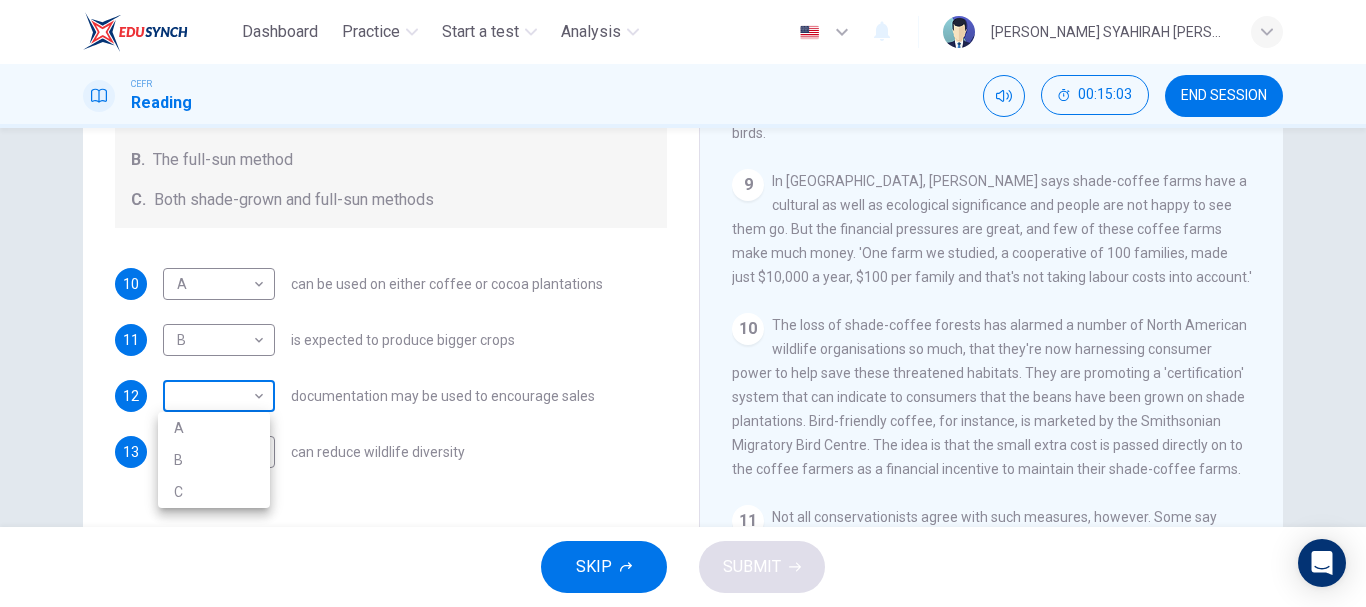 click on "Dashboard Practice Start a test Analysis English en ​ AMIRAH SYAHIRAH BINTI AMRI CEFR Reading 00:15:03 END SESSION Questions 10 - 13 Classify the features described below as applying to growing coffee.
Write the correct letter  A-C  in the boxes below. A. The shade-grown method B. The full-sun method C. Both shade-grown and full-sun methods 10 A A ​ can be used on either coffee or cocoa plantations 11 B B ​ is expected to produce bigger crops 12 ​ ​ documentation may be used to encourage sales 13 B B ​ can reduce wildlife diversity Natural Coffee and Cocoa CLICK TO ZOOM Click to Zoom 1 What's the connection between your morning coffee, wintering North American birds and the cool shade of a tree? Actually, quite a lot, says Simon Birch. 2 3 4 5 6 7 8 9 10 11 12 SKIP SUBMIT EduSynch - Online Language Proficiency Testing
Dashboard Practice Start a test Analysis Notifications © Copyright  2025 A B C" at bounding box center (683, 303) 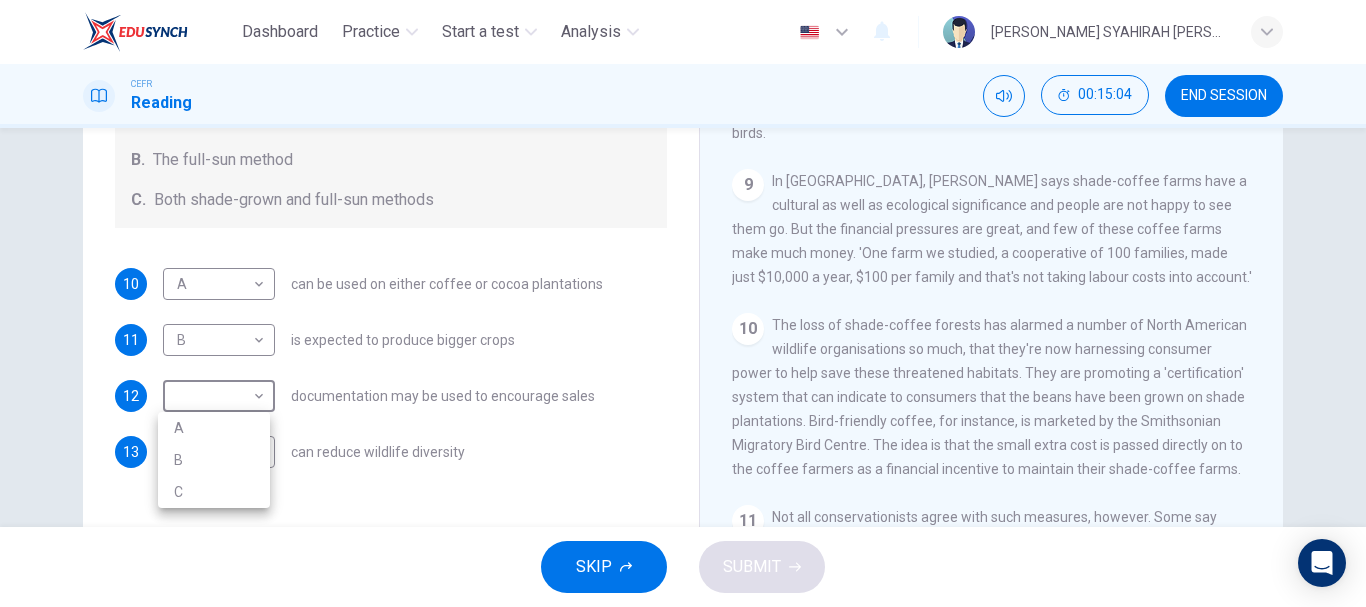 click on "A" at bounding box center (214, 428) 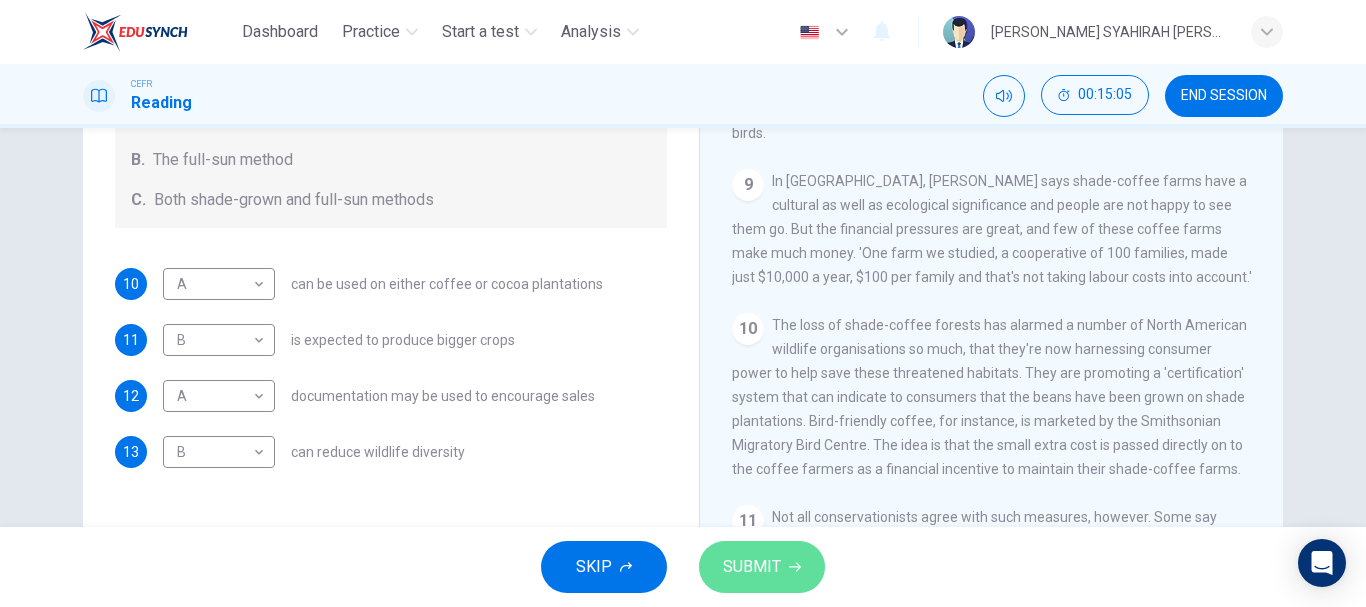 click on "SUBMIT" at bounding box center (762, 567) 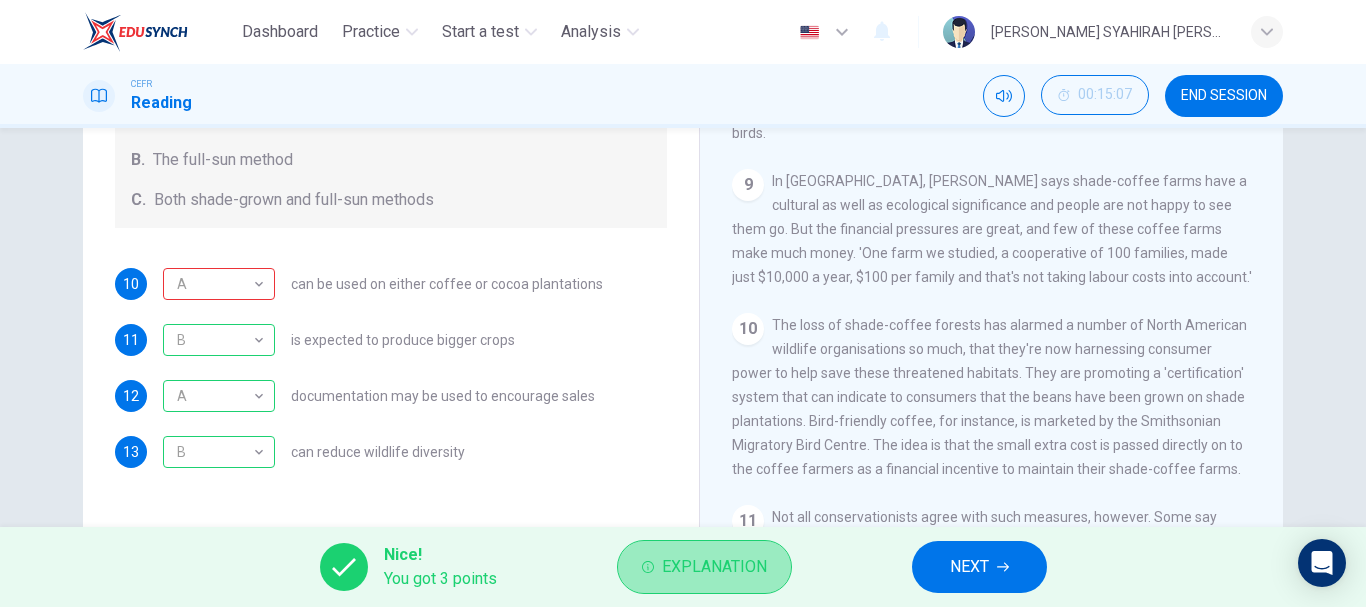 click on "Explanation" at bounding box center [714, 567] 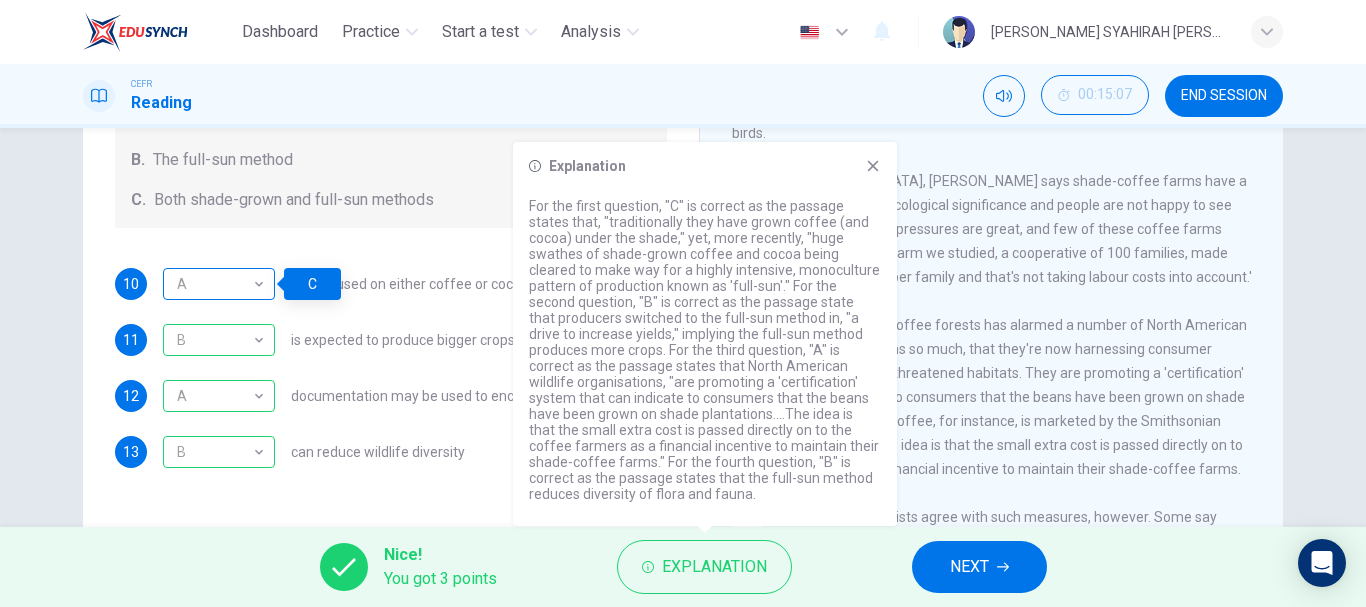 click on "A" at bounding box center (215, 284) 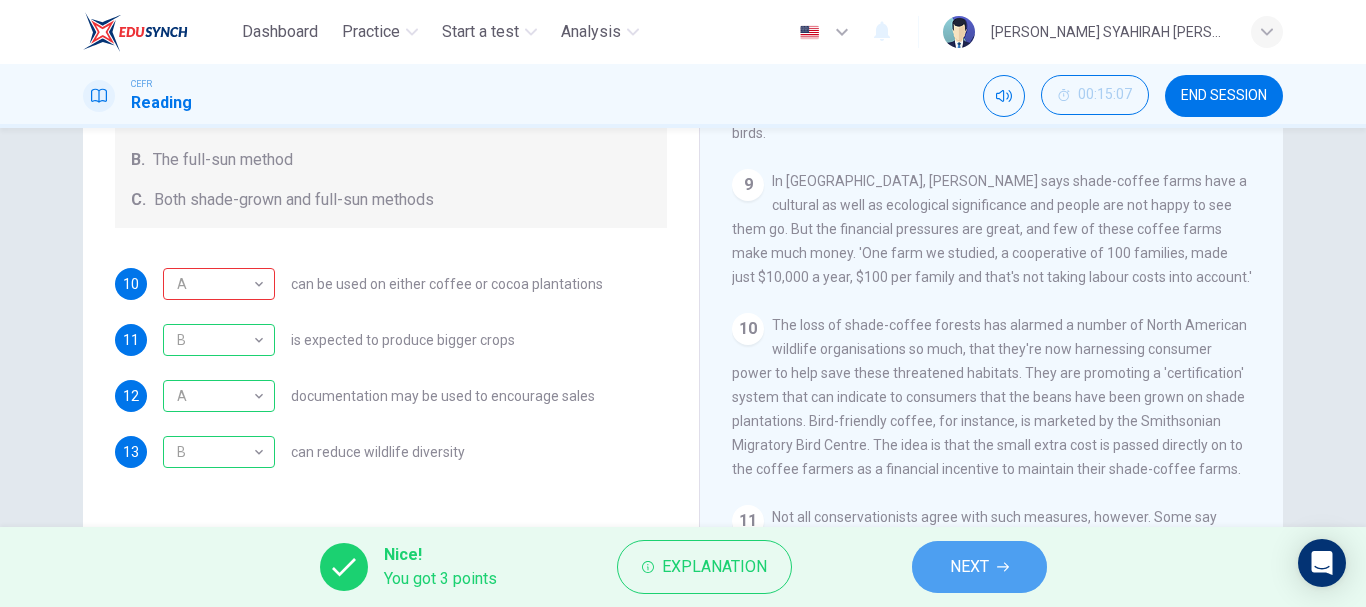 click on "NEXT" at bounding box center [969, 567] 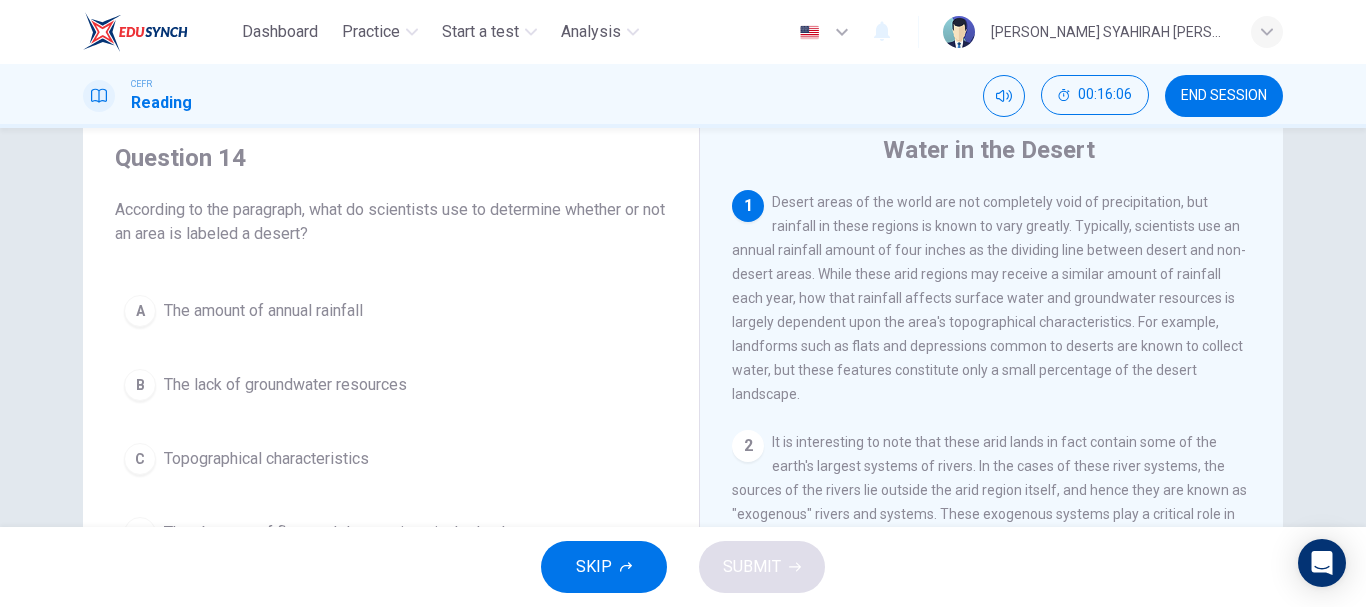 scroll, scrollTop: 100, scrollLeft: 0, axis: vertical 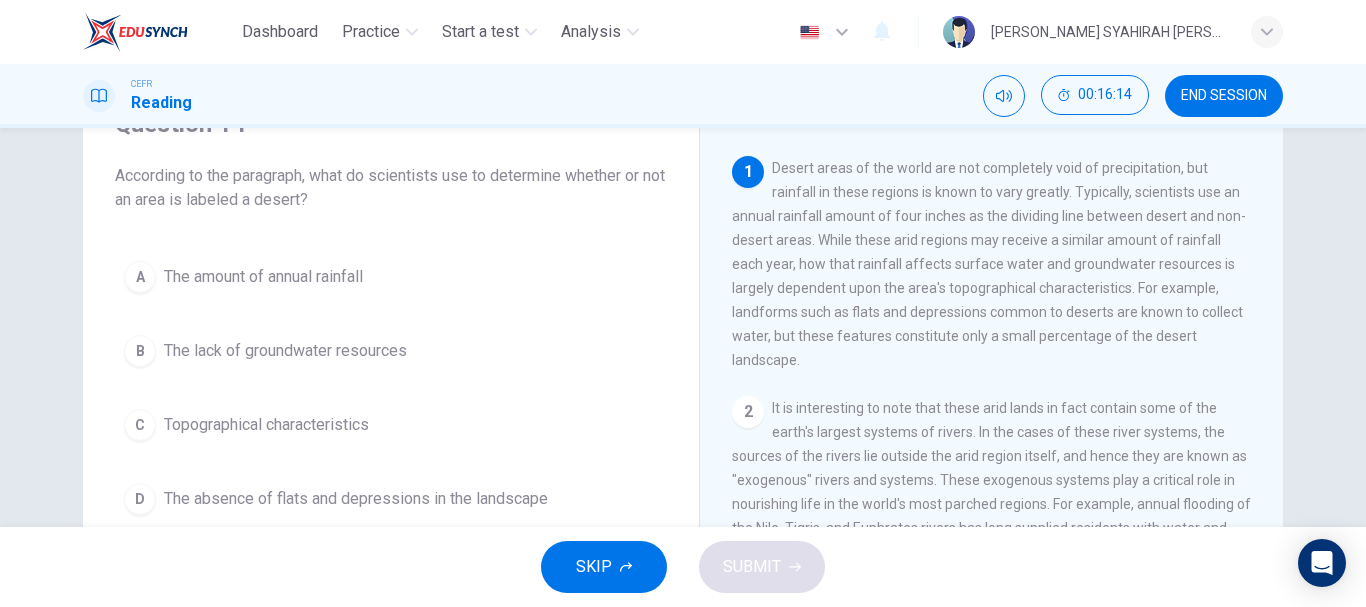 click on "The amount of annual rainfall" at bounding box center (263, 277) 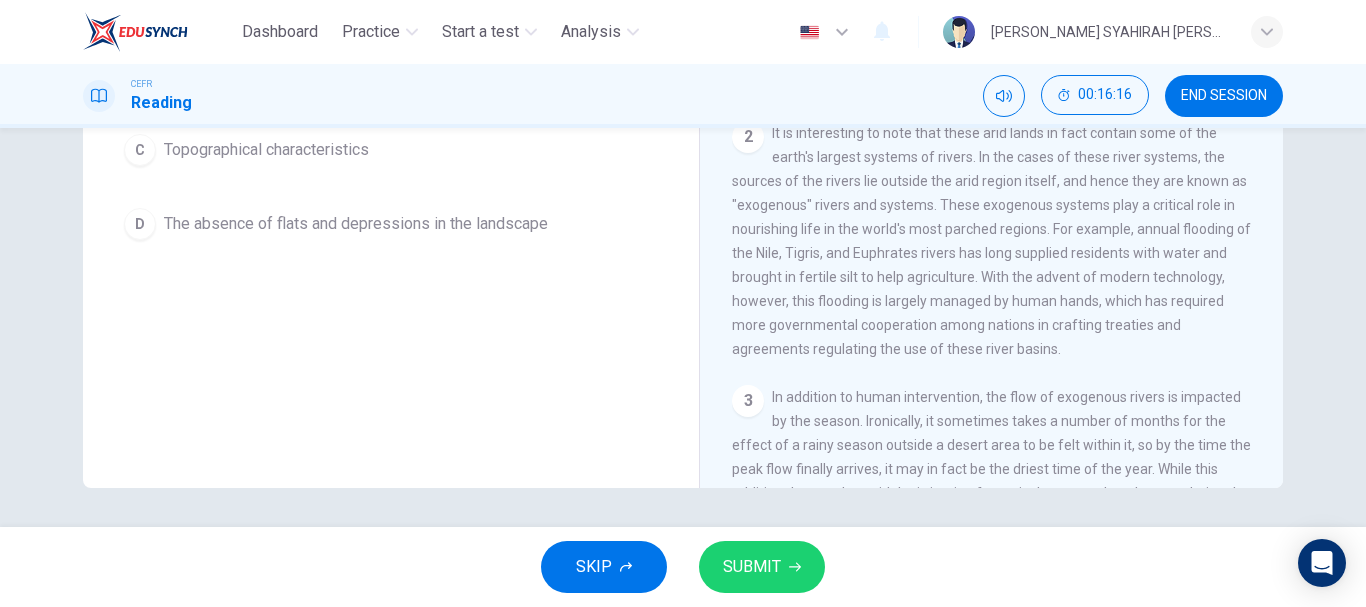 scroll, scrollTop: 376, scrollLeft: 0, axis: vertical 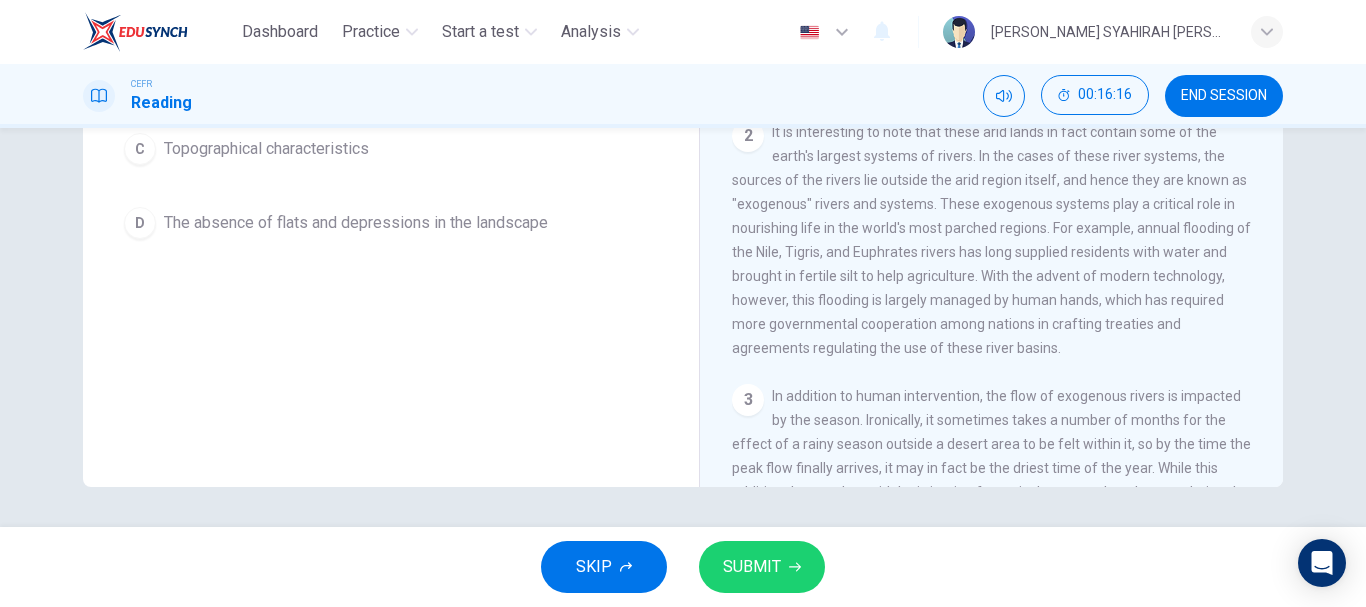 click on "SUBMIT" at bounding box center [752, 567] 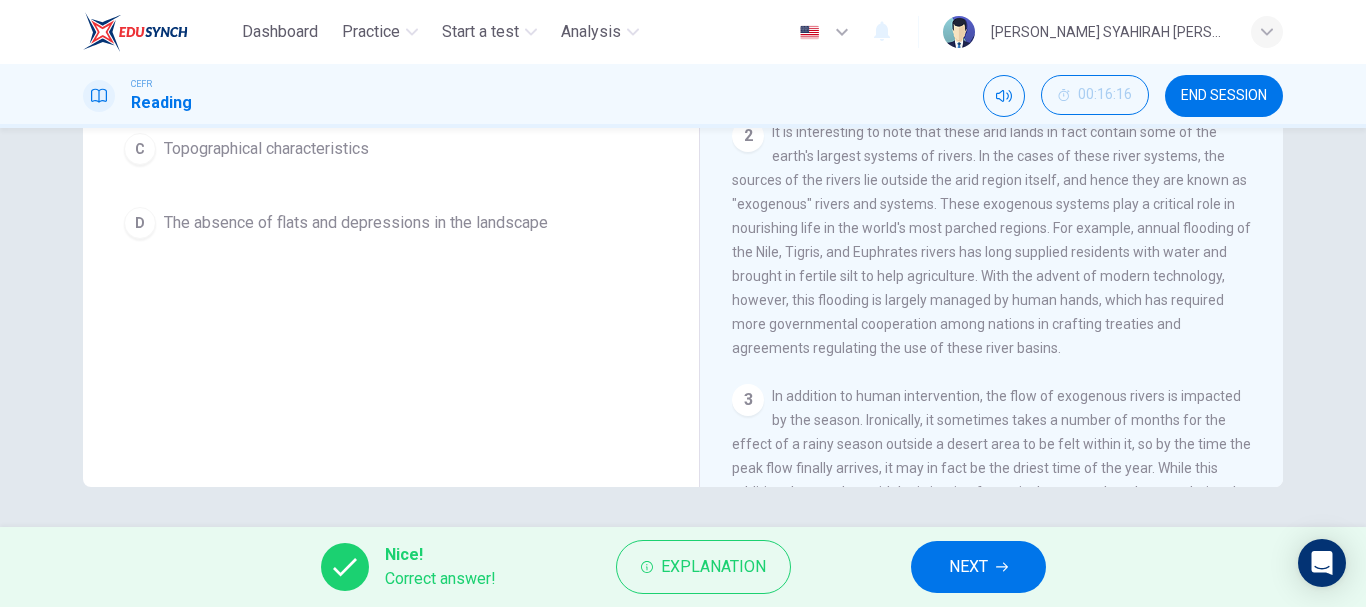 drag, startPoint x: 996, startPoint y: 564, endPoint x: 1001, endPoint y: 517, distance: 47.26521 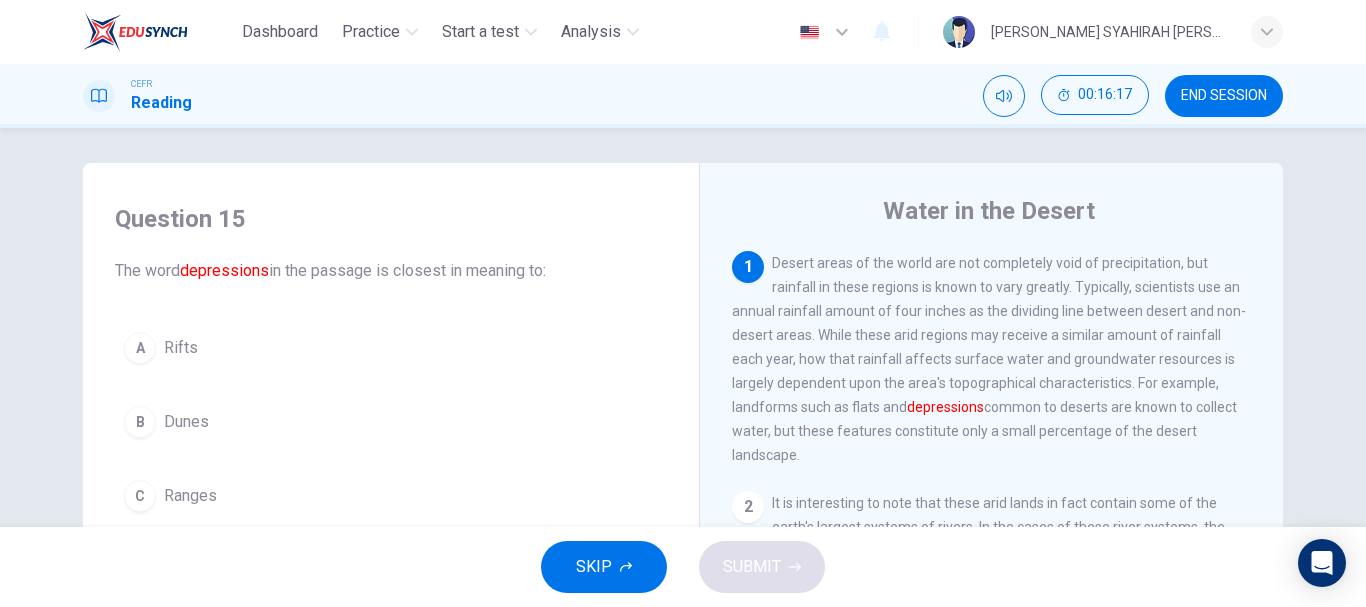 scroll, scrollTop: 0, scrollLeft: 0, axis: both 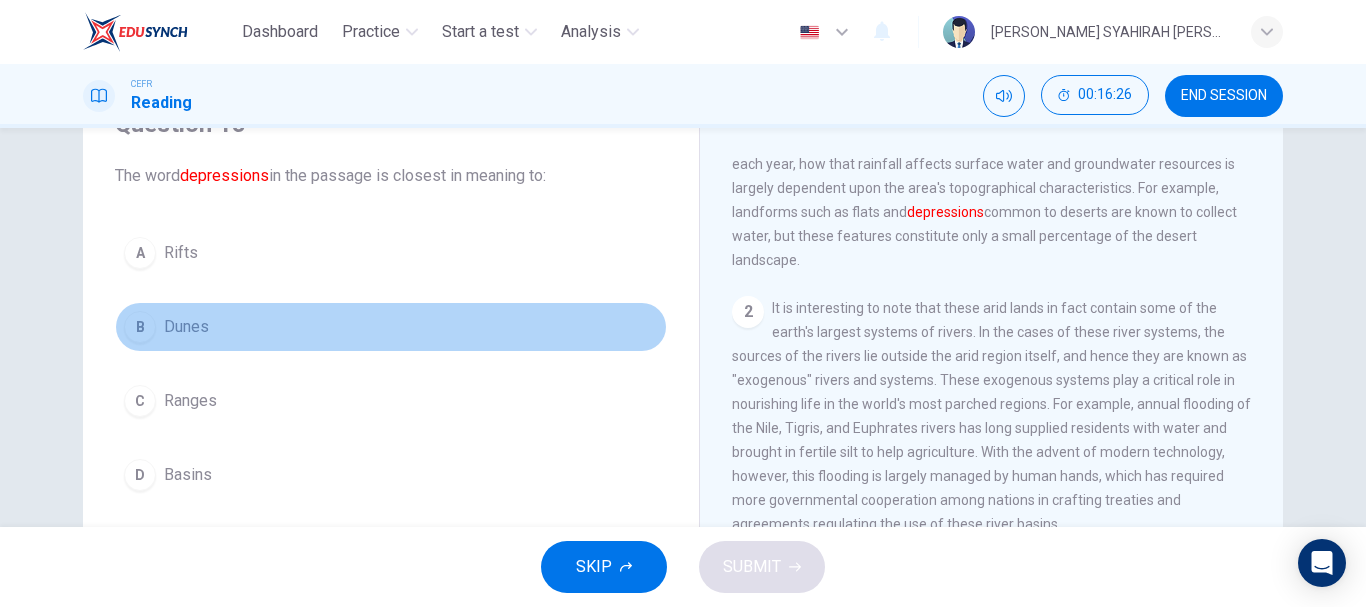 click on "Dunes" at bounding box center [186, 327] 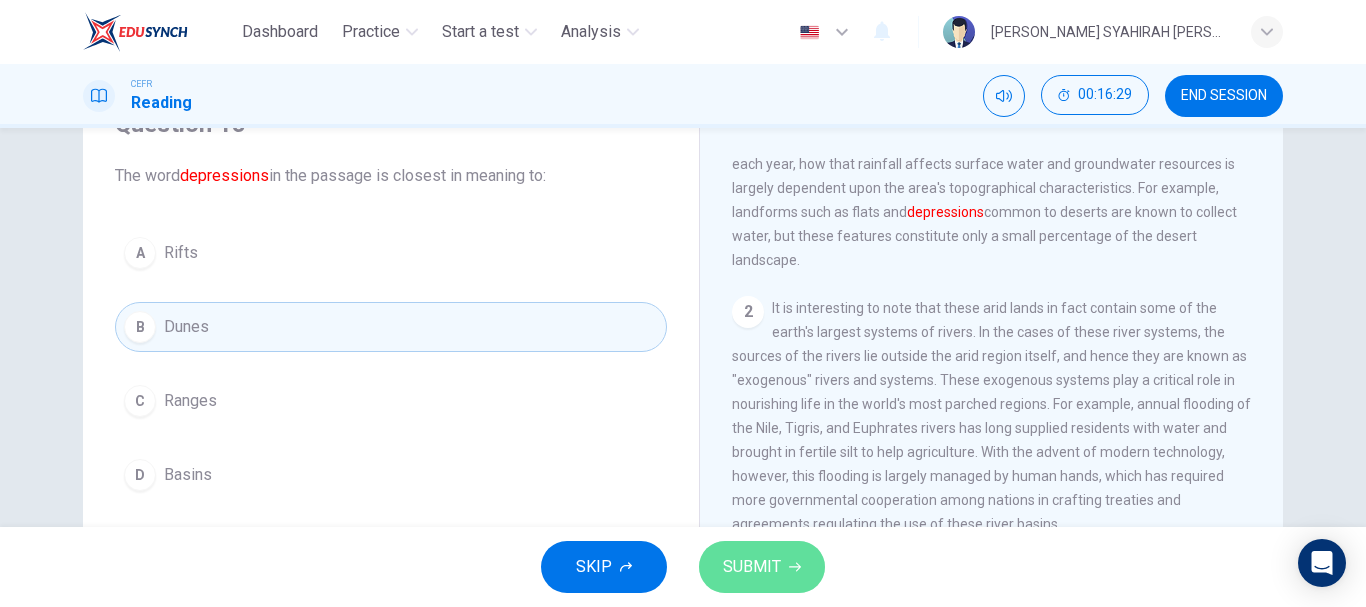 click on "SUBMIT" at bounding box center [752, 567] 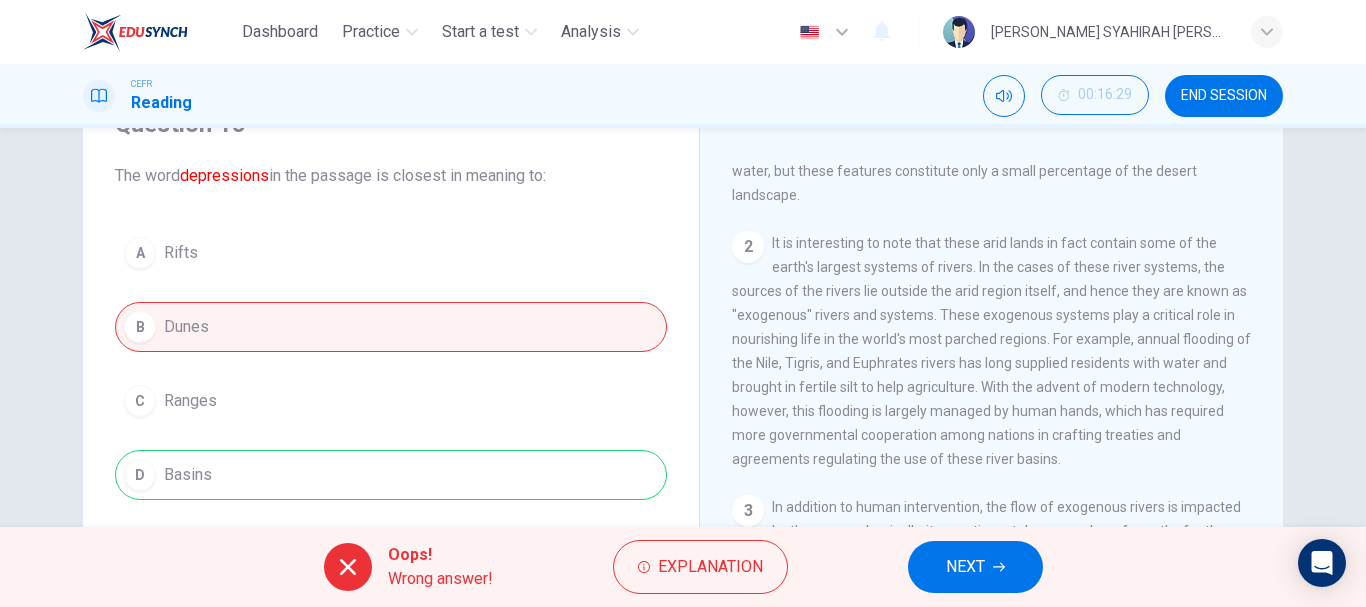 scroll, scrollTop: 200, scrollLeft: 0, axis: vertical 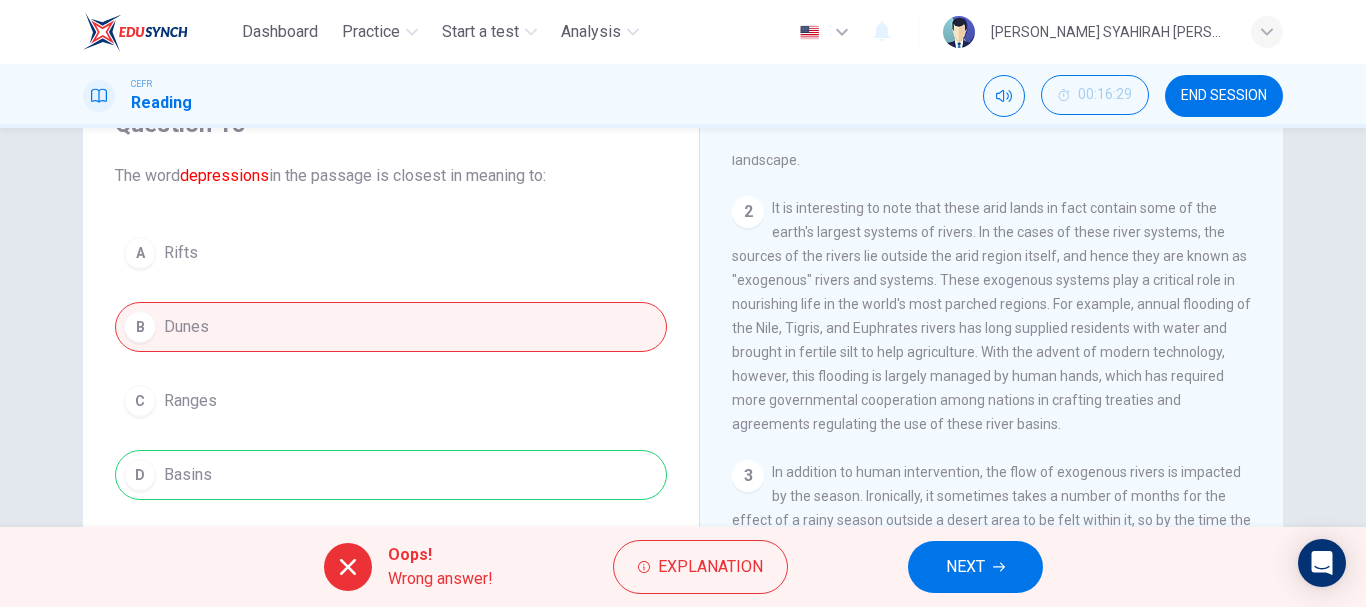 click on "NEXT" at bounding box center (965, 567) 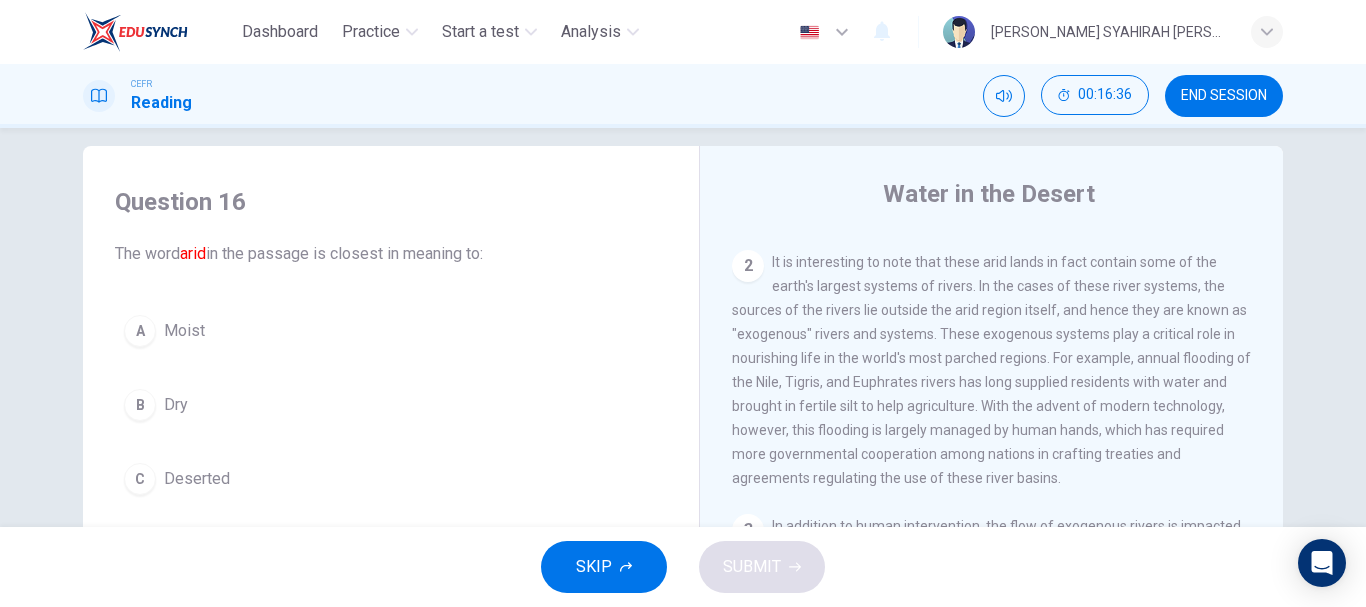 scroll, scrollTop: 0, scrollLeft: 0, axis: both 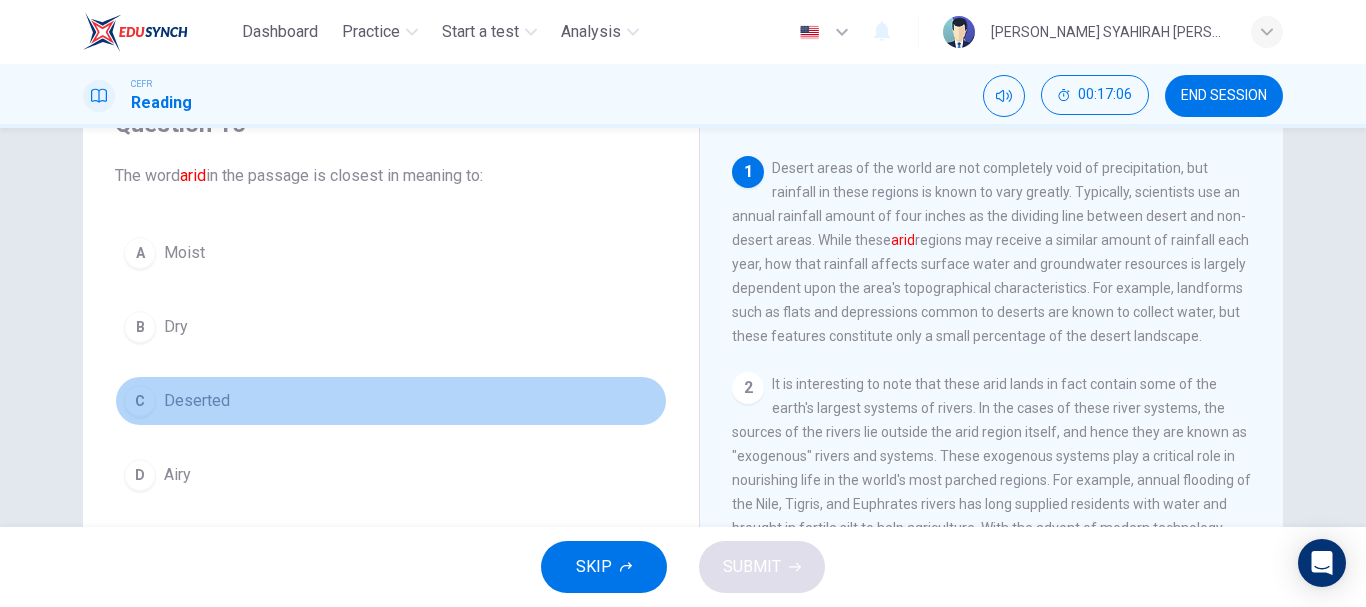 click on "Deserted" at bounding box center (197, 401) 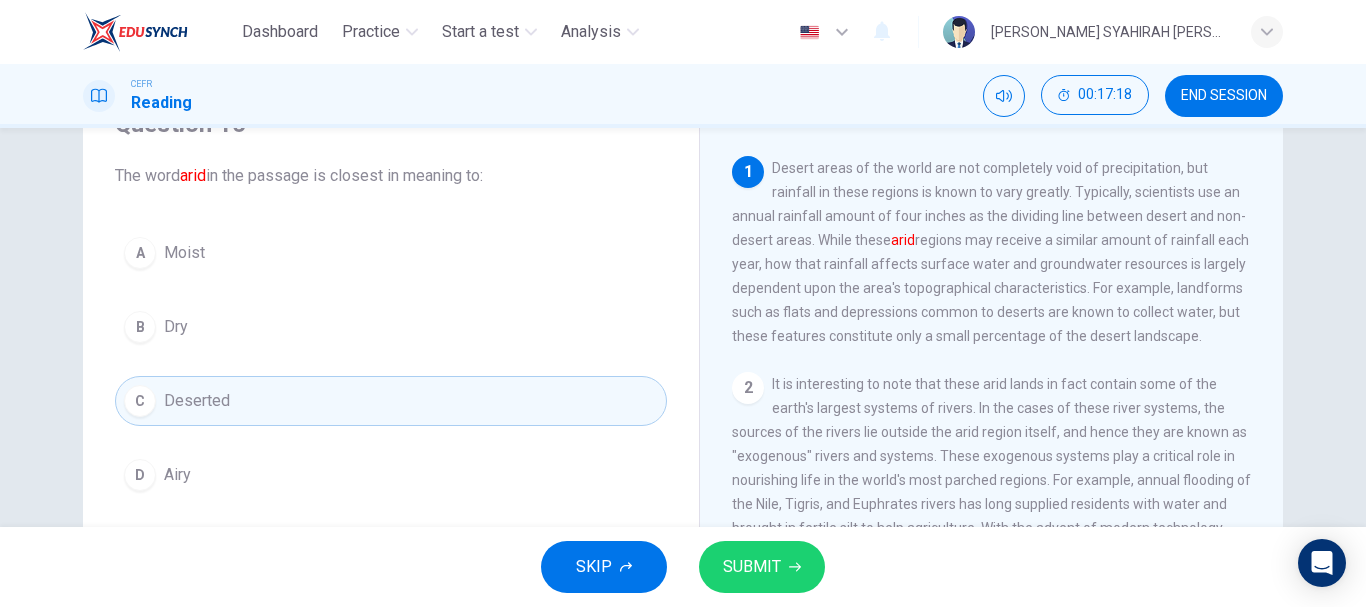 click on "A Moist B Dry C Deserted D Airy" at bounding box center (391, 364) 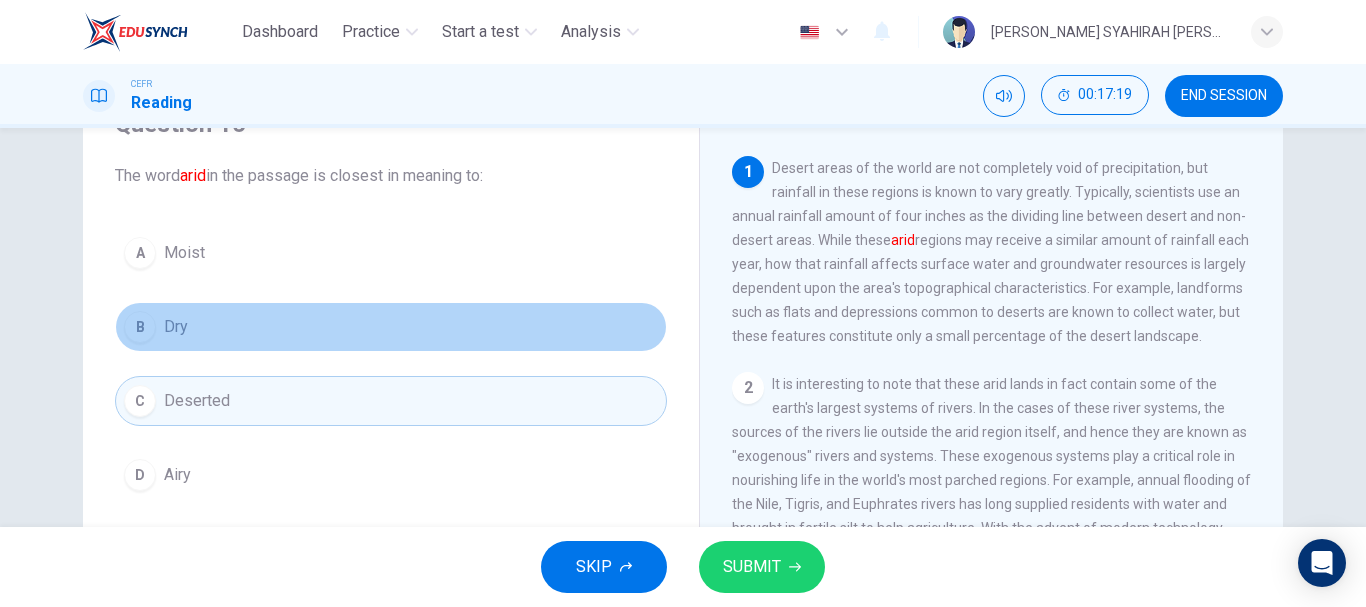 click on "B Dry" at bounding box center [391, 327] 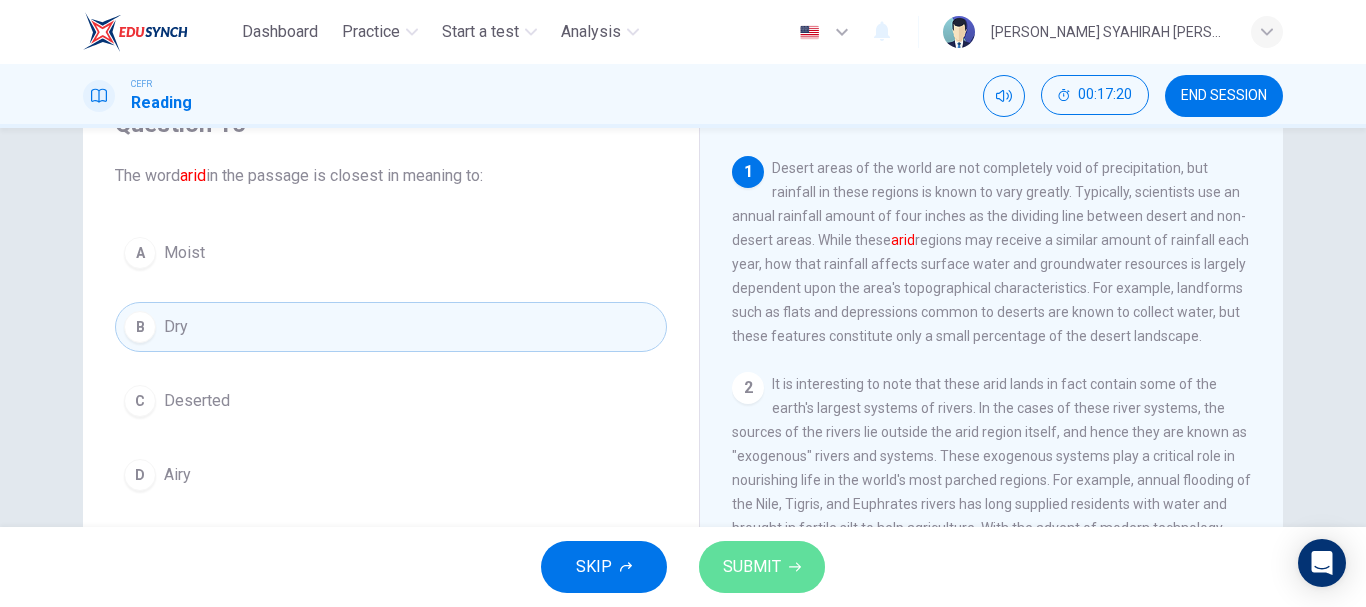 click on "SUBMIT" at bounding box center [752, 567] 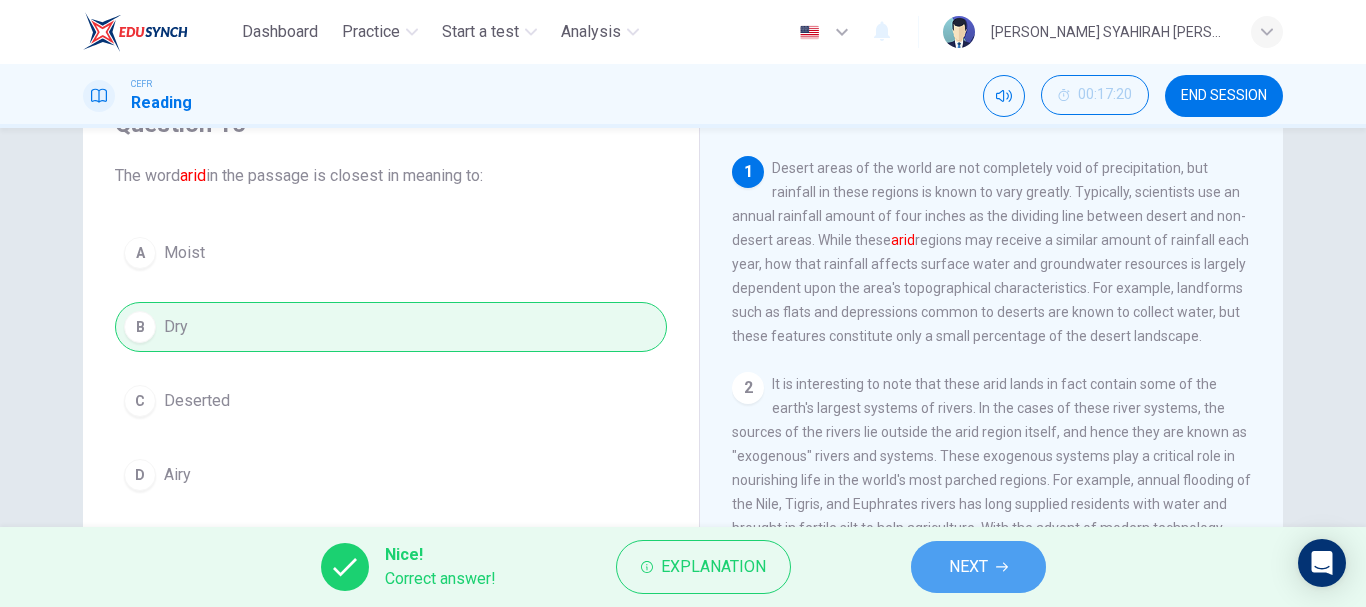 click on "NEXT" at bounding box center (978, 567) 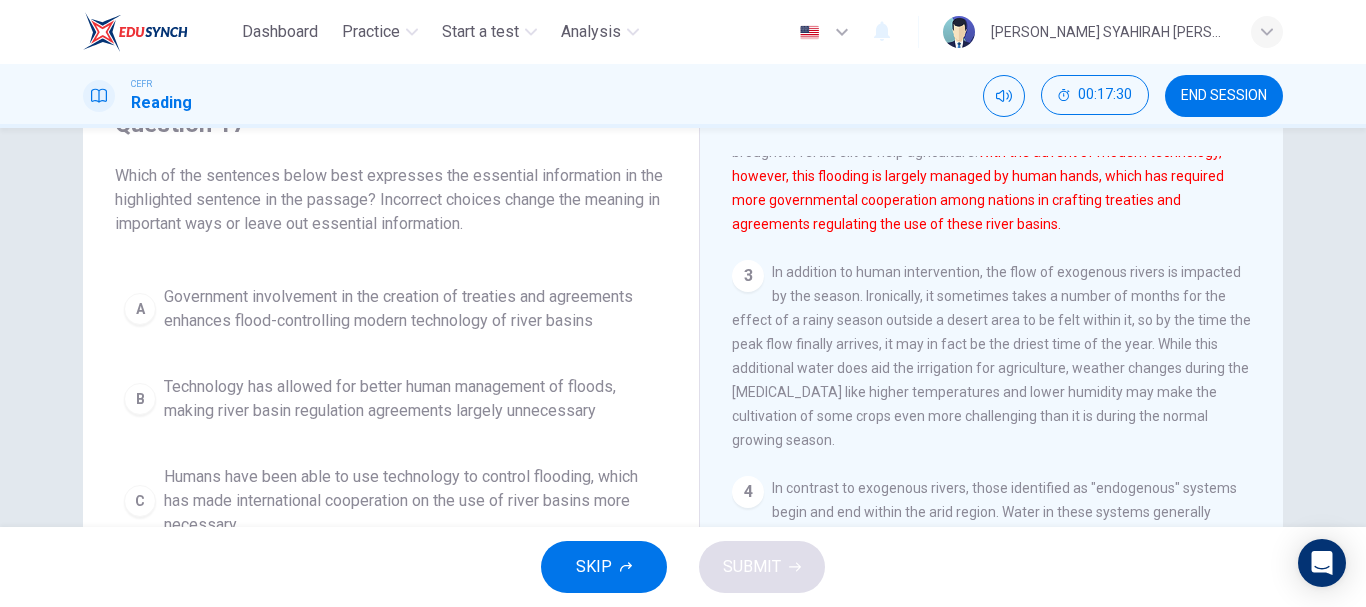 scroll, scrollTop: 300, scrollLeft: 0, axis: vertical 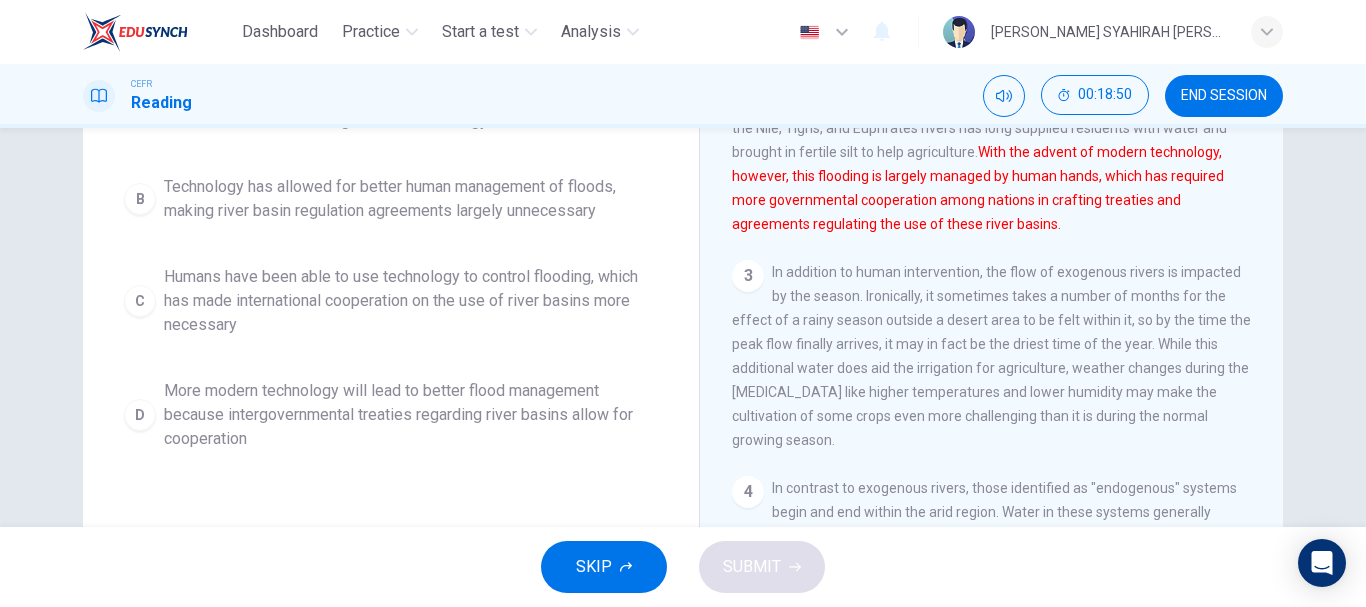 click on "More modern technology will lead to better flood management because intergovernmental treaties regarding river basins allow for cooperation" at bounding box center (411, 415) 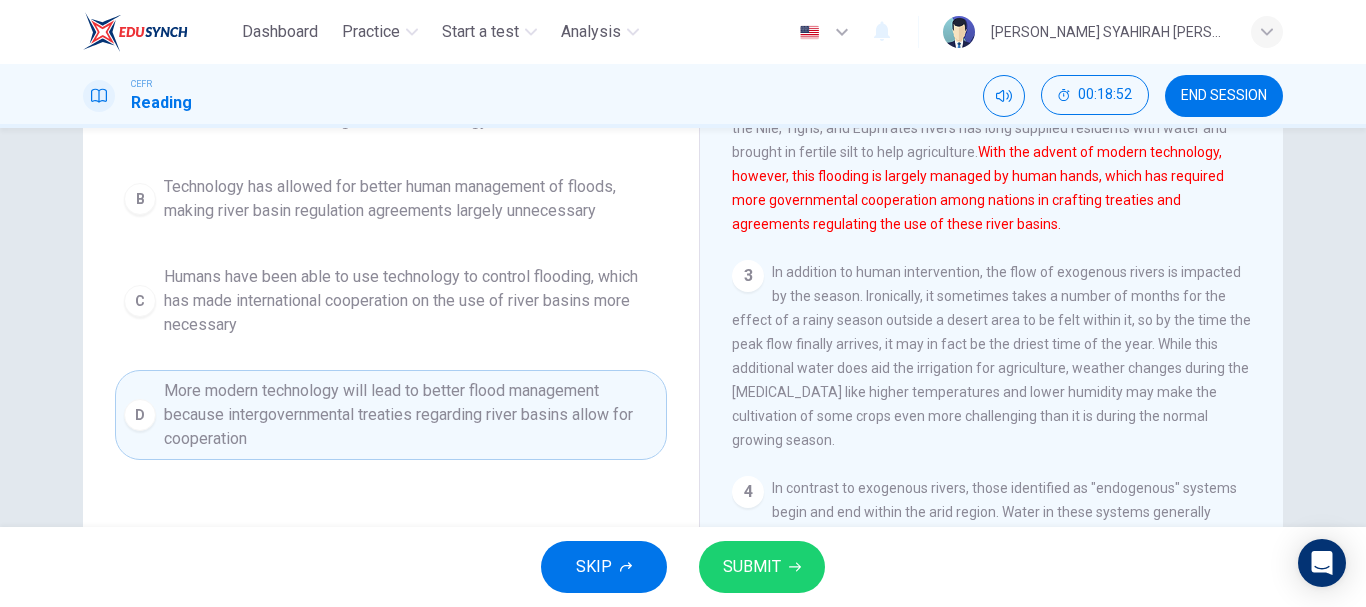 click on "SUBMIT" at bounding box center [752, 567] 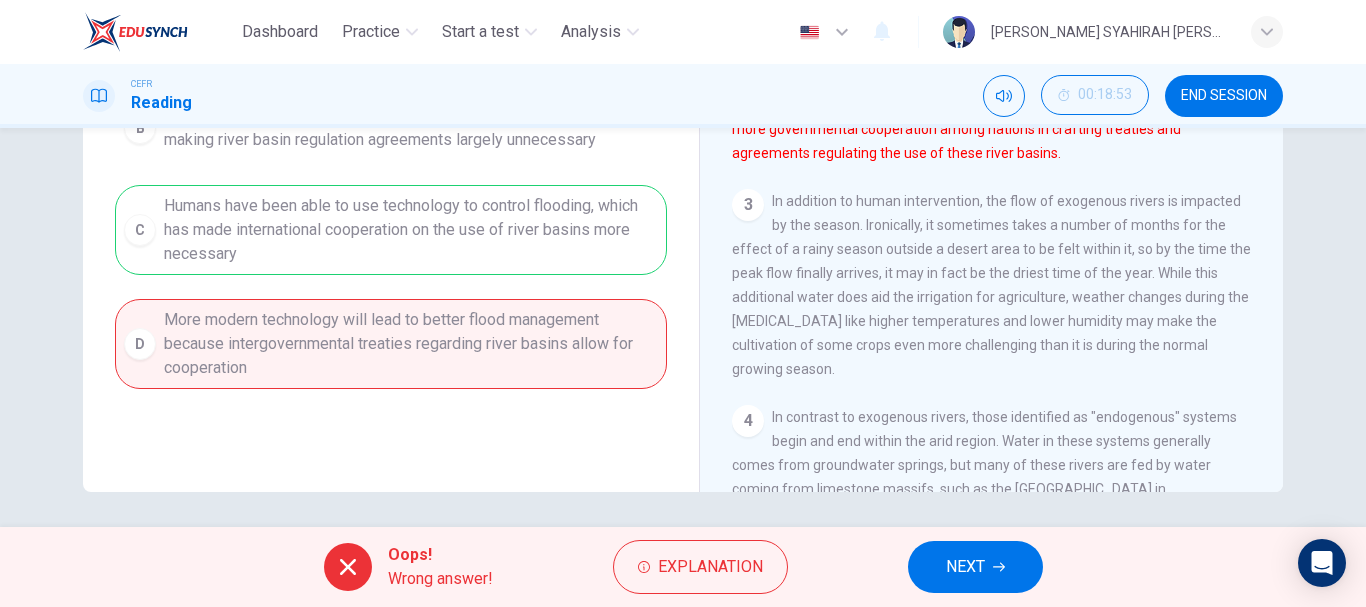 scroll, scrollTop: 376, scrollLeft: 0, axis: vertical 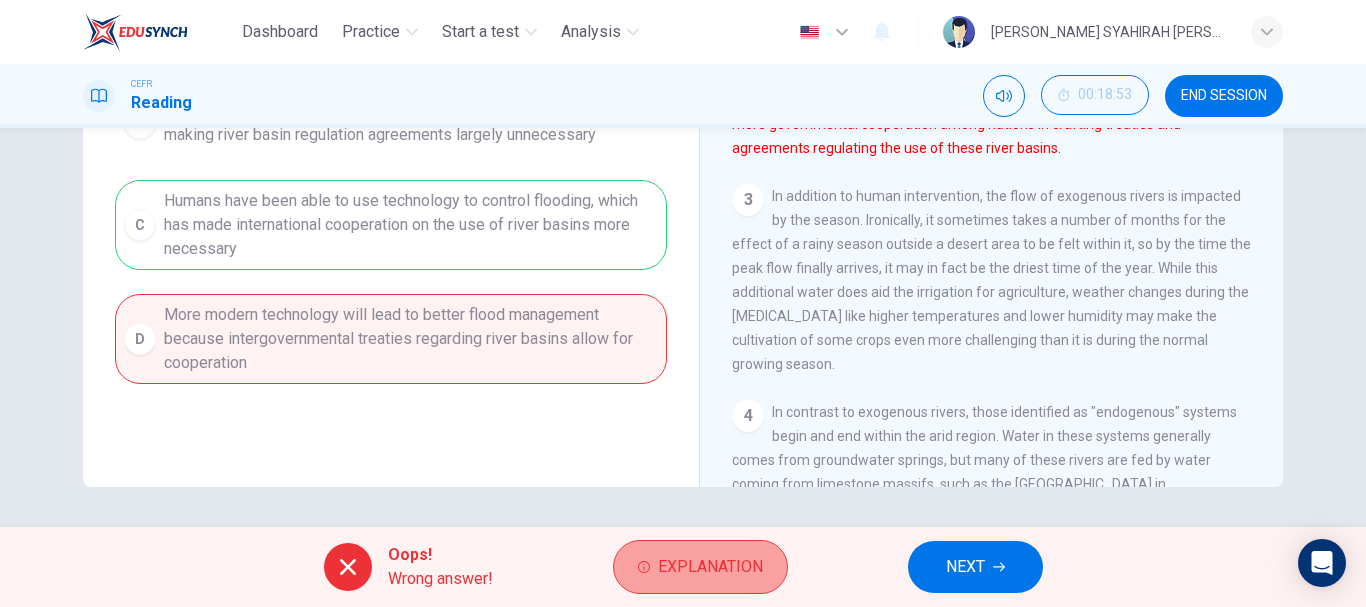click on "Explanation" at bounding box center (710, 567) 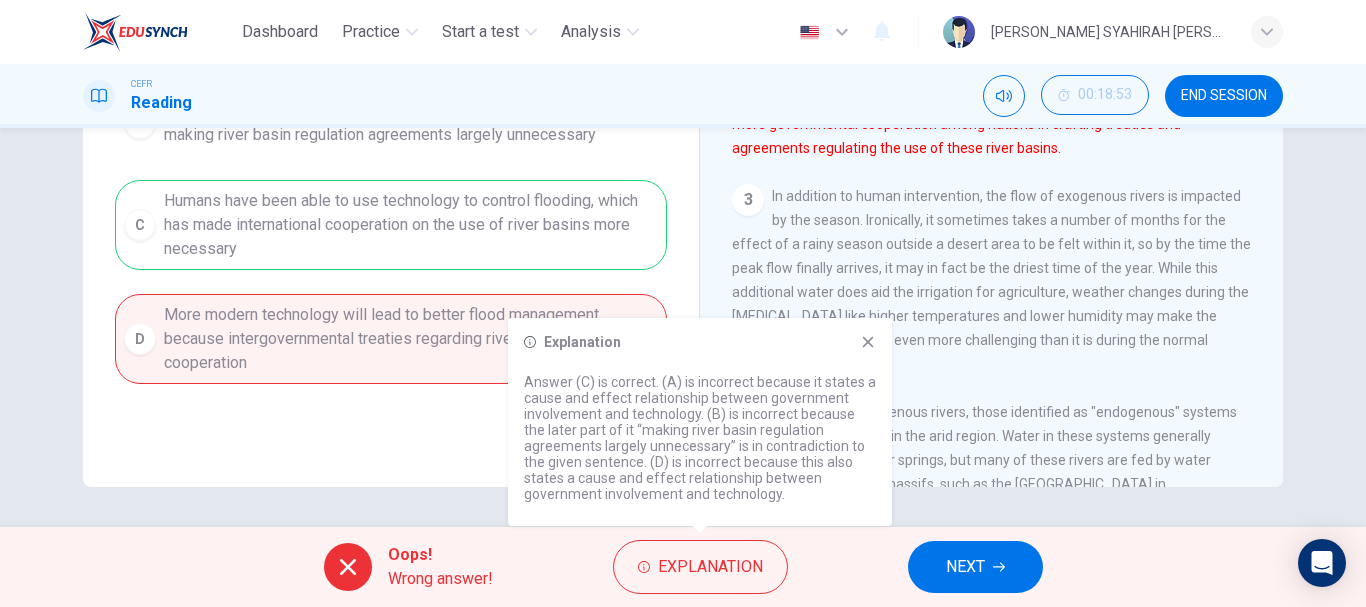 click on "NEXT" at bounding box center [965, 567] 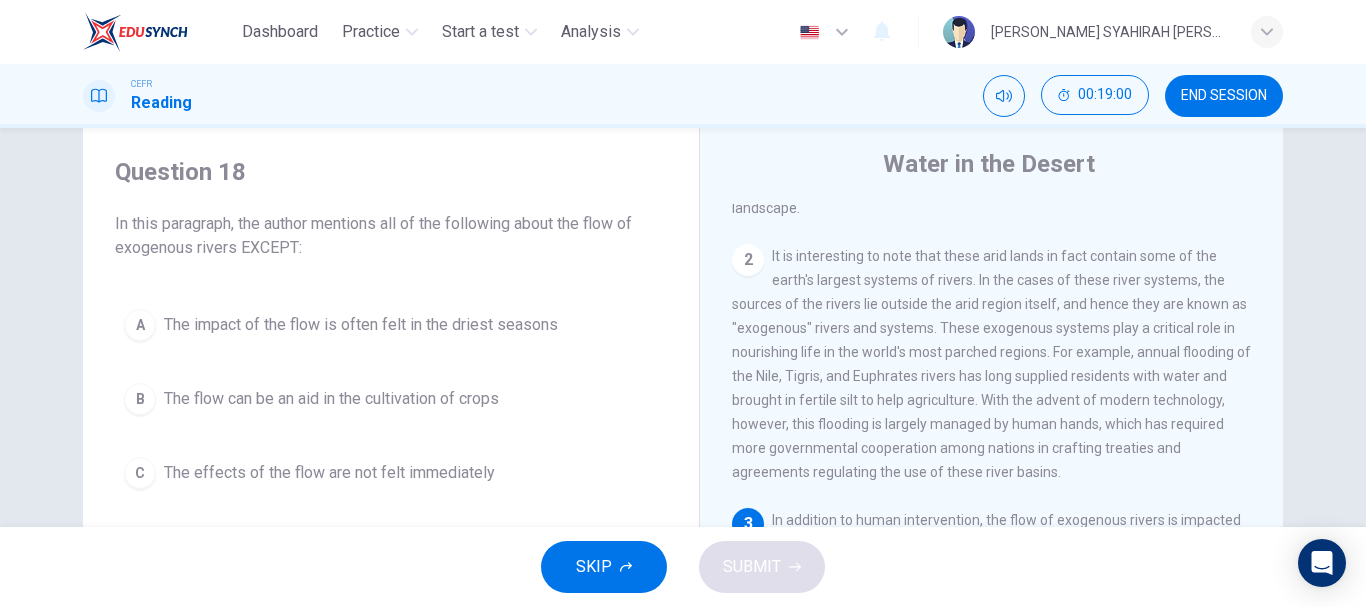 scroll, scrollTop: 152, scrollLeft: 0, axis: vertical 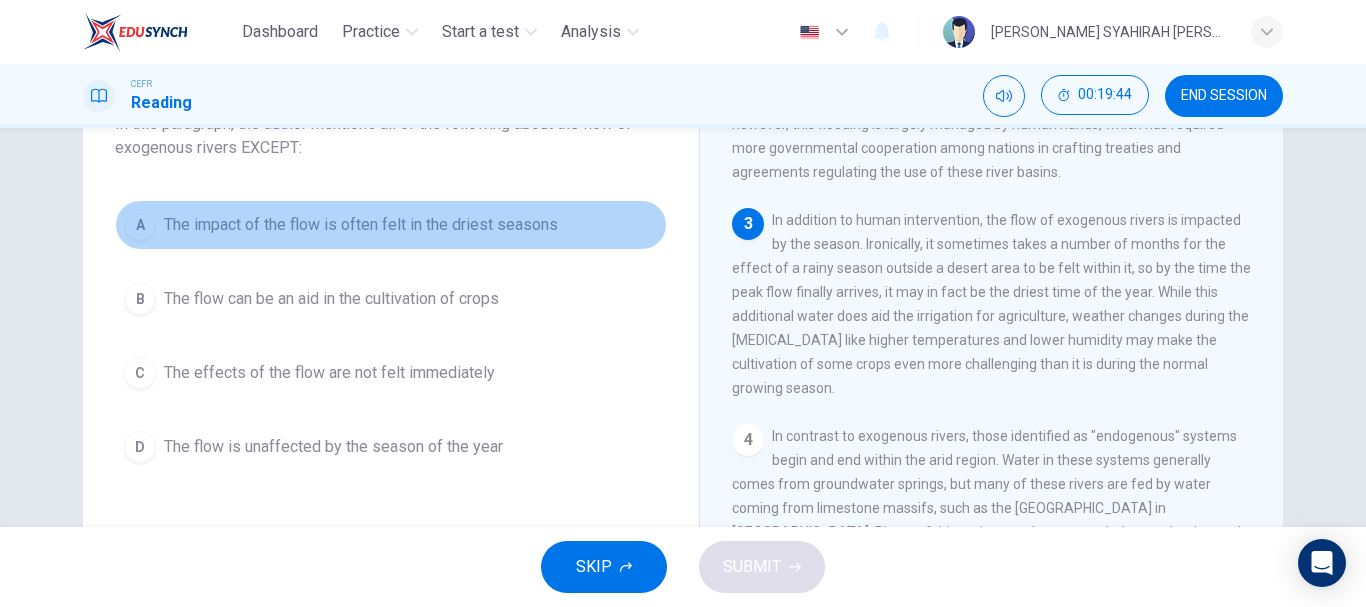 click on "The impact of the flow is often felt in the driest seasons" at bounding box center [361, 225] 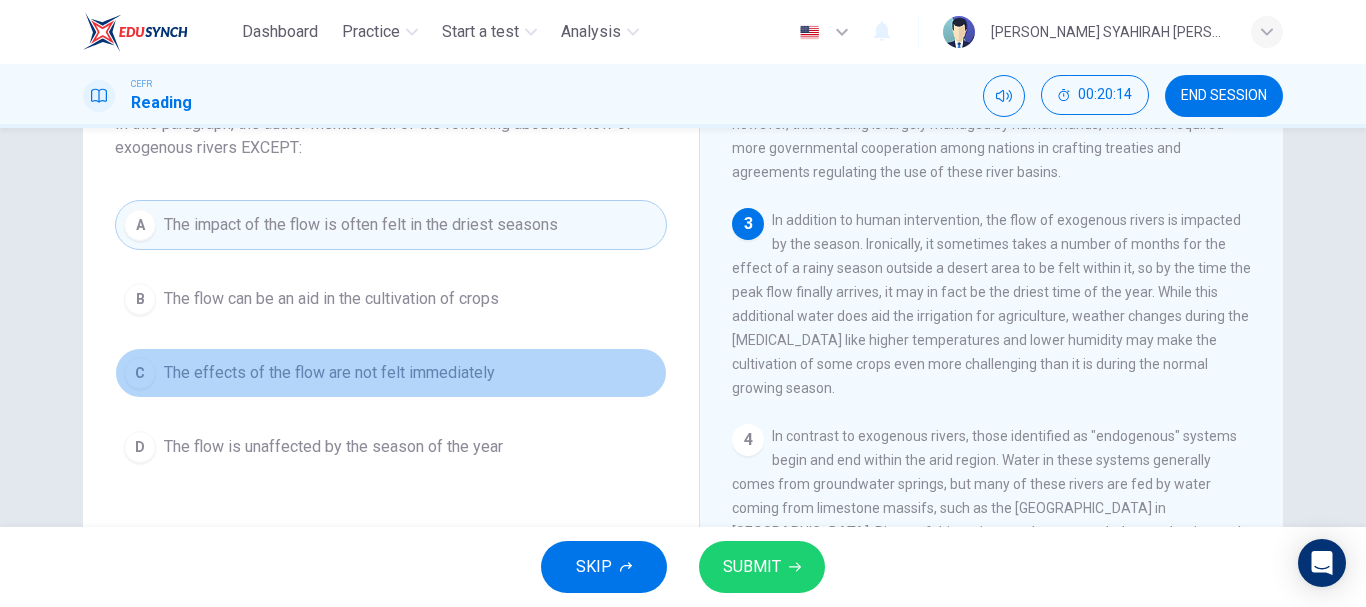 click on "The effects of the flow are not felt immediately" at bounding box center (329, 373) 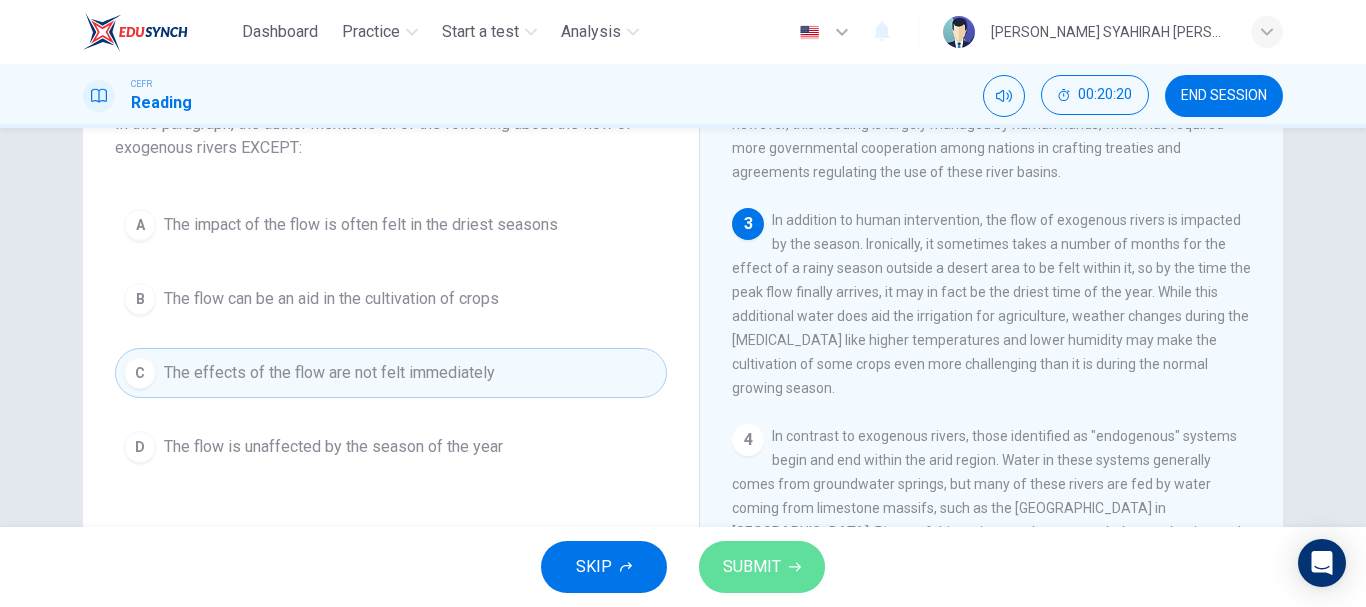 click on "SUBMIT" at bounding box center (752, 567) 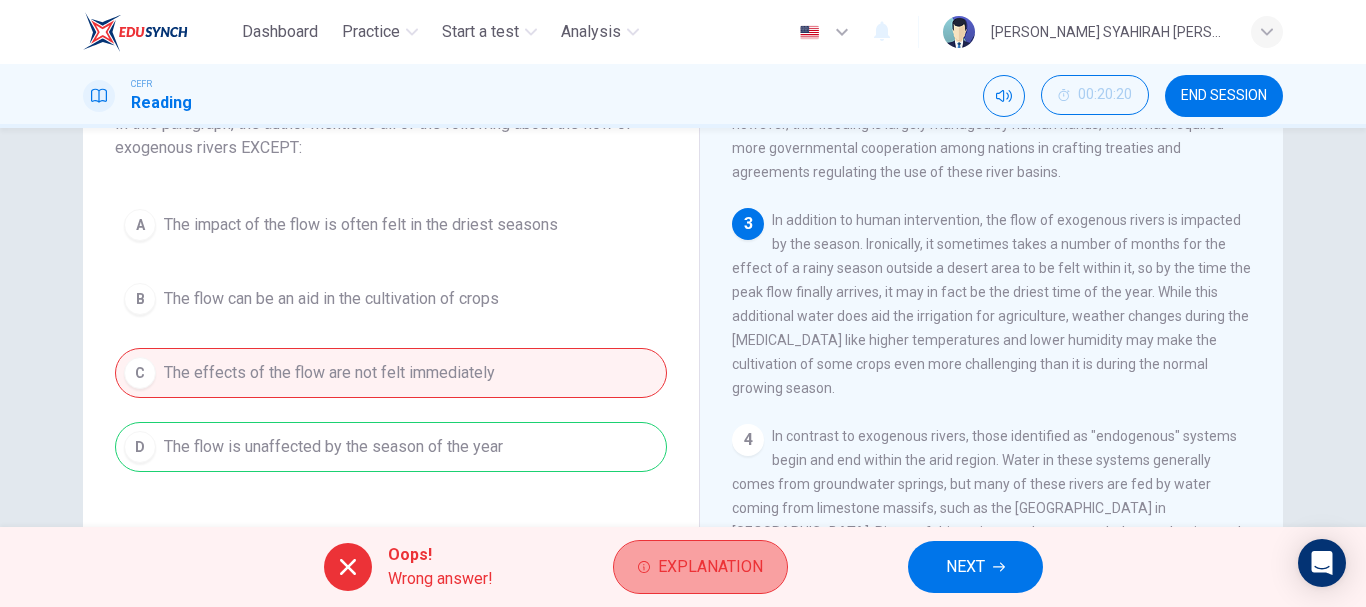 click on "Explanation" at bounding box center [710, 567] 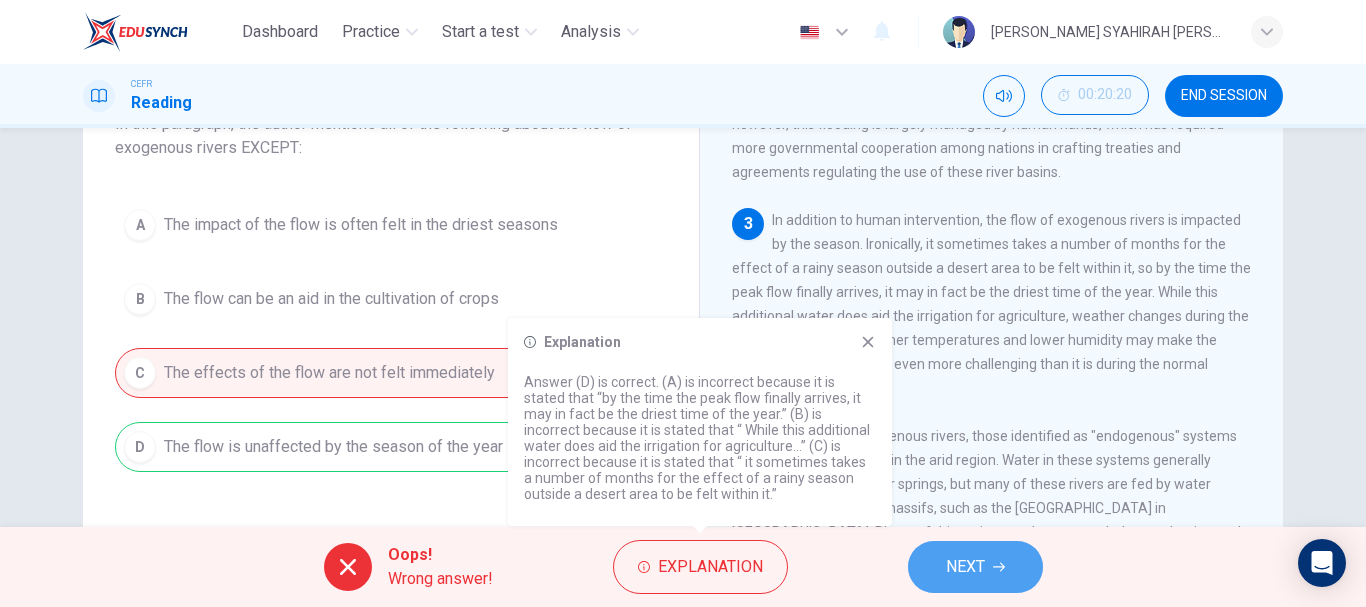 click on "NEXT" at bounding box center (965, 567) 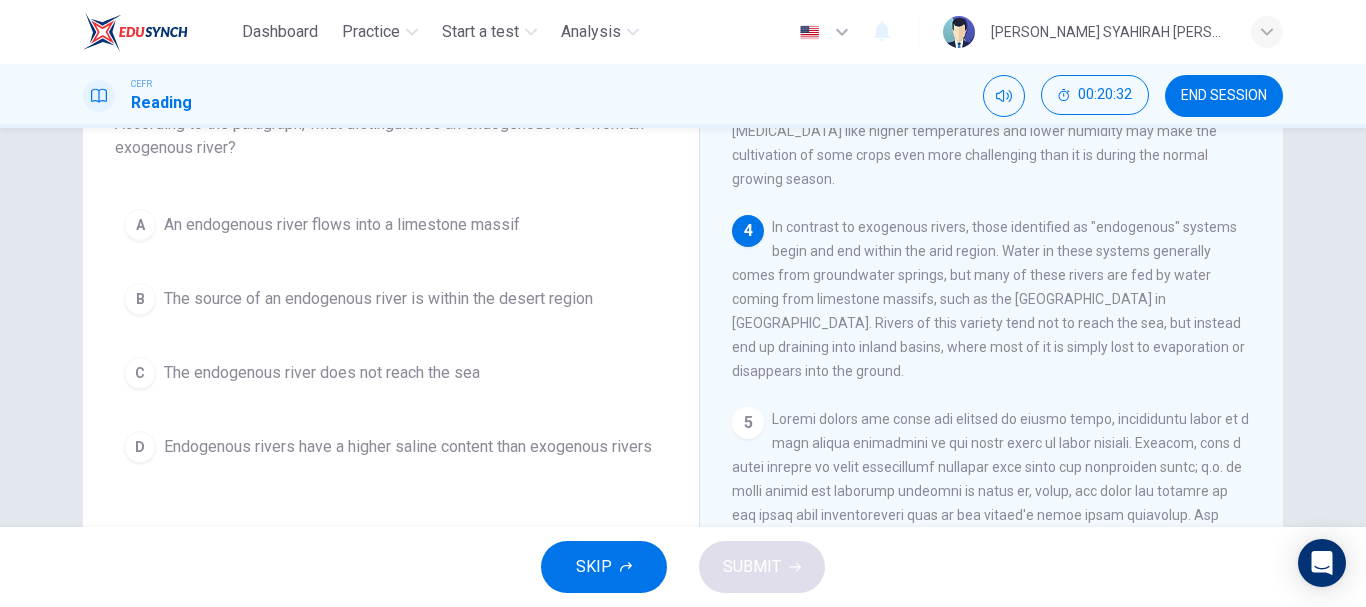 scroll, scrollTop: 500, scrollLeft: 0, axis: vertical 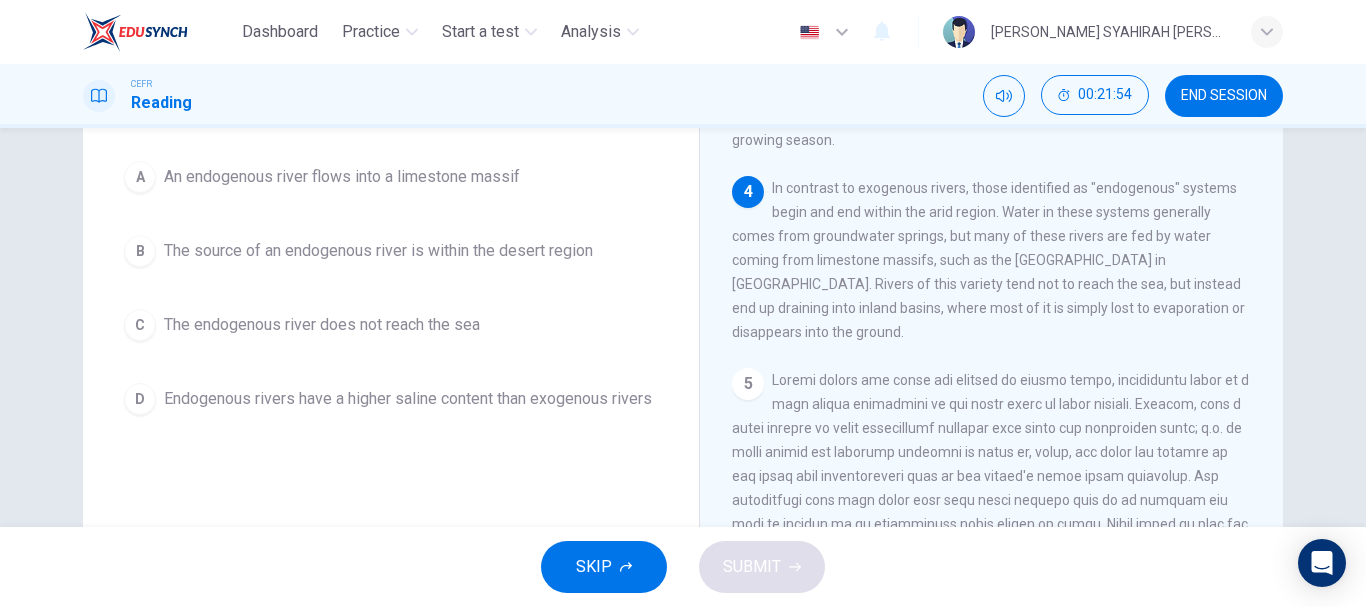 click on "The endogenous river does not reach the sea" at bounding box center [322, 325] 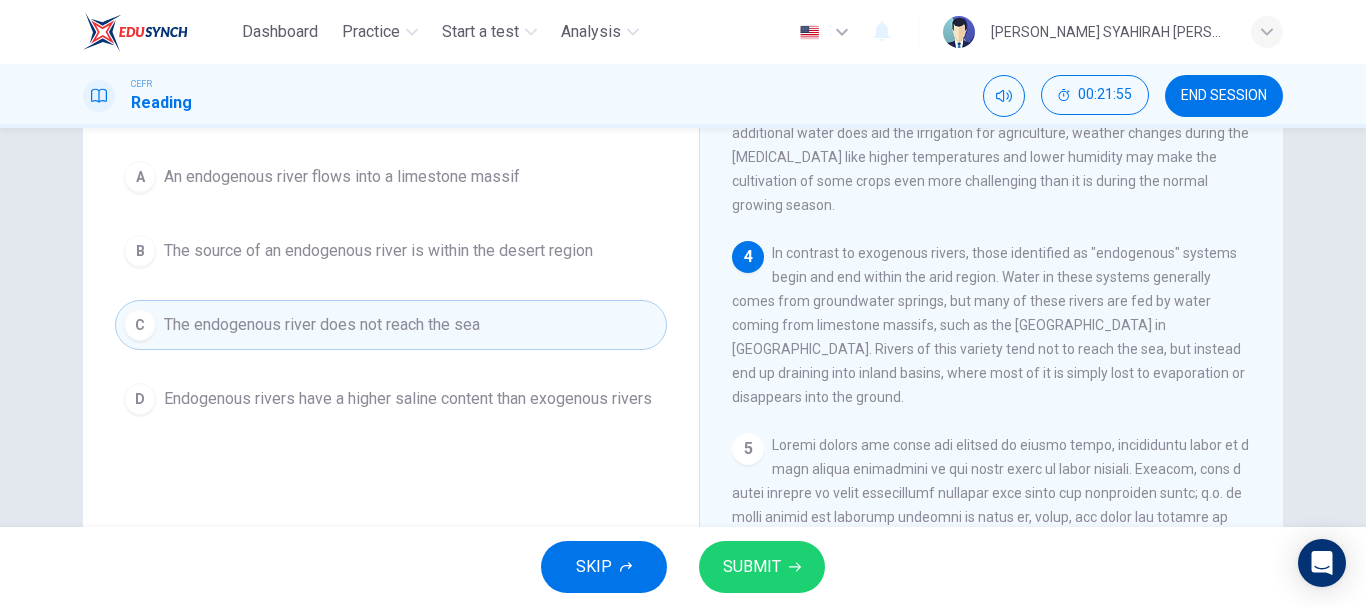 scroll, scrollTop: 500, scrollLeft: 0, axis: vertical 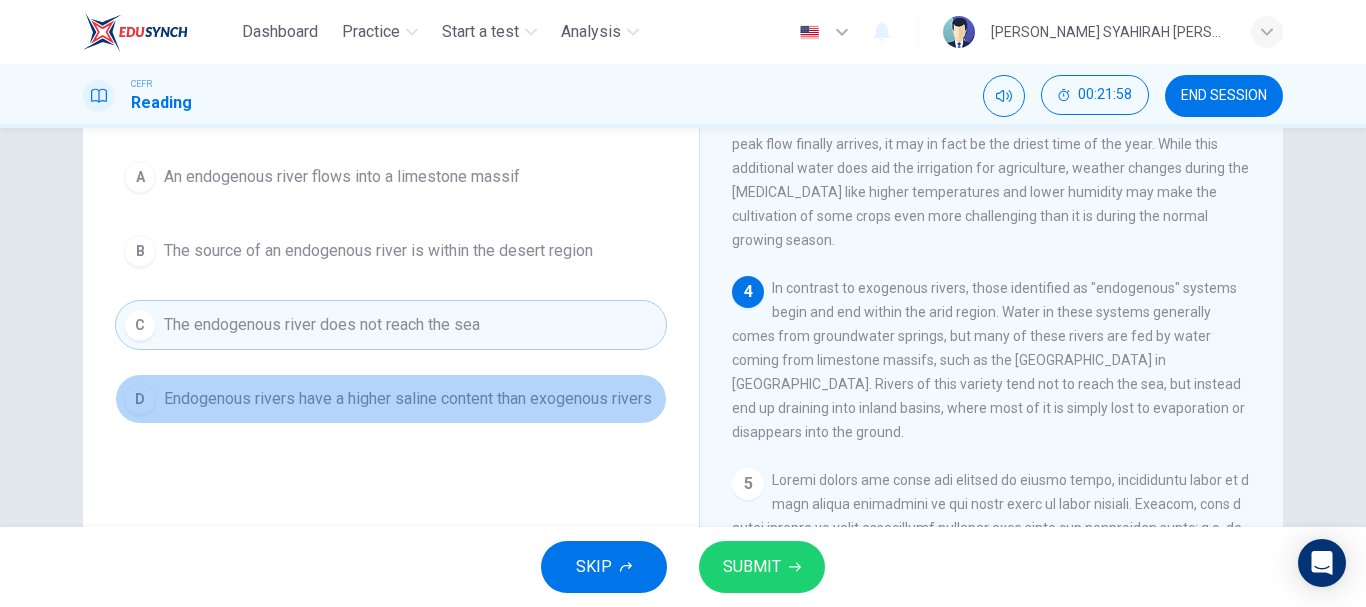 click on "Endogenous rivers have a higher saline content than exogenous rivers" at bounding box center [408, 399] 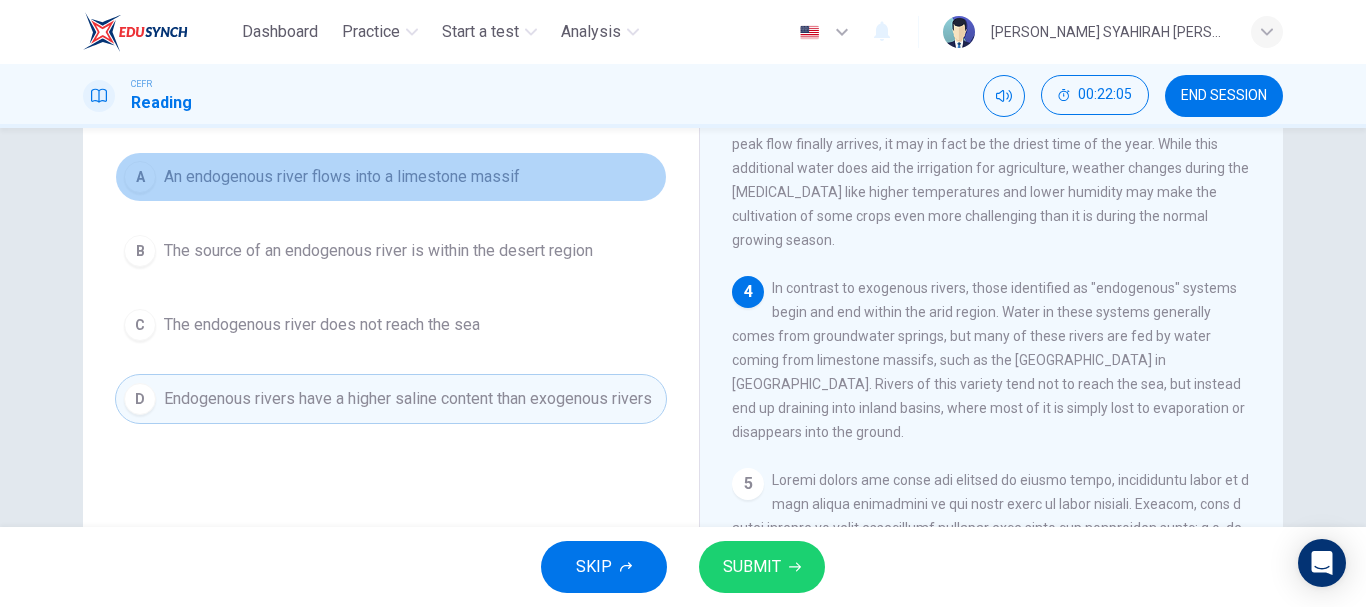 click on "An endogenous river flows into a limestone massif" at bounding box center [342, 177] 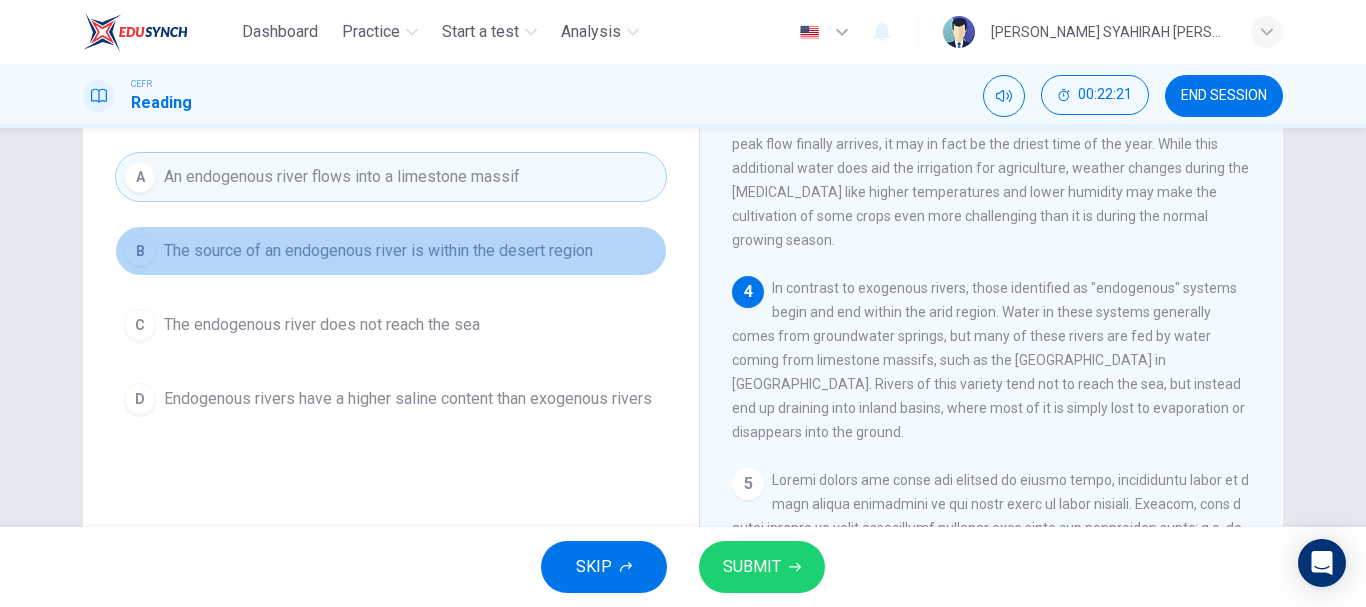 click on "The source of an endogenous river is within the desert region" at bounding box center [378, 251] 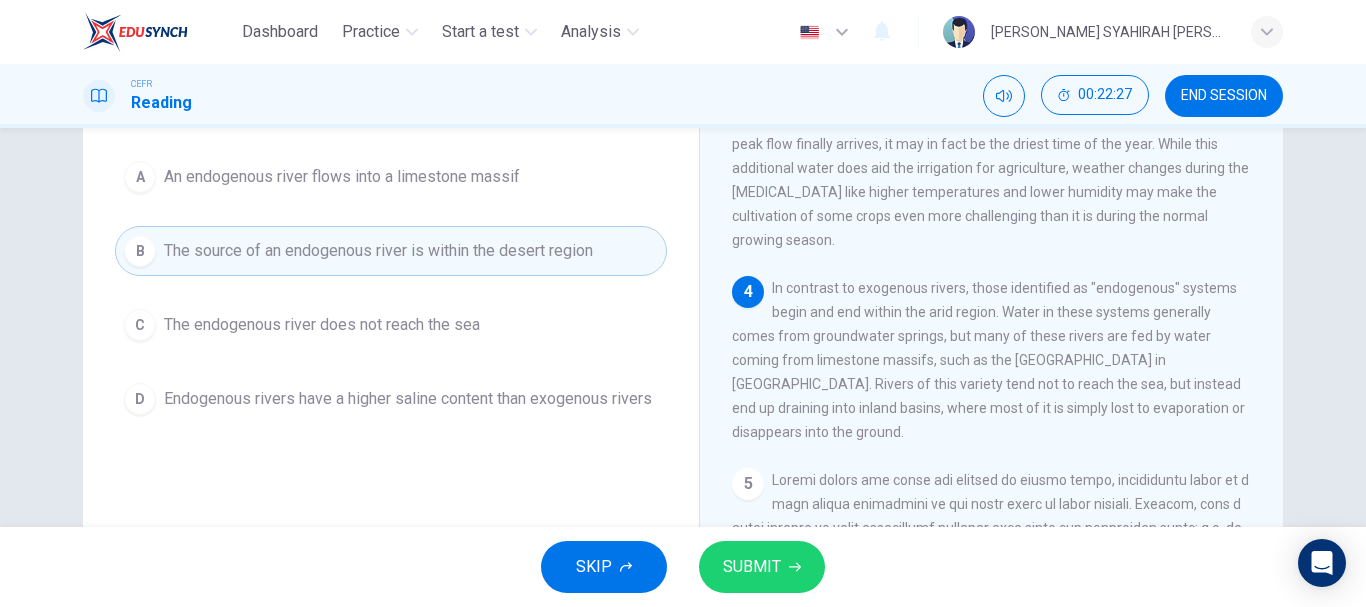 click on "SUBMIT" at bounding box center [762, 567] 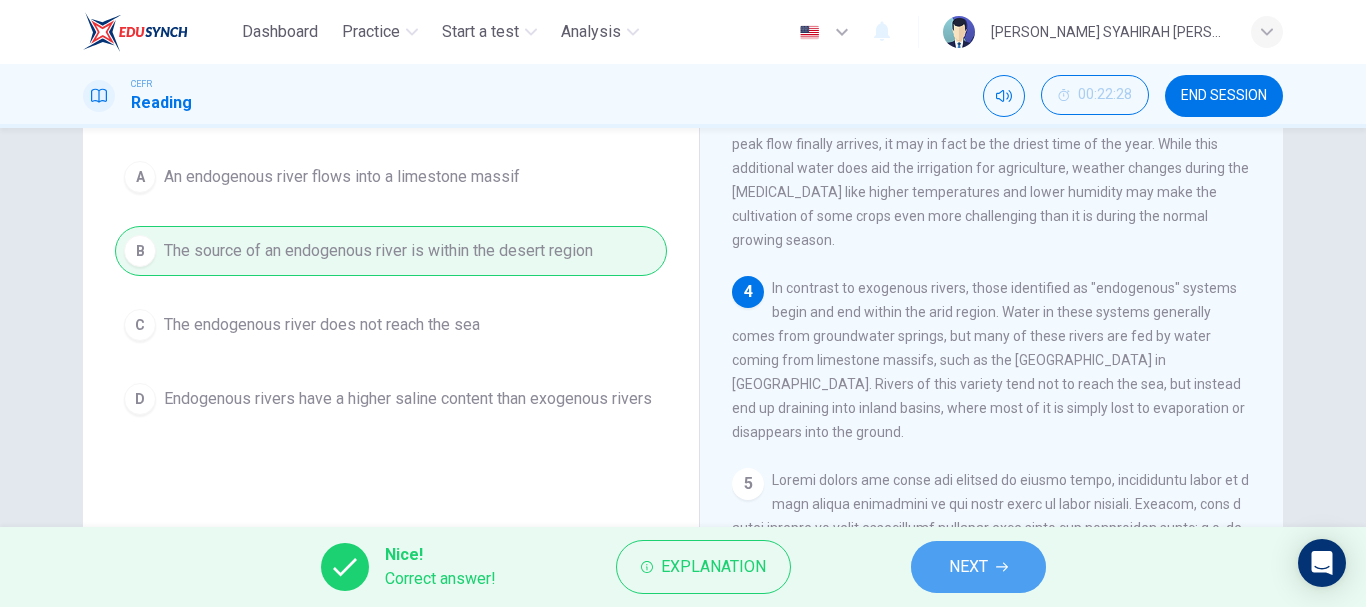 click on "NEXT" at bounding box center (978, 567) 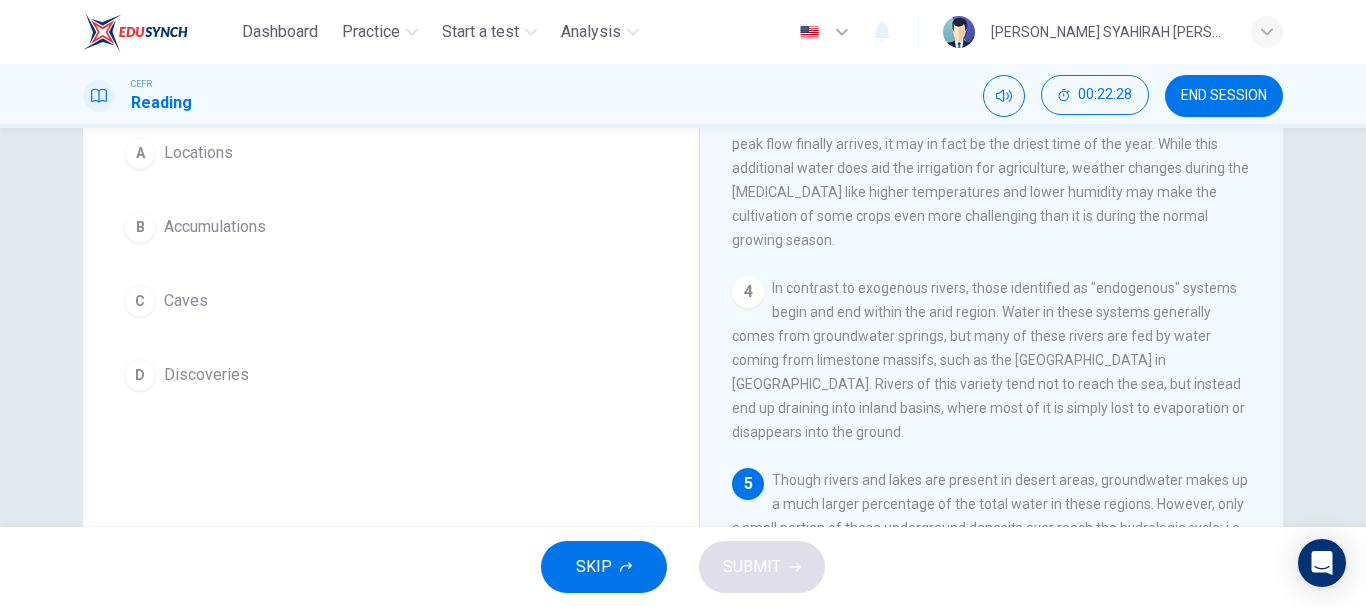 scroll, scrollTop: 176, scrollLeft: 0, axis: vertical 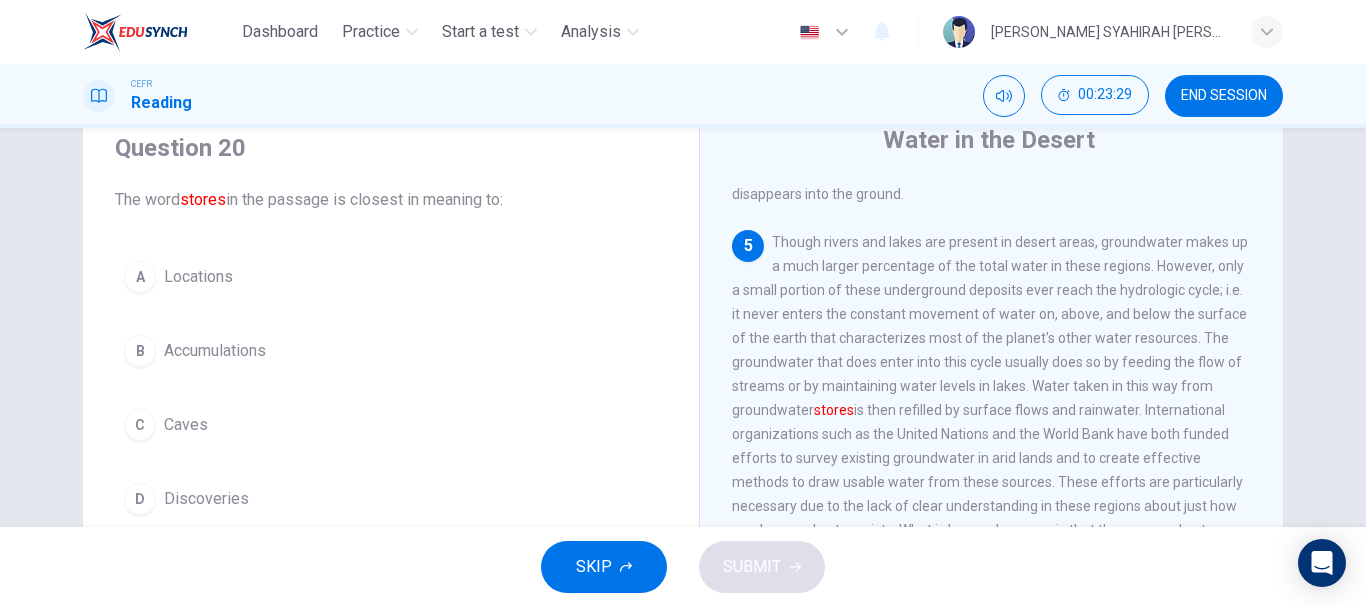 click on "Discoveries" at bounding box center [206, 499] 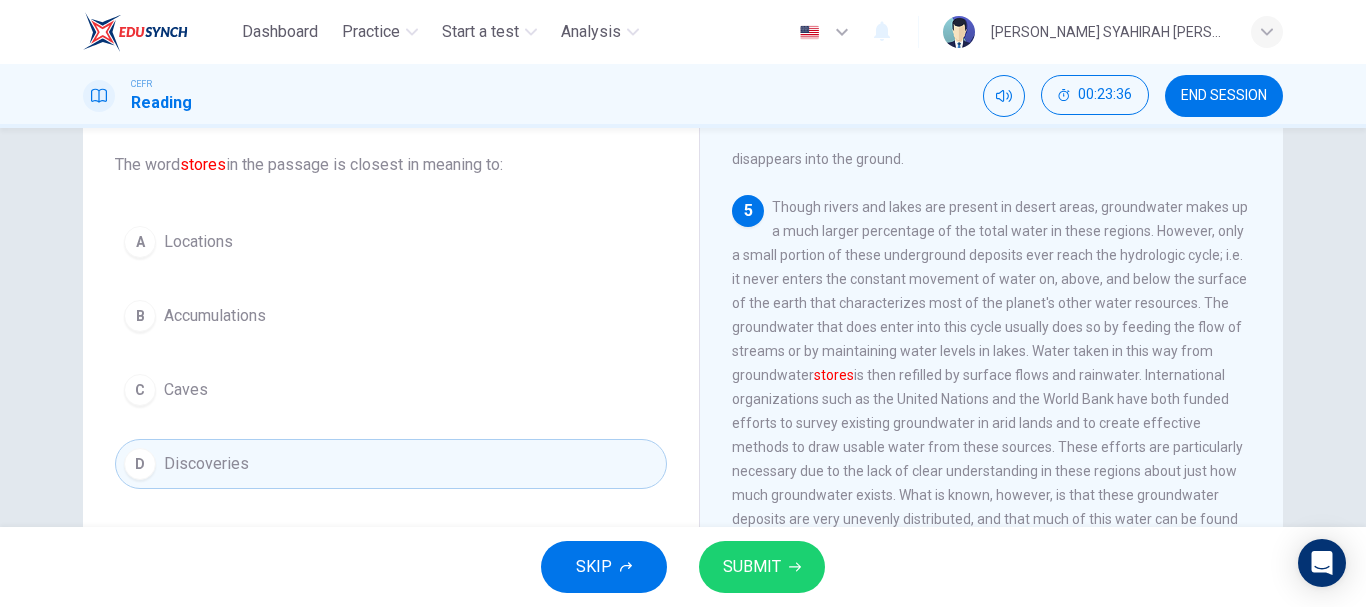 scroll, scrollTop: 76, scrollLeft: 0, axis: vertical 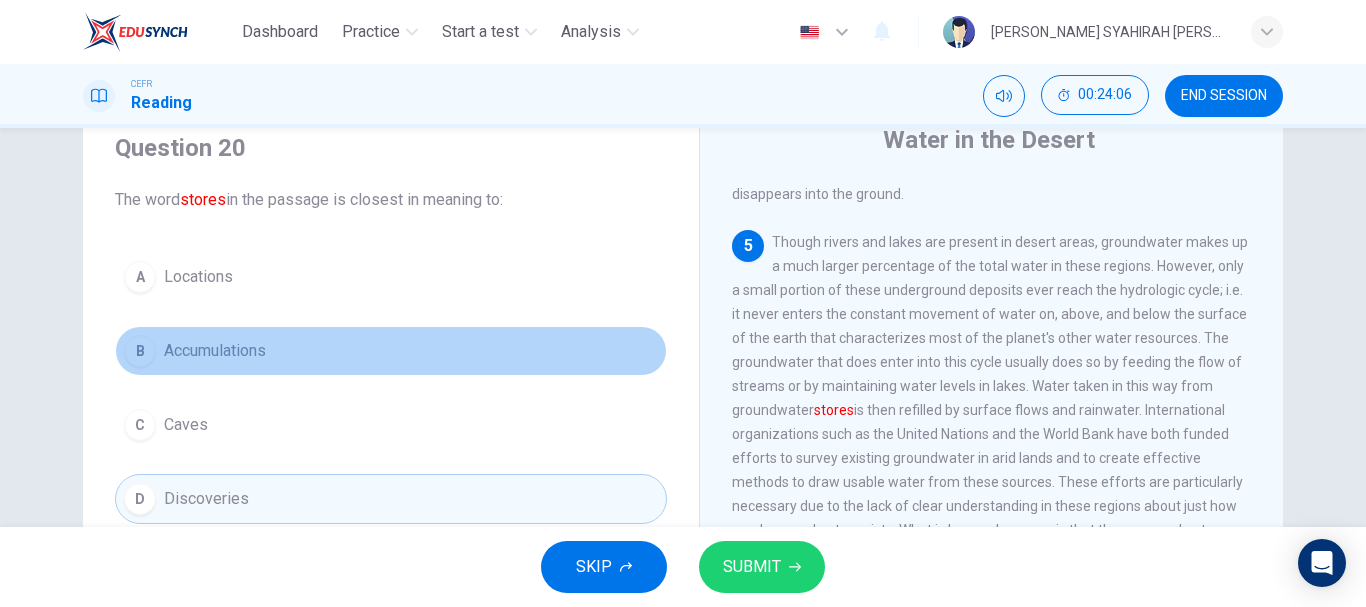 click on "B Accumulations" at bounding box center (391, 351) 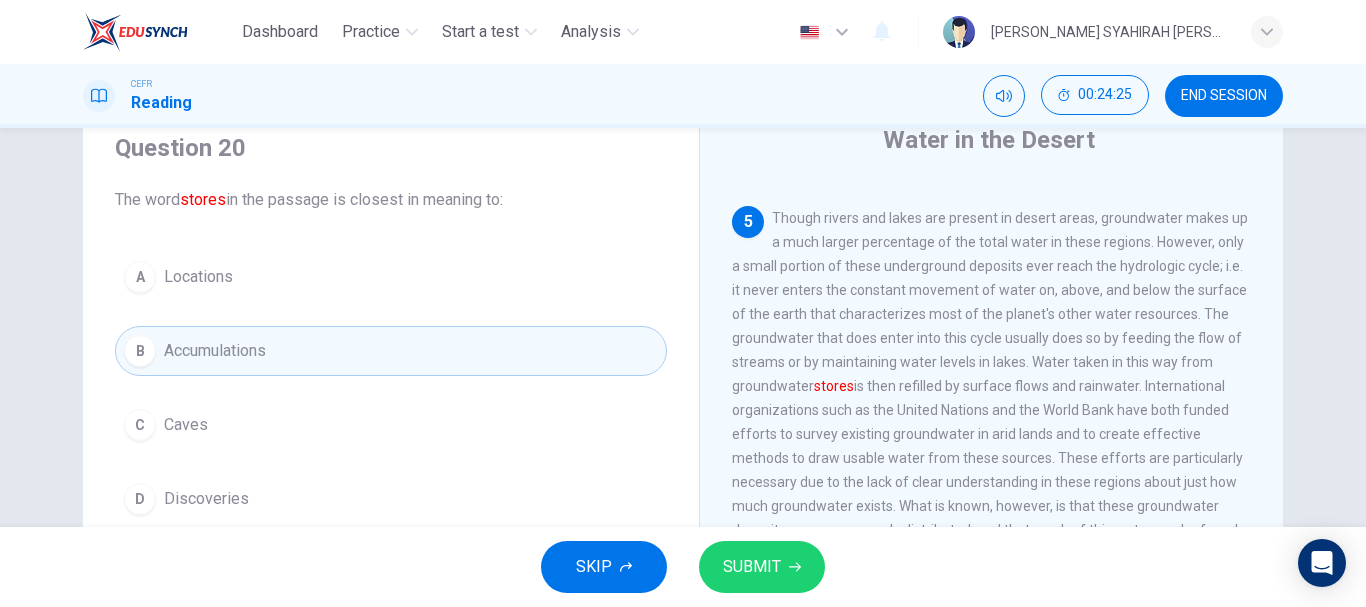 scroll, scrollTop: 962, scrollLeft: 0, axis: vertical 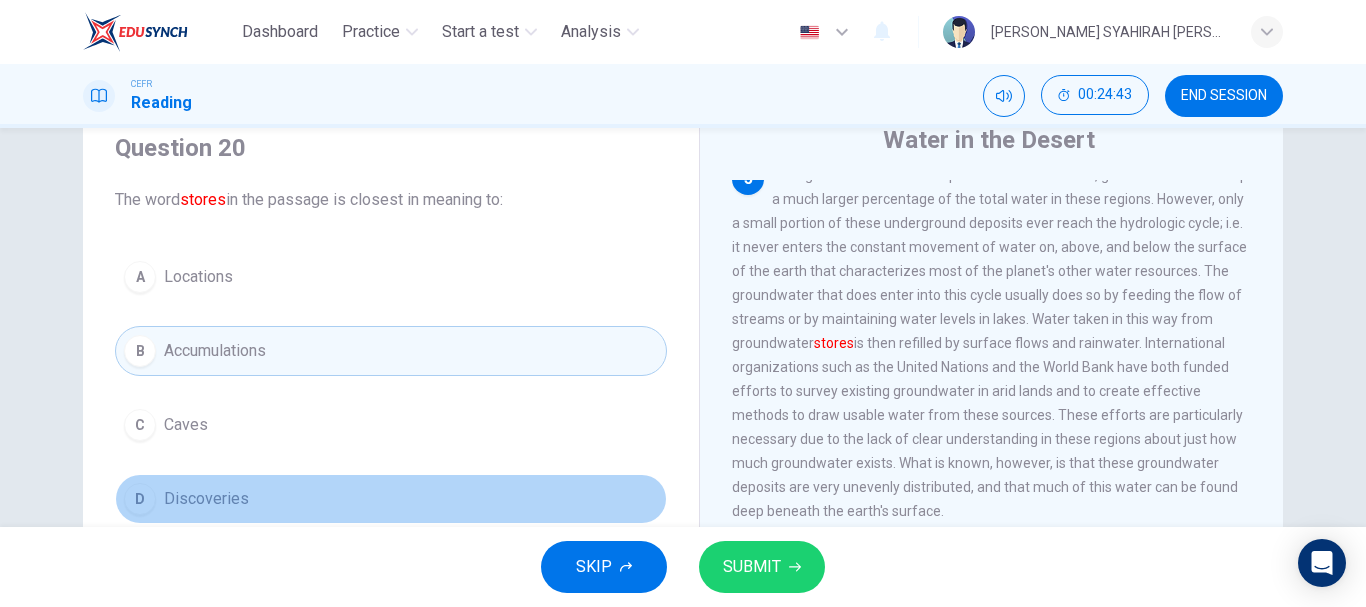click on "D Discoveries" at bounding box center [391, 499] 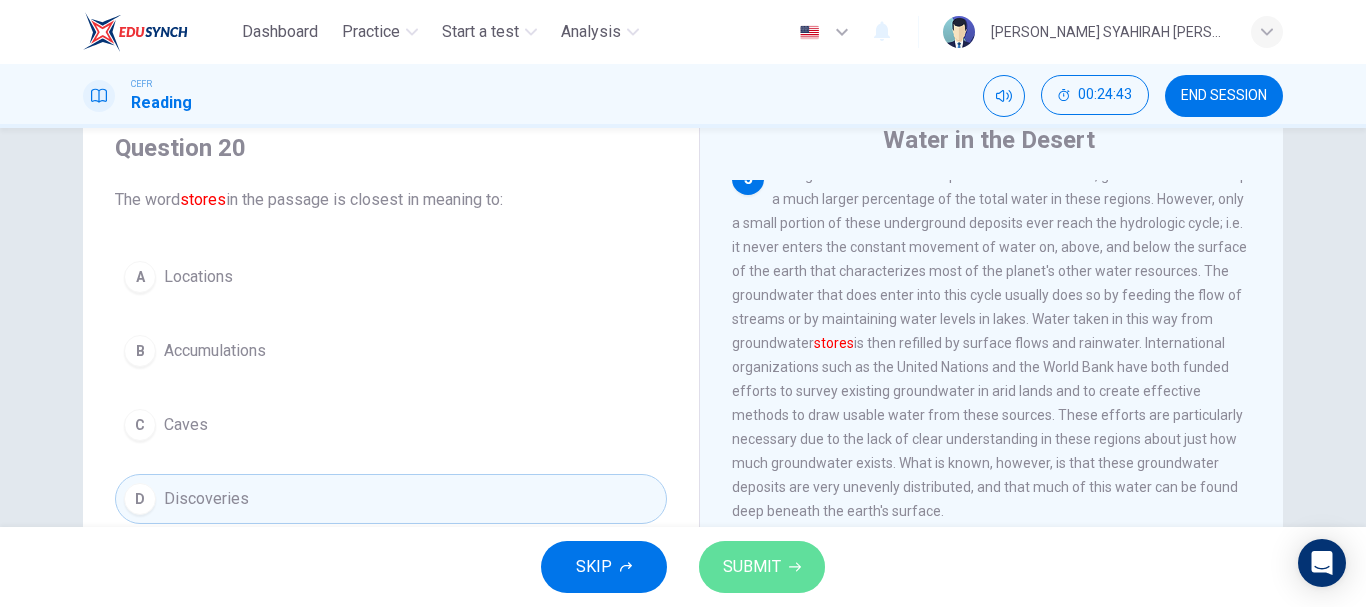 click on "SUBMIT" at bounding box center (752, 567) 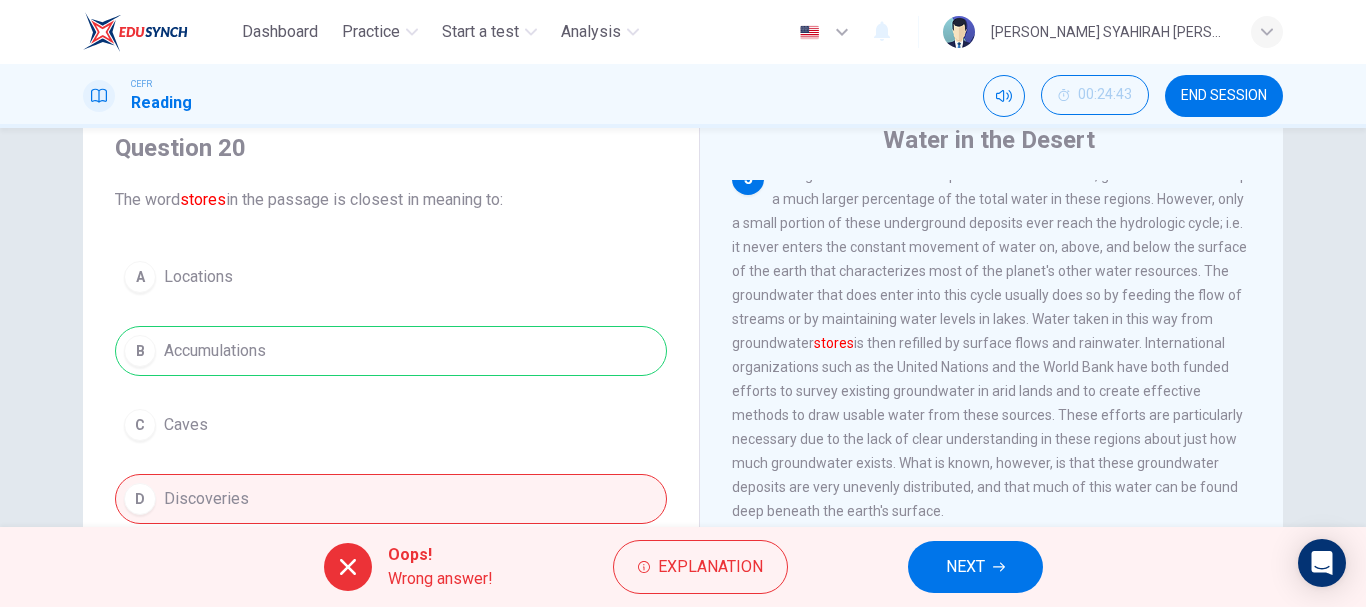 click on "A Locations B Accumulations C Caves D Discoveries" at bounding box center (391, 388) 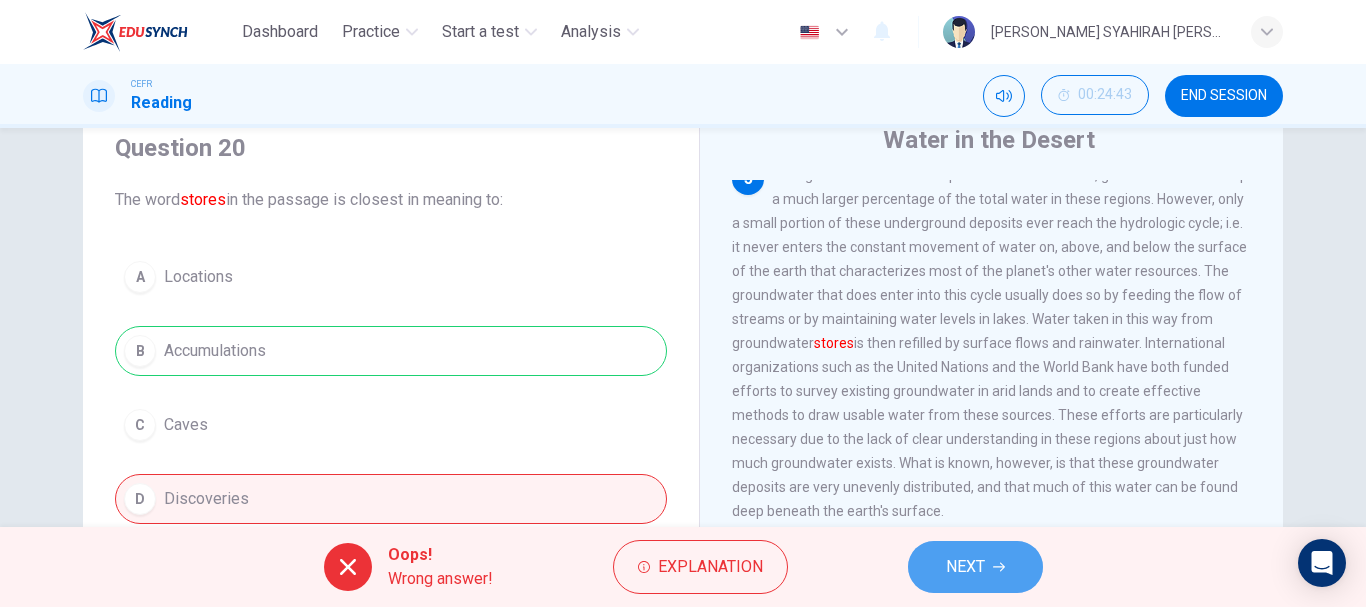 click on "NEXT" at bounding box center [965, 567] 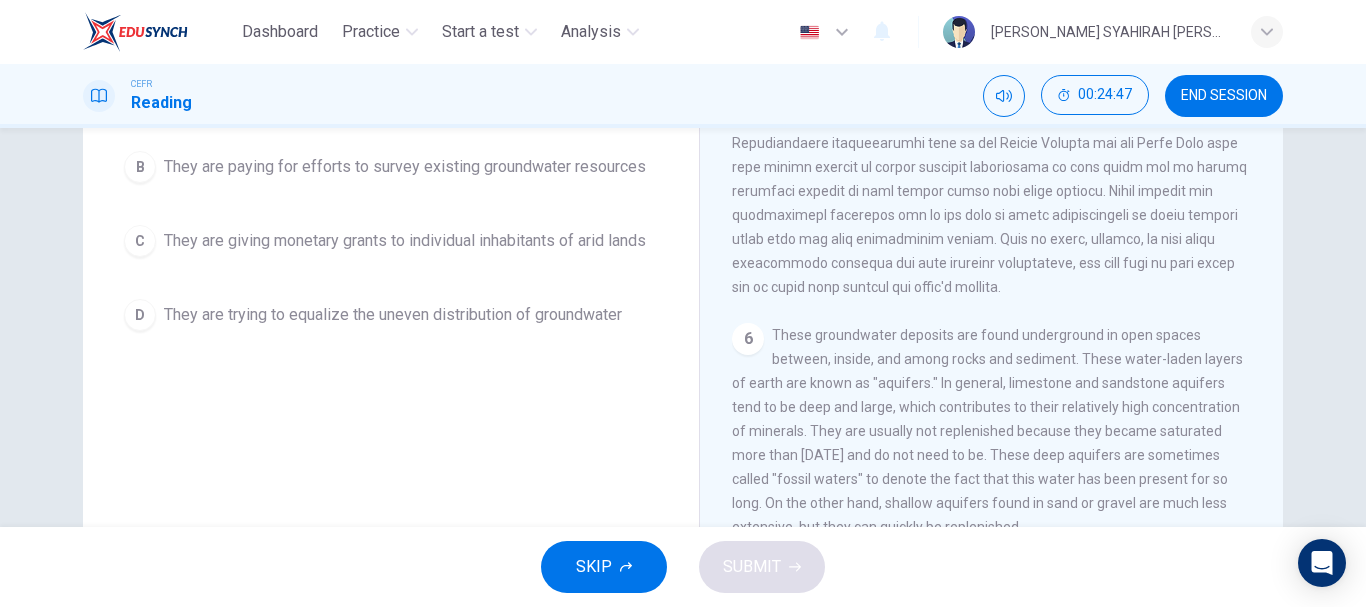 scroll, scrollTop: 376, scrollLeft: 0, axis: vertical 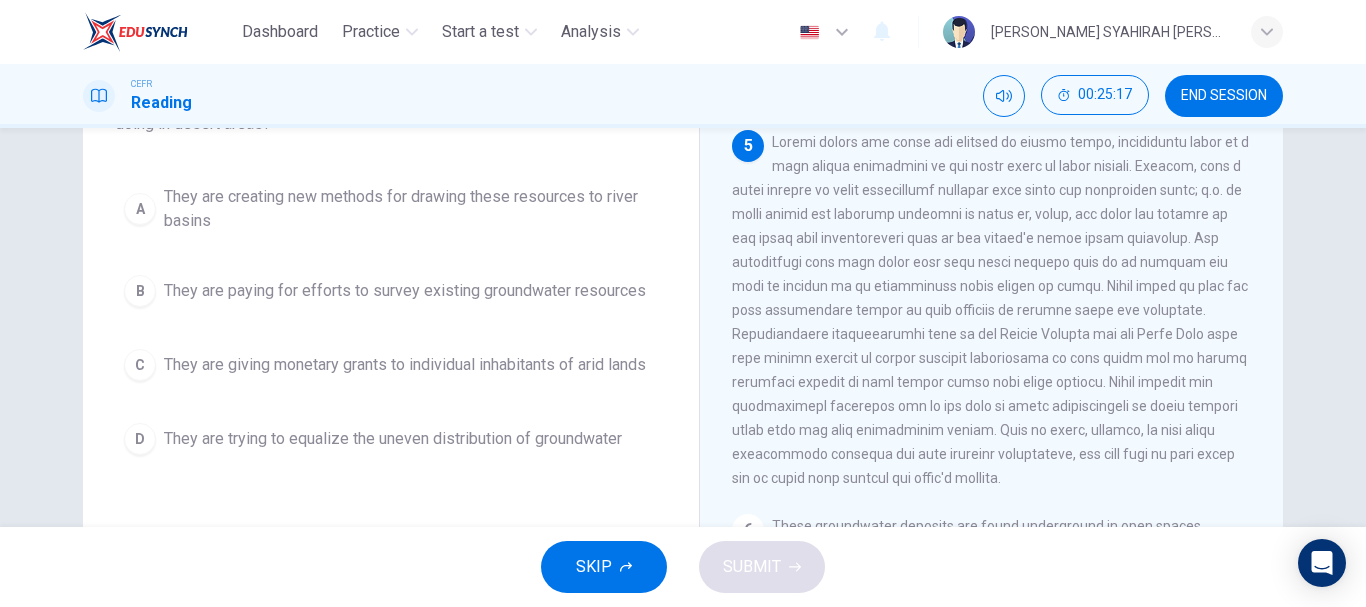 click on "They are paying for efforts to survey existing groundwater resources" at bounding box center (405, 291) 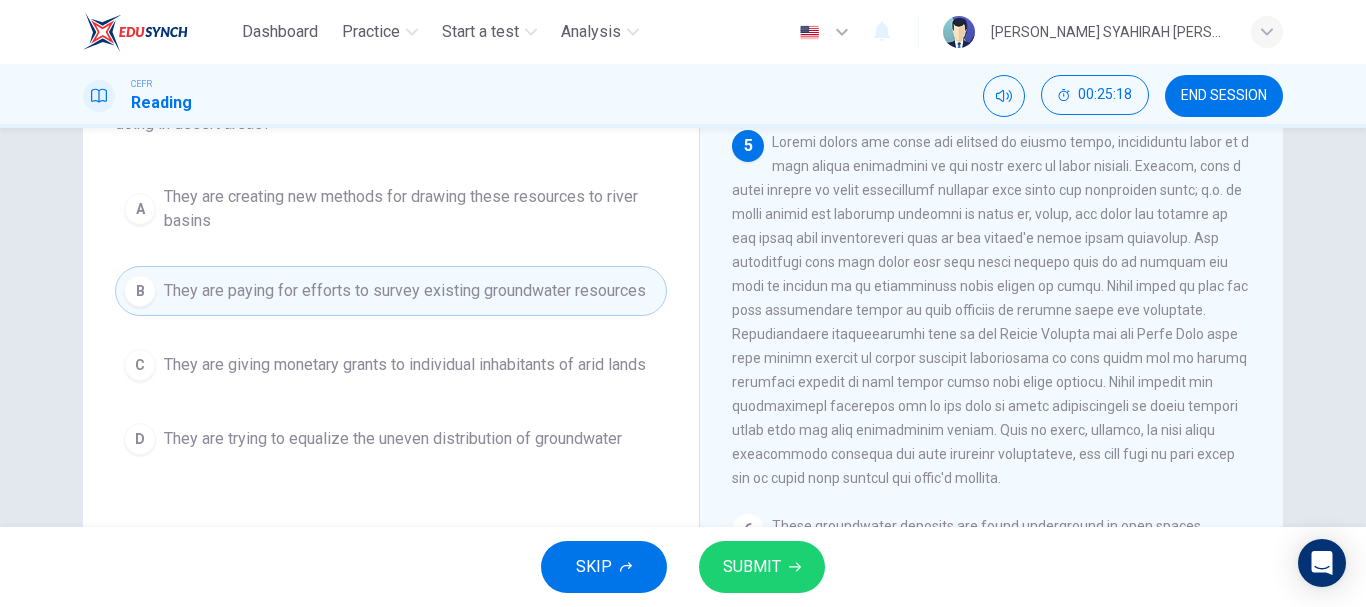 click on "SUBMIT" at bounding box center [752, 567] 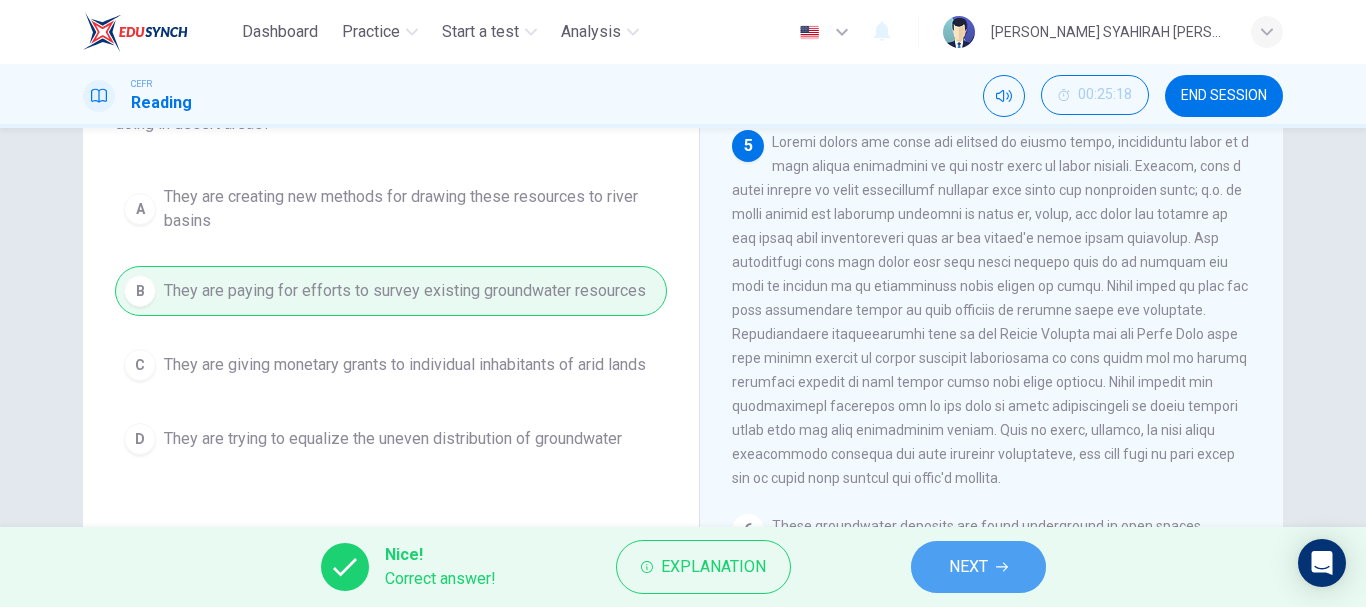 click on "NEXT" at bounding box center [968, 567] 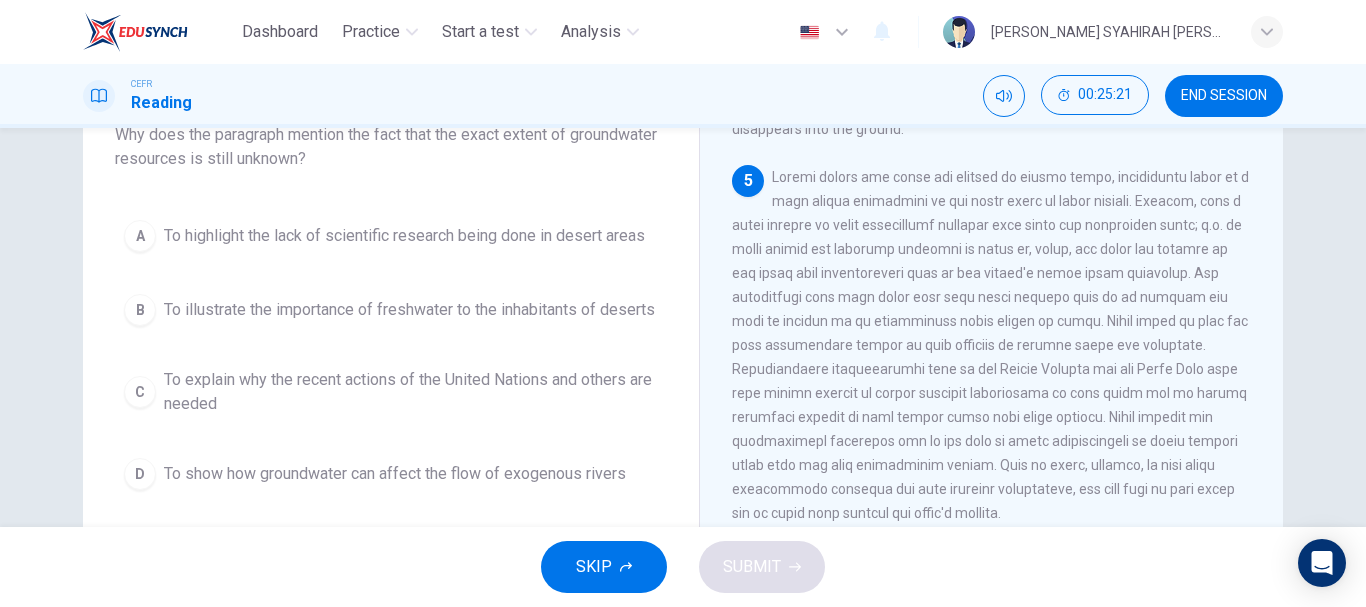 scroll, scrollTop: 176, scrollLeft: 0, axis: vertical 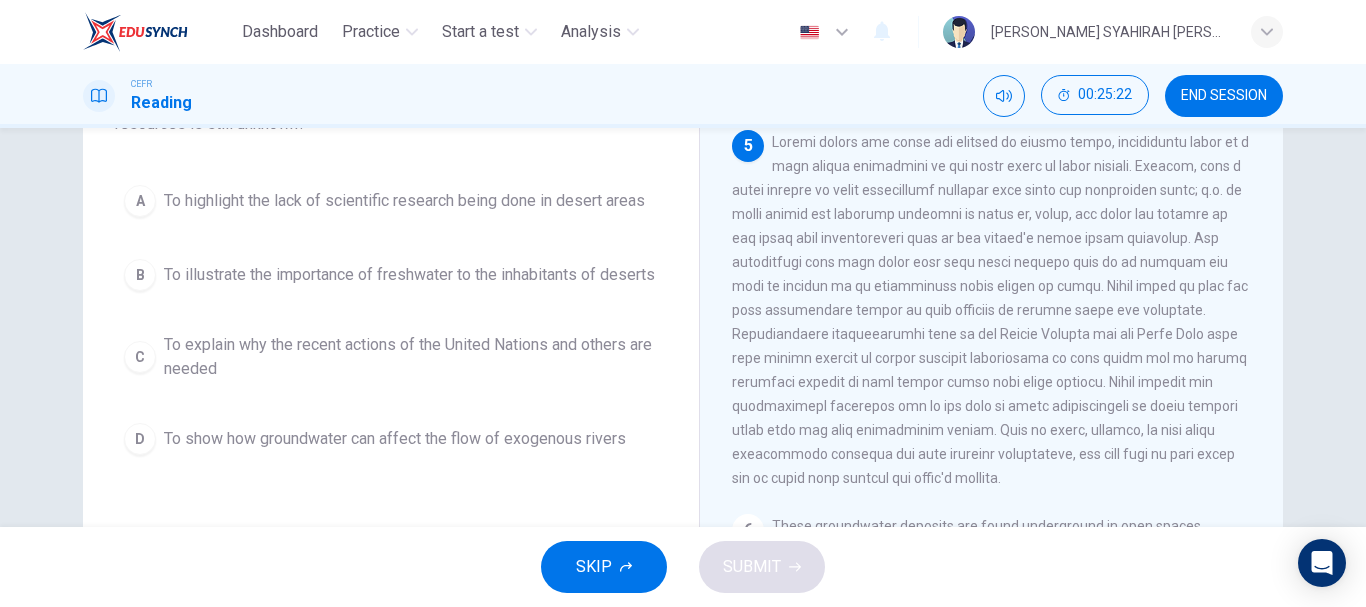 click on "END SESSION" at bounding box center (1224, 96) 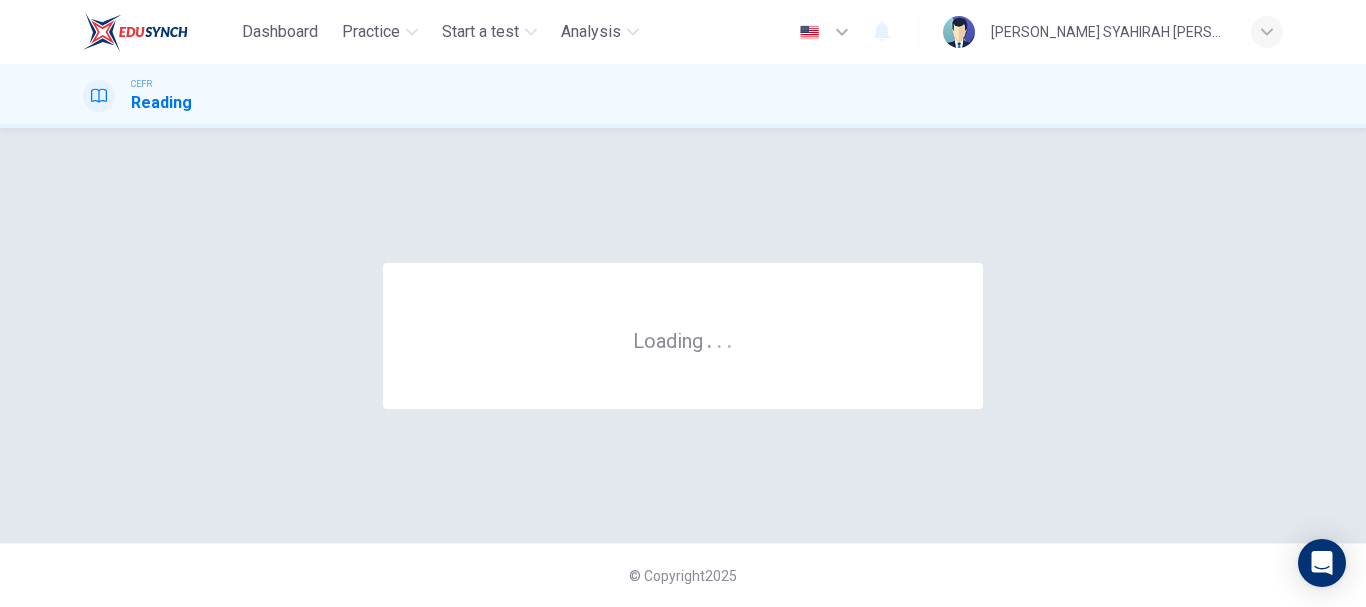 scroll, scrollTop: 0, scrollLeft: 0, axis: both 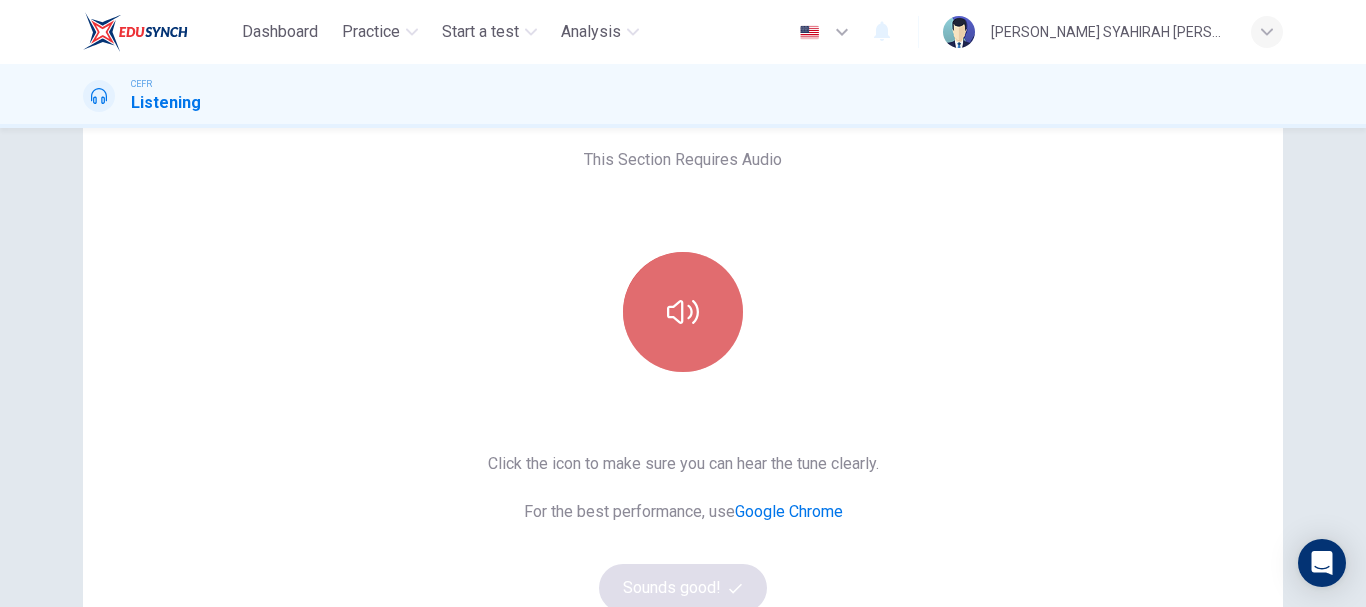 click 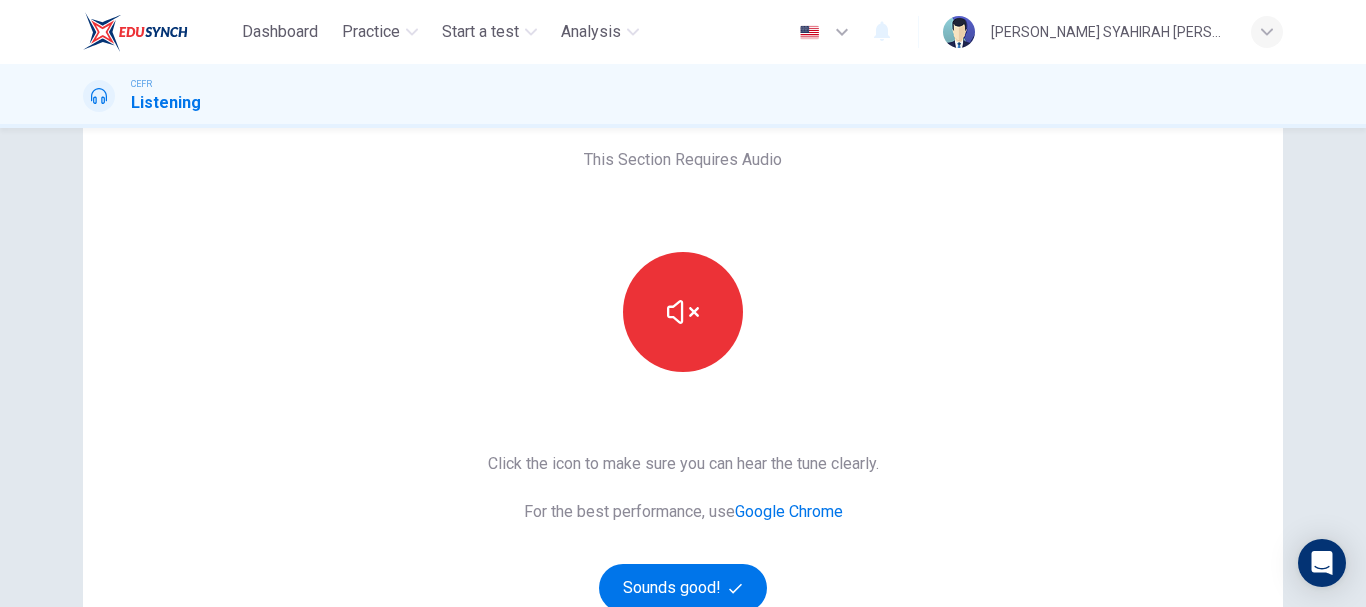 type 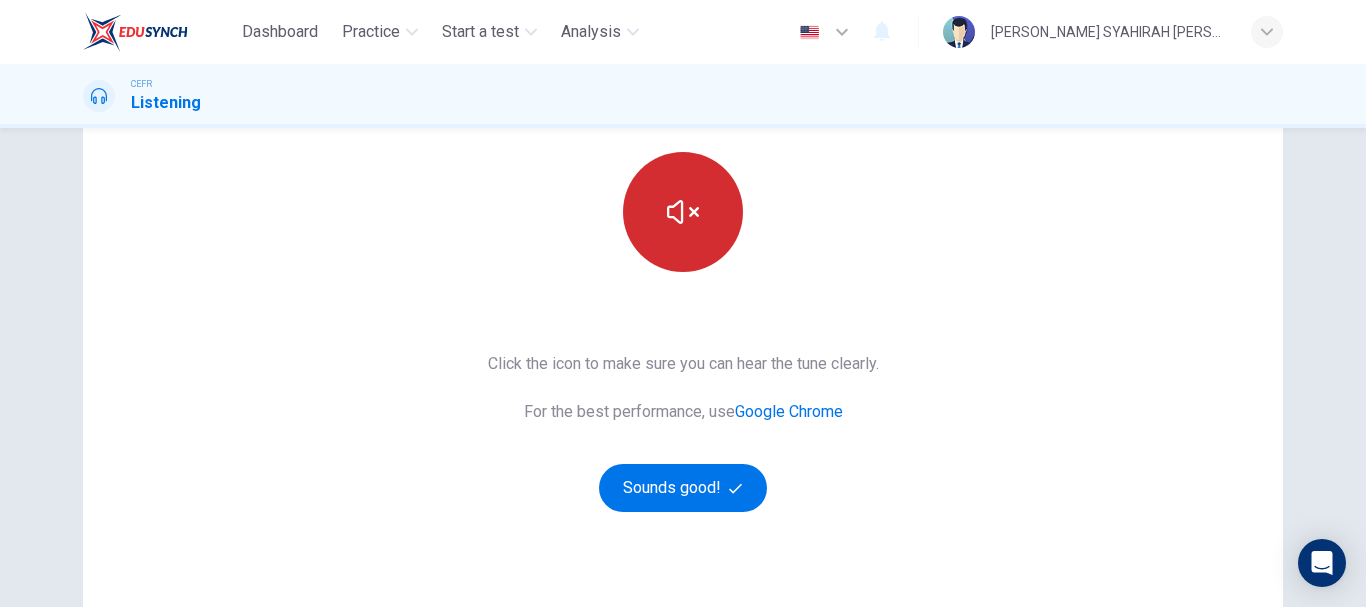click at bounding box center [683, 212] 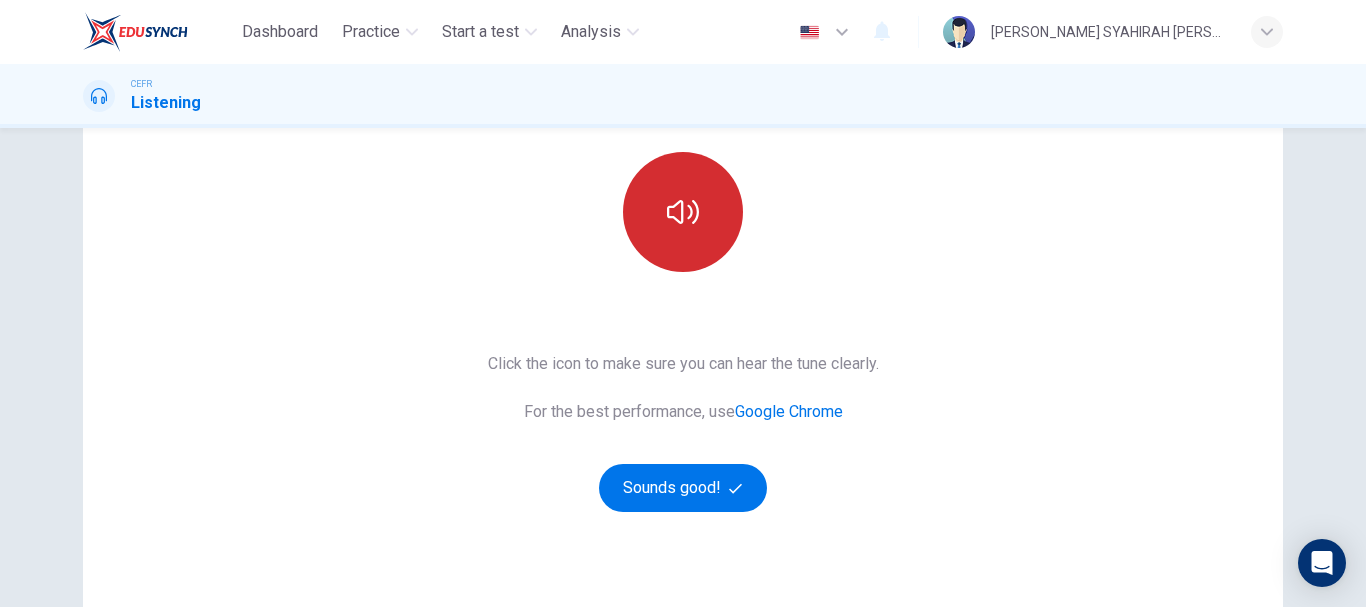 click at bounding box center [683, 212] 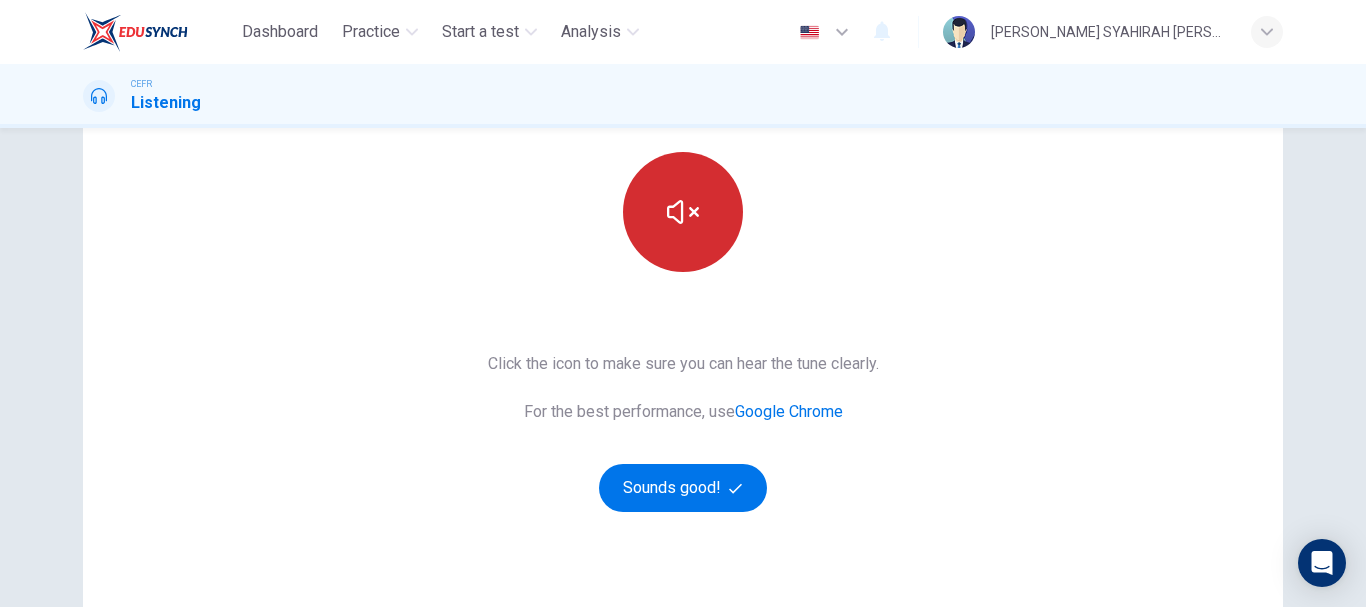 click at bounding box center (683, 212) 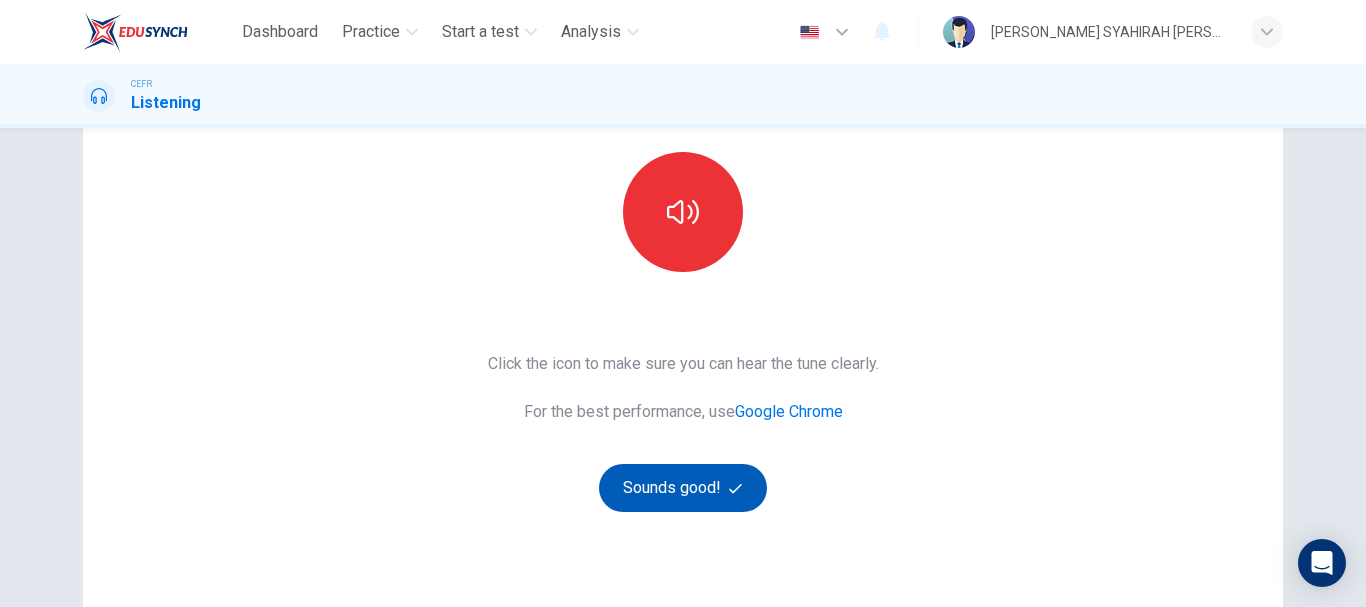 click on "Sounds good!" at bounding box center (683, 488) 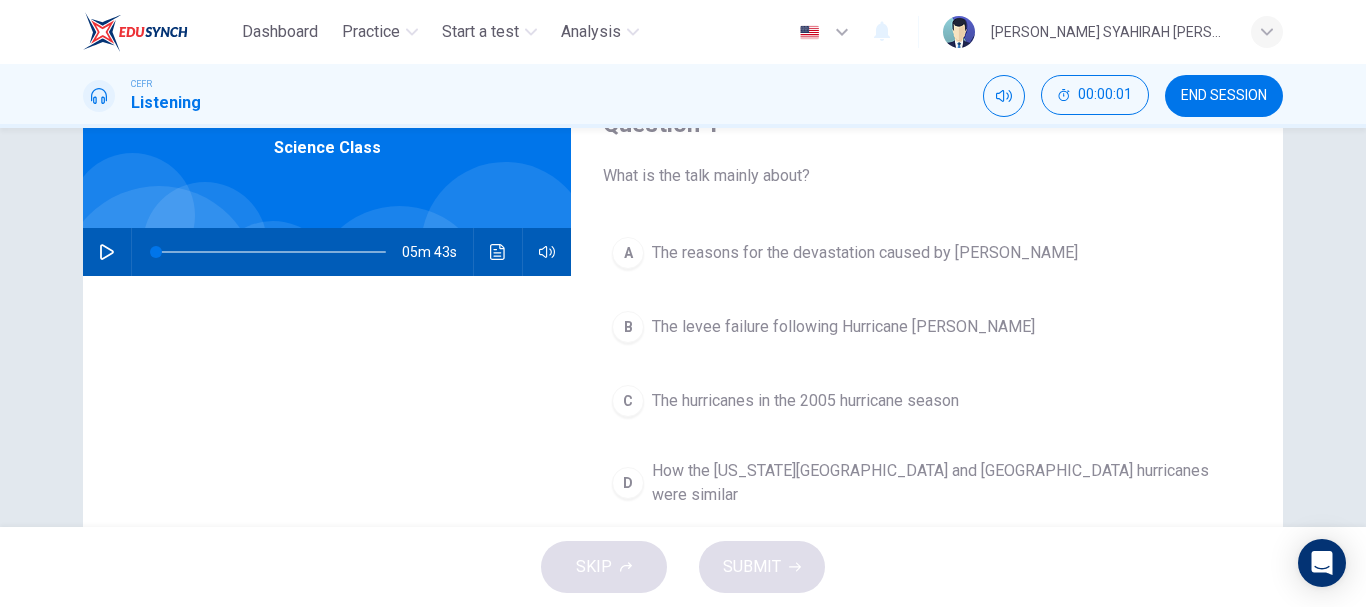 scroll, scrollTop: 0, scrollLeft: 0, axis: both 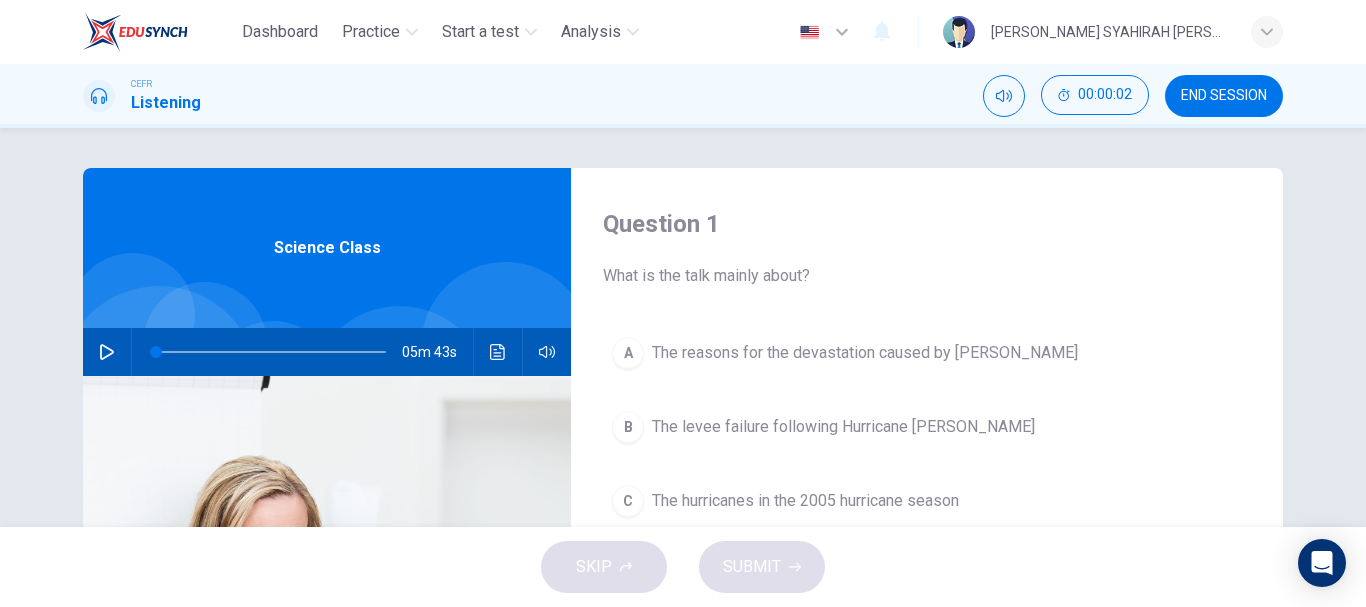 click 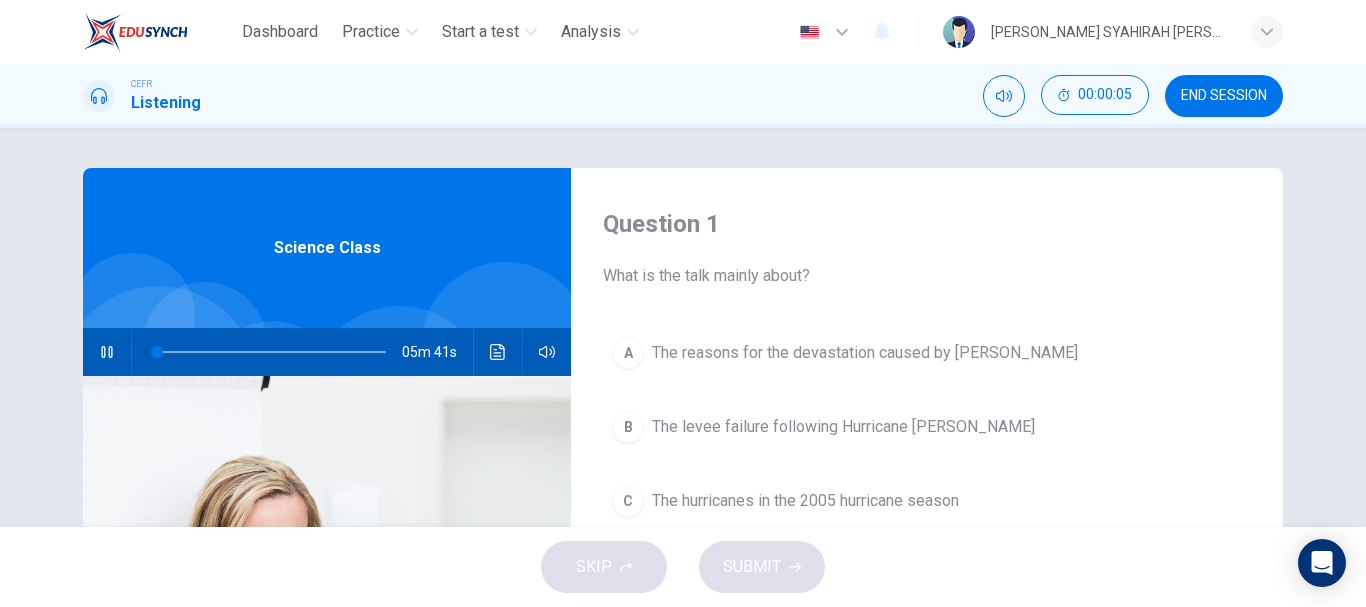 scroll, scrollTop: 100, scrollLeft: 0, axis: vertical 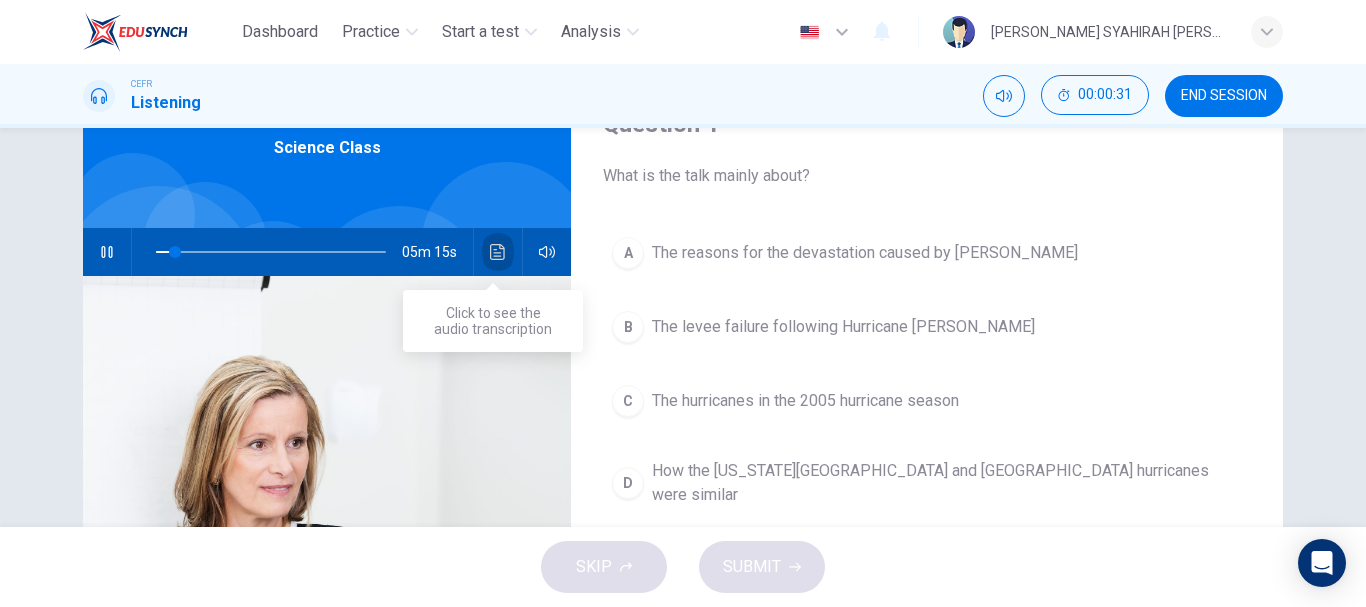 click 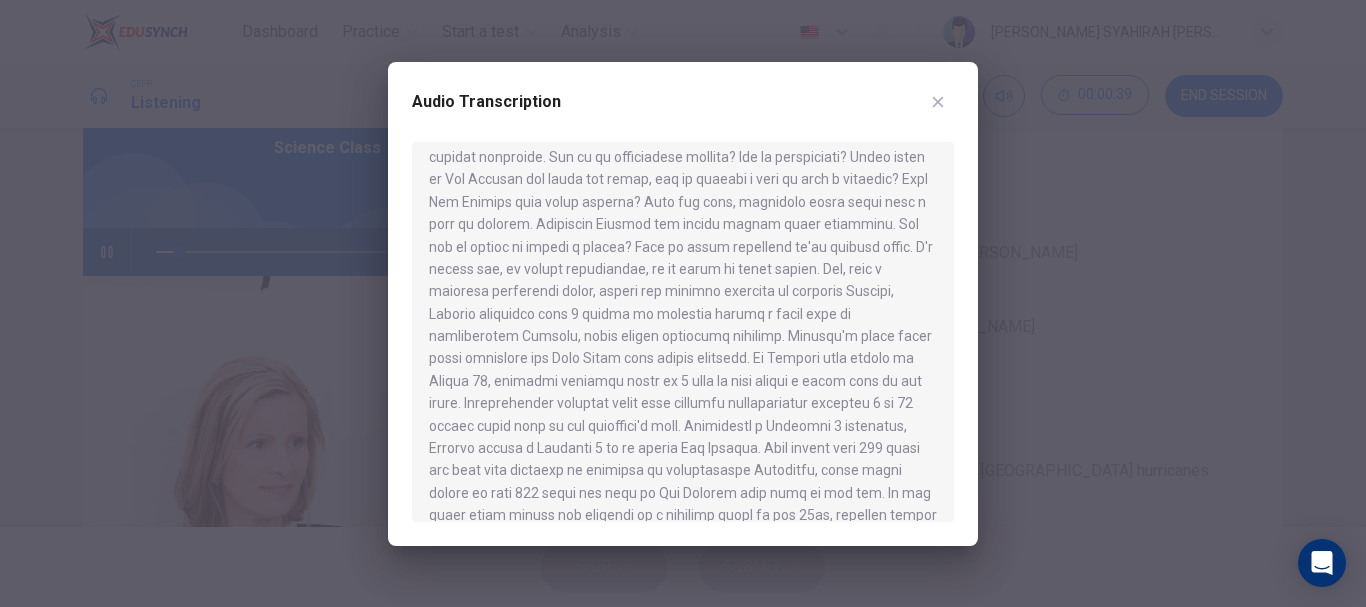 scroll, scrollTop: 500, scrollLeft: 0, axis: vertical 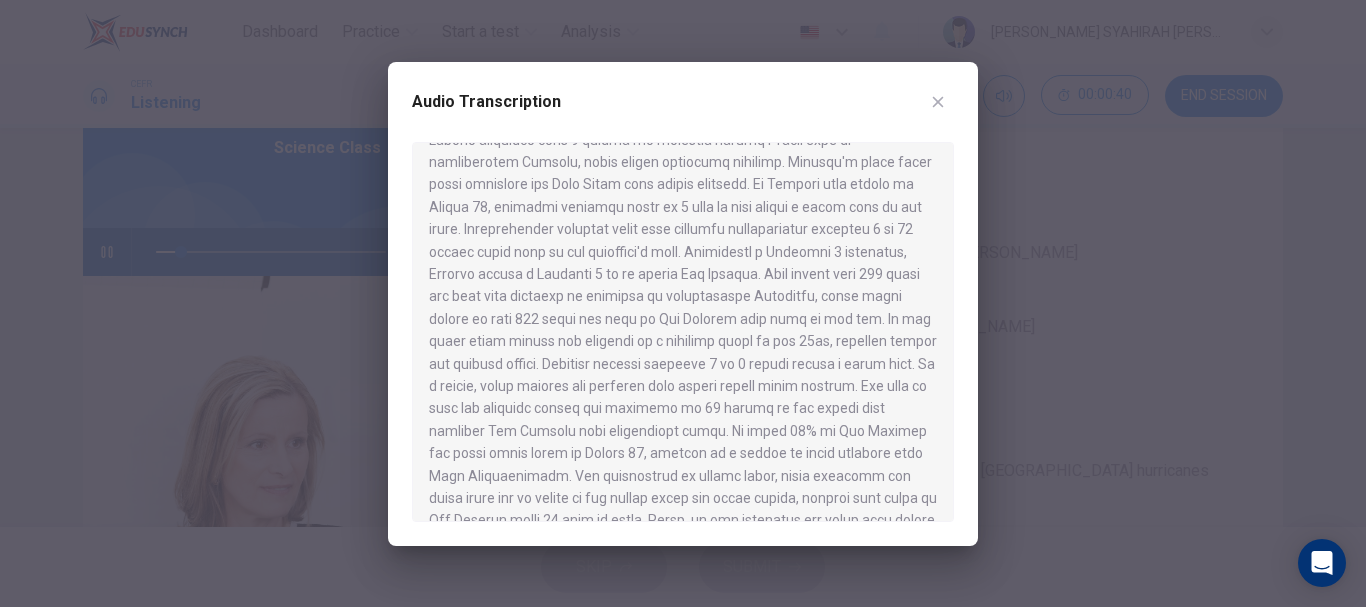 click 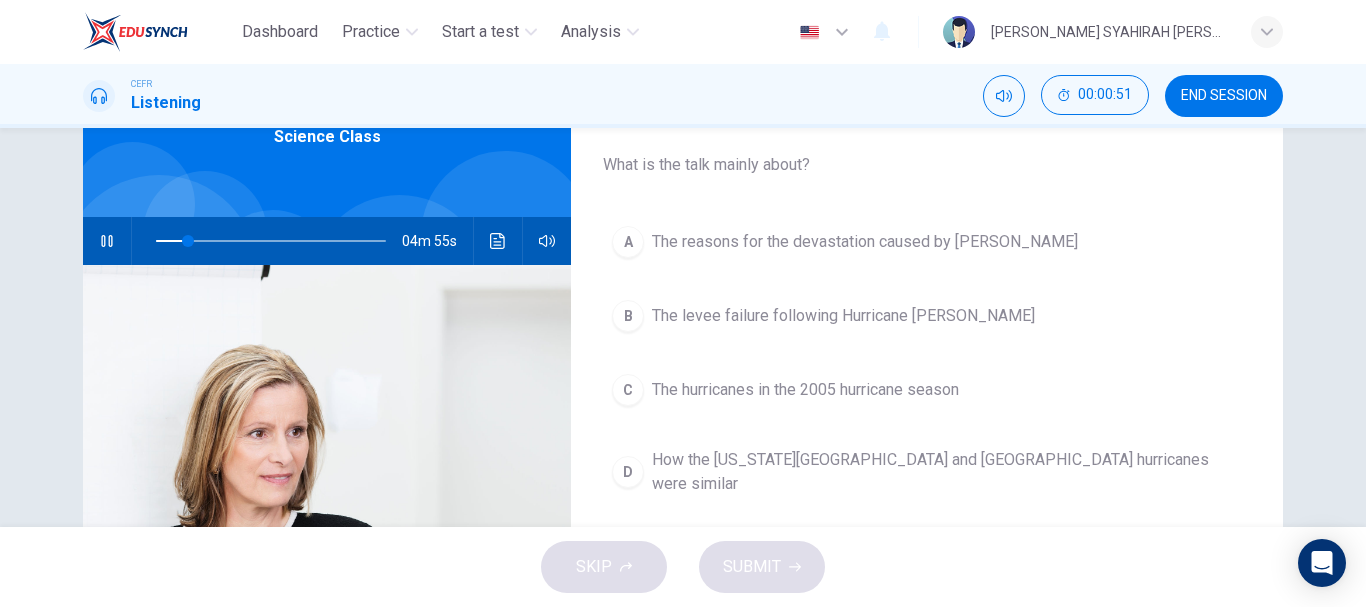 scroll, scrollTop: 76, scrollLeft: 0, axis: vertical 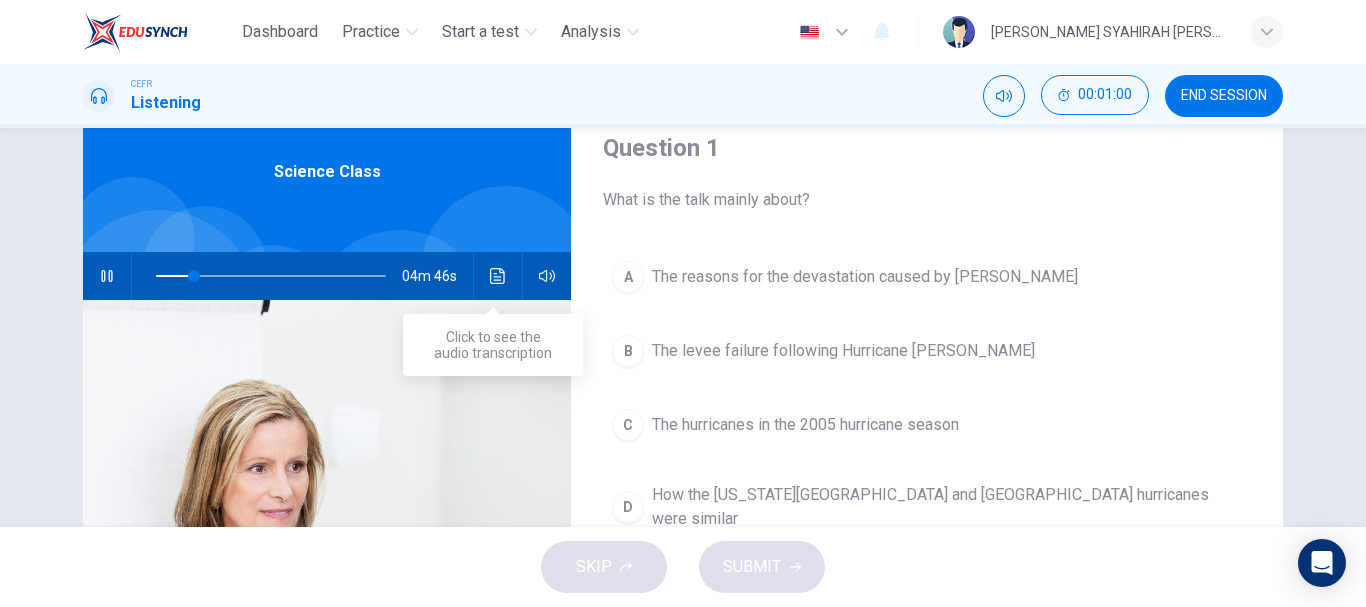 click at bounding box center (498, 276) 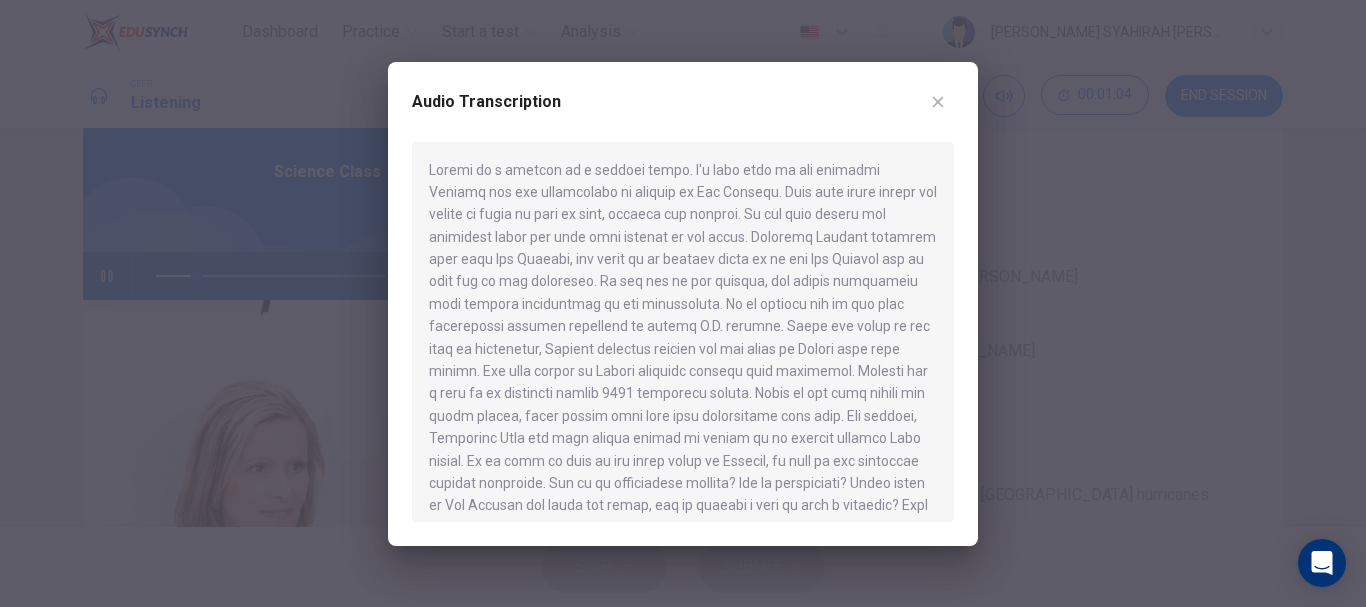 scroll, scrollTop: 100, scrollLeft: 0, axis: vertical 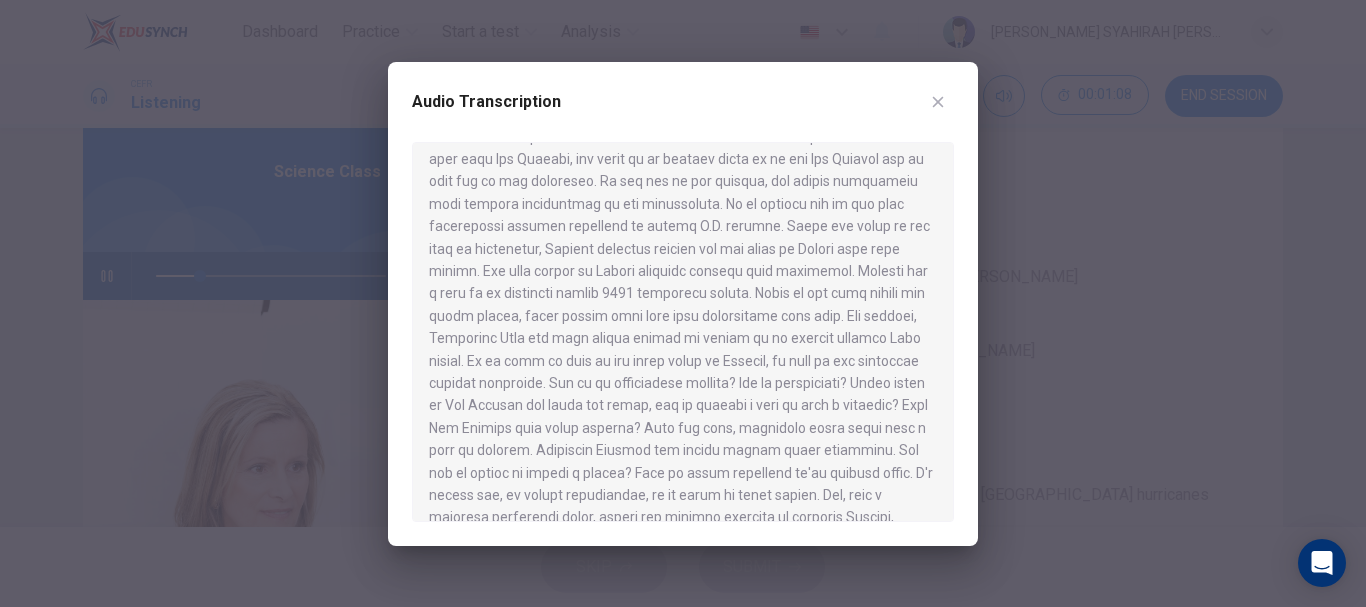 click at bounding box center (938, 102) 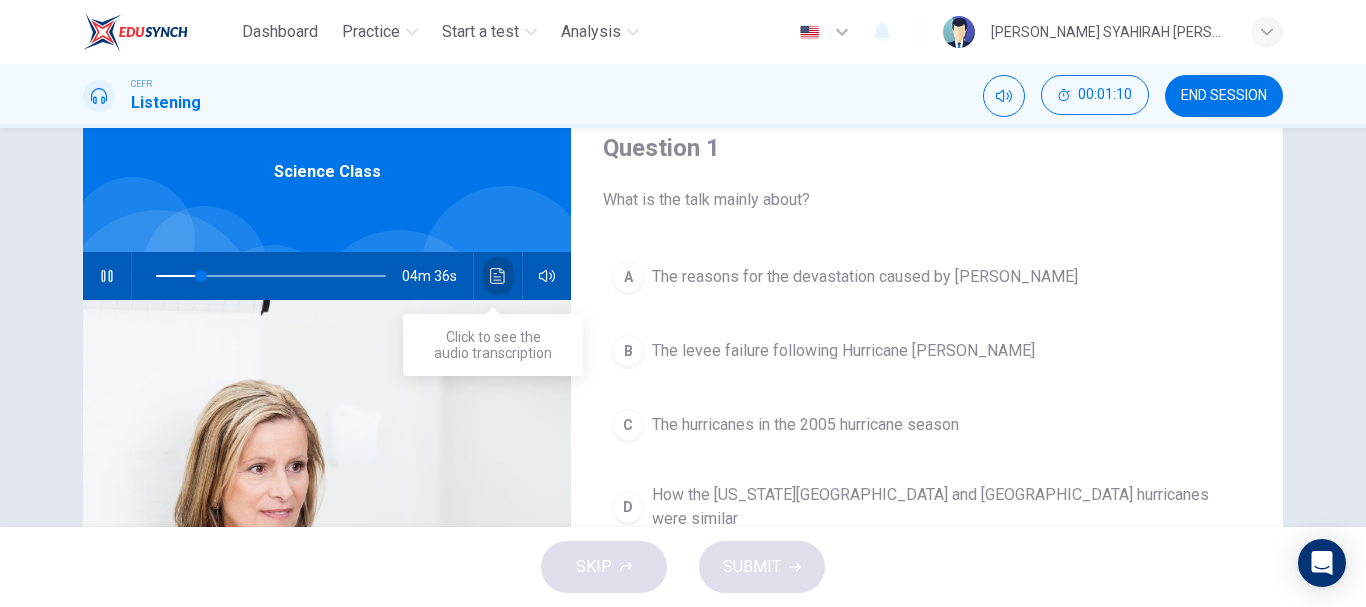 click 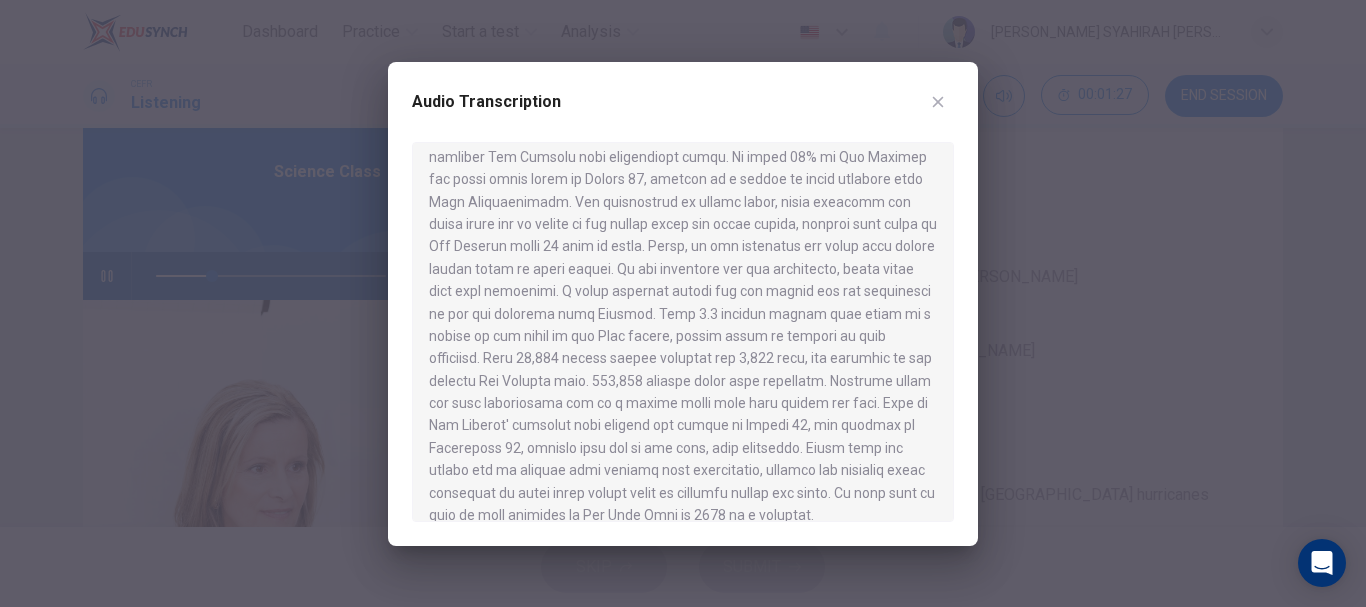 scroll, scrollTop: 795, scrollLeft: 0, axis: vertical 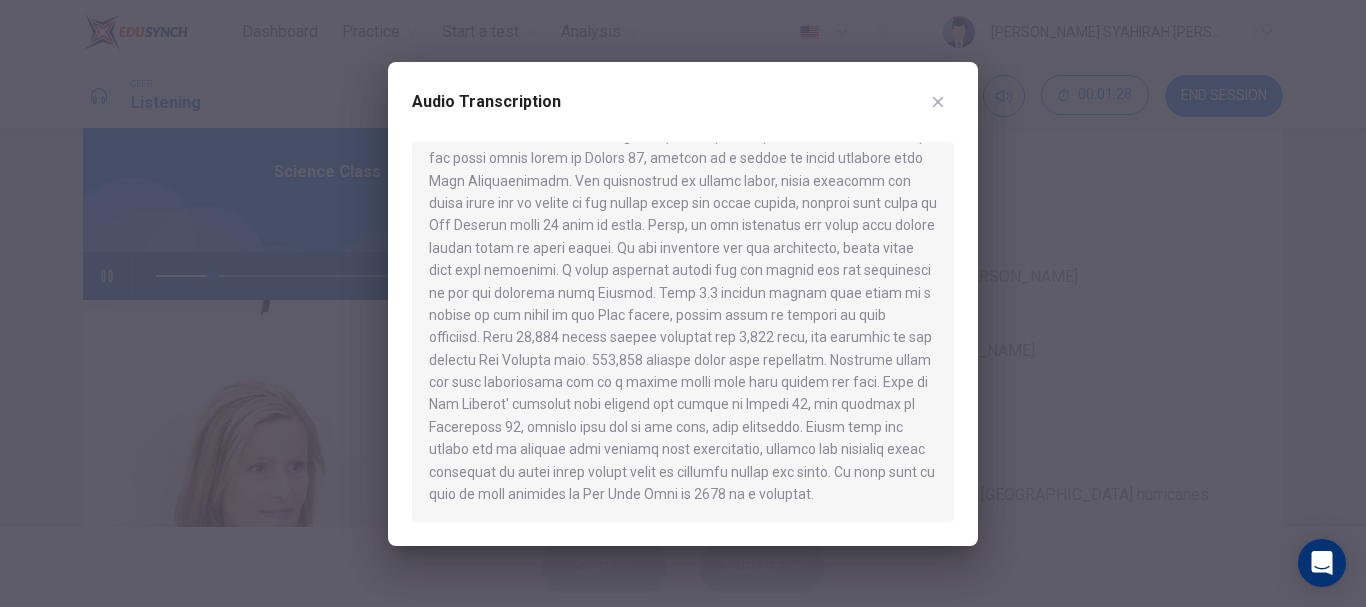 click 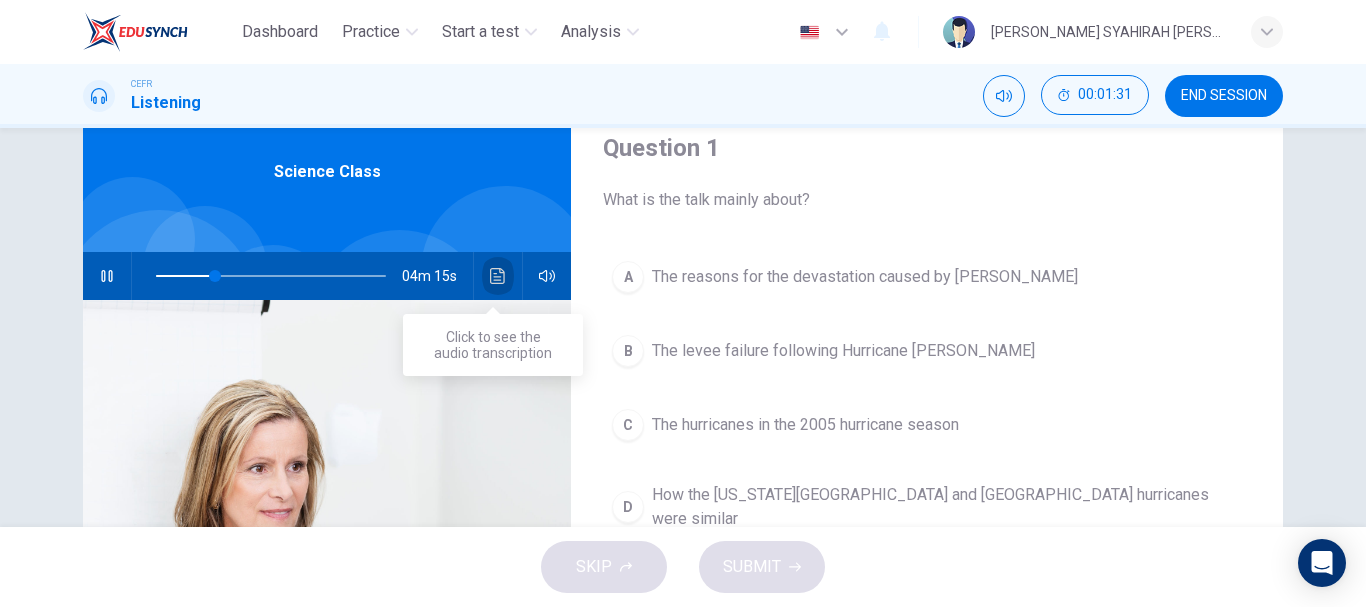 click 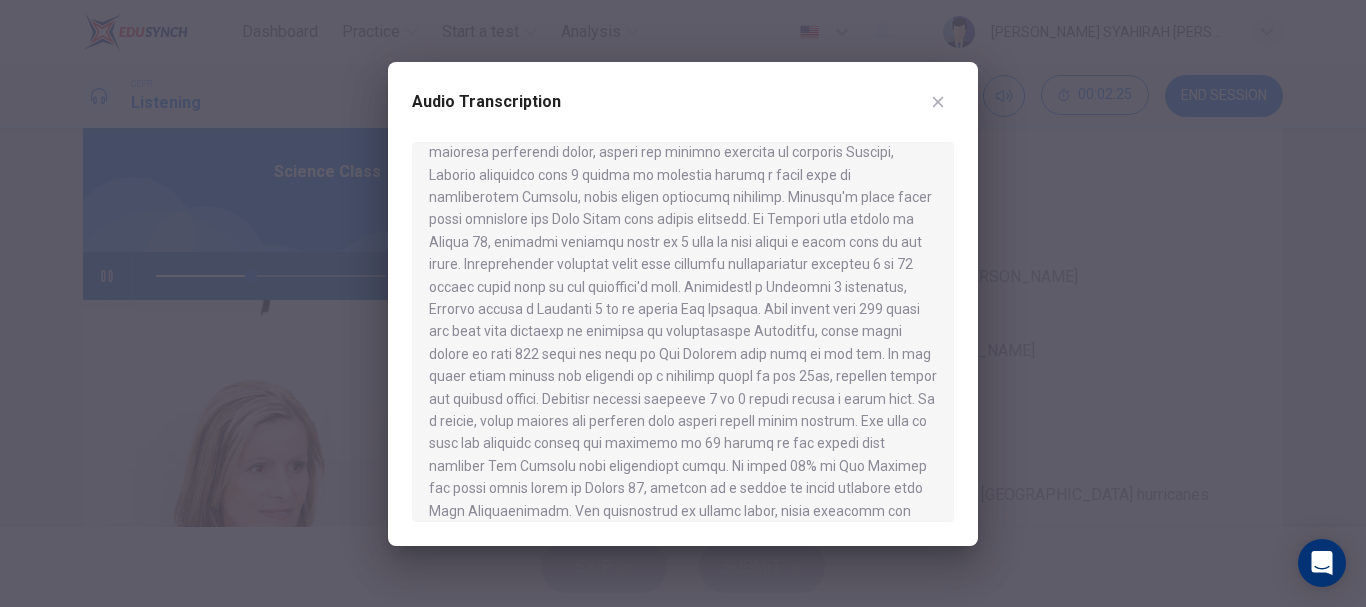 scroll, scrollTop: 500, scrollLeft: 0, axis: vertical 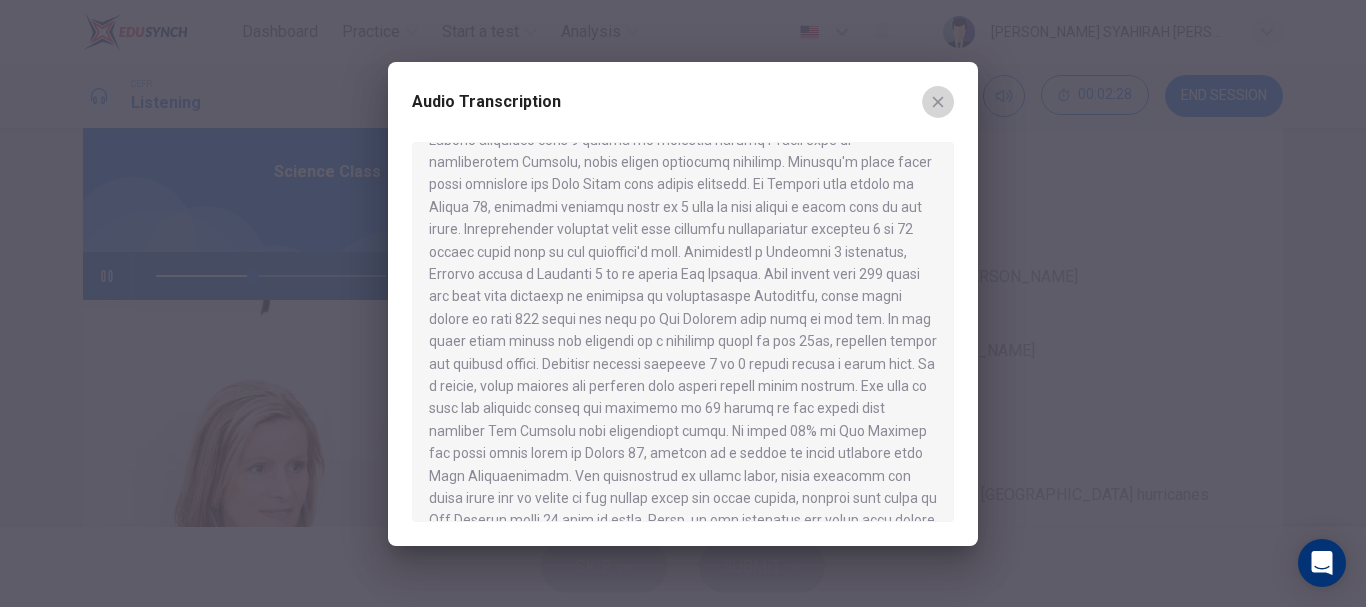 click 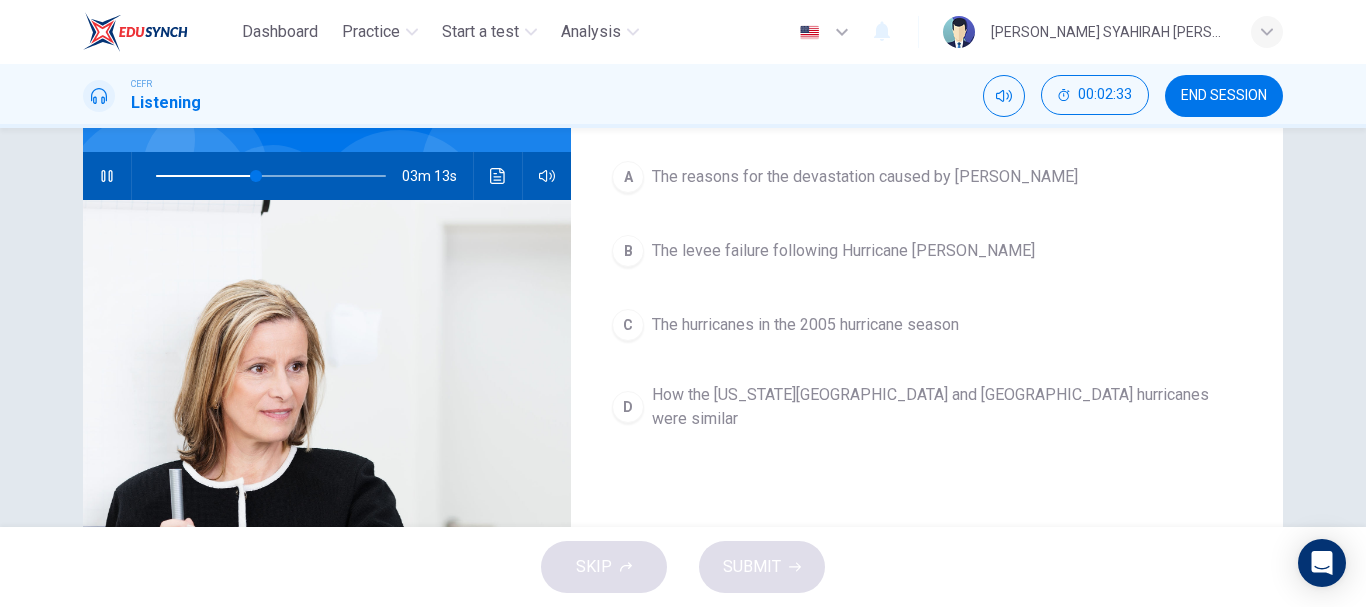 scroll, scrollTop: 76, scrollLeft: 0, axis: vertical 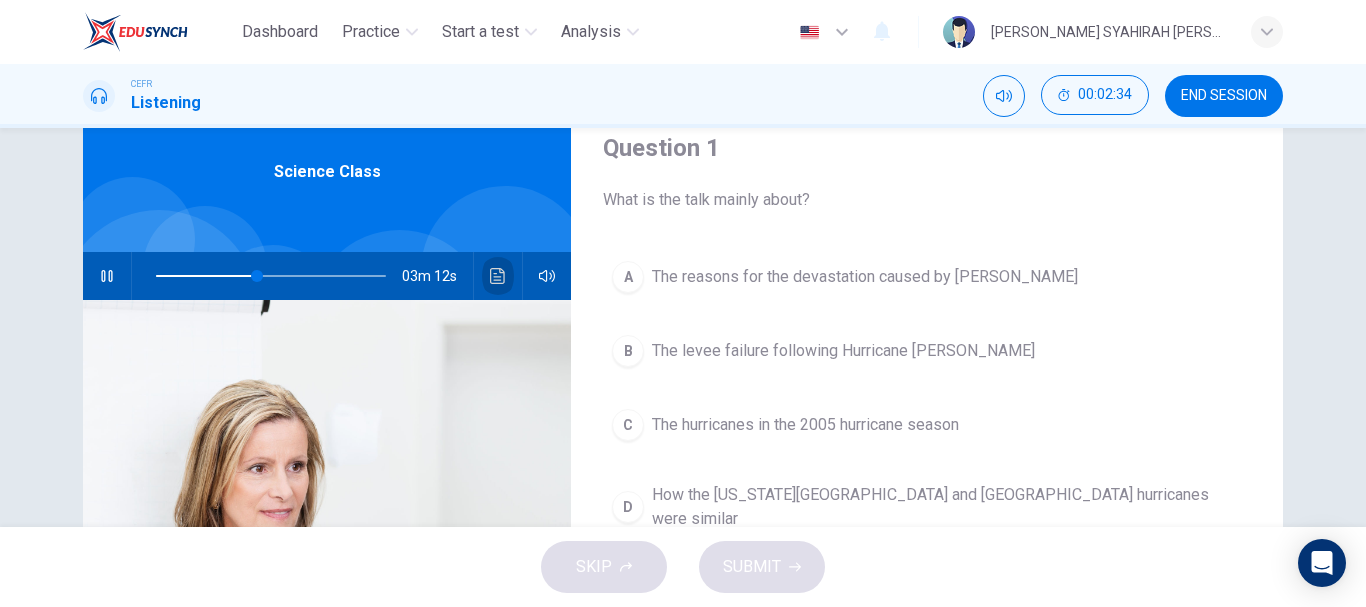 click 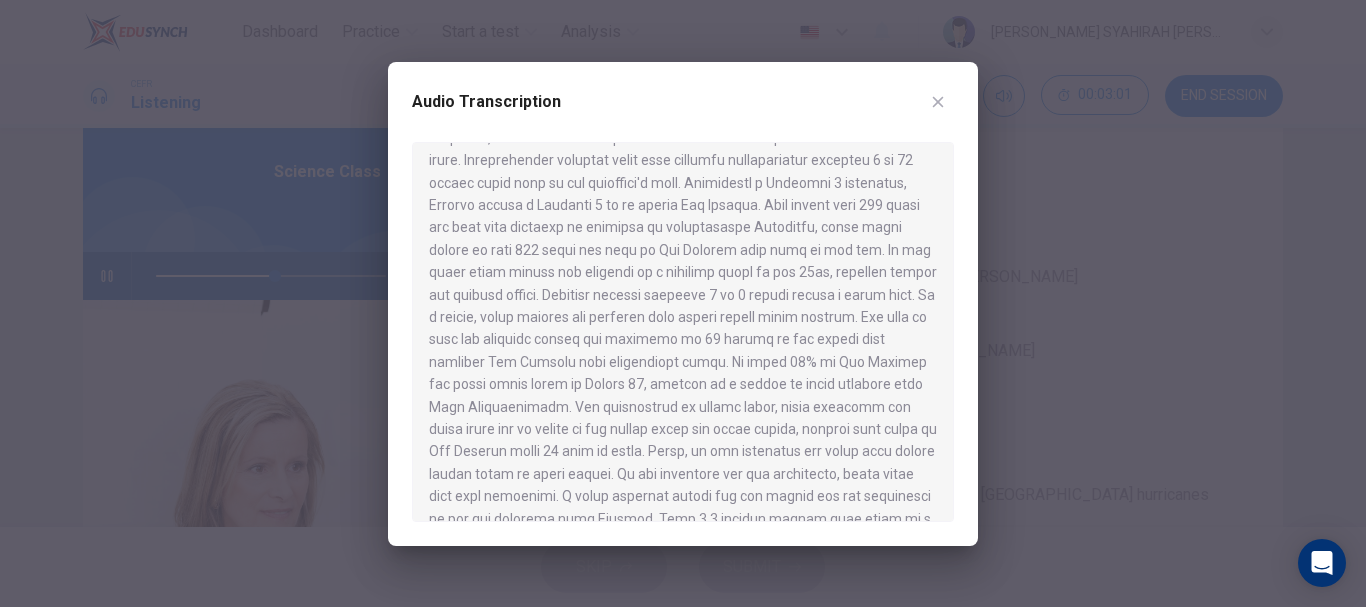 scroll, scrollTop: 600, scrollLeft: 0, axis: vertical 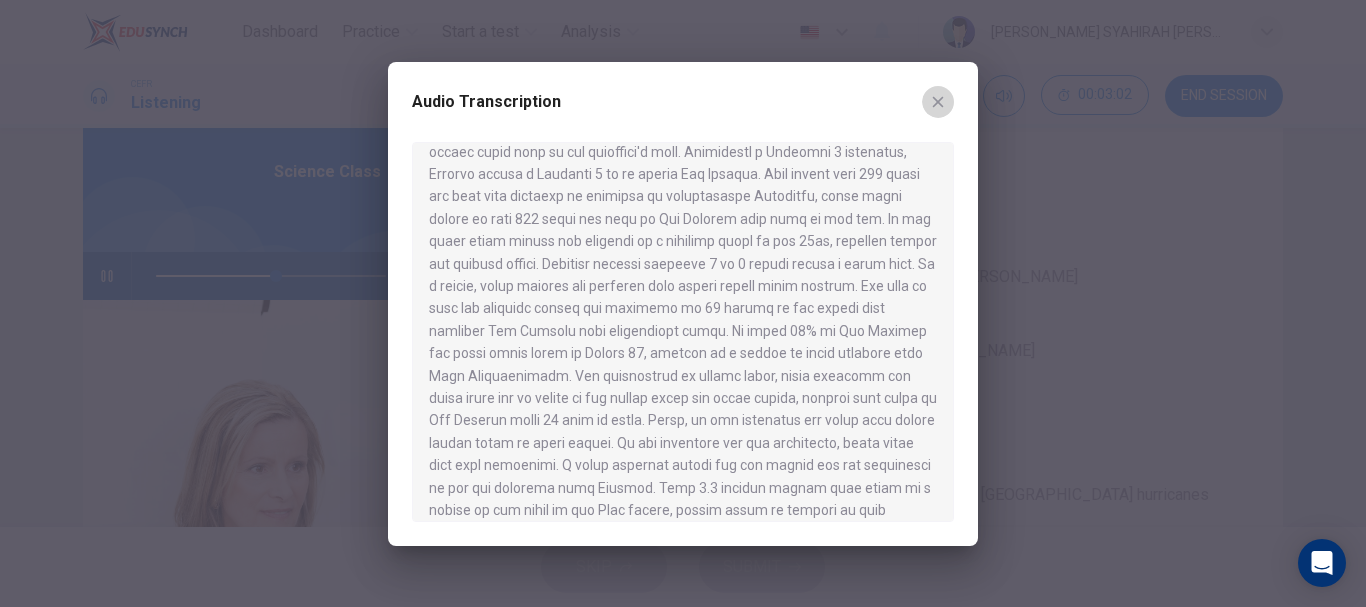 click at bounding box center [938, 102] 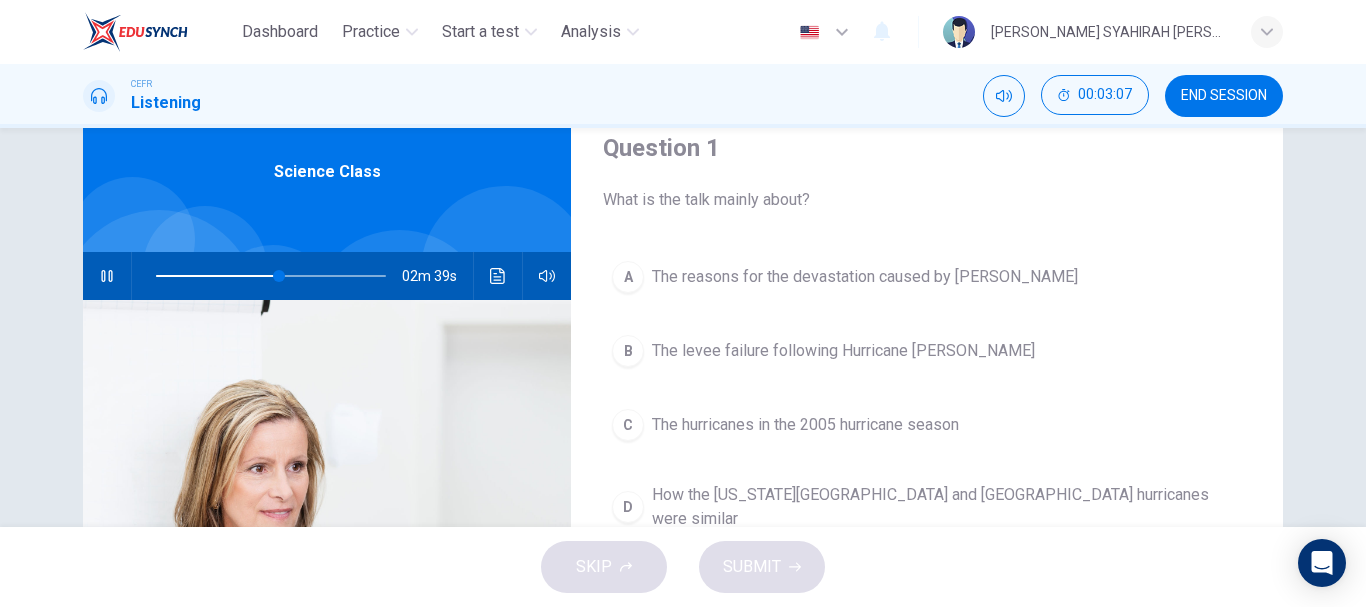 click on "The levee failure following Hurricane Katrina" at bounding box center (843, 351) 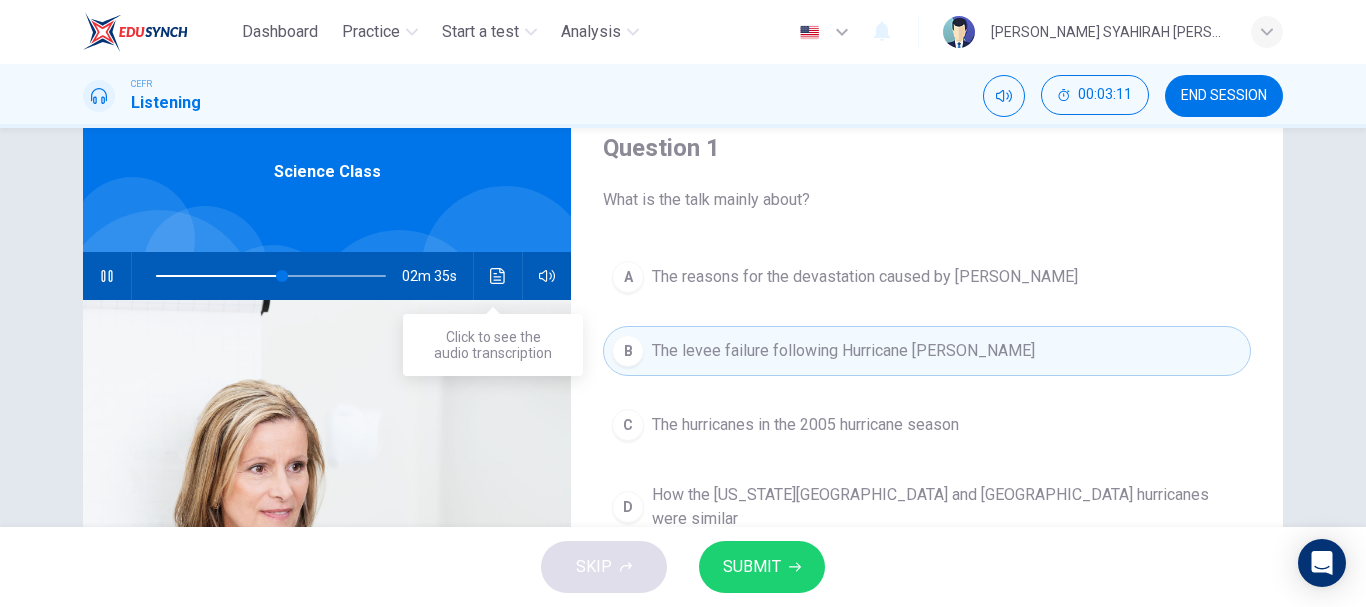 click at bounding box center [498, 276] 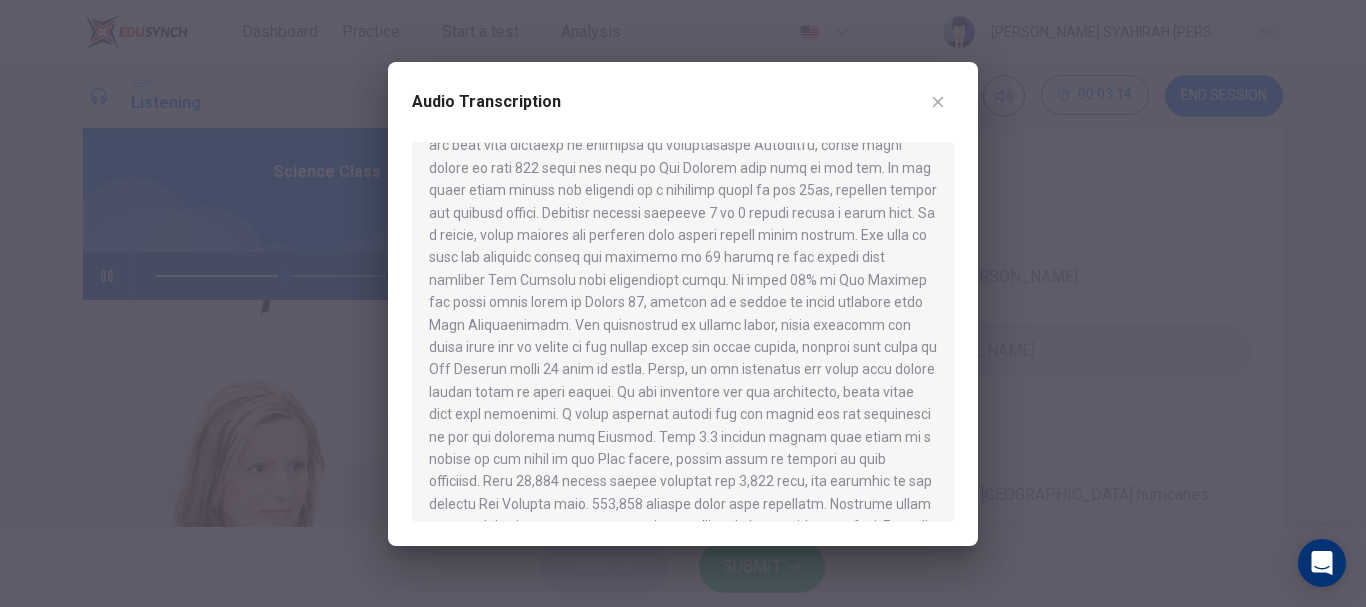 scroll, scrollTop: 795, scrollLeft: 0, axis: vertical 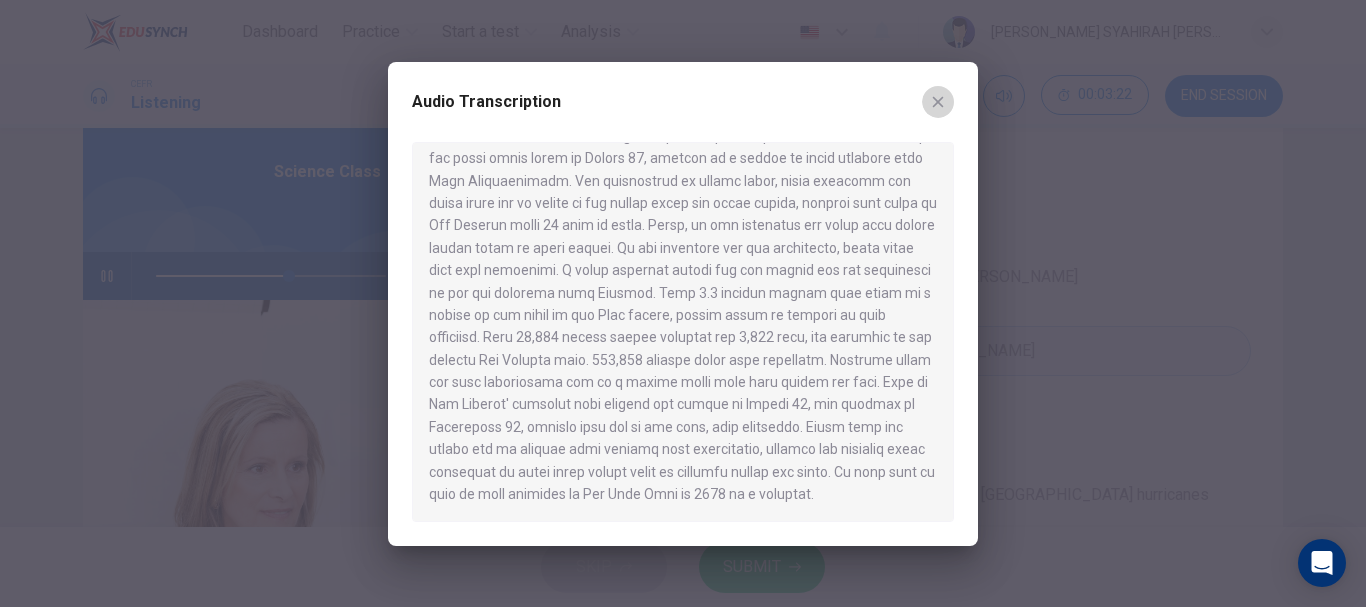 click 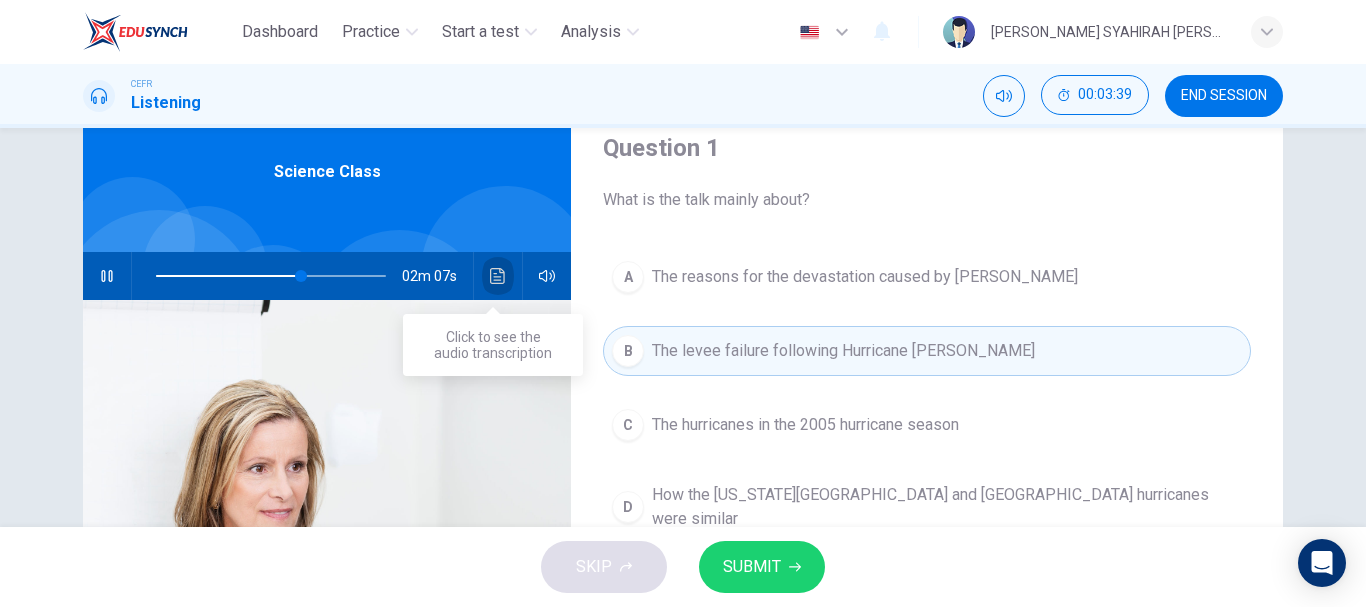 click at bounding box center [498, 276] 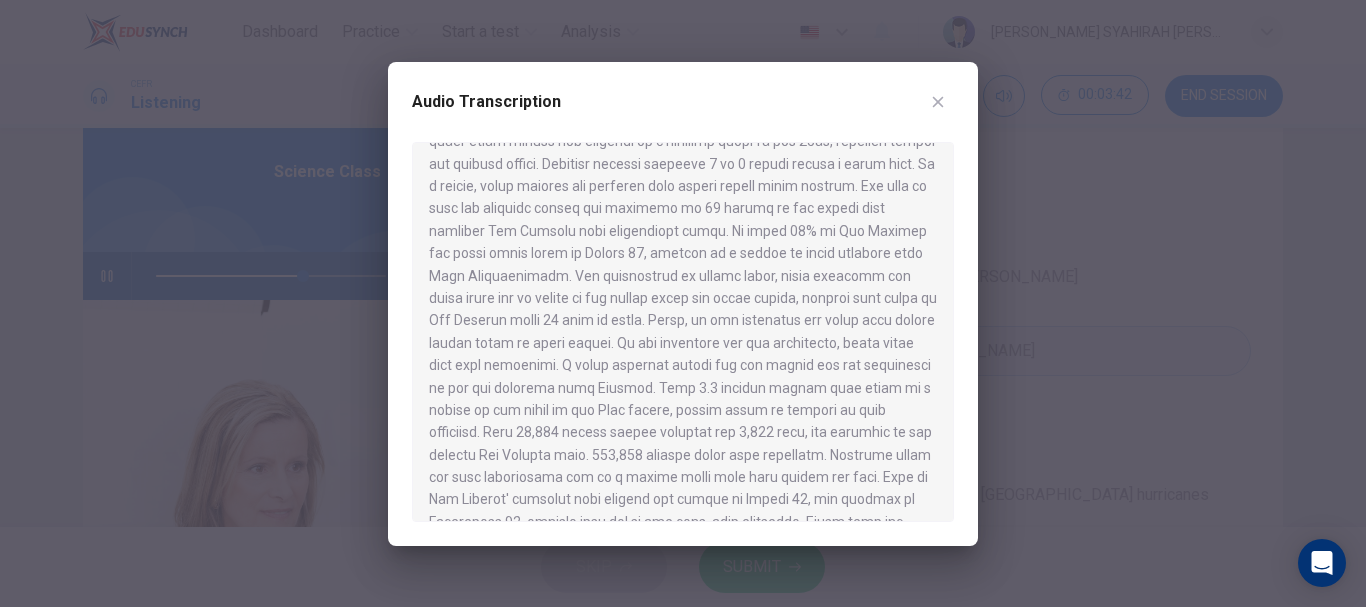 scroll, scrollTop: 795, scrollLeft: 0, axis: vertical 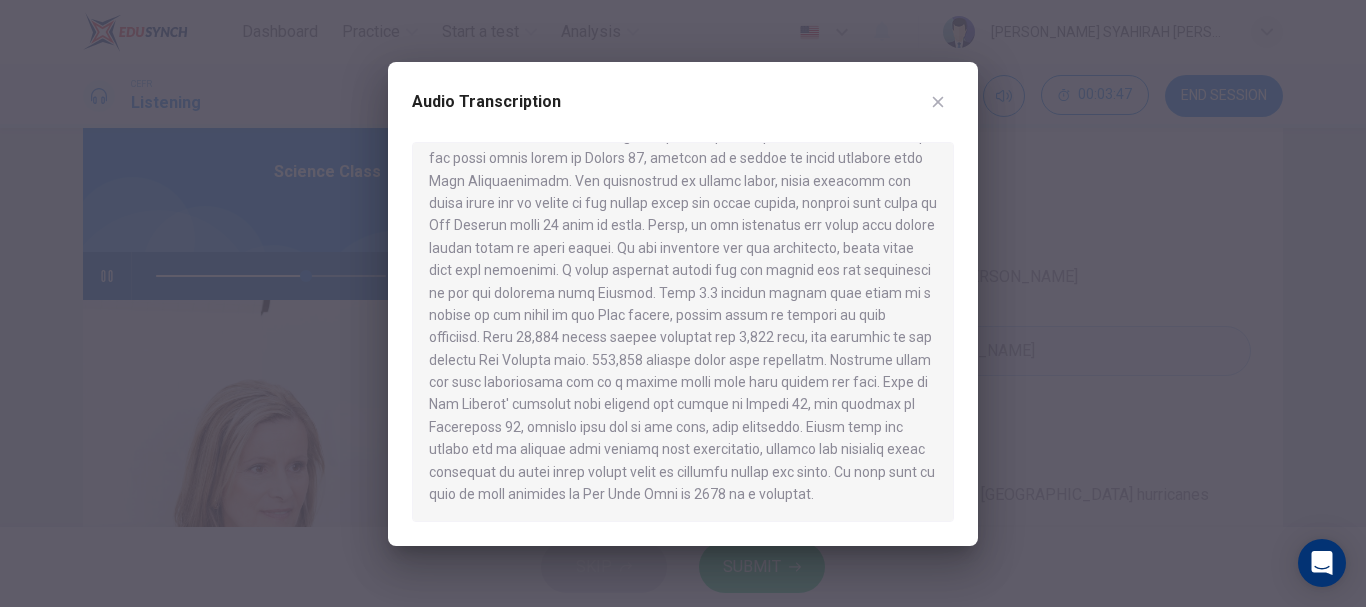 click at bounding box center [938, 102] 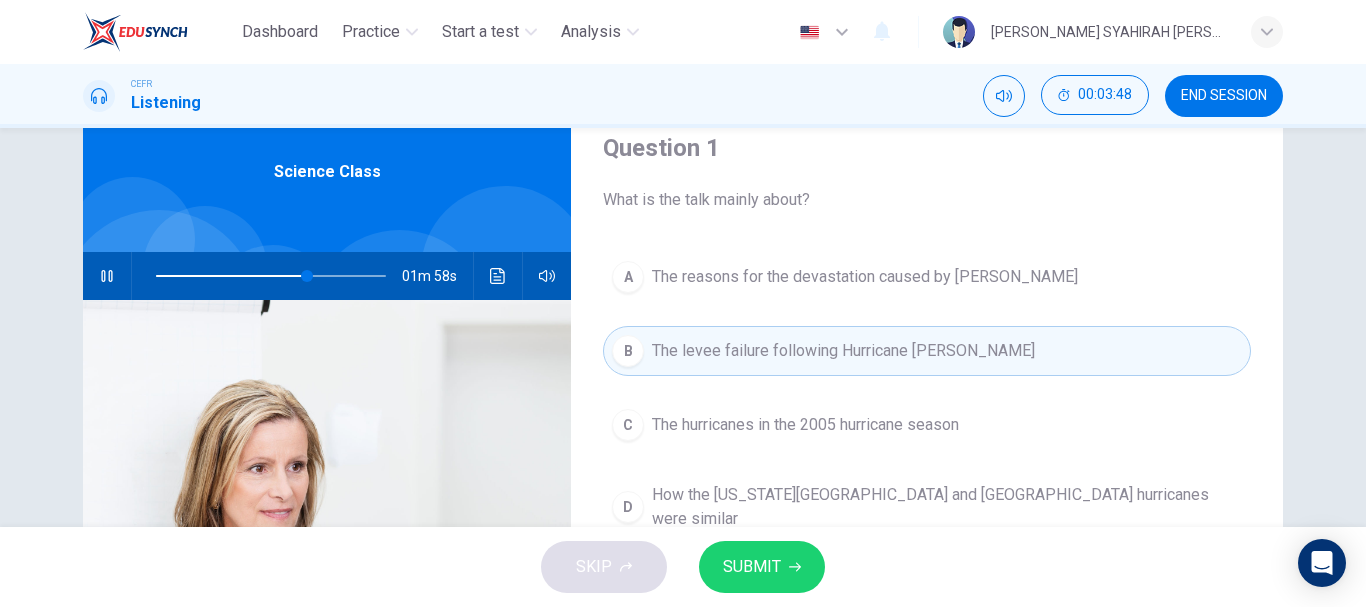 scroll, scrollTop: 176, scrollLeft: 0, axis: vertical 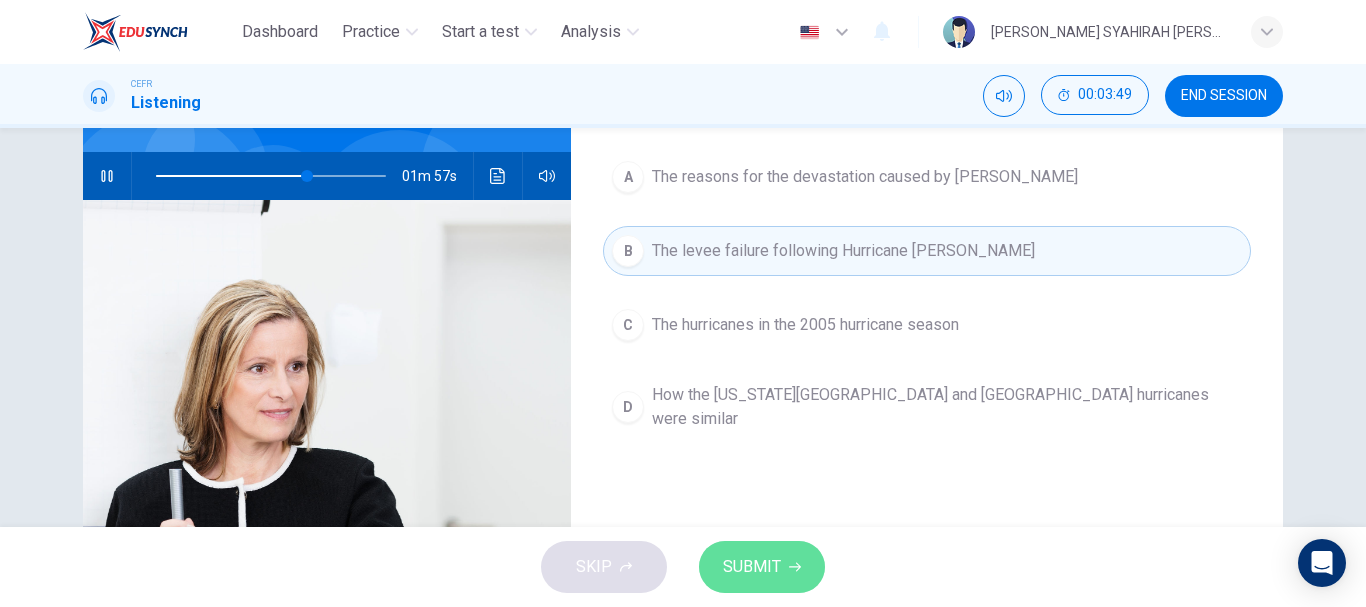 click on "SUBMIT" at bounding box center [762, 567] 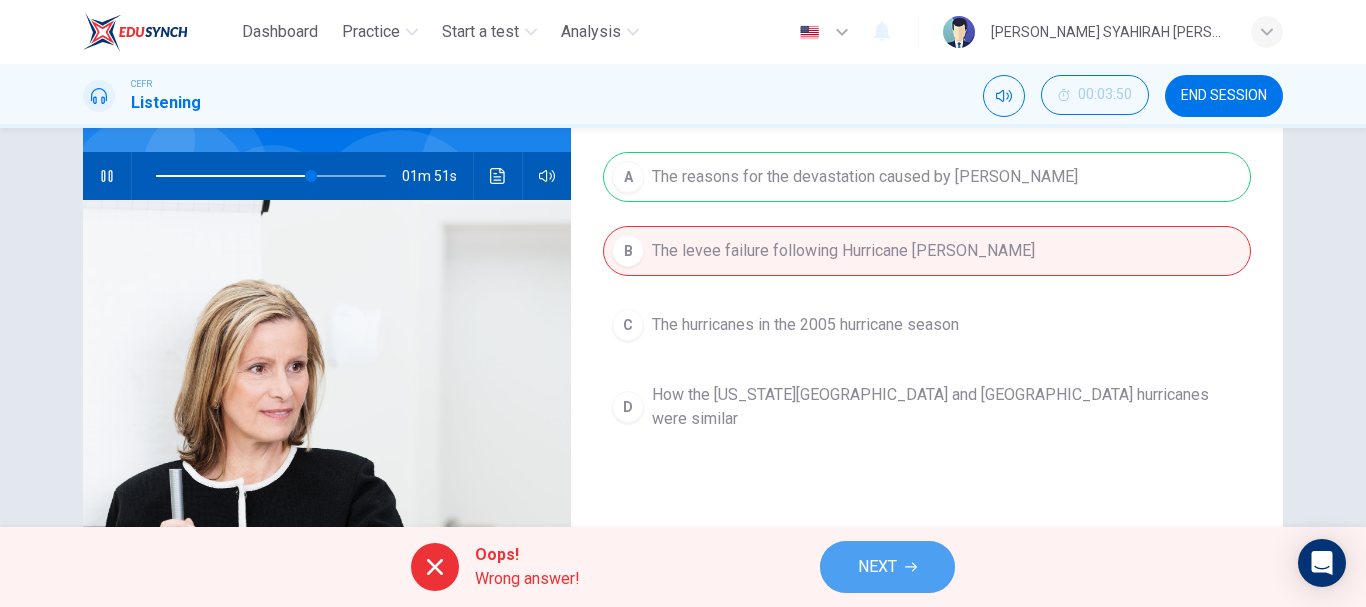 click on "NEXT" at bounding box center (877, 567) 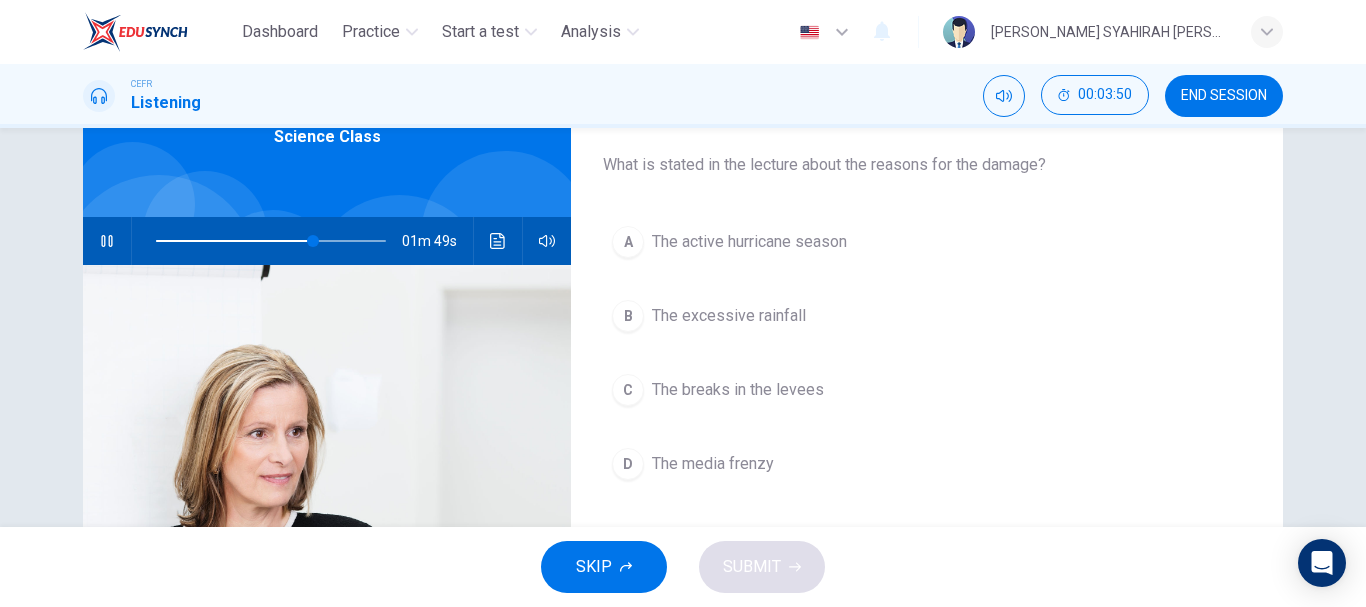 scroll, scrollTop: 76, scrollLeft: 0, axis: vertical 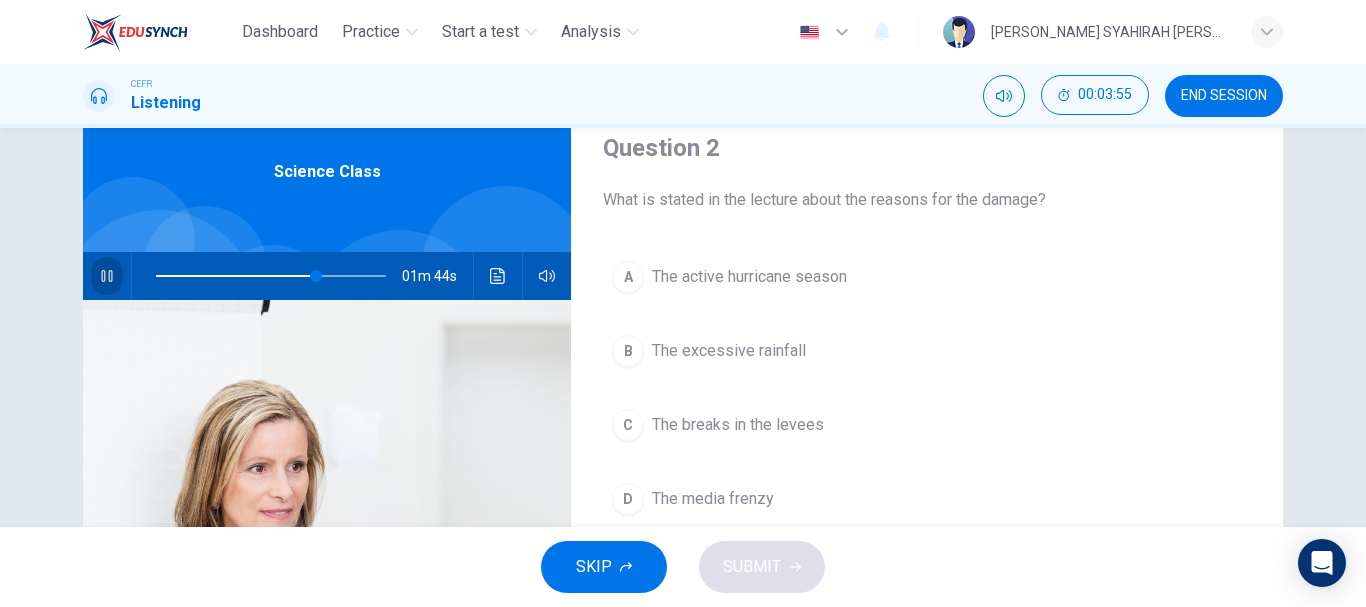 click 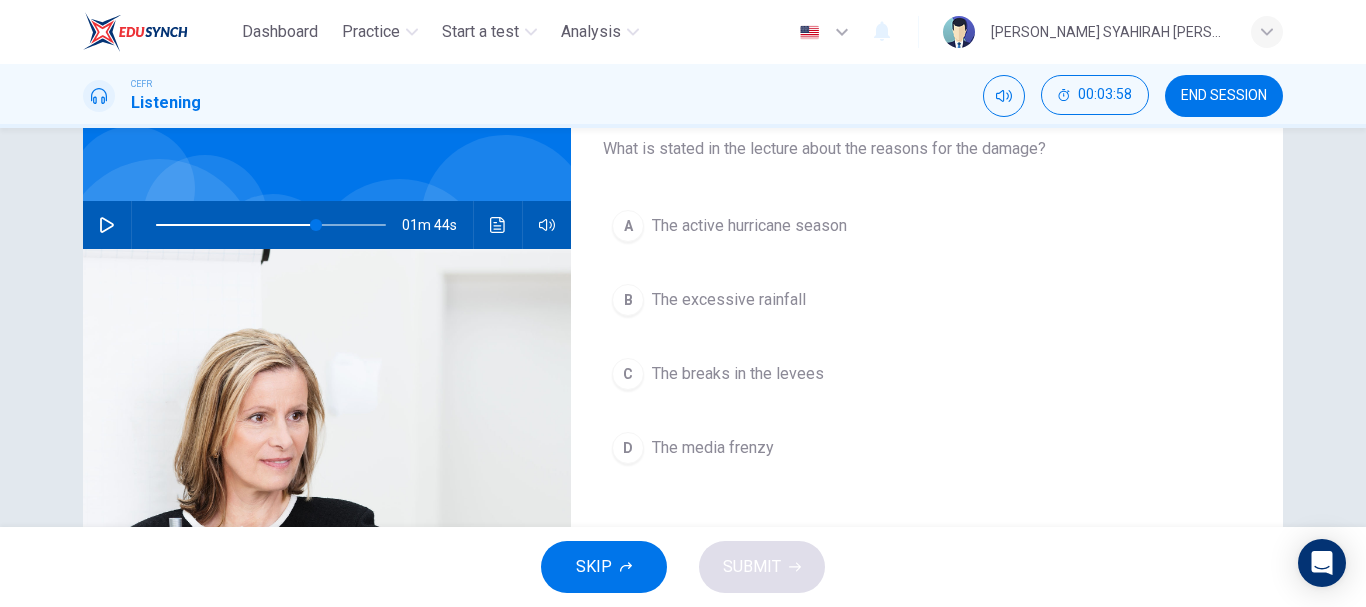 scroll, scrollTop: 176, scrollLeft: 0, axis: vertical 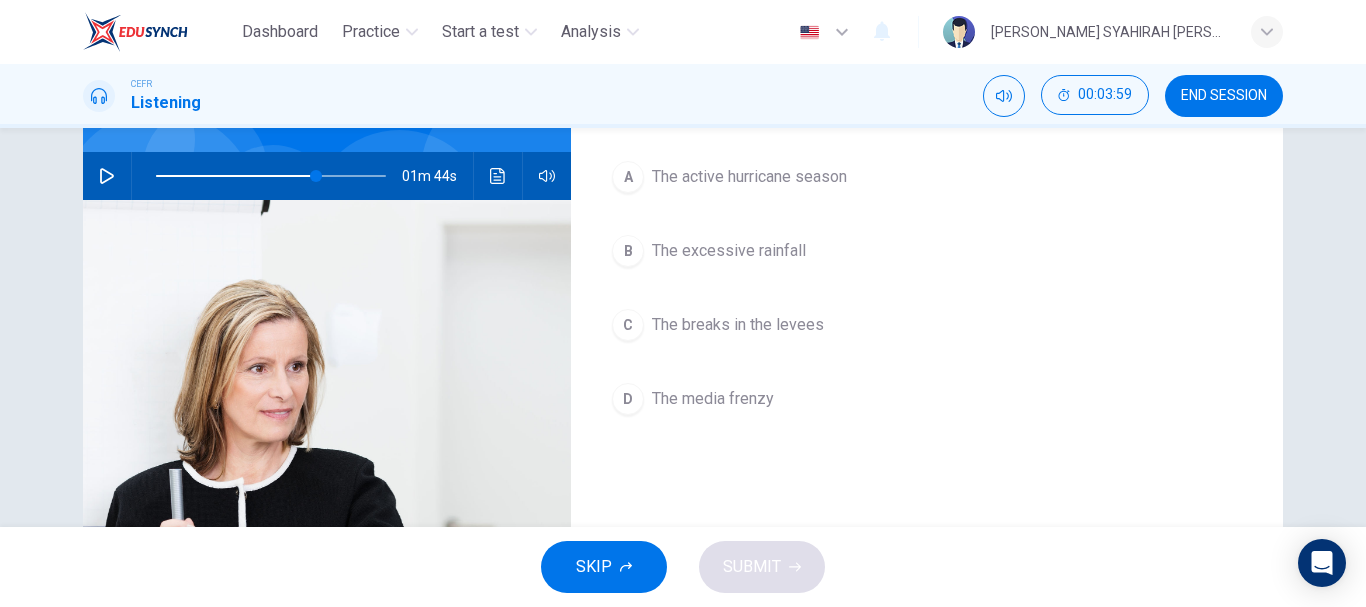 click on "The breaks in the levees" at bounding box center (738, 325) 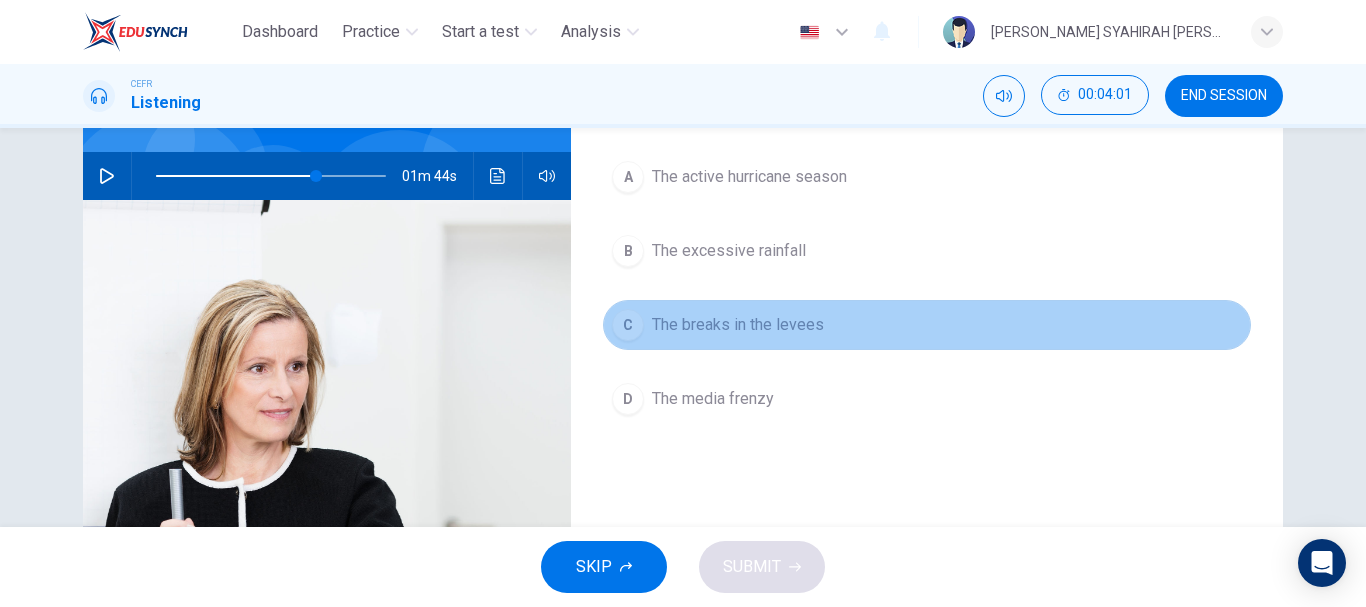click on "C" at bounding box center (628, 325) 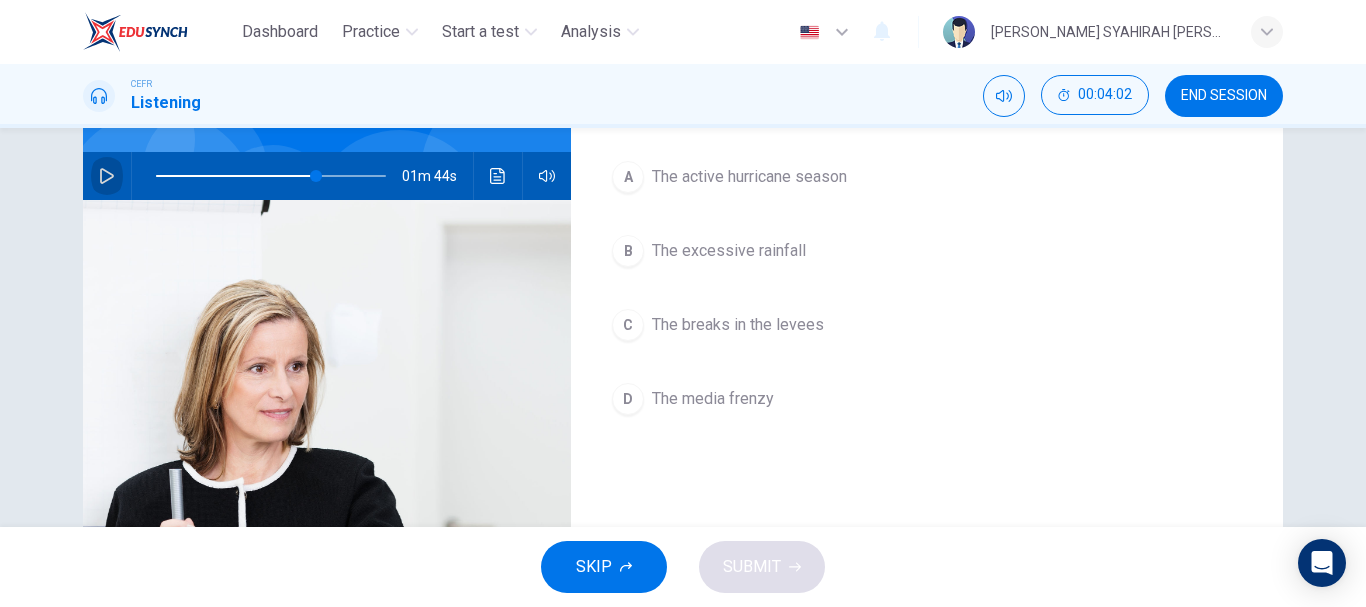 click 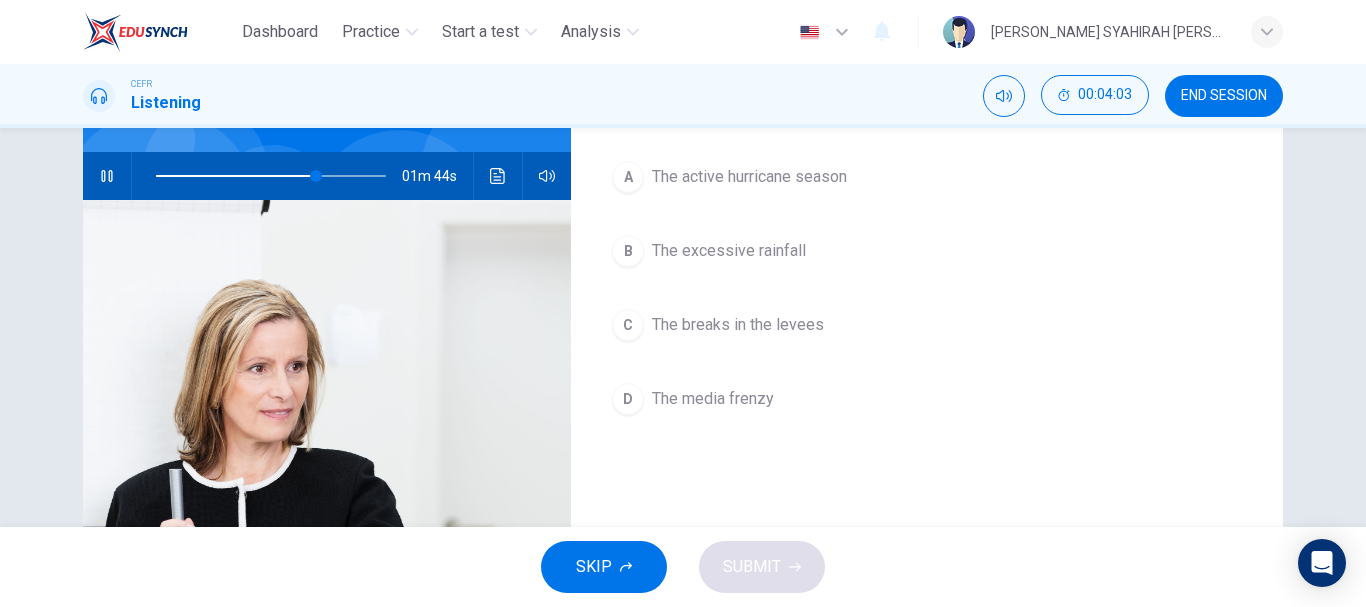 click on "The breaks in the levees" at bounding box center [738, 325] 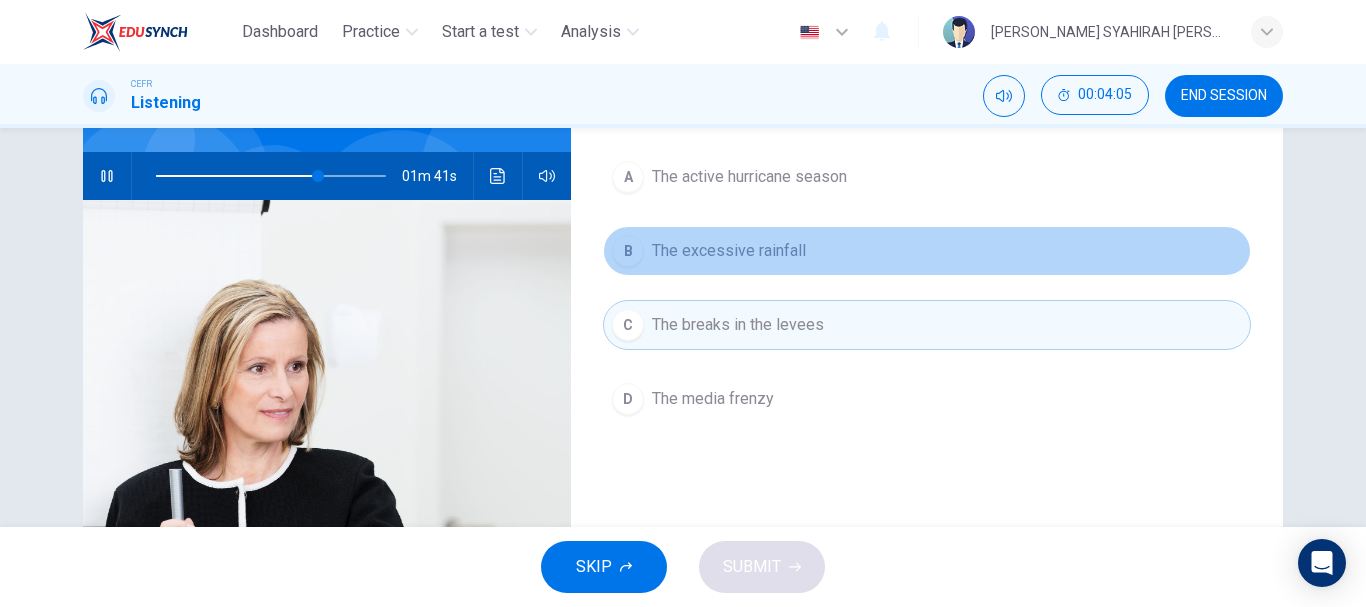 click on "B The excessive rainfall" at bounding box center [927, 251] 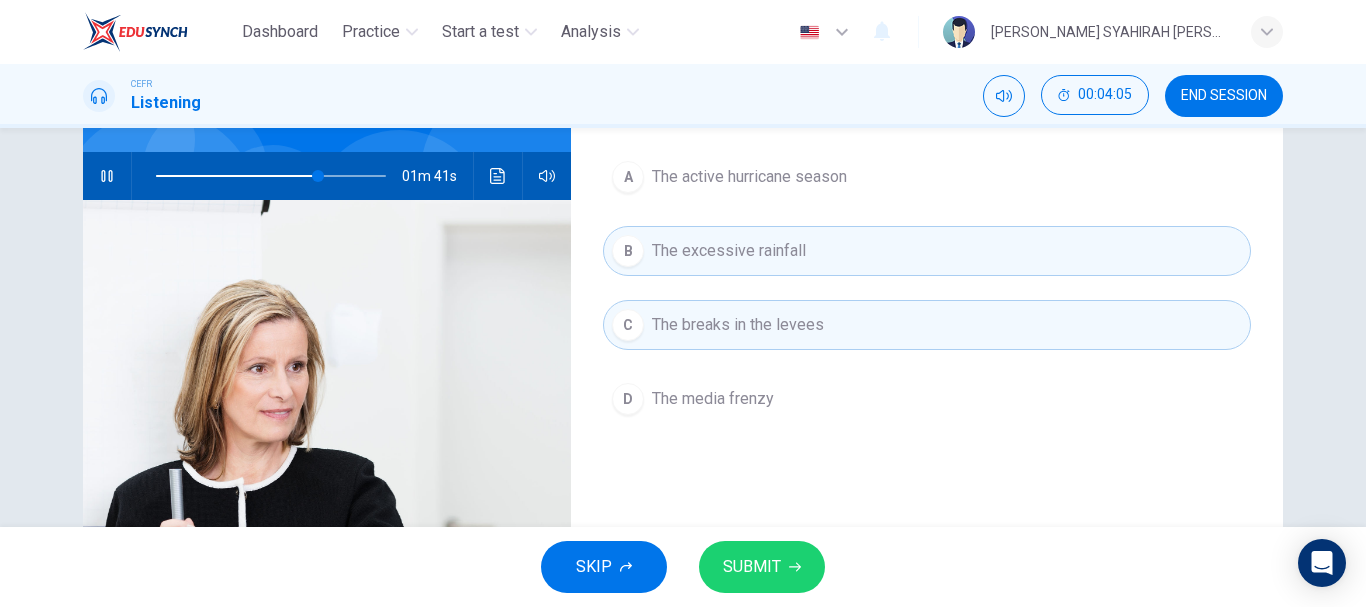 click on "A The active hurricane season B The excessive rainfall C The breaks in the levees D The media frenzy" at bounding box center [927, 308] 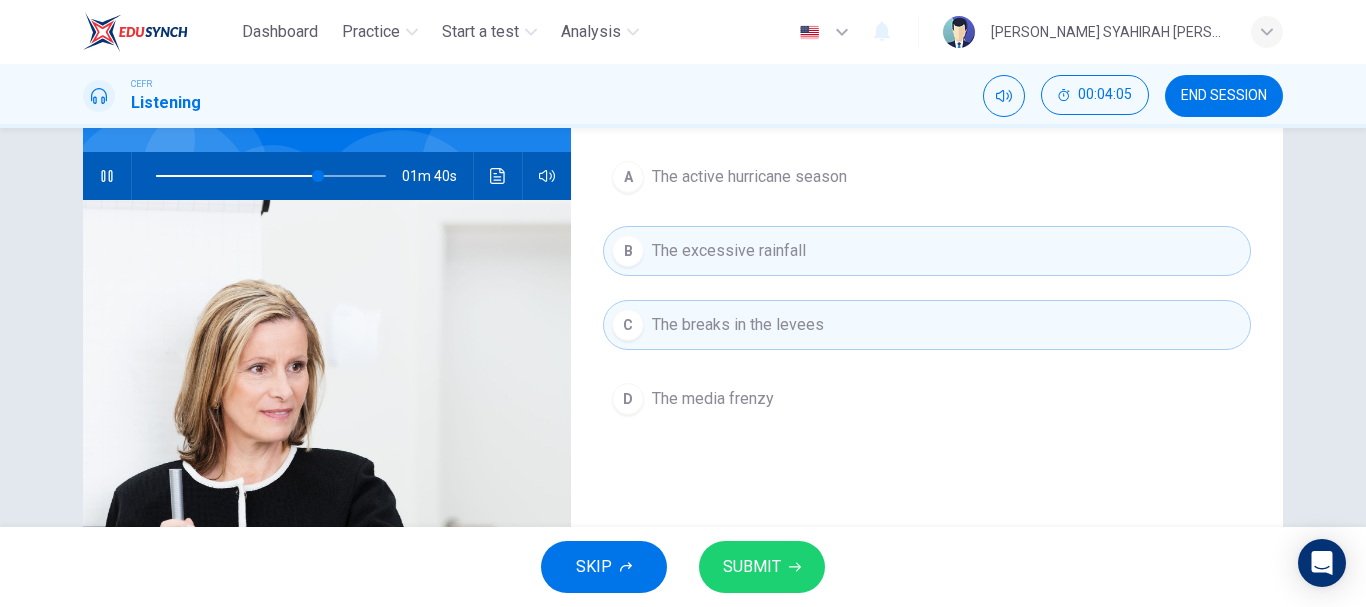 click on "The active hurricane season" at bounding box center (749, 177) 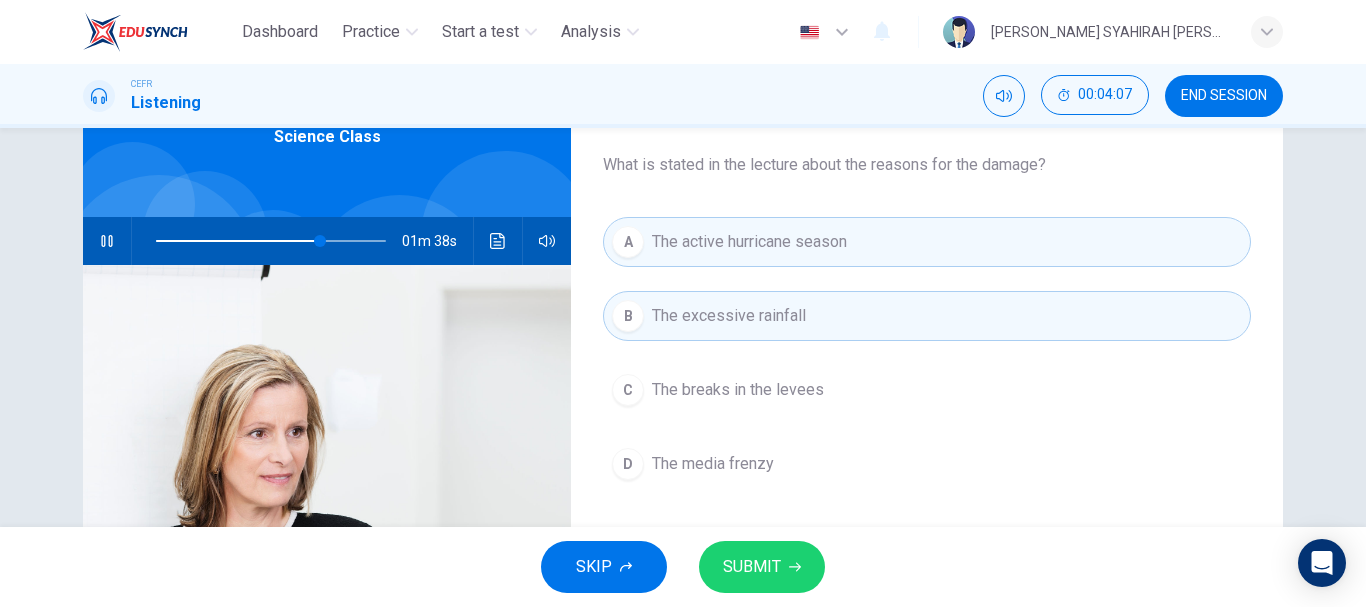 scroll, scrollTop: 76, scrollLeft: 0, axis: vertical 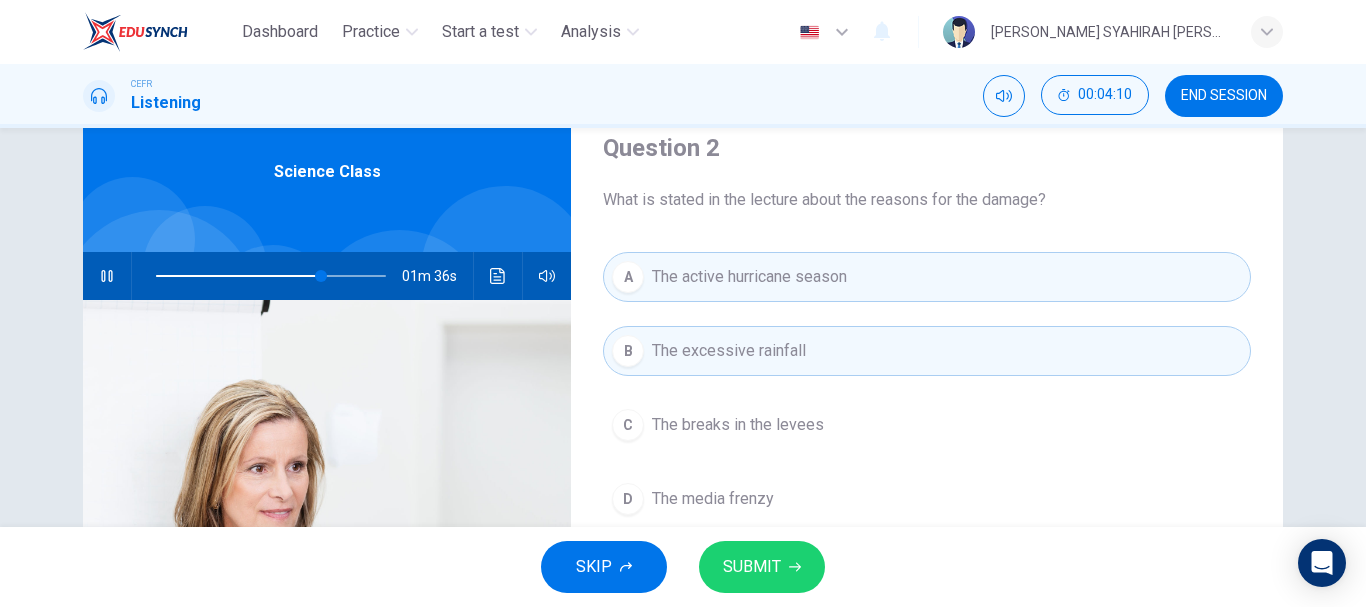 click on "A The active hurricane season" at bounding box center [927, 277] 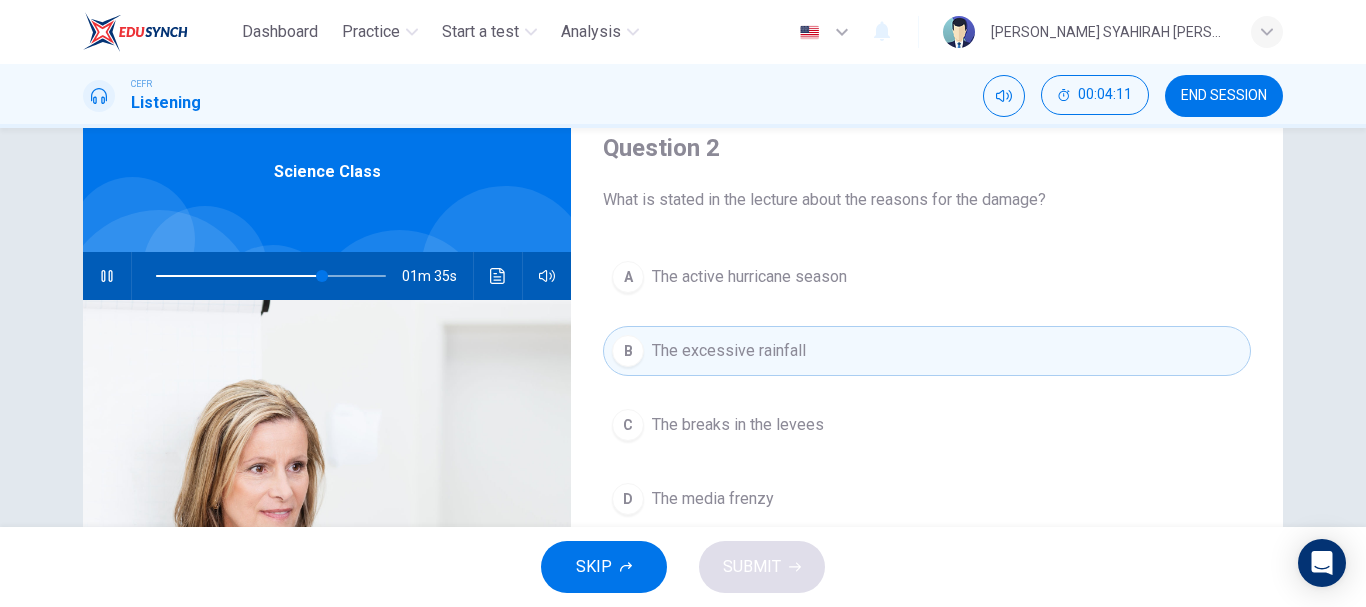 click on "The excessive rainfall" at bounding box center [729, 351] 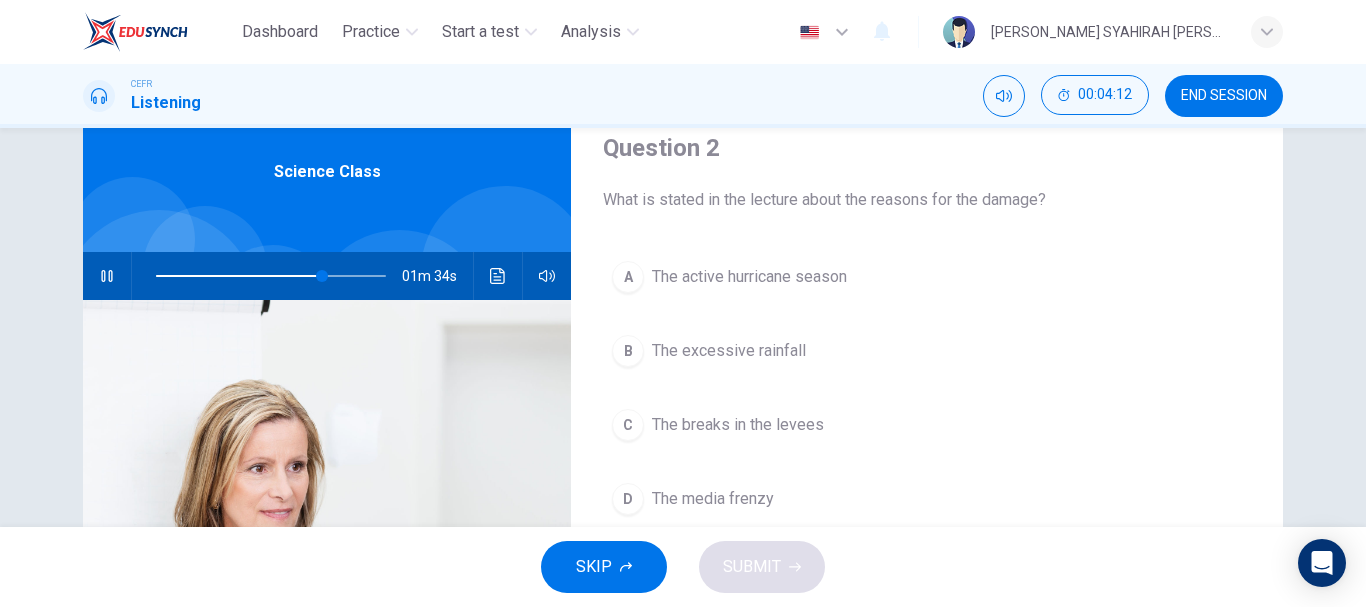 click on "C The breaks in the levees" at bounding box center (927, 425) 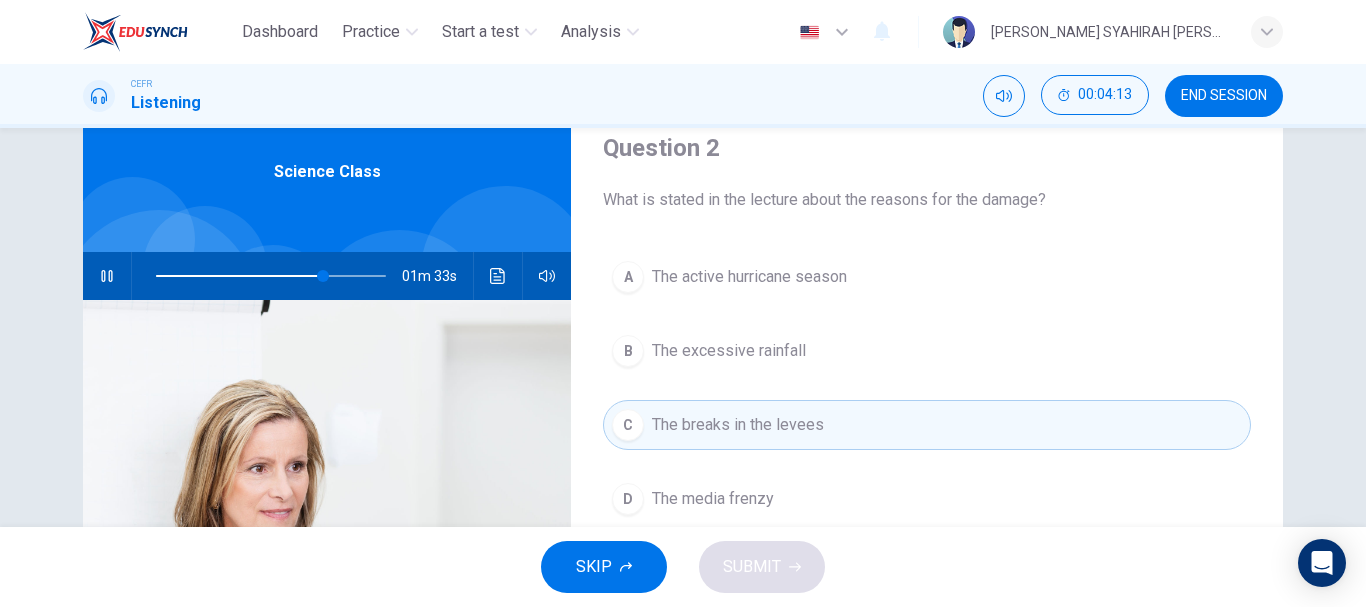 click on "B The excessive rainfall" at bounding box center [927, 351] 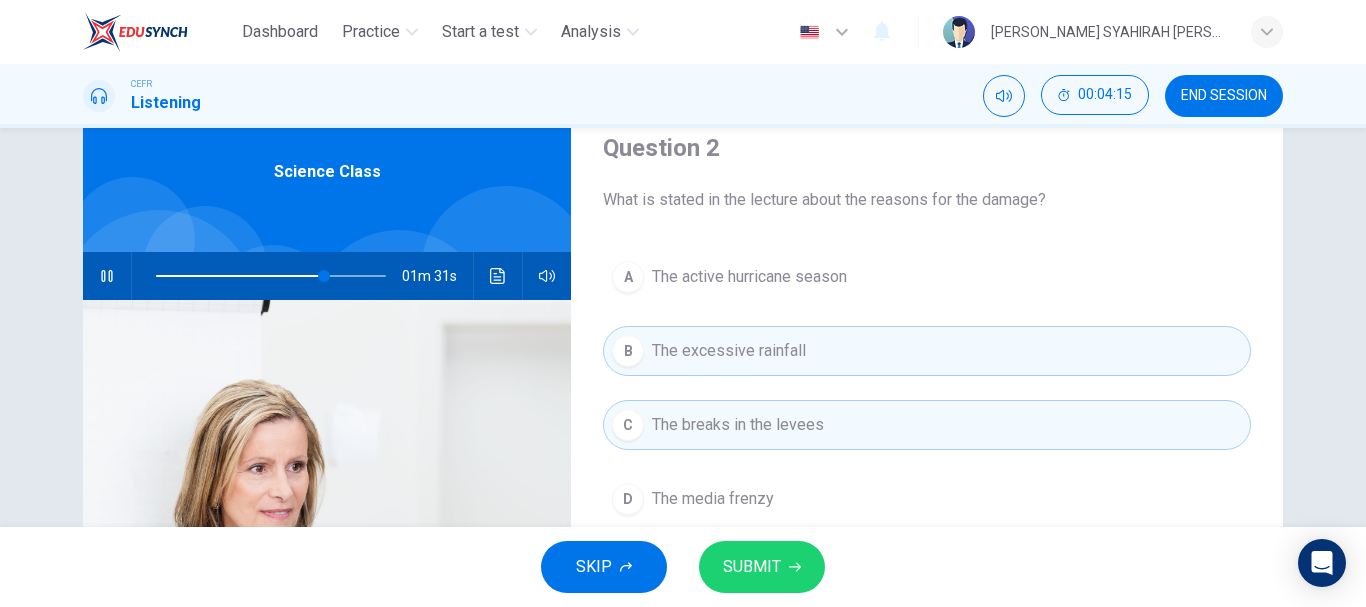 click on "SUBMIT" at bounding box center (752, 567) 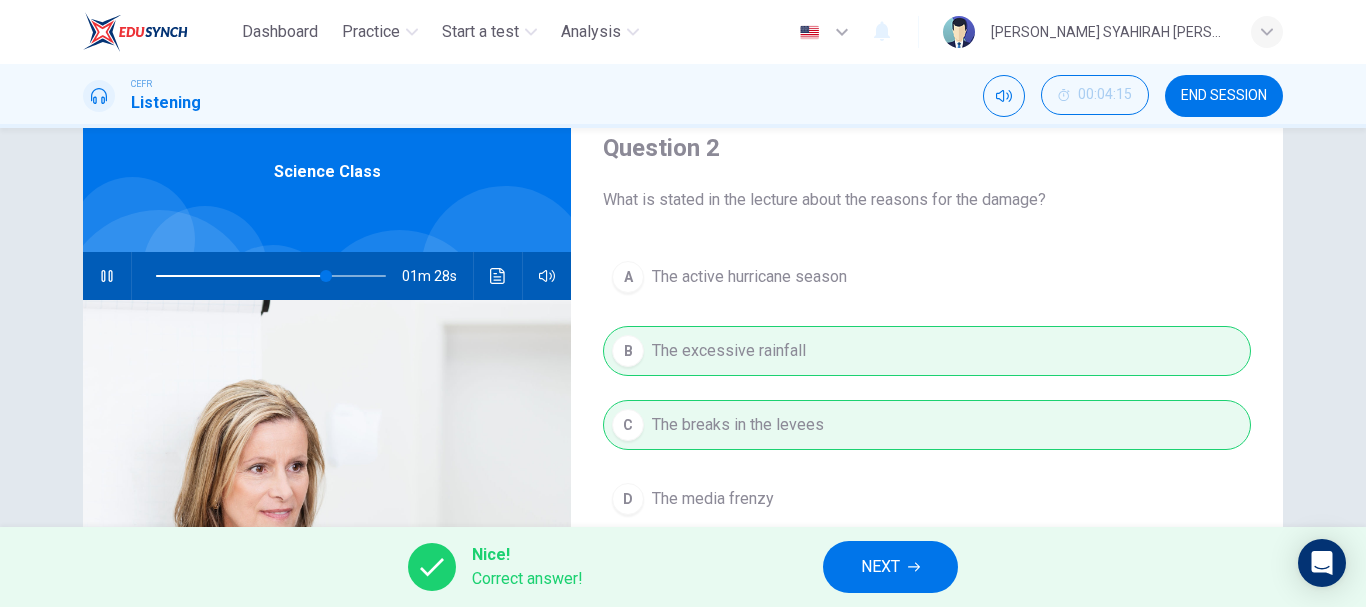 click on "NEXT" at bounding box center [880, 567] 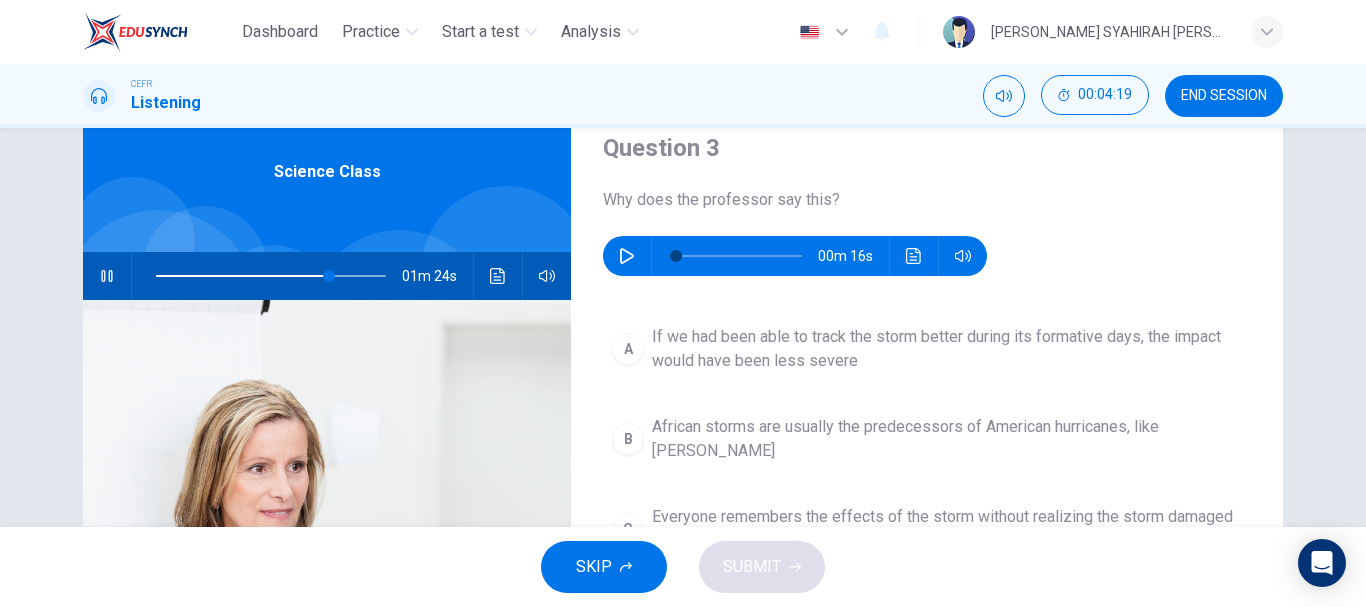 type on "76" 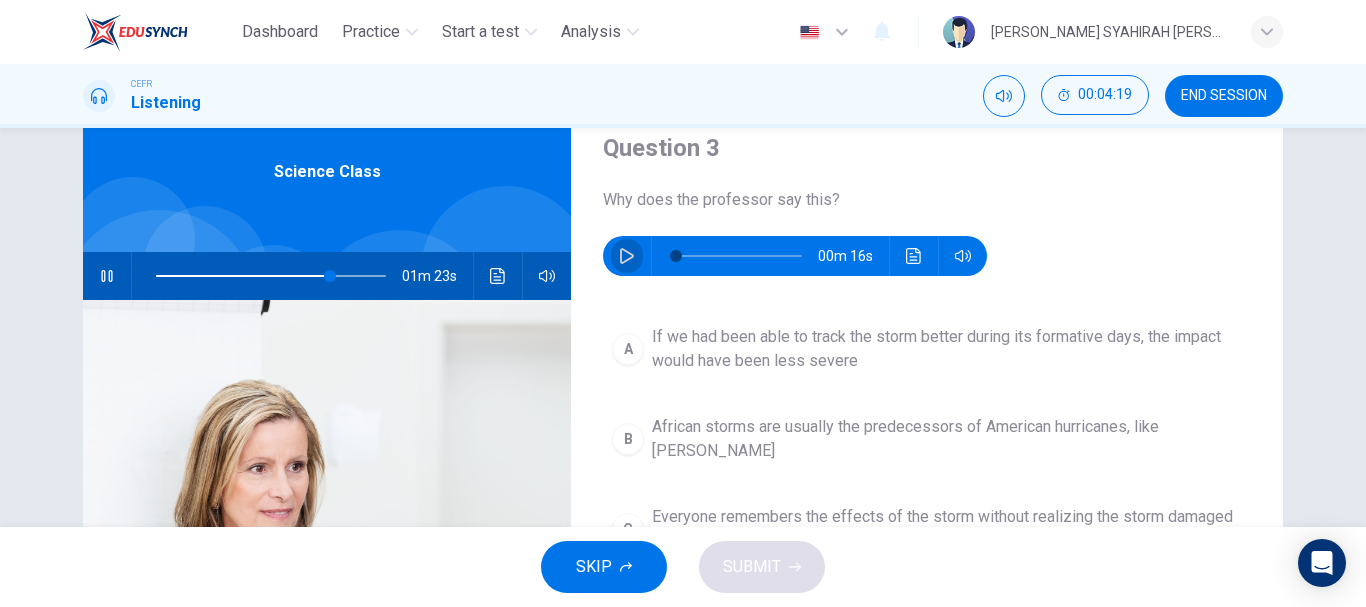 click 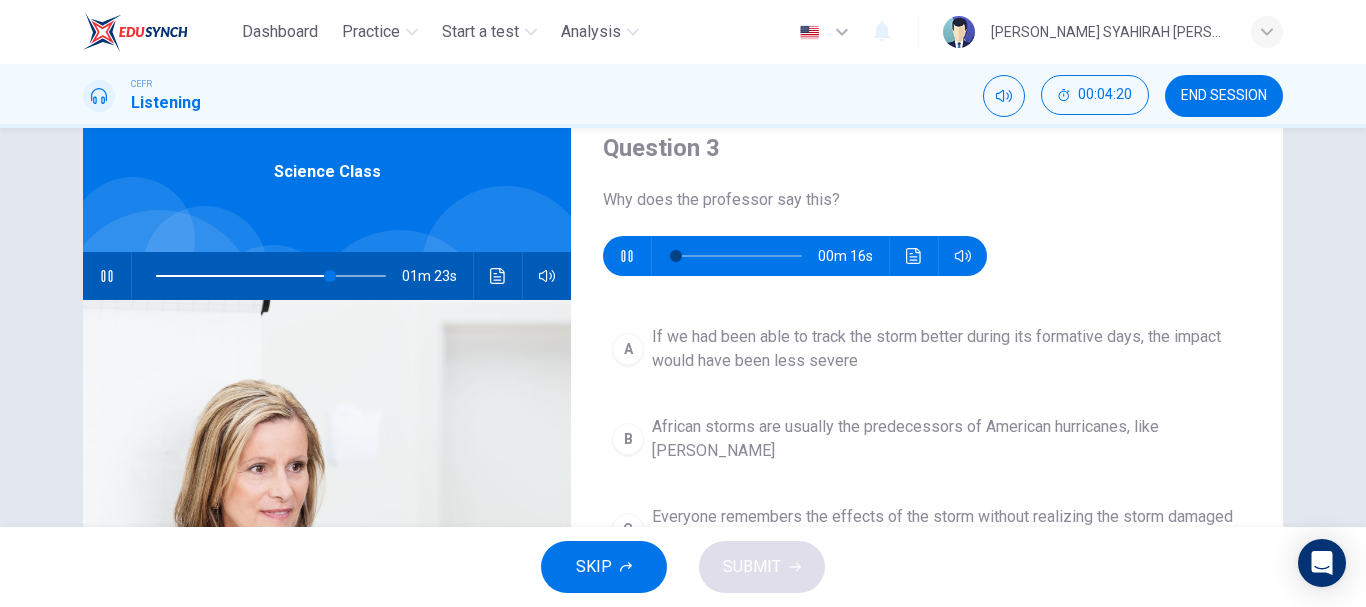 type on "76" 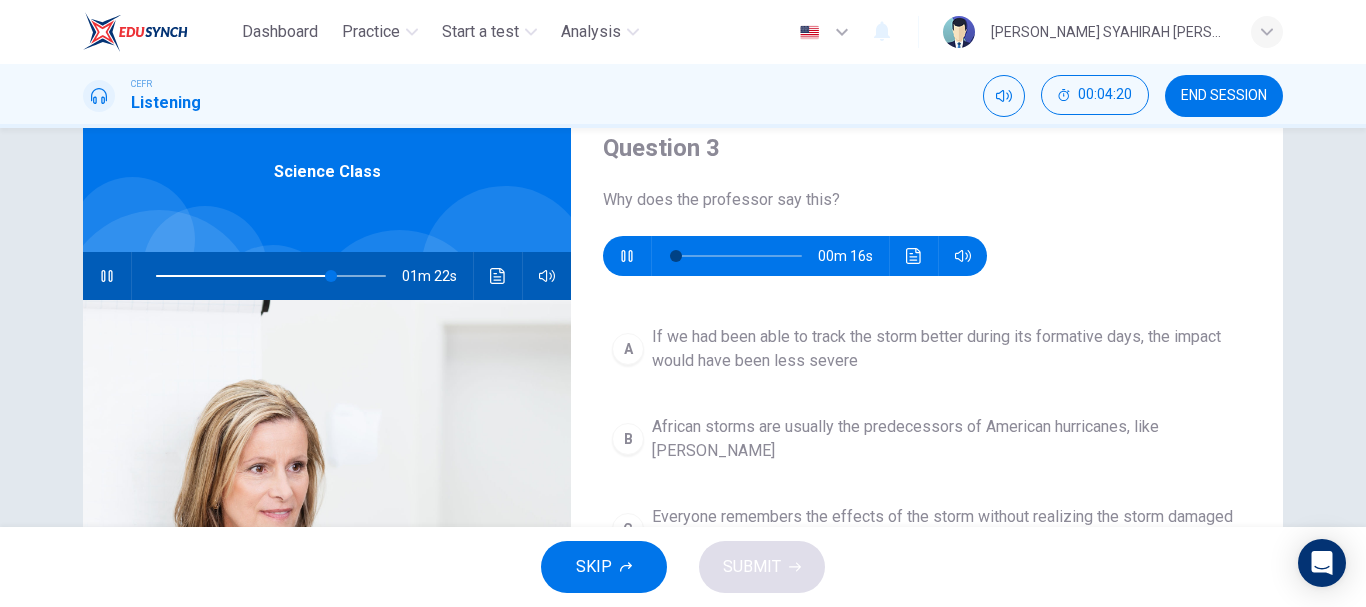 type on "6" 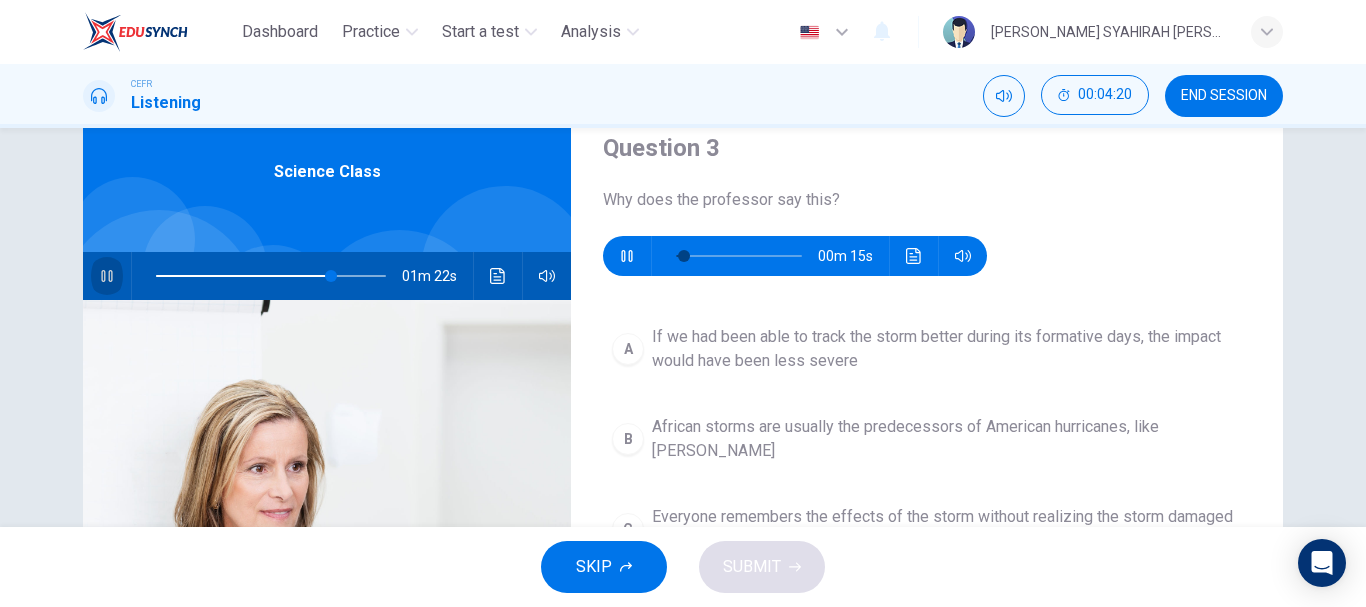 click 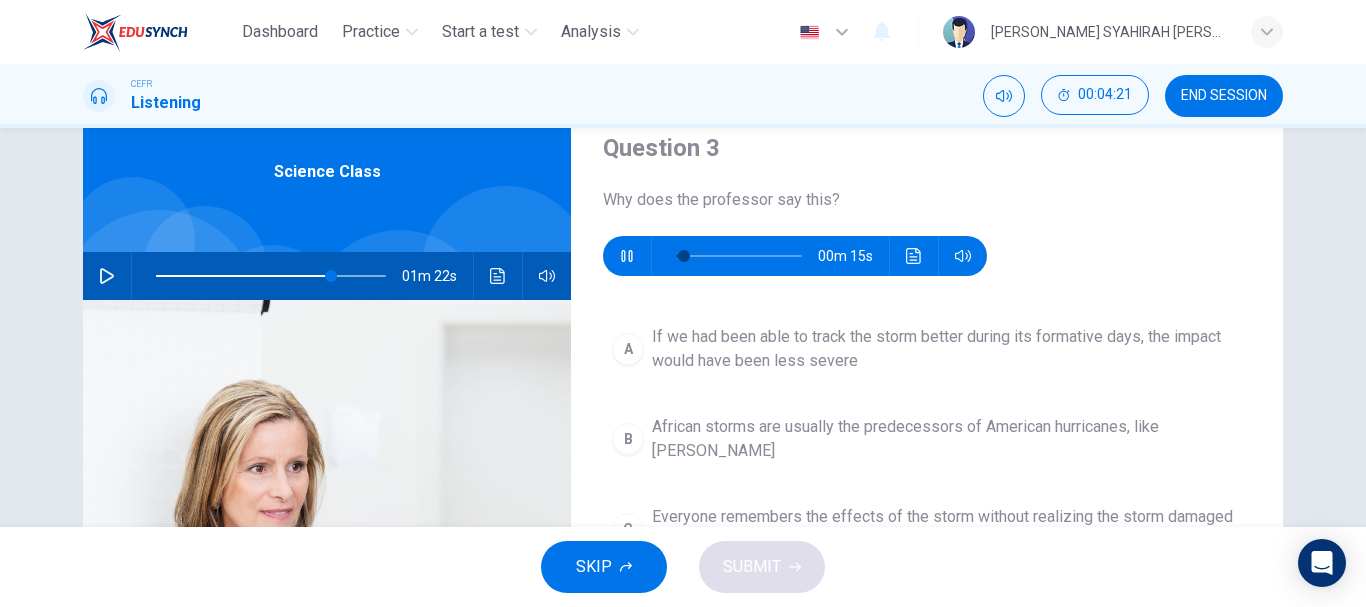 type on "76" 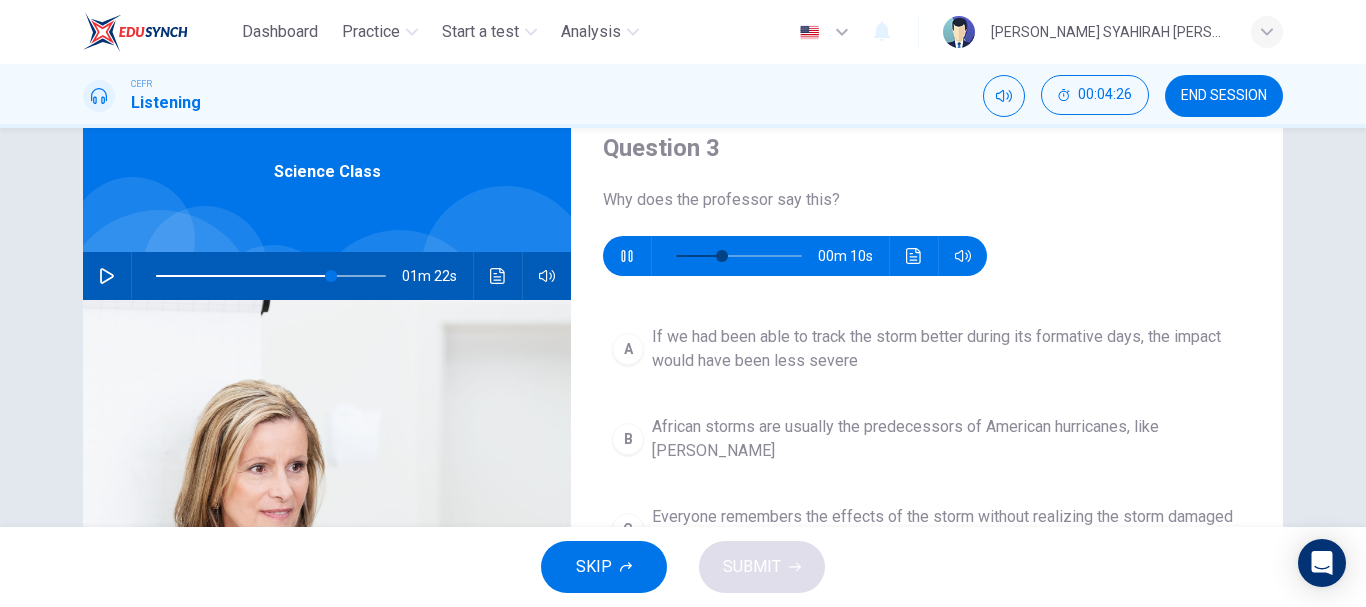 scroll, scrollTop: 176, scrollLeft: 0, axis: vertical 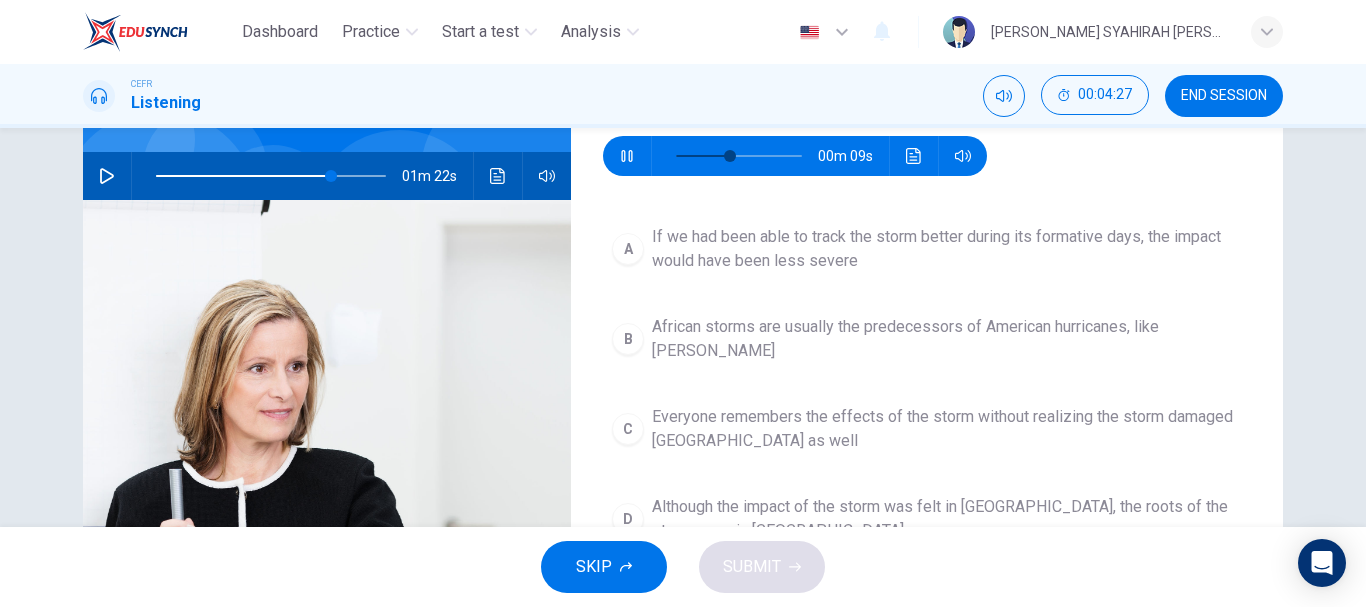 type on "49" 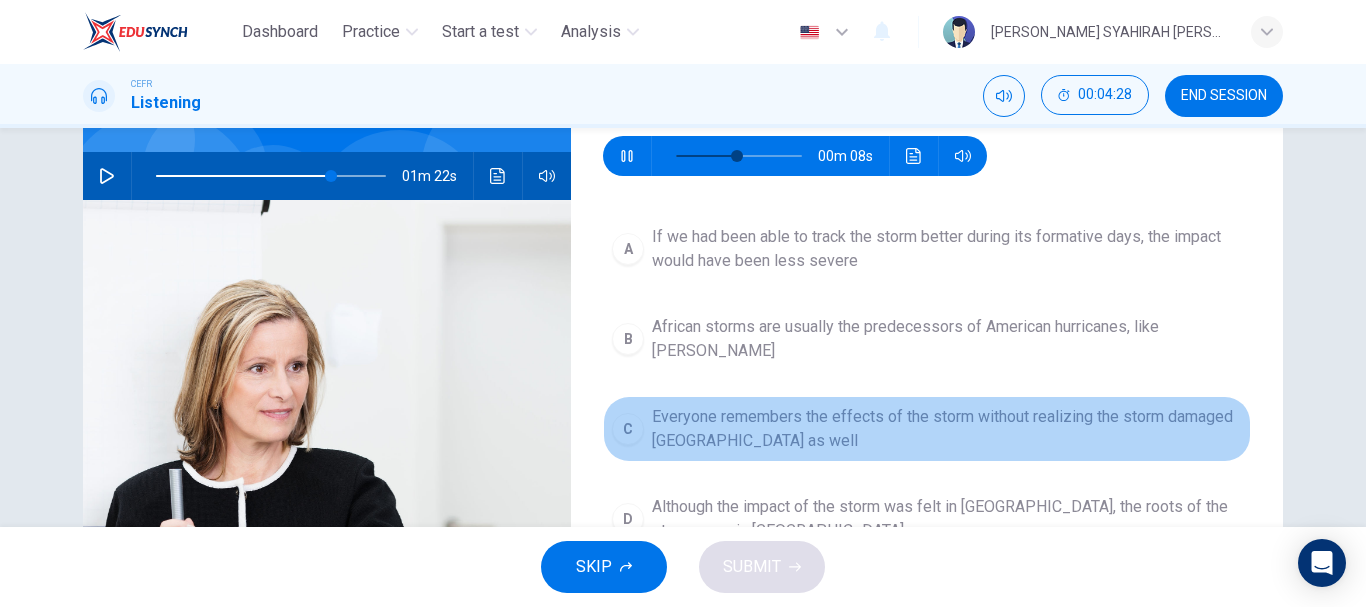 click on "Everyone remembers the effects of the storm without realizing the storm damaged Africa as well" at bounding box center (947, 429) 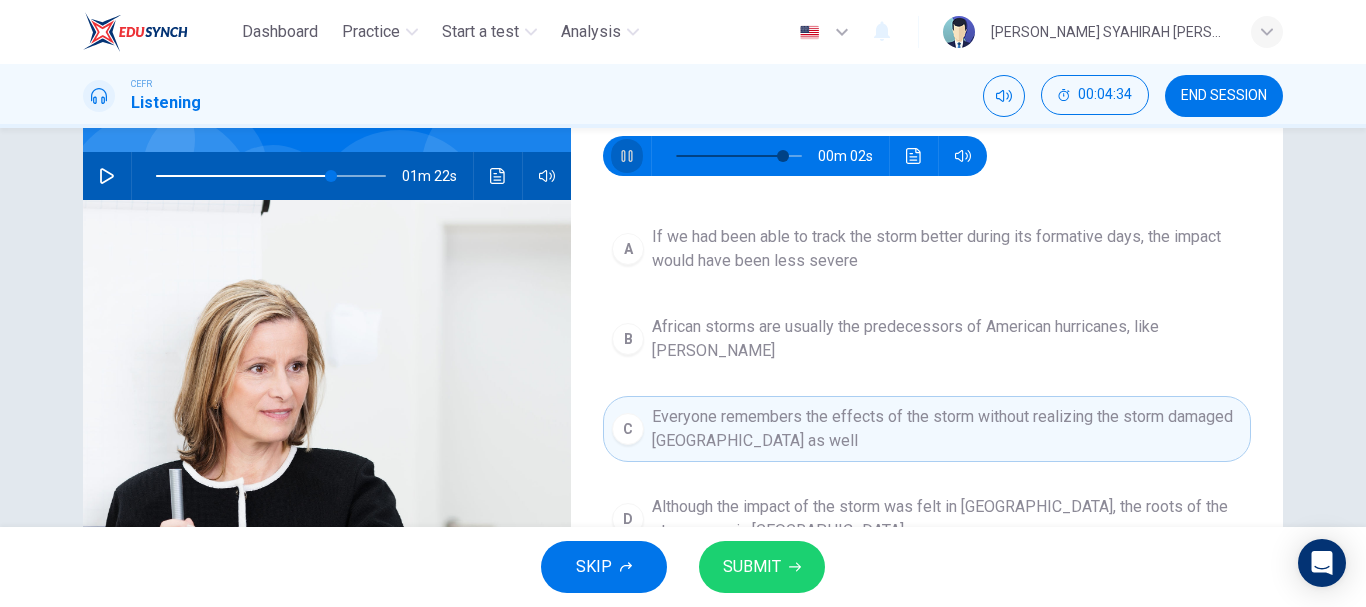 click 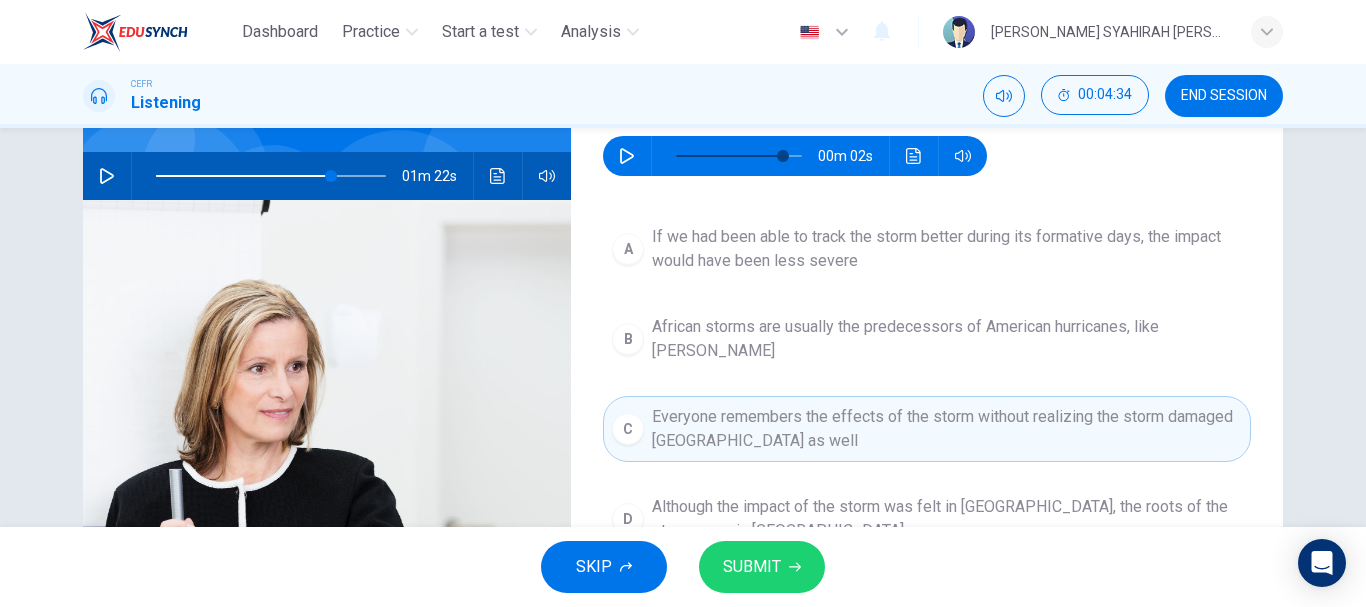 click 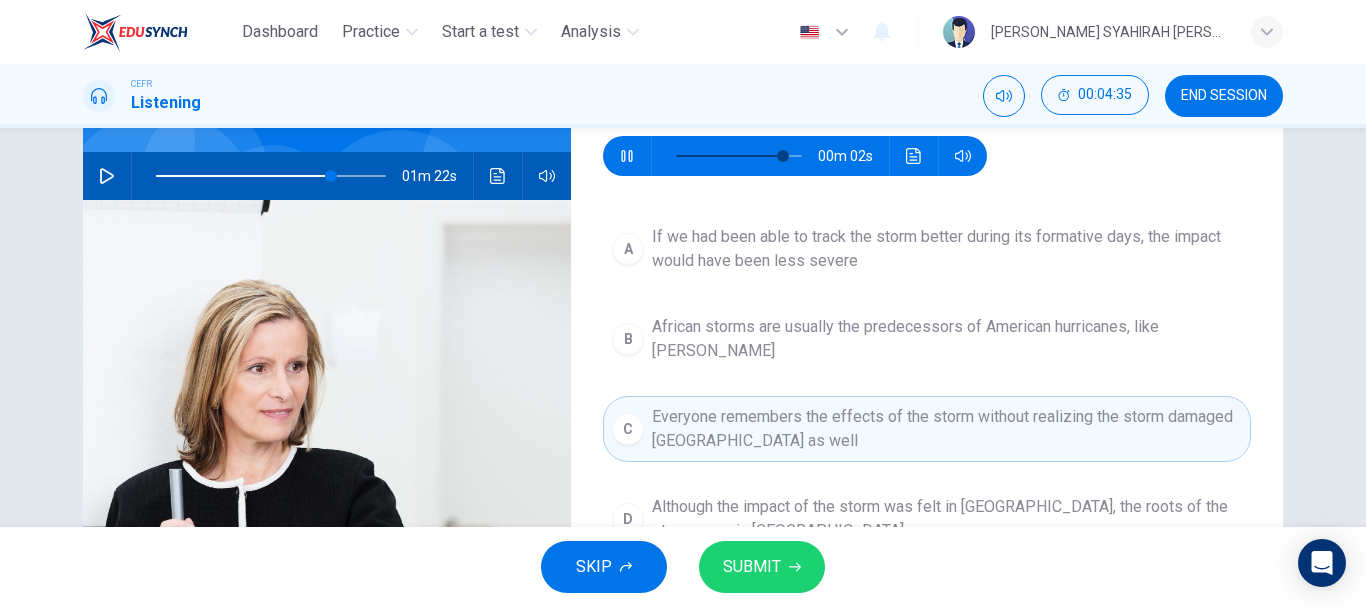 click 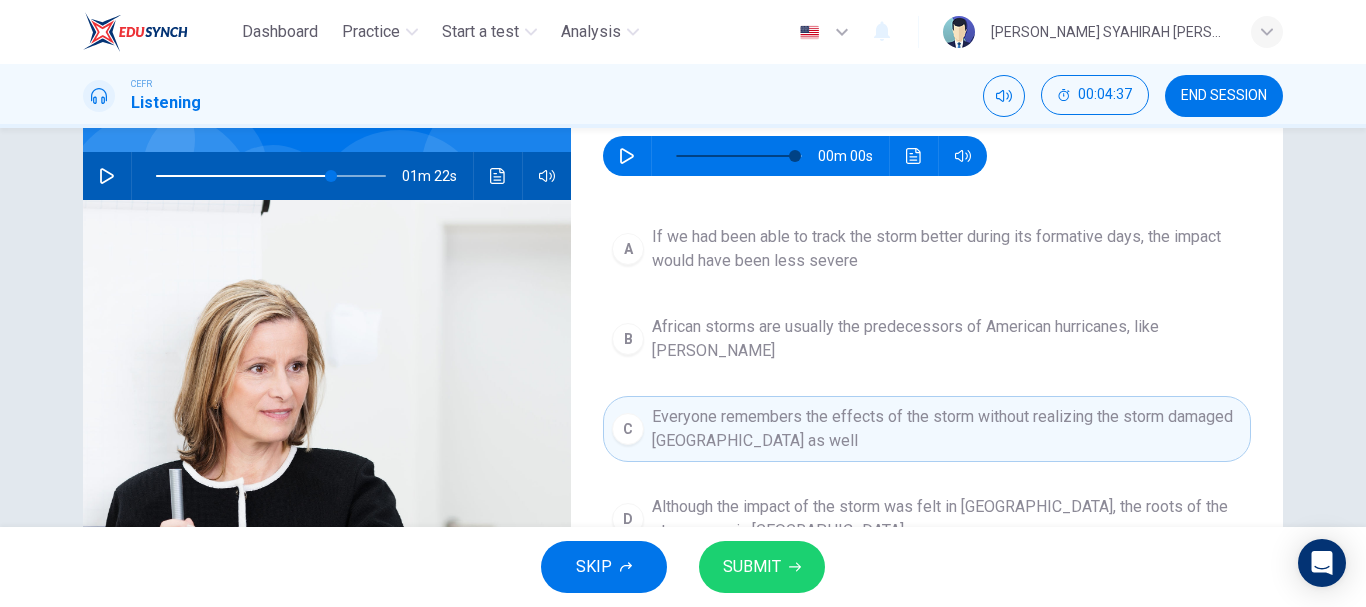 type on "94" 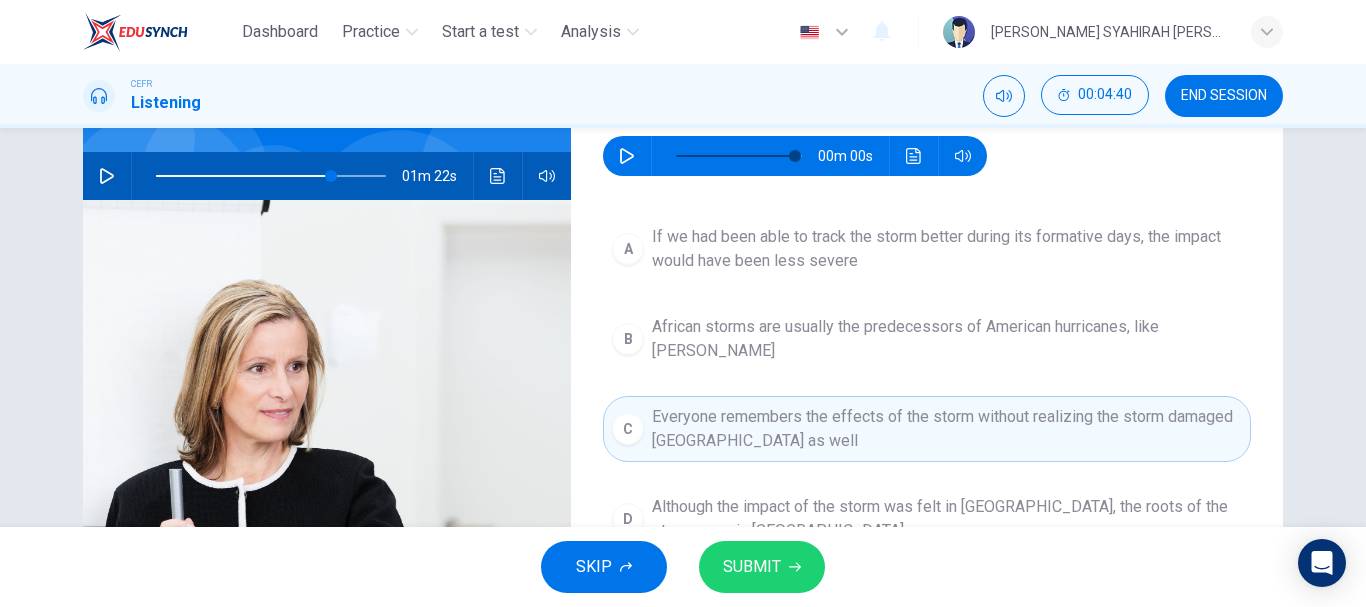 click on "Although the impact of the storm was felt in New Orleans, the roots of the storm were in Africa" at bounding box center (947, 519) 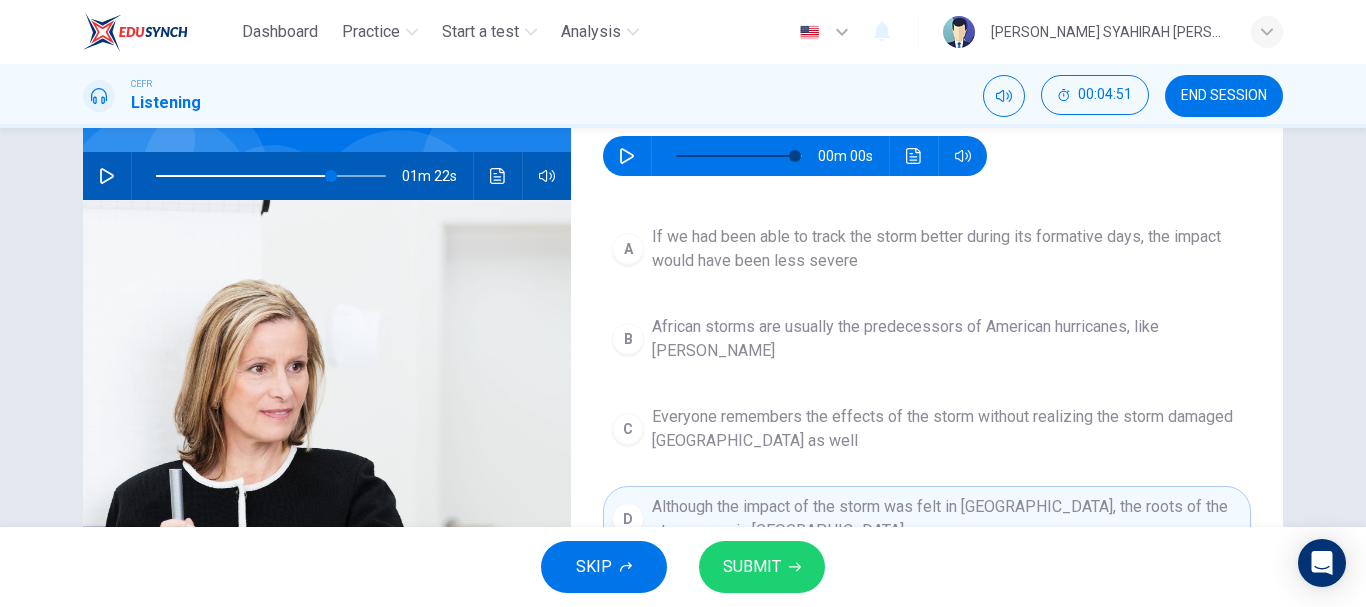click 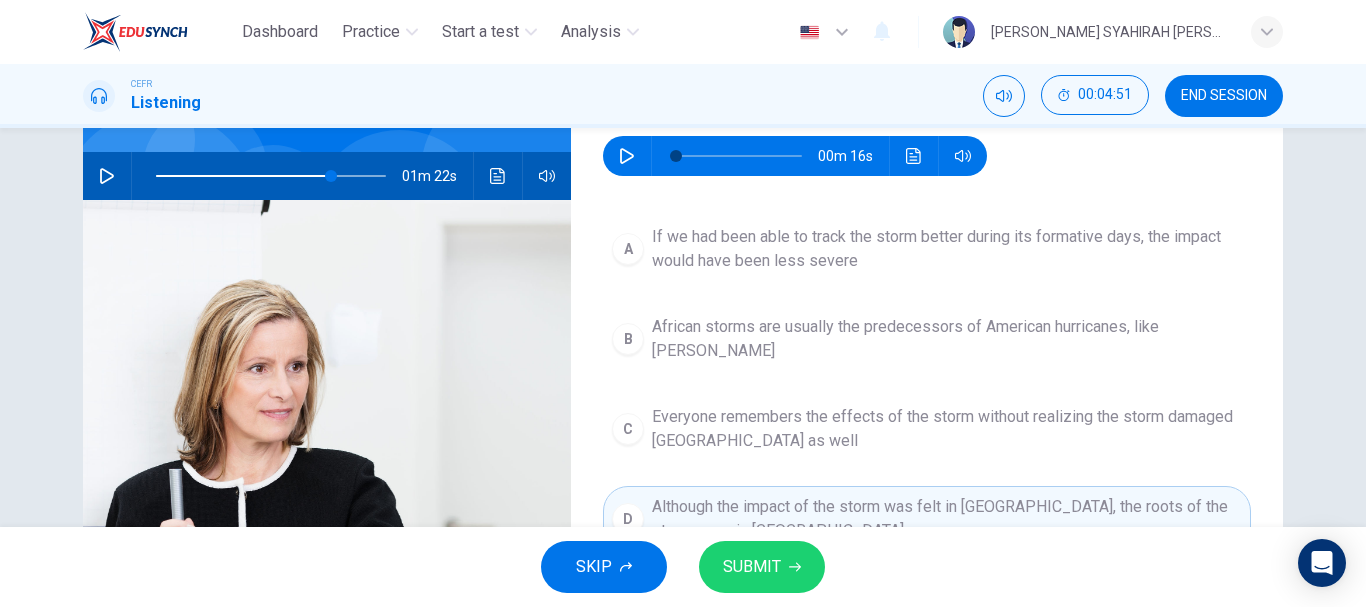 click at bounding box center [739, 156] 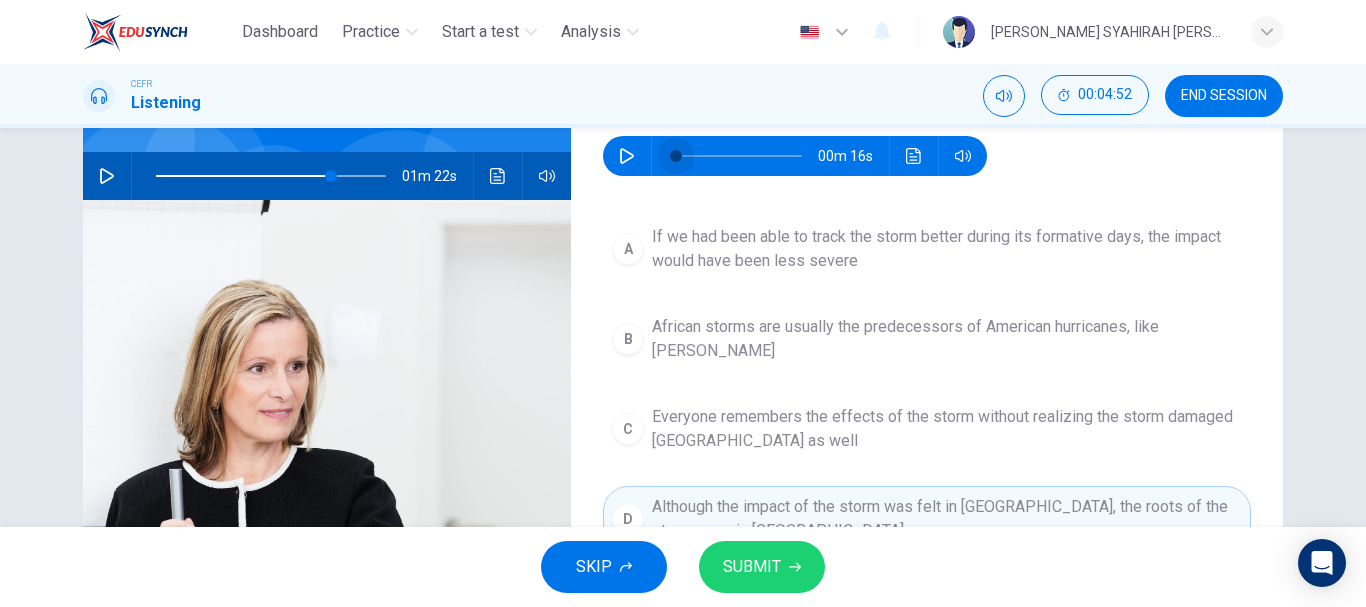 click at bounding box center [676, 156] 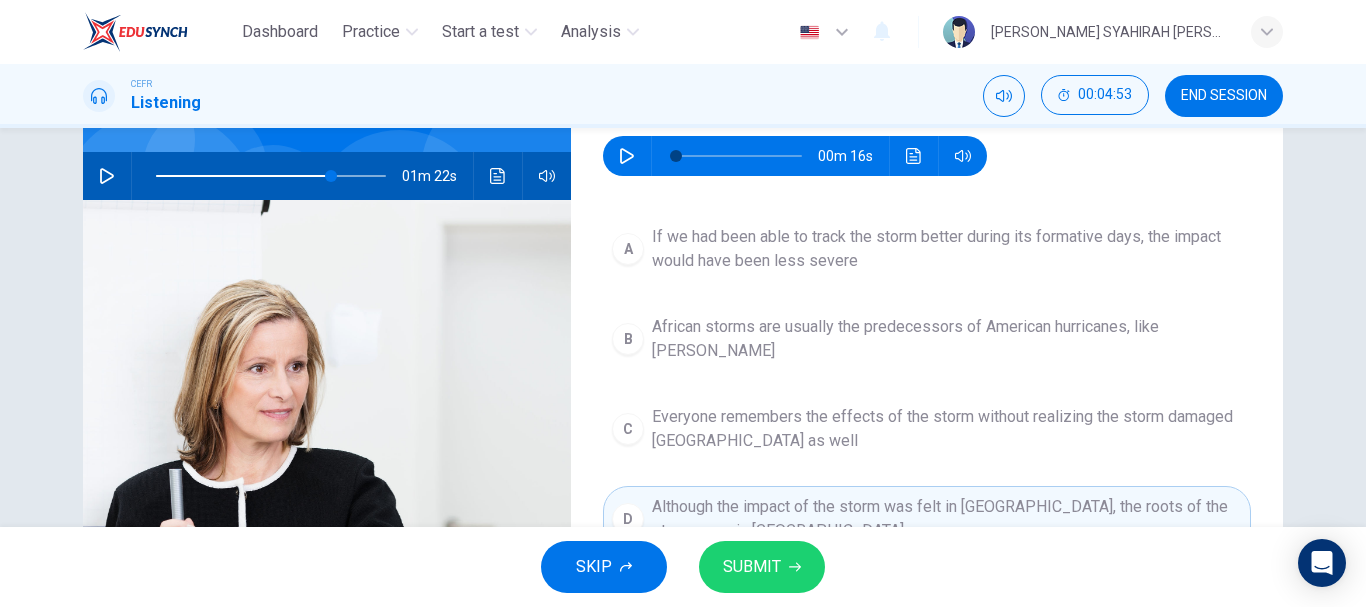 click at bounding box center (627, 156) 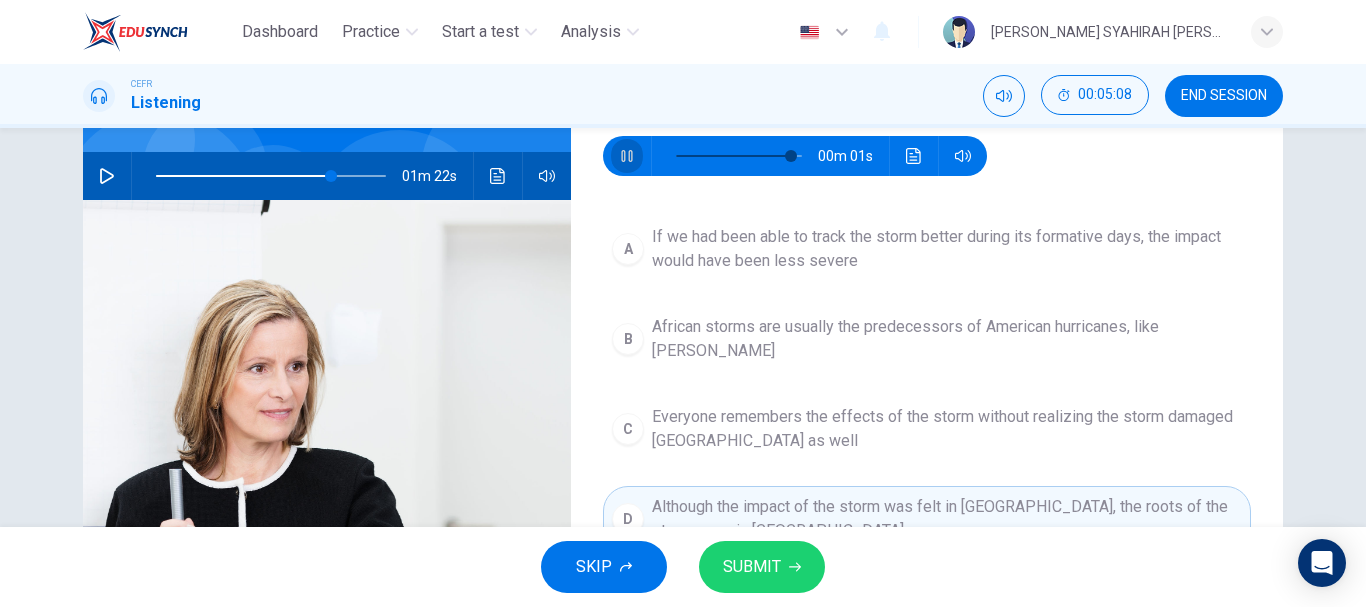click at bounding box center [627, 156] 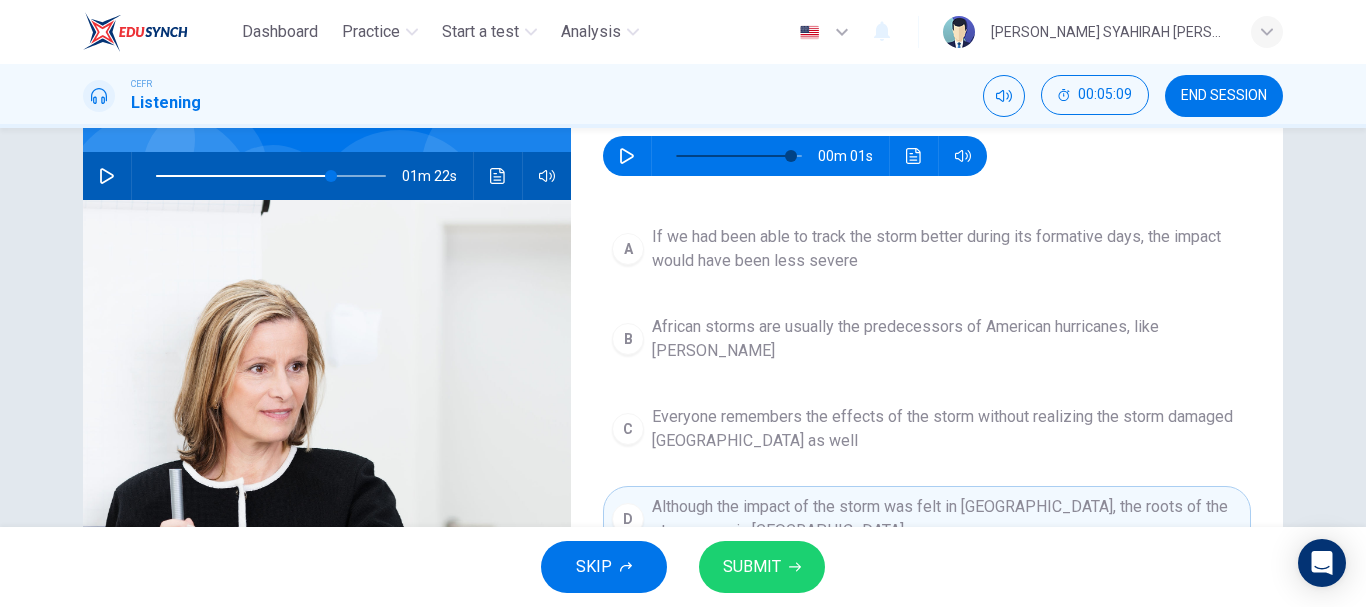 click on "SUBMIT" at bounding box center (762, 567) 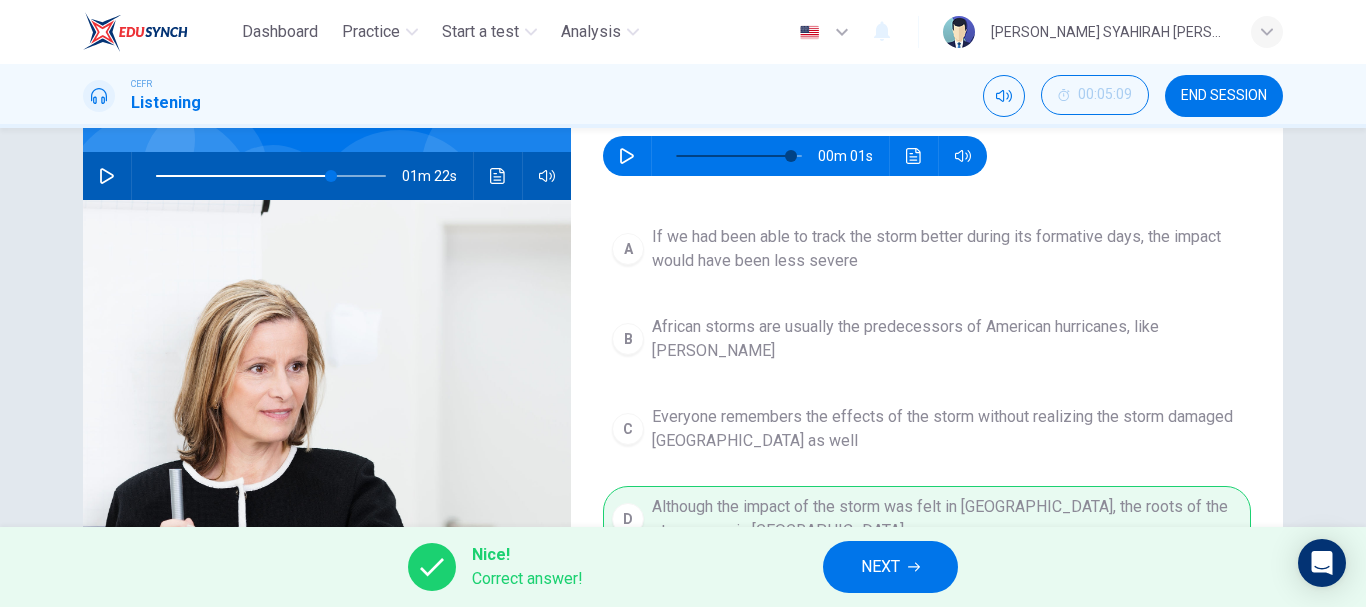 type on "76" 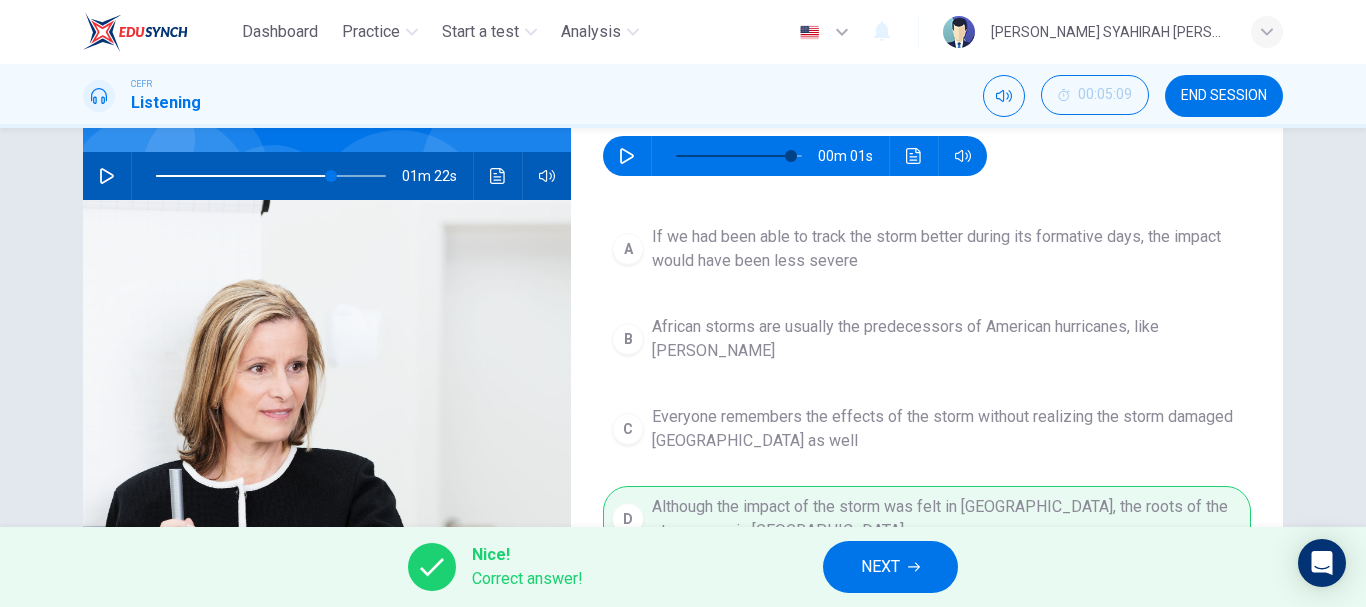 click on "NEXT" at bounding box center [880, 567] 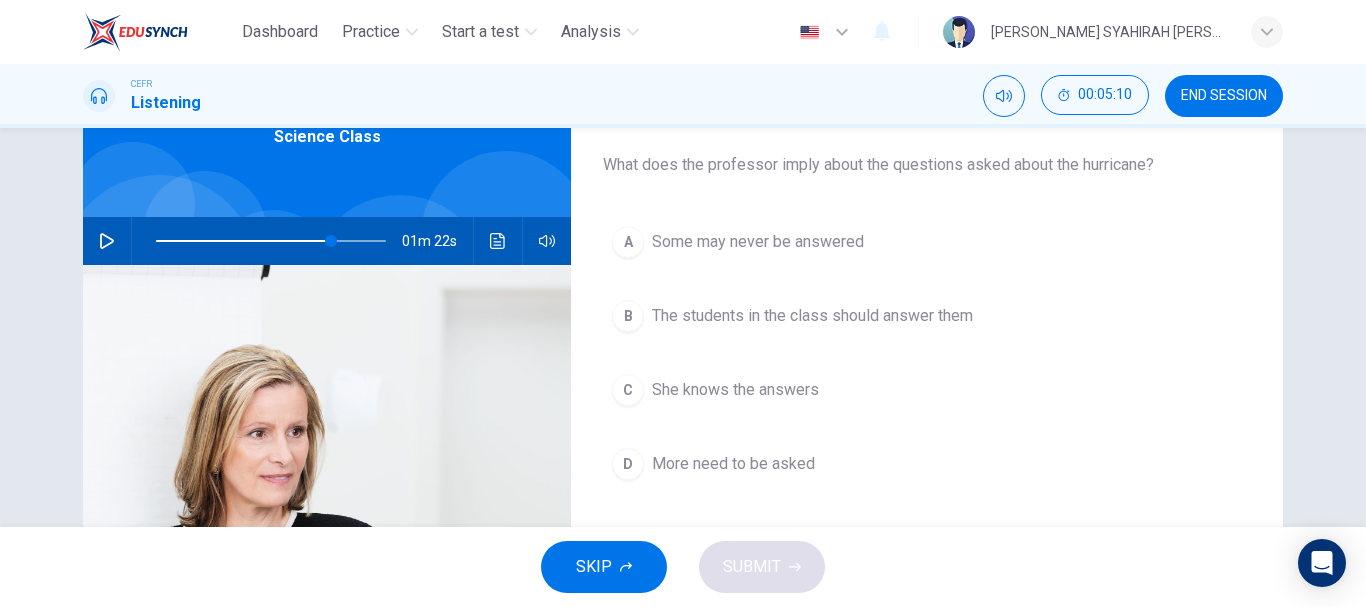 scroll, scrollTop: 76, scrollLeft: 0, axis: vertical 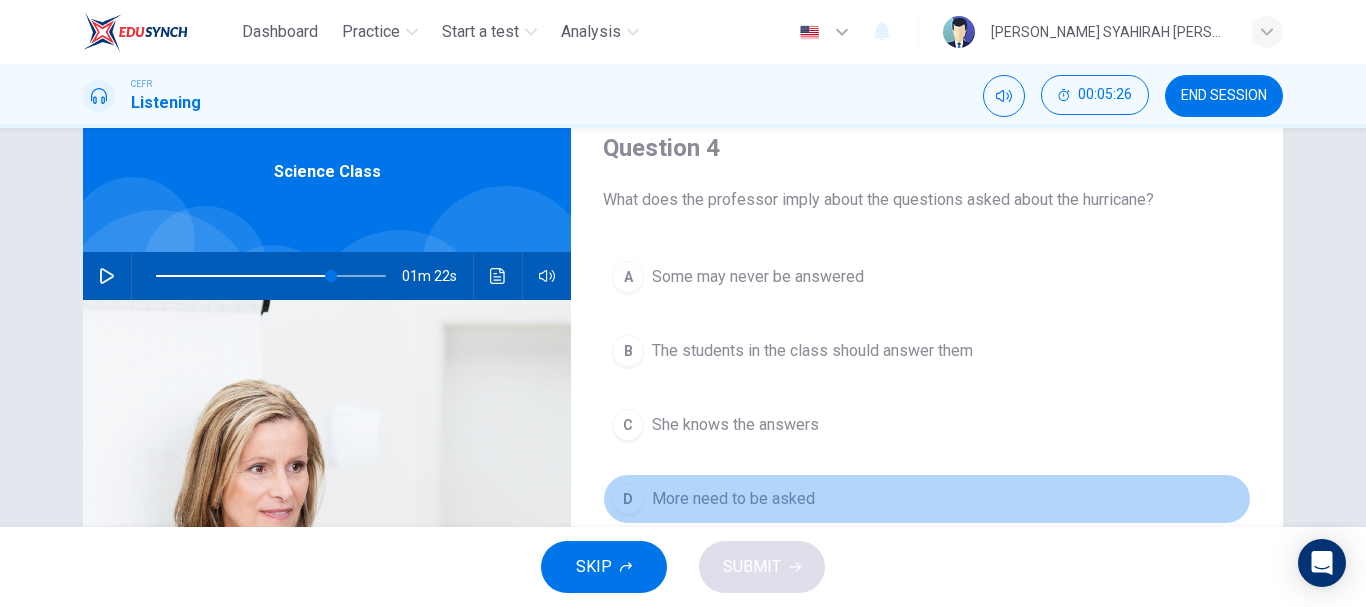 click on "More need to be asked" at bounding box center (733, 499) 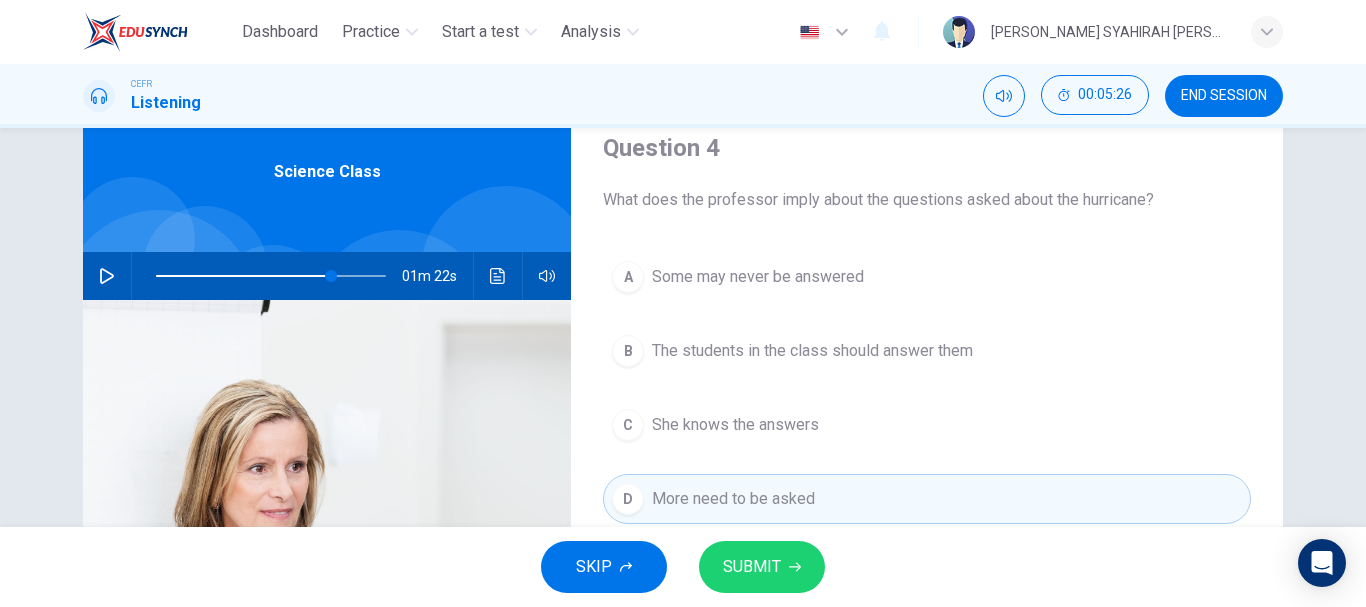 click on "SUBMIT" at bounding box center [752, 567] 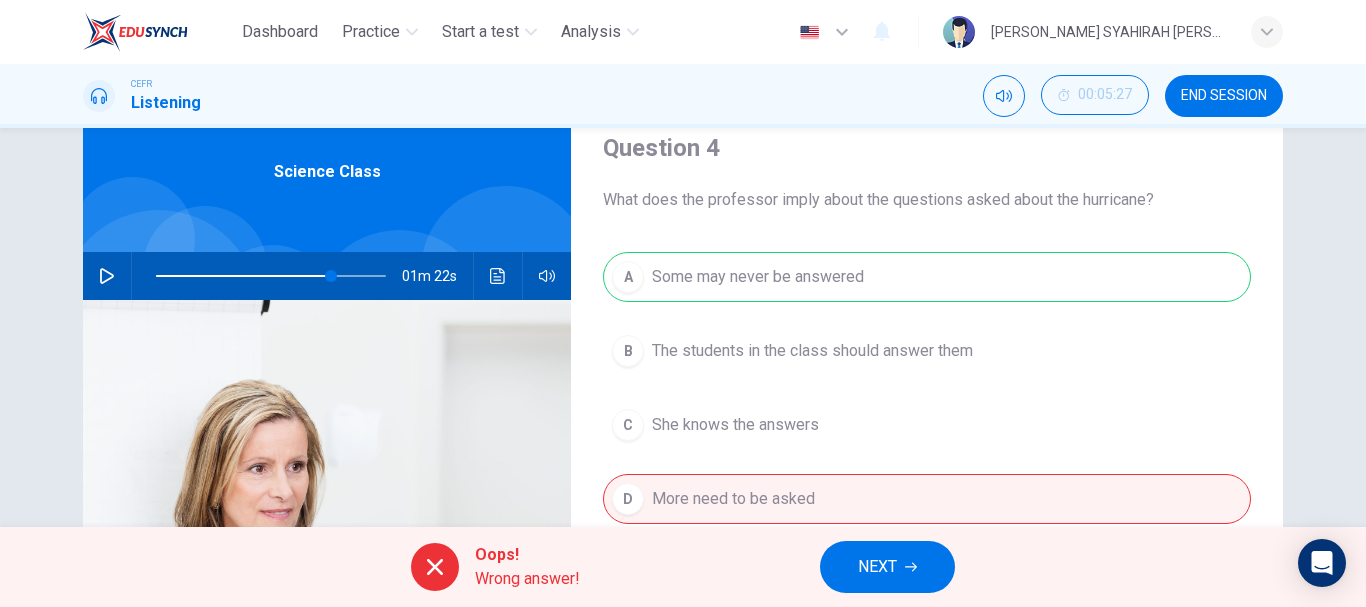 click on "NEXT" at bounding box center (887, 567) 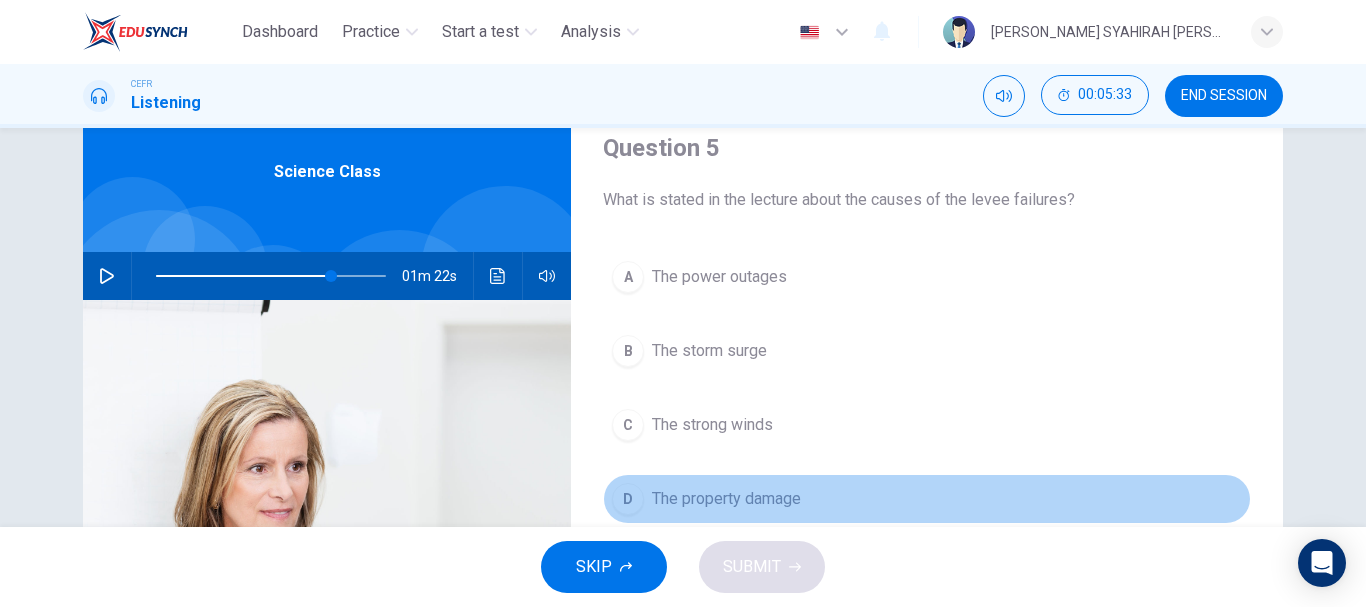 click on "The property damage" at bounding box center [726, 499] 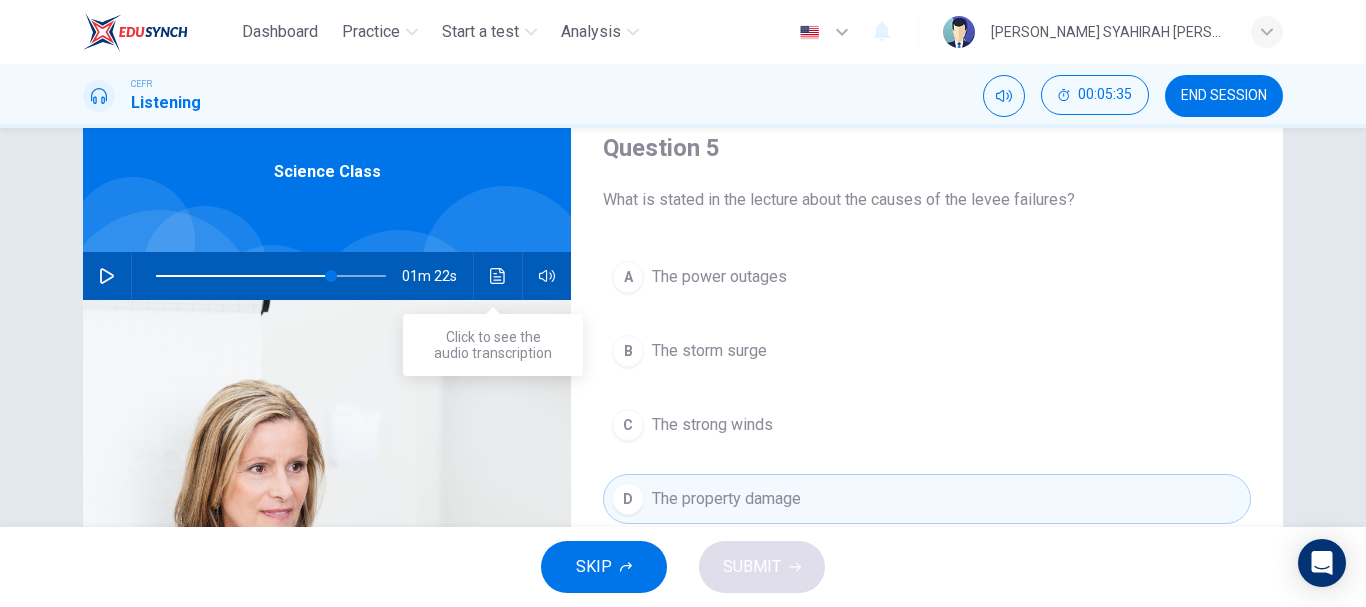 click 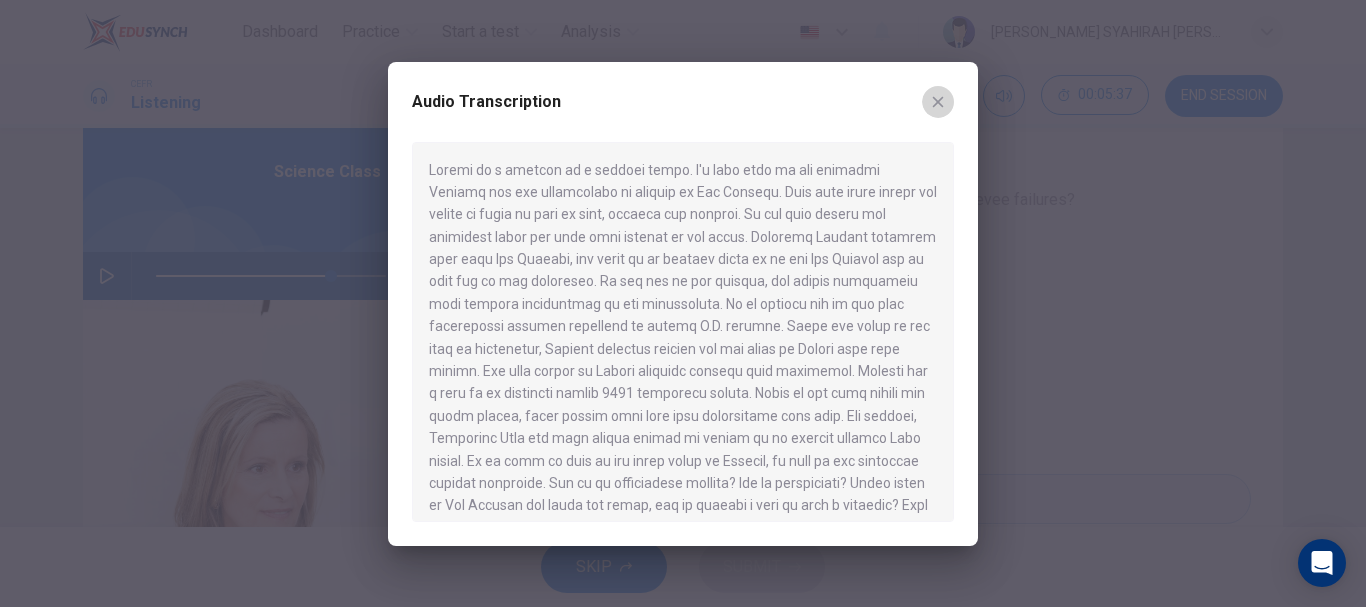 click at bounding box center [938, 102] 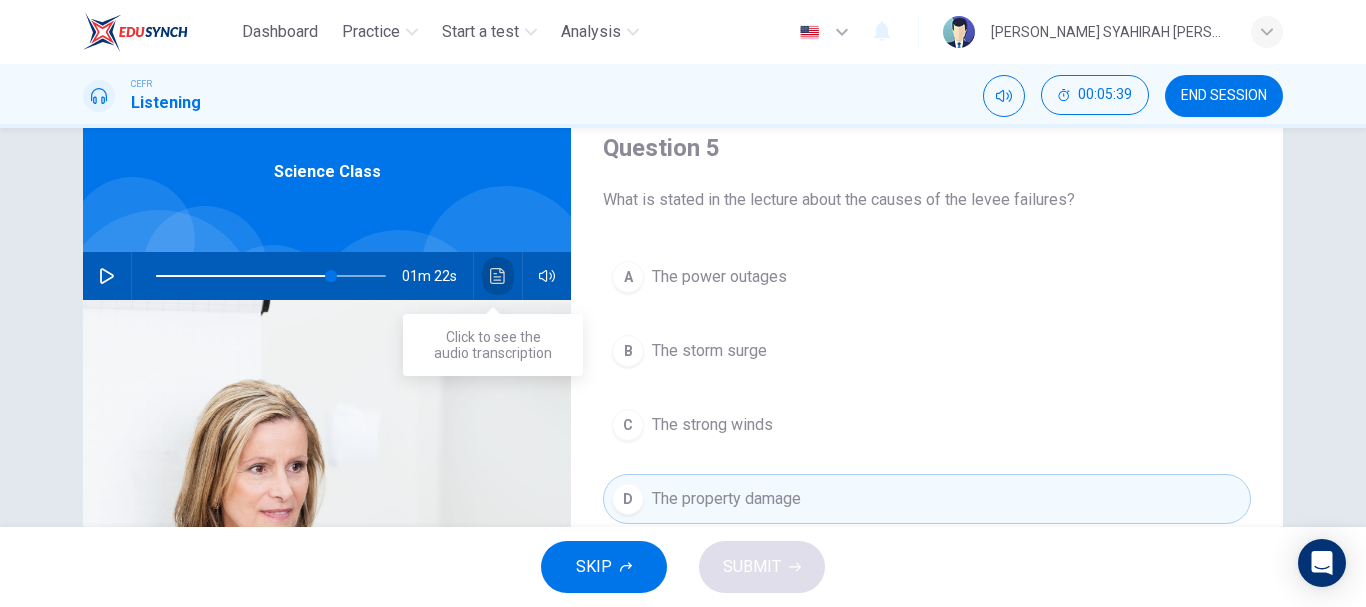click at bounding box center [498, 276] 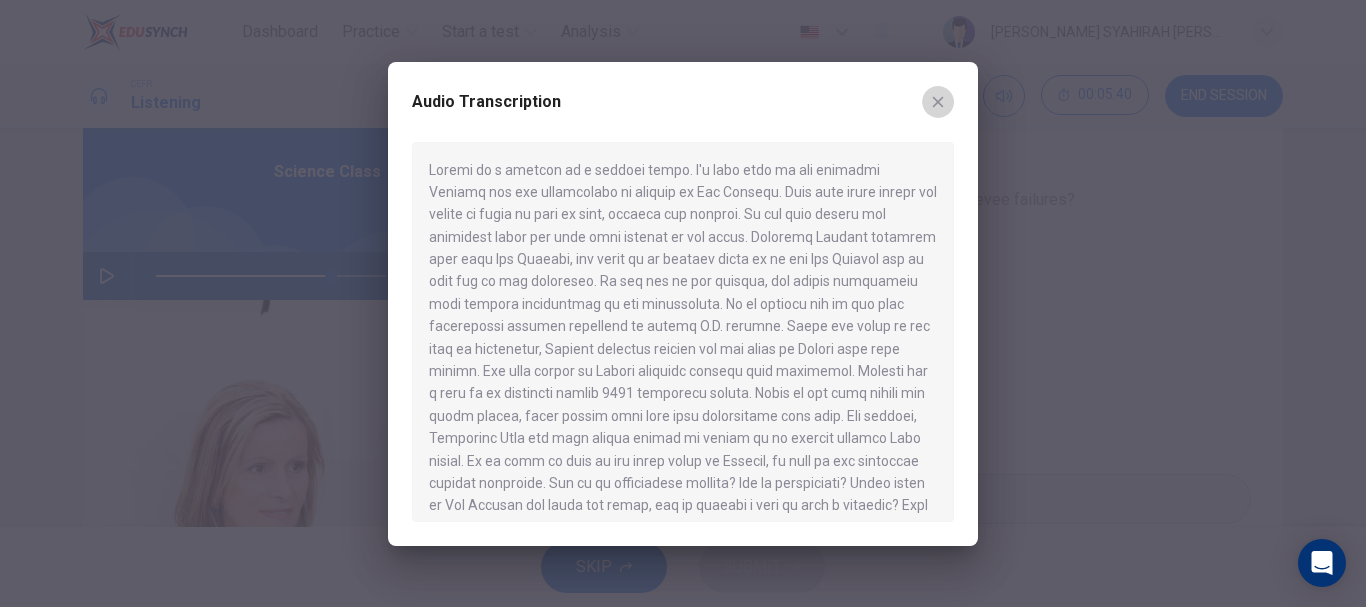 click 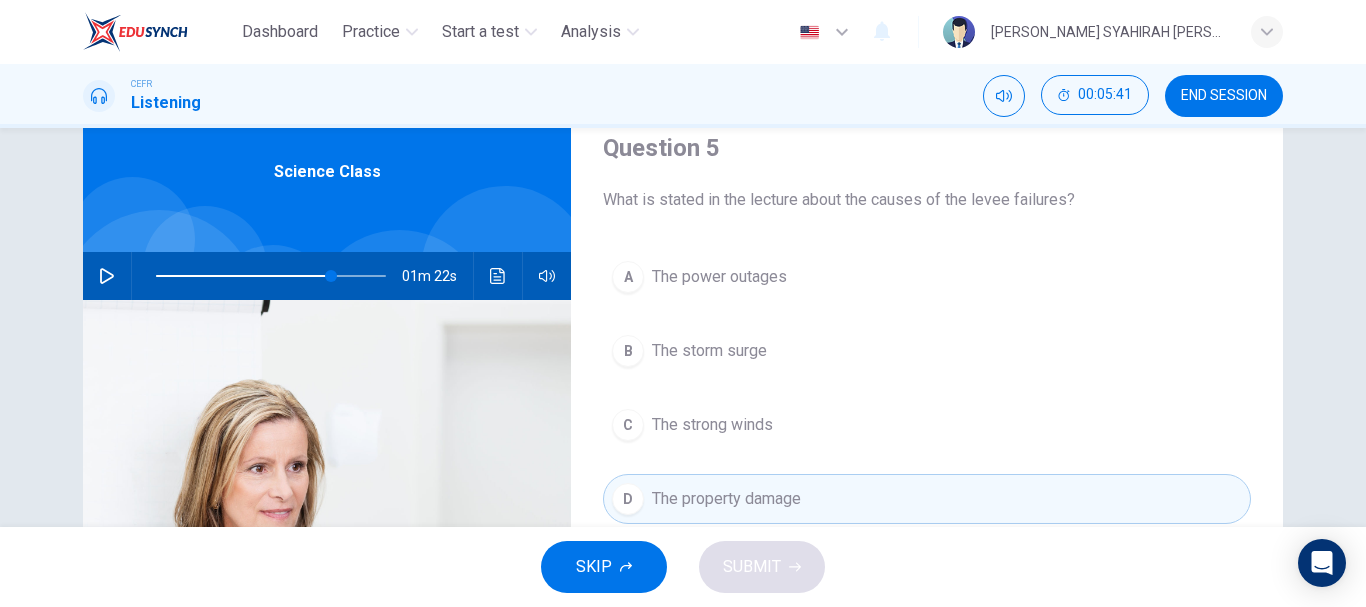 click on "B The storm surge" at bounding box center [927, 351] 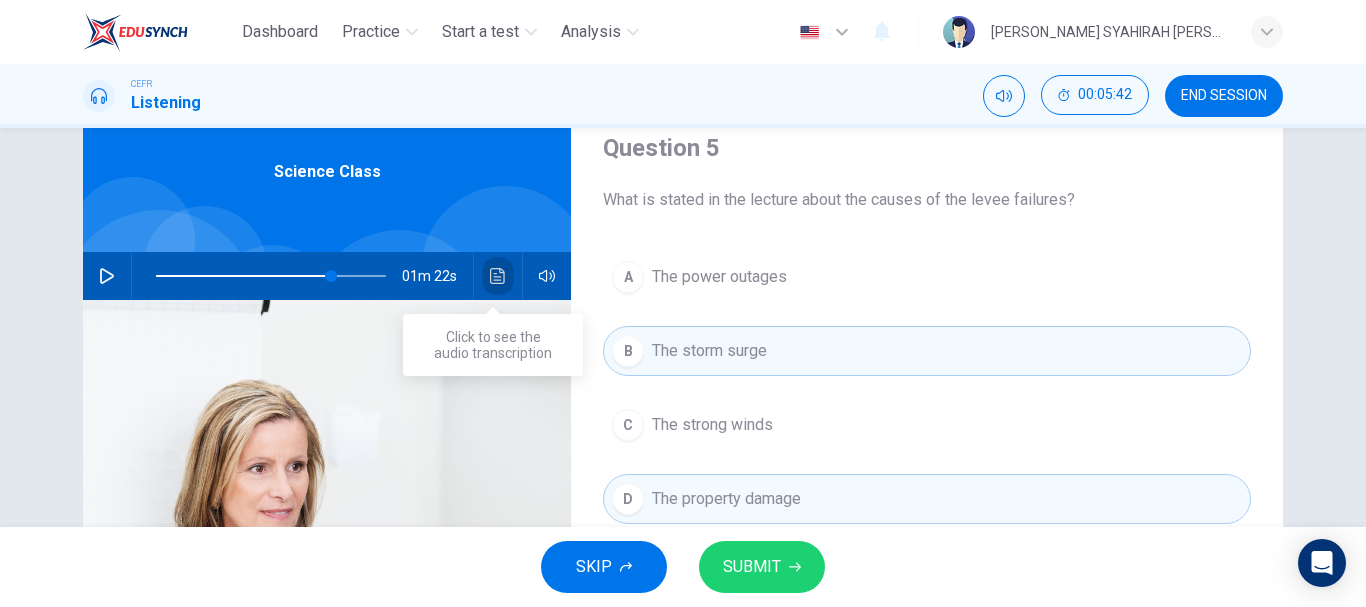 click 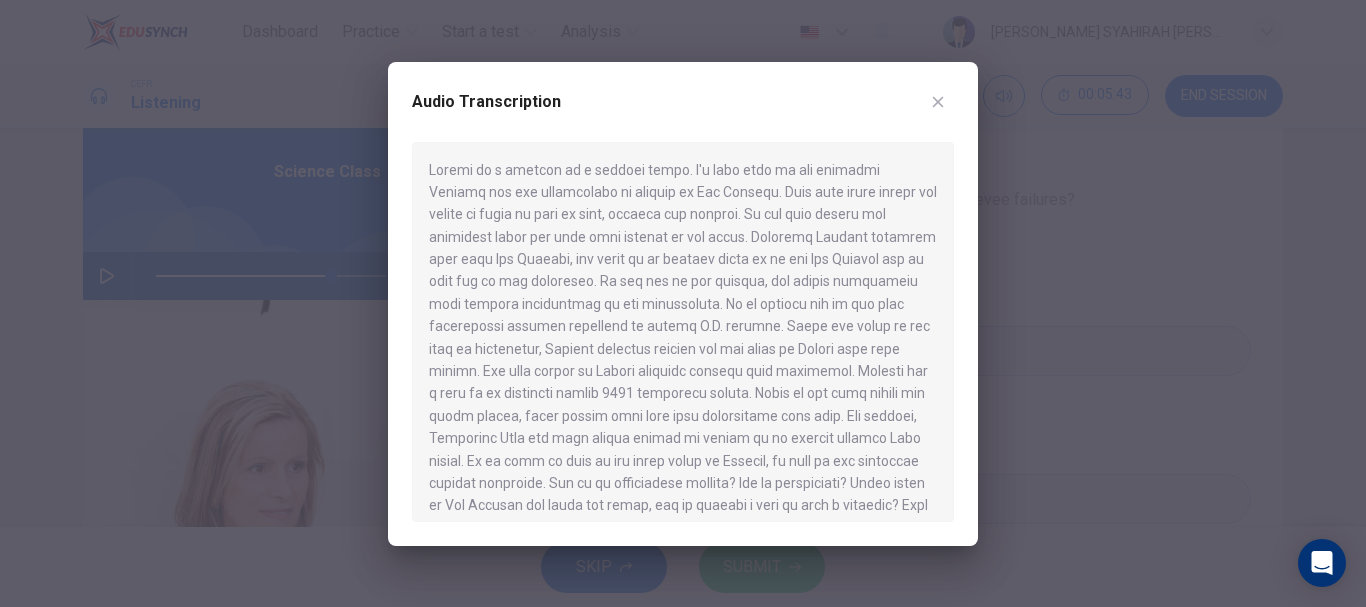 click at bounding box center [683, 332] 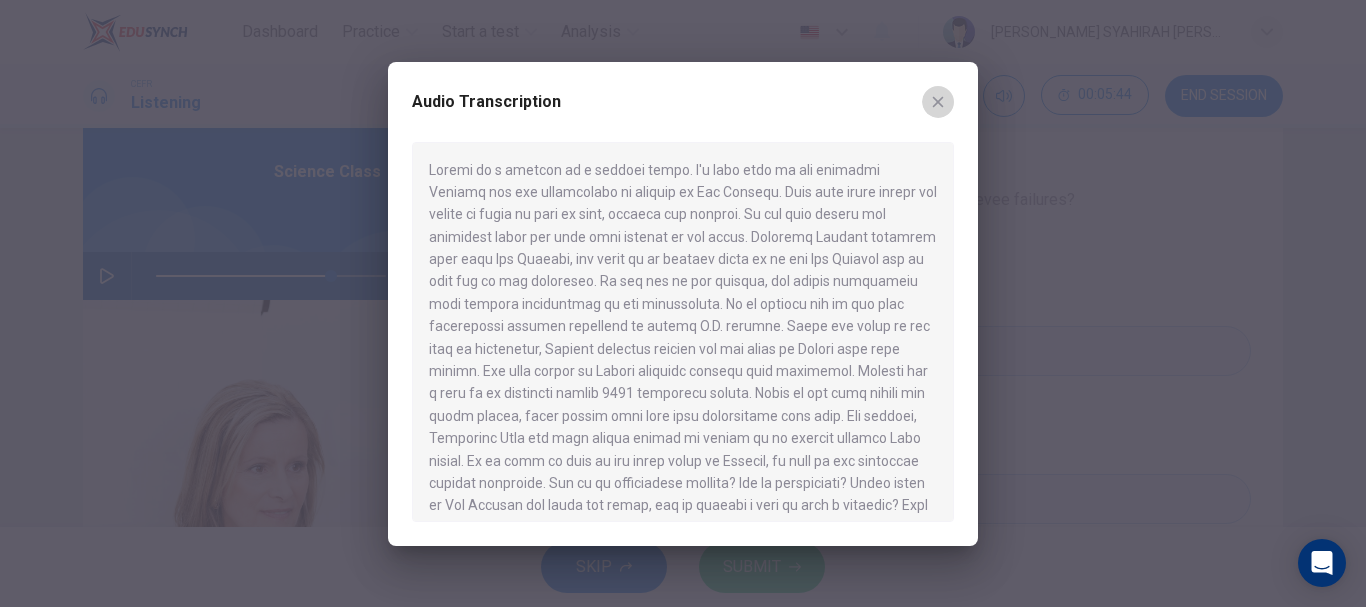 click at bounding box center (938, 102) 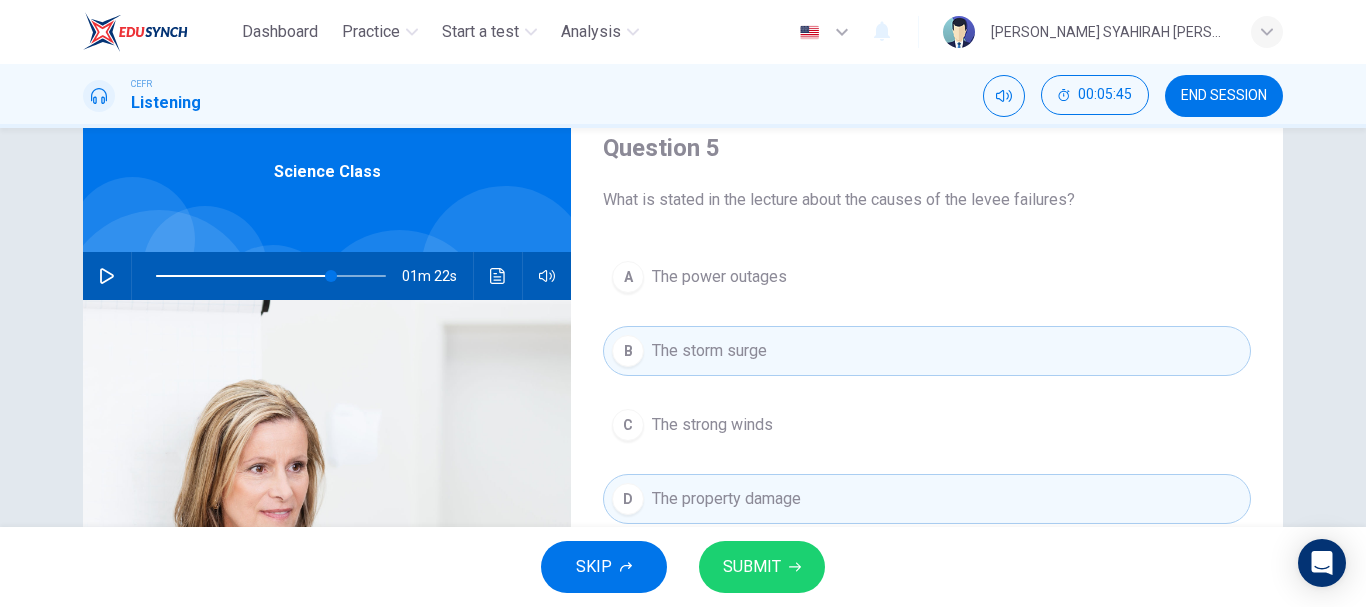 drag, startPoint x: 763, startPoint y: 422, endPoint x: 754, endPoint y: 490, distance: 68.593 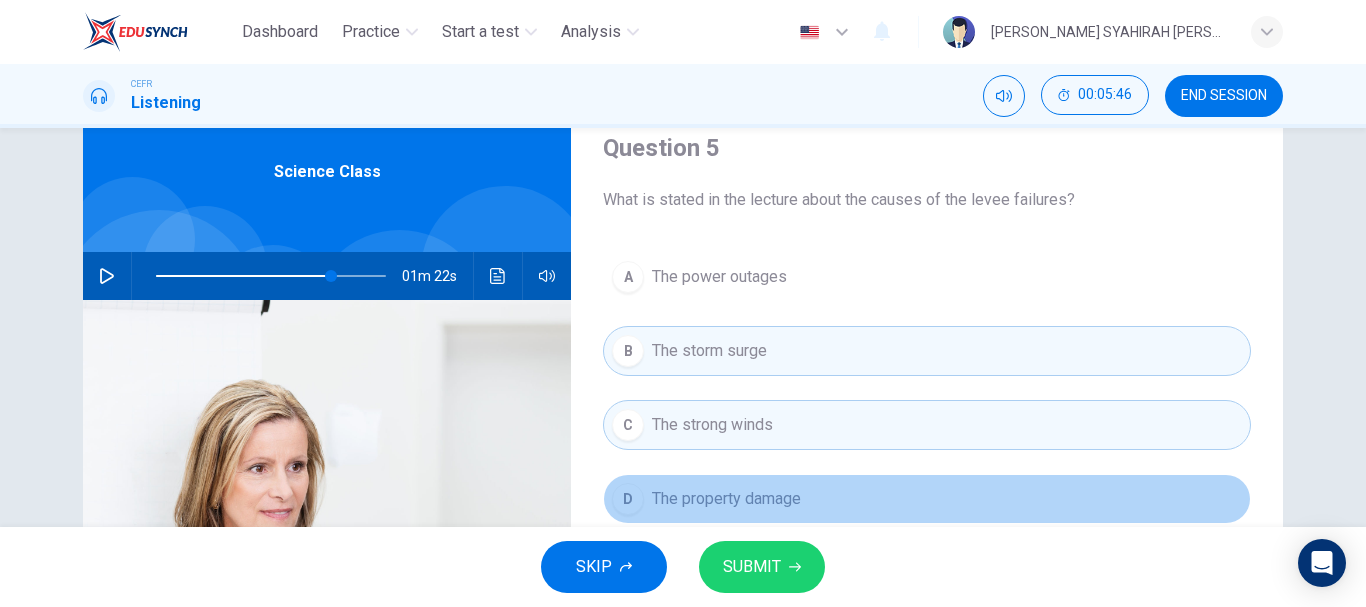 drag, startPoint x: 752, startPoint y: 490, endPoint x: 696, endPoint y: 406, distance: 100.95544 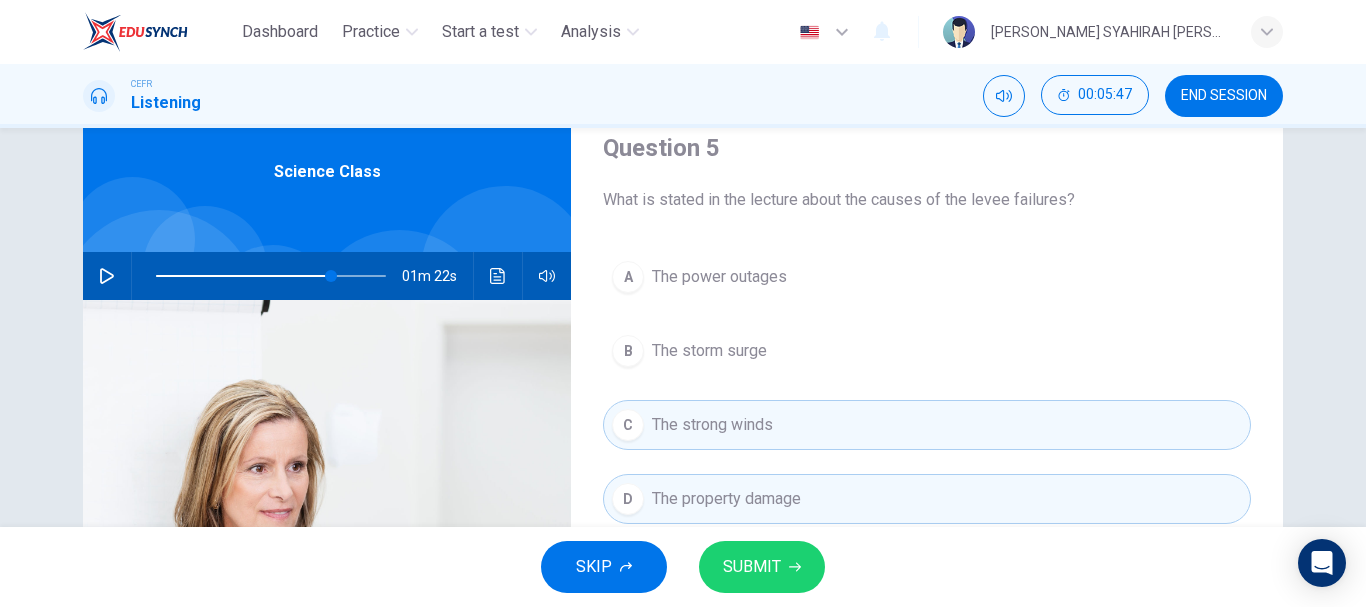 click on "D The property damage" at bounding box center (927, 499) 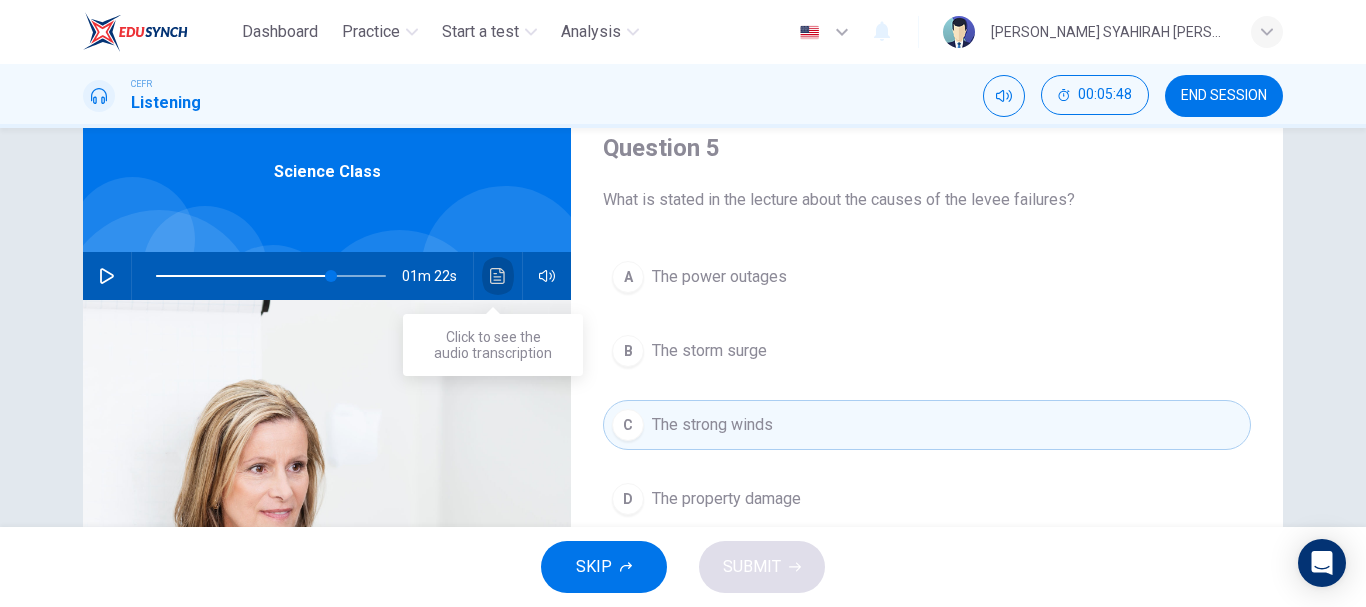 click 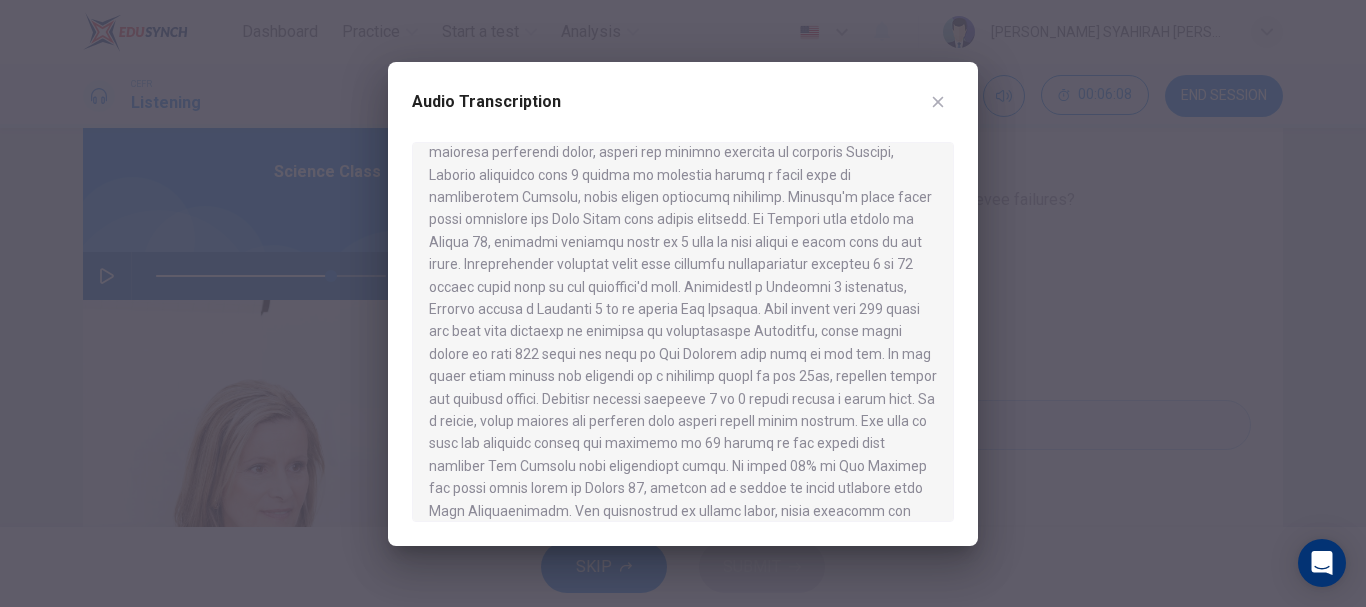 scroll, scrollTop: 500, scrollLeft: 0, axis: vertical 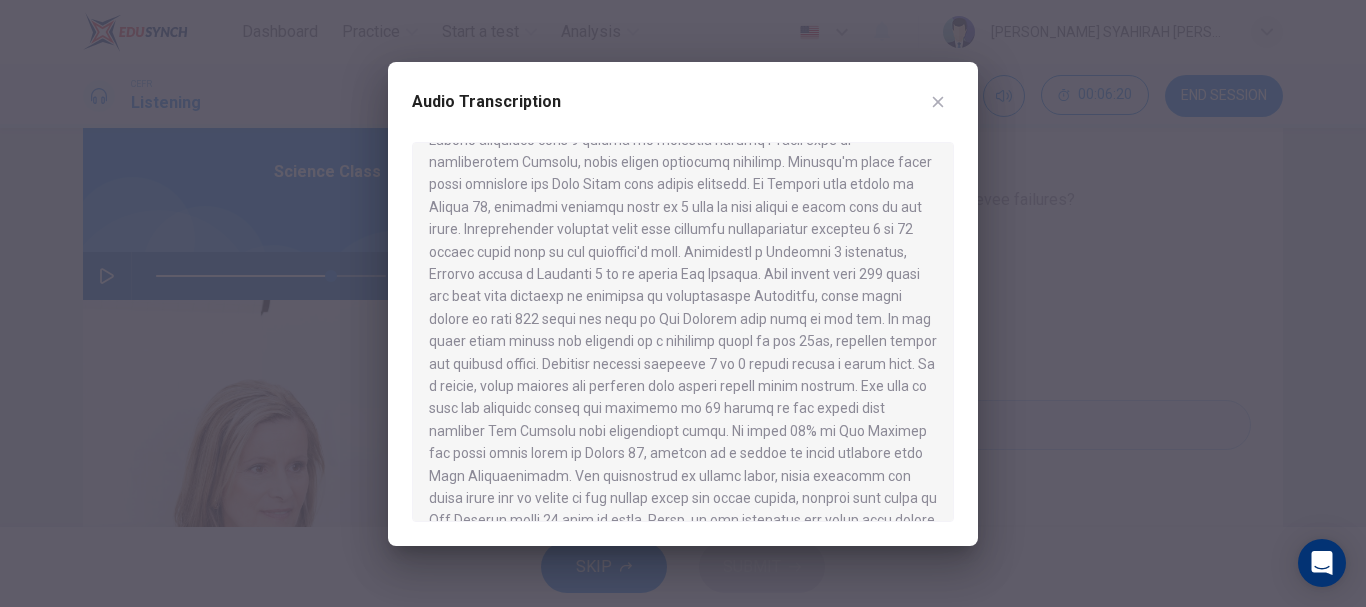 click at bounding box center [938, 102] 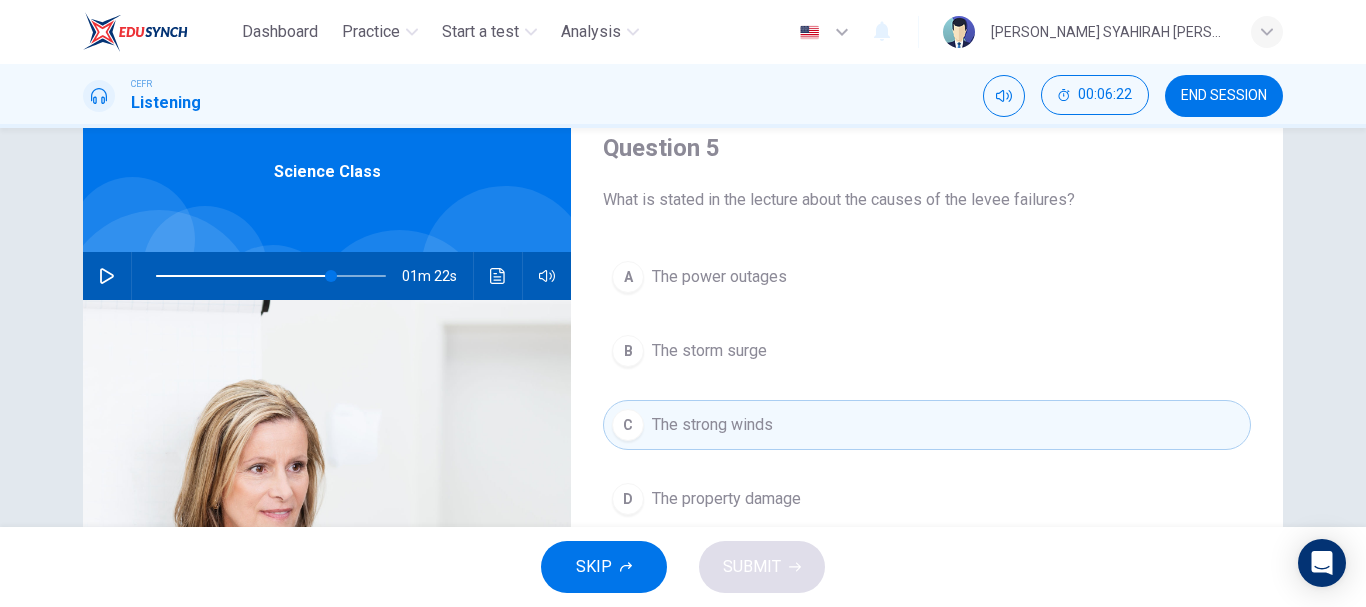 click on "D The property damage" at bounding box center (927, 499) 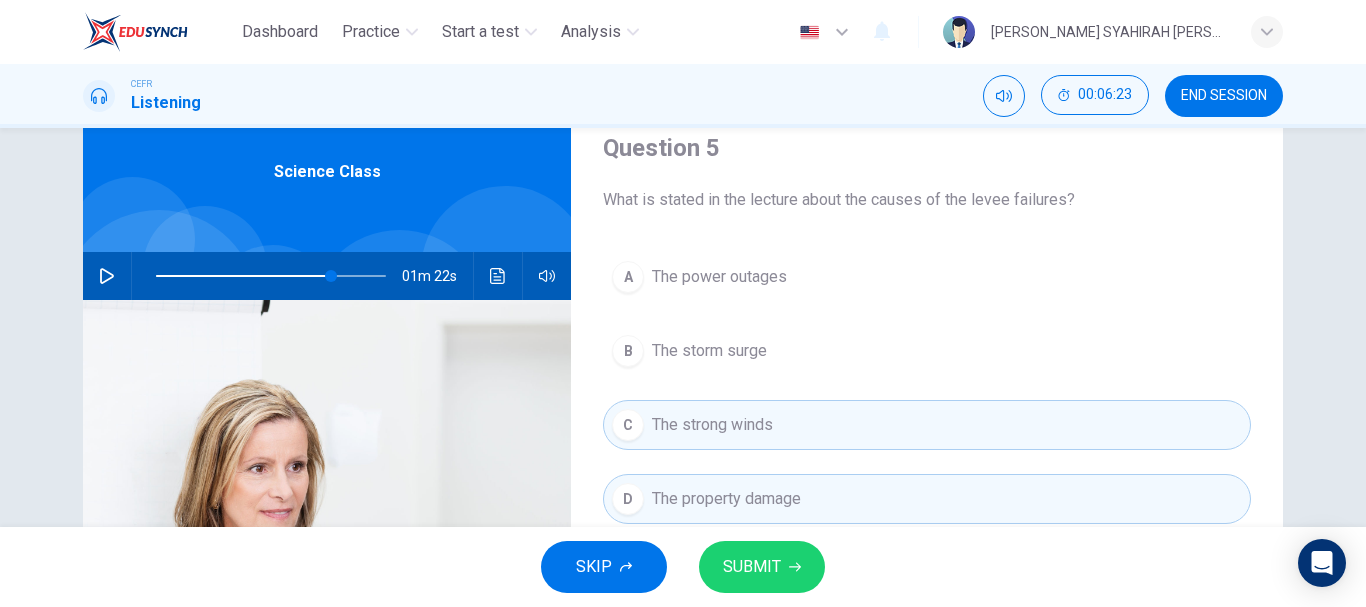 click on "SUBMIT" at bounding box center [752, 567] 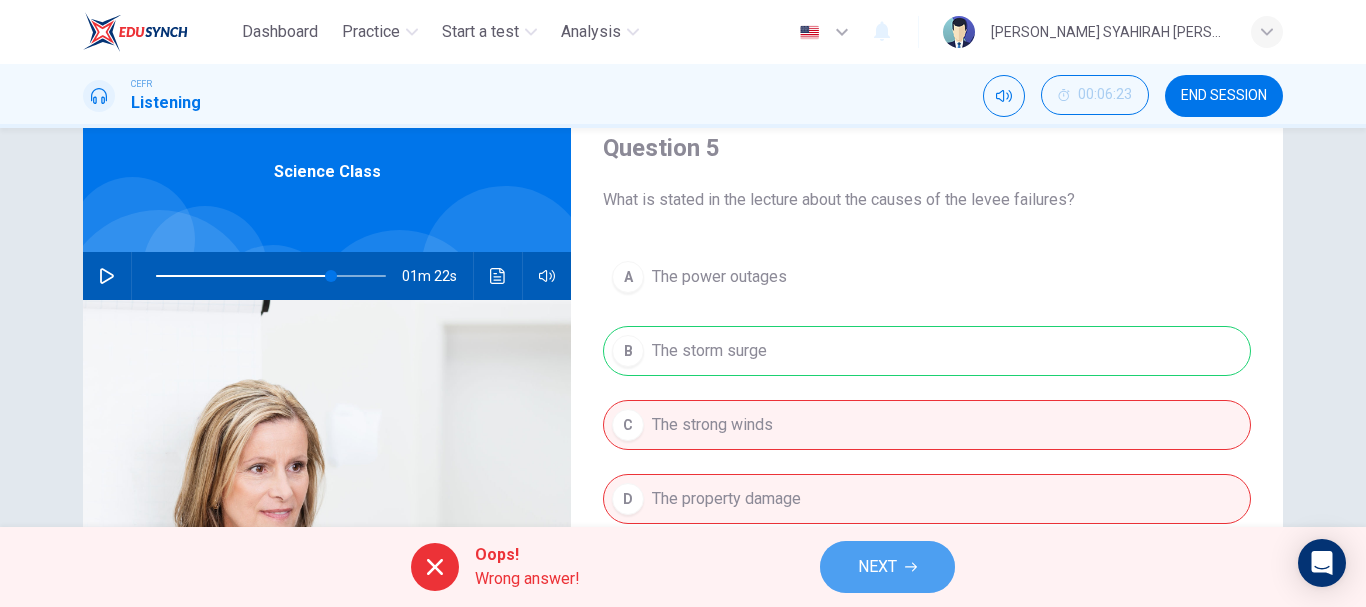 click on "NEXT" at bounding box center [887, 567] 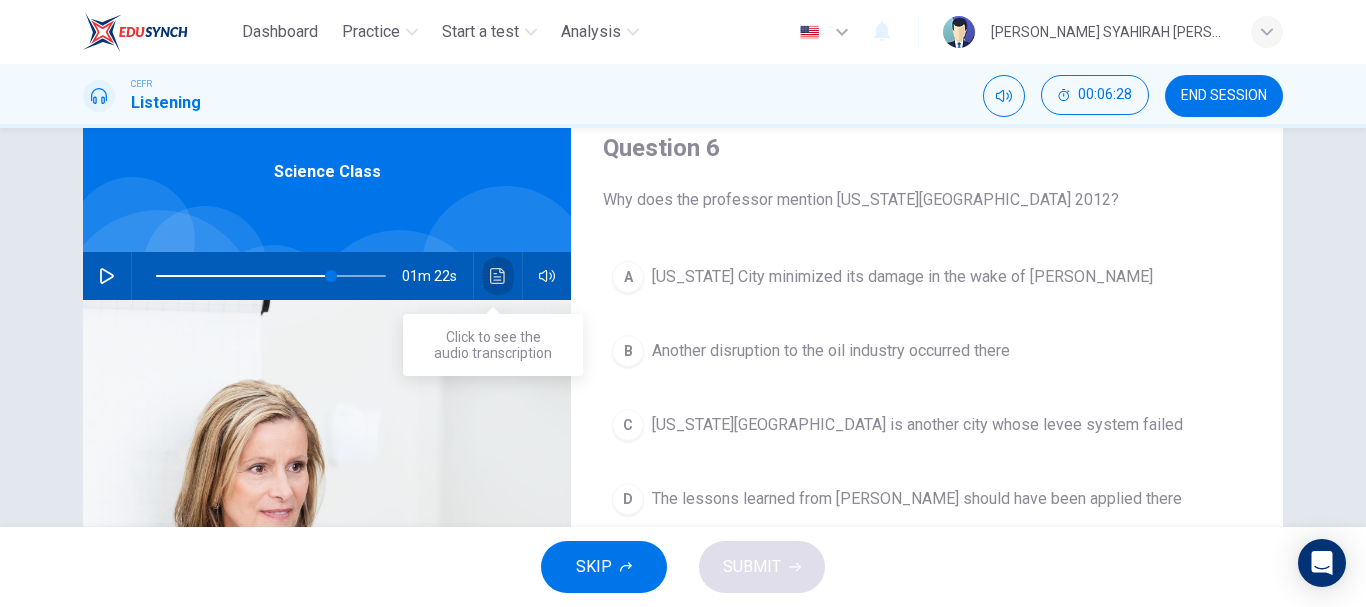 click 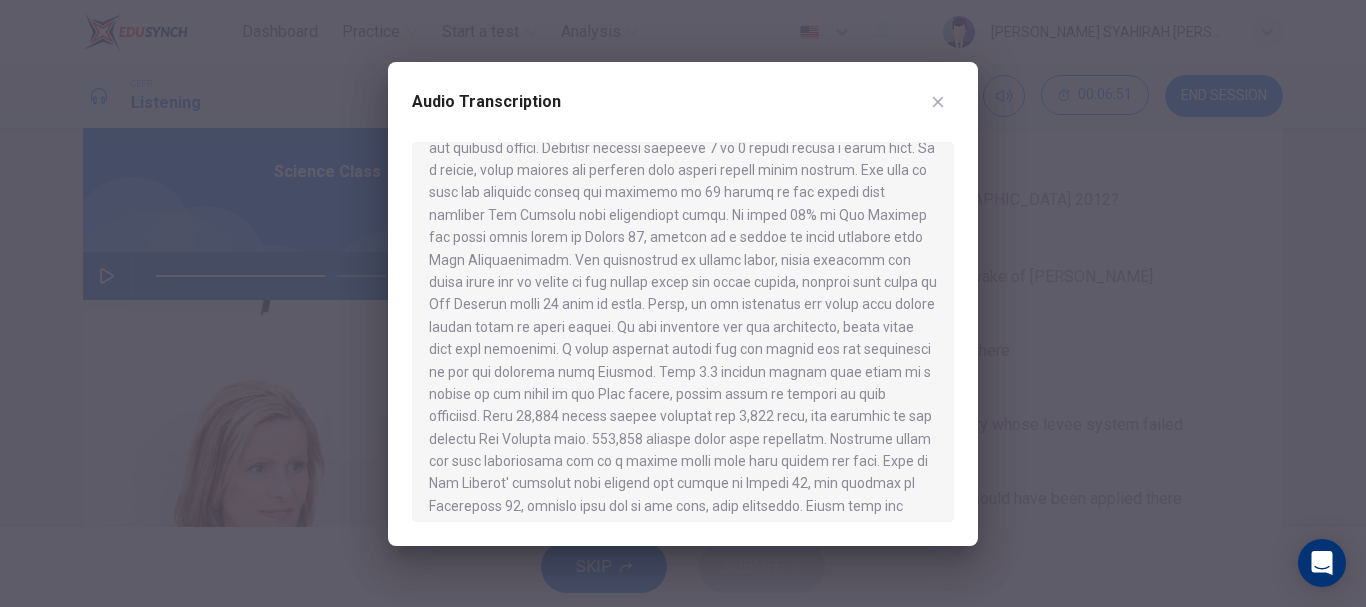 scroll, scrollTop: 695, scrollLeft: 0, axis: vertical 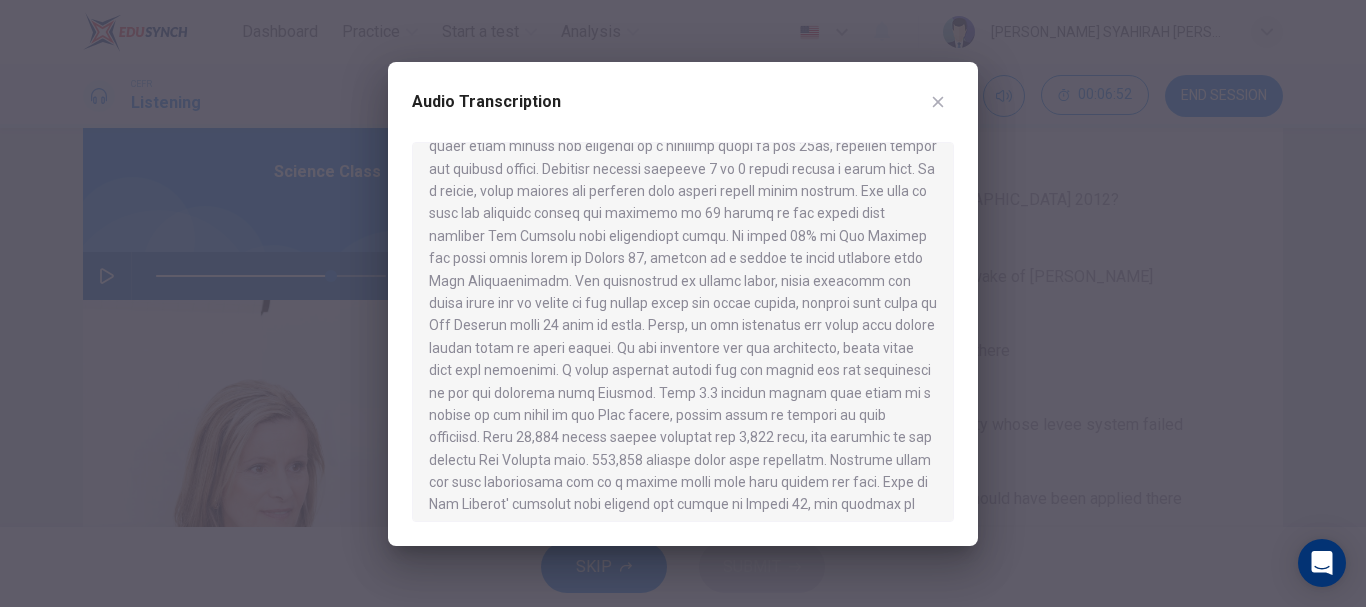 click 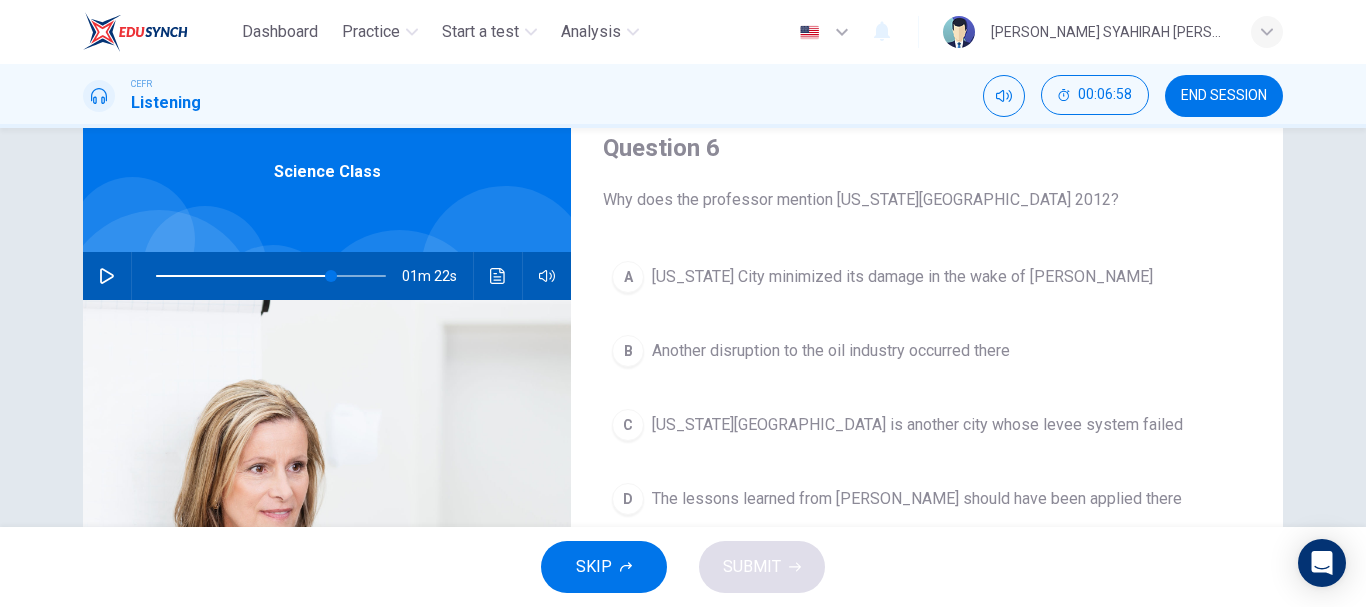 click on "New York City is another city whose levee system failed" at bounding box center [917, 425] 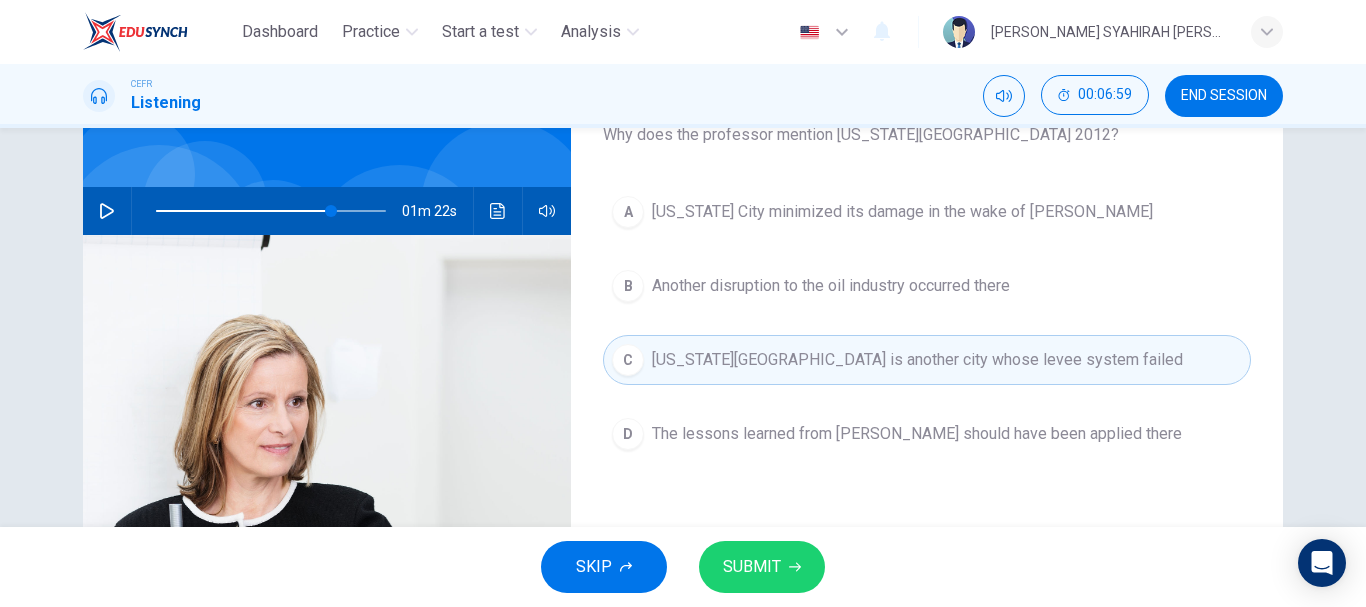 scroll, scrollTop: 176, scrollLeft: 0, axis: vertical 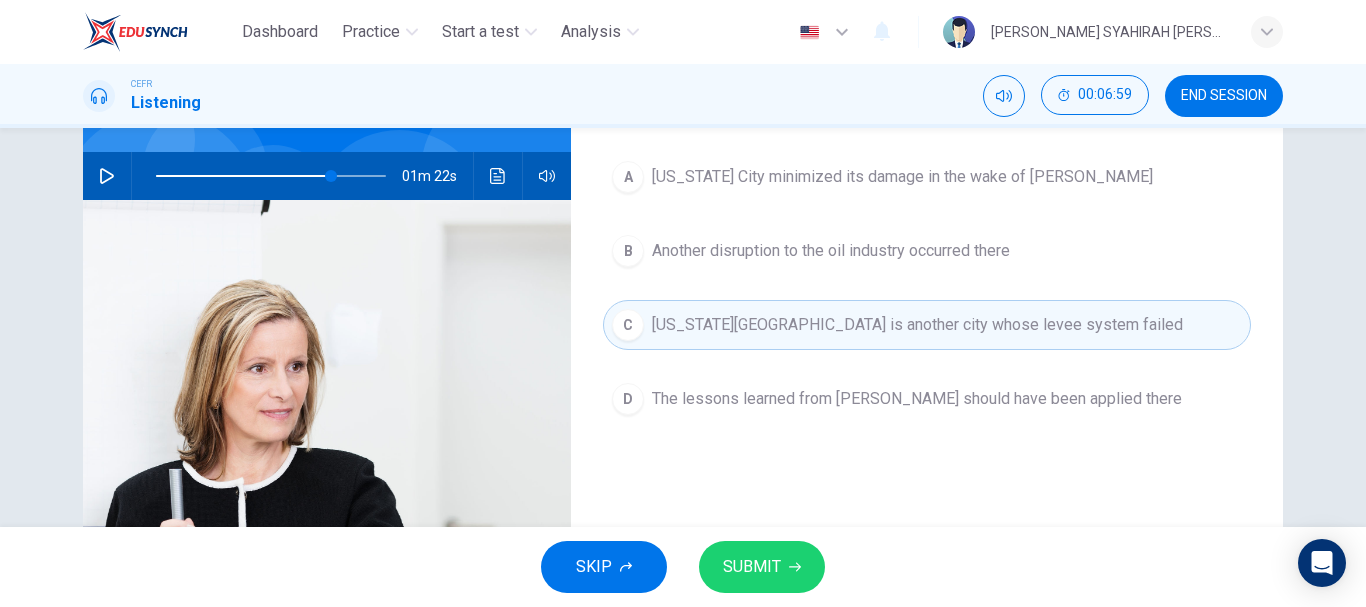 click on "SUBMIT" at bounding box center [752, 567] 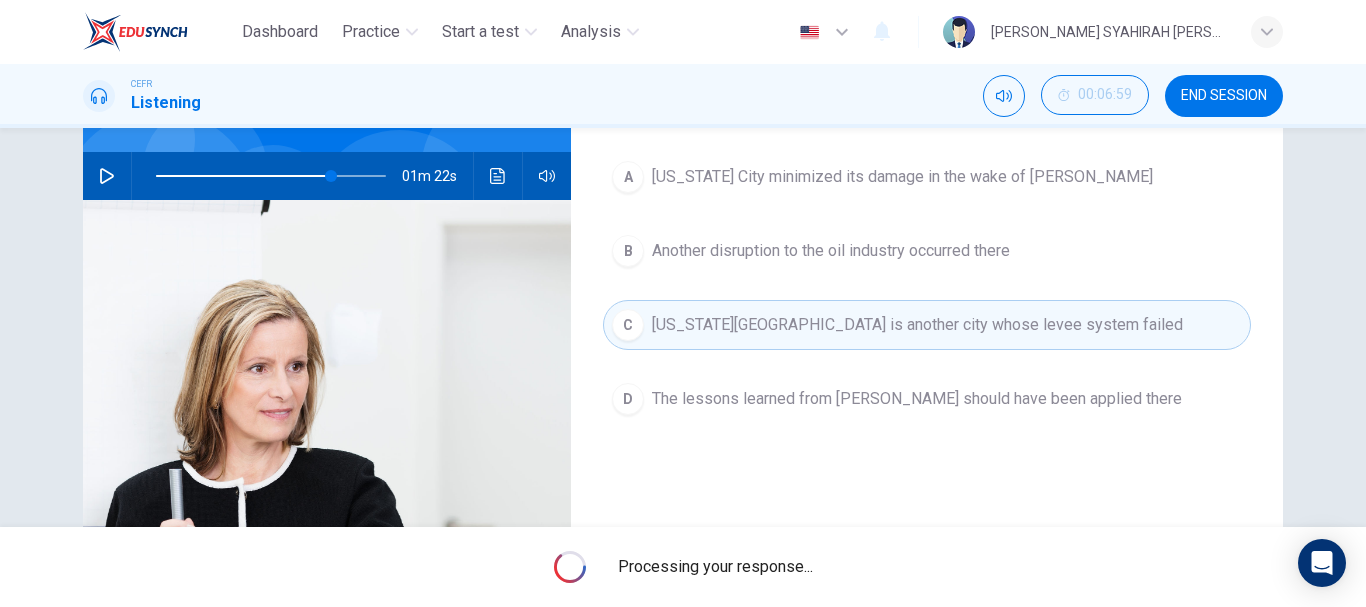 type on "76" 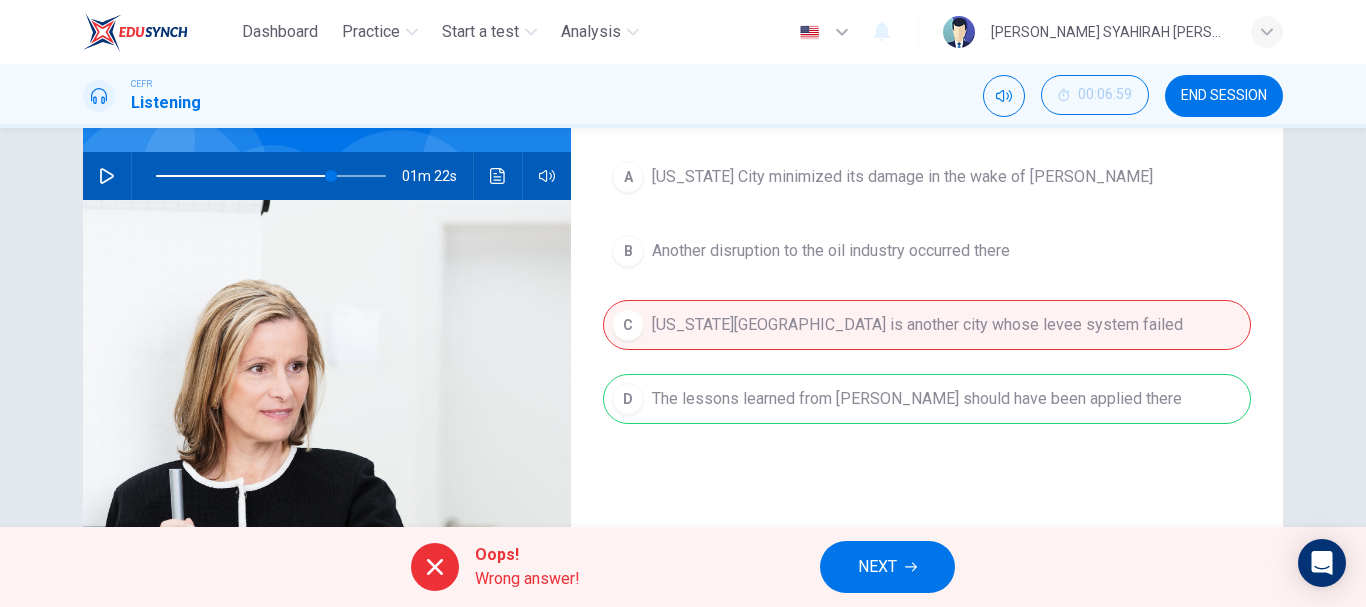 click on "NEXT" at bounding box center [887, 567] 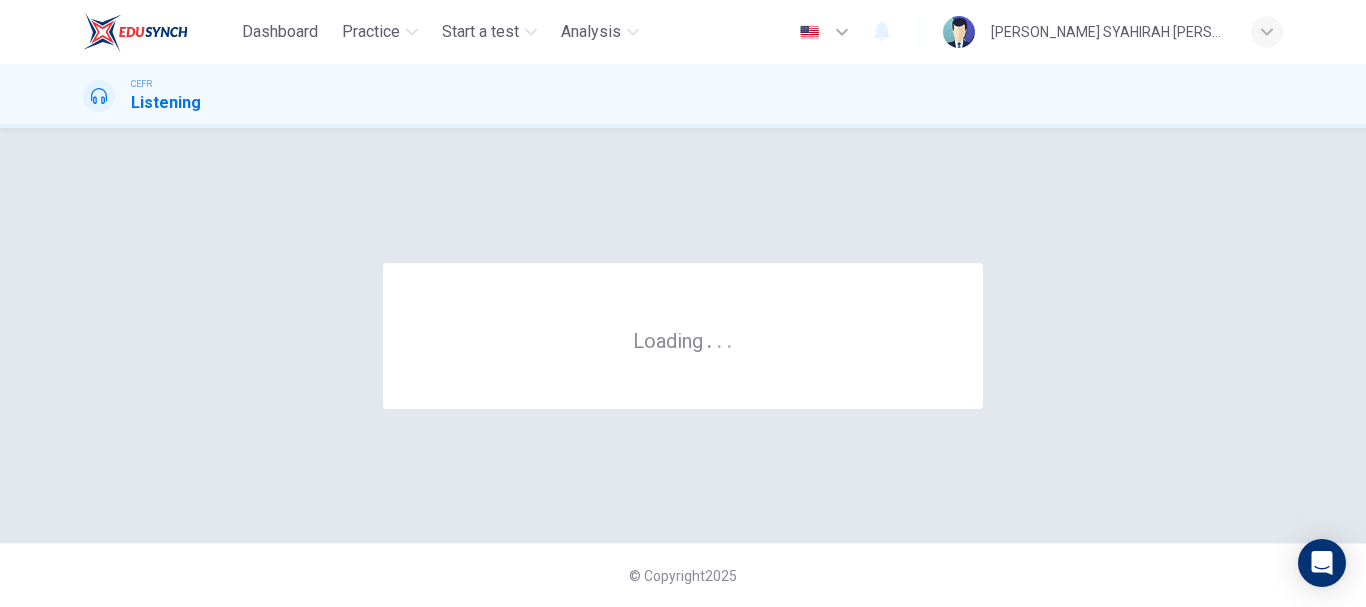 scroll, scrollTop: 0, scrollLeft: 0, axis: both 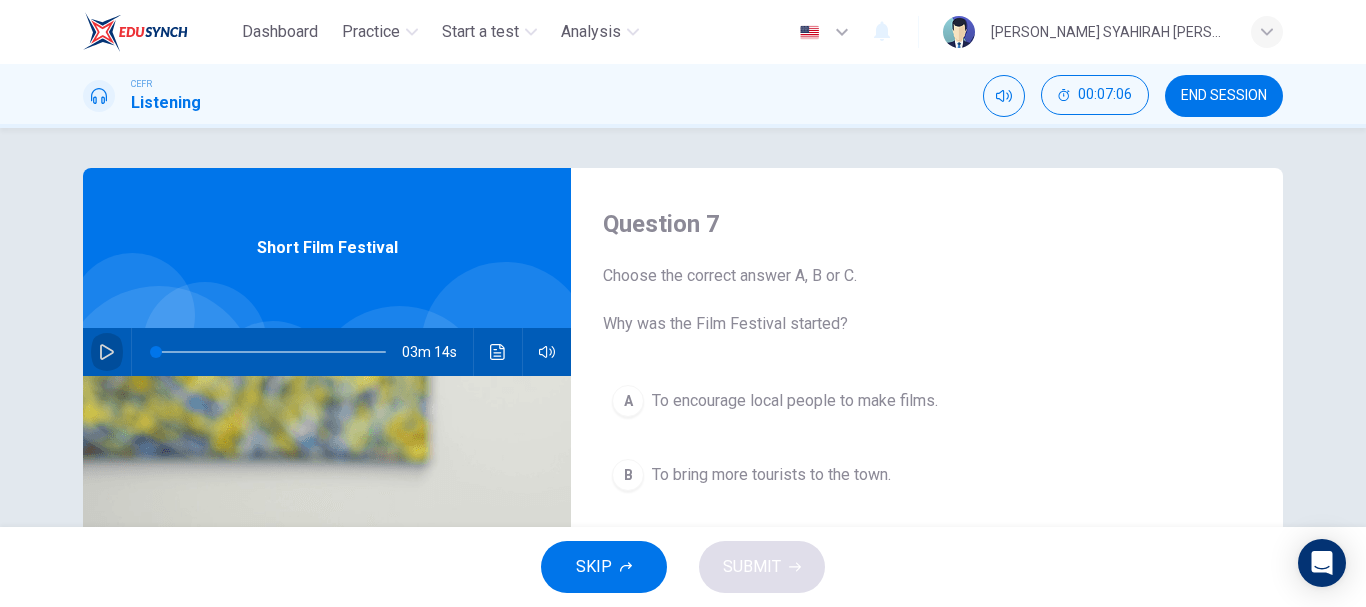 click at bounding box center (107, 352) 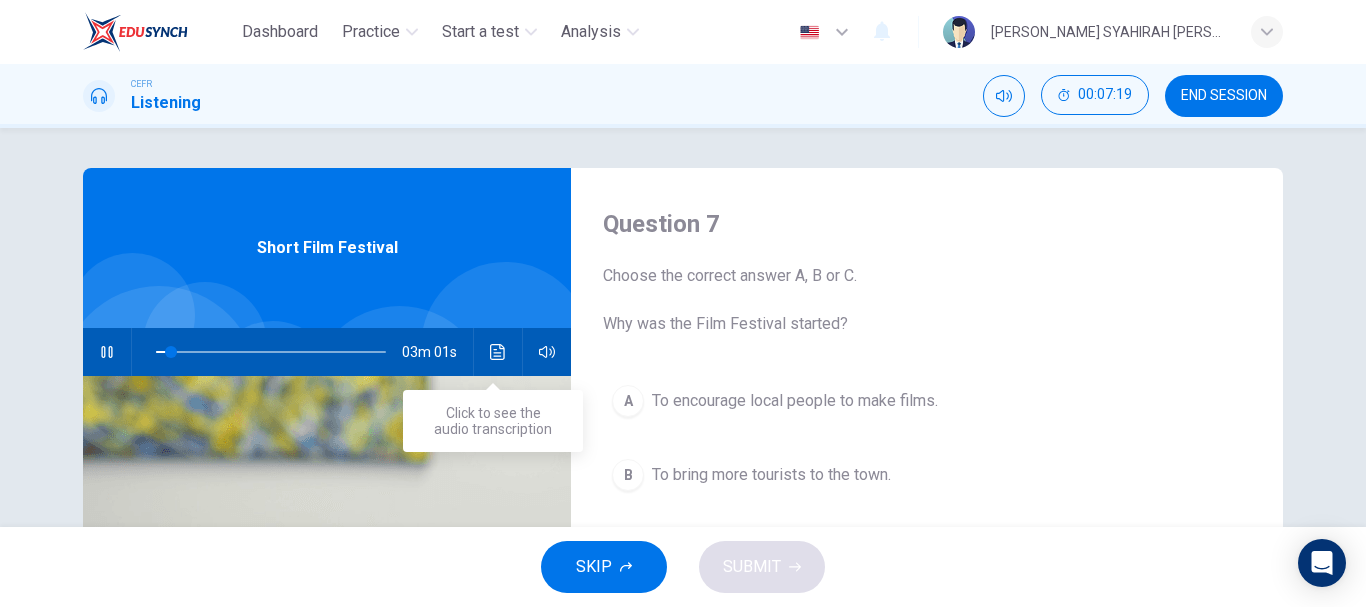 click at bounding box center (498, 352) 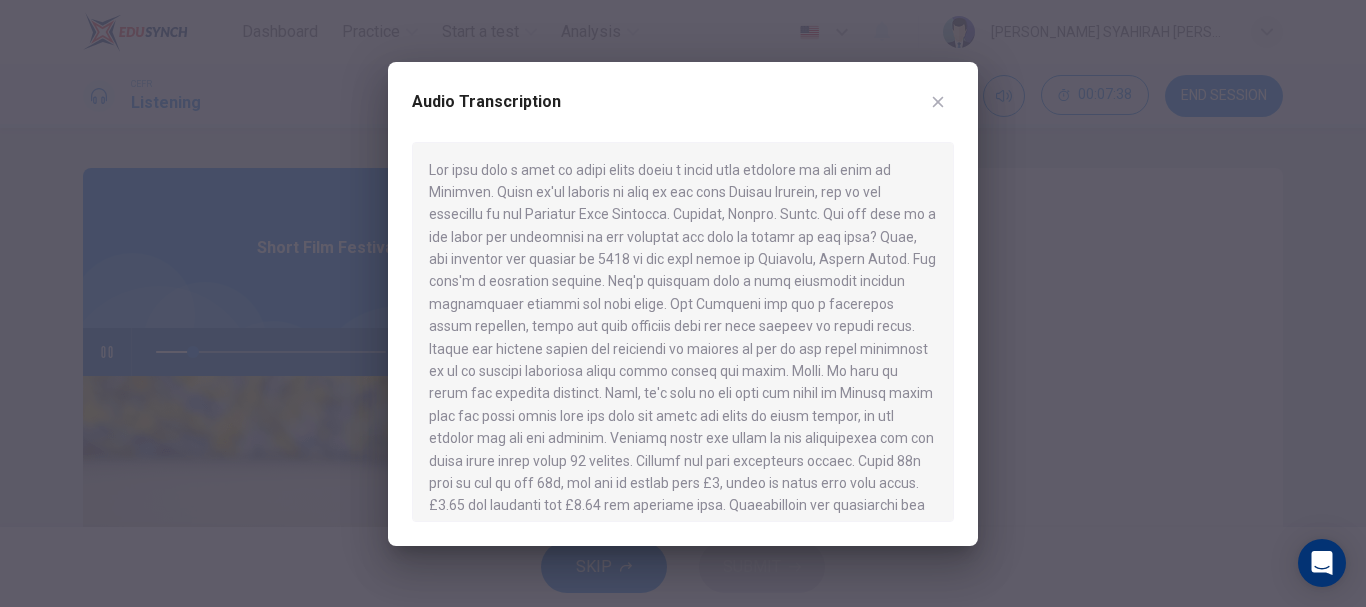 click 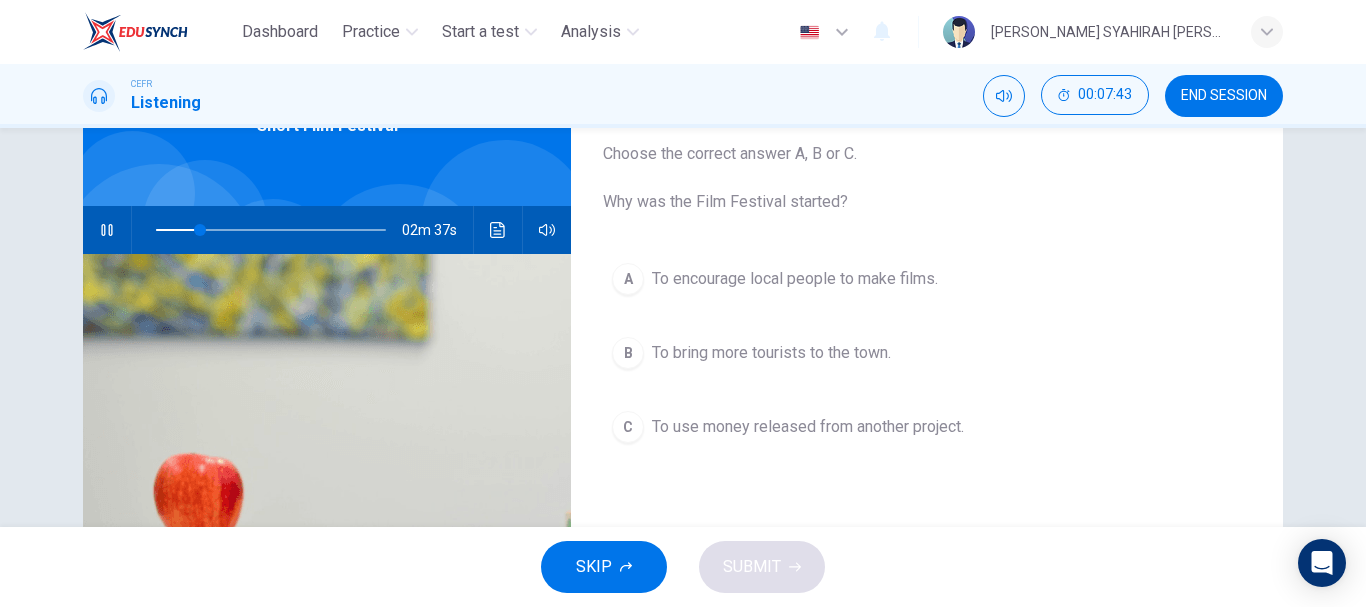 scroll, scrollTop: 100, scrollLeft: 0, axis: vertical 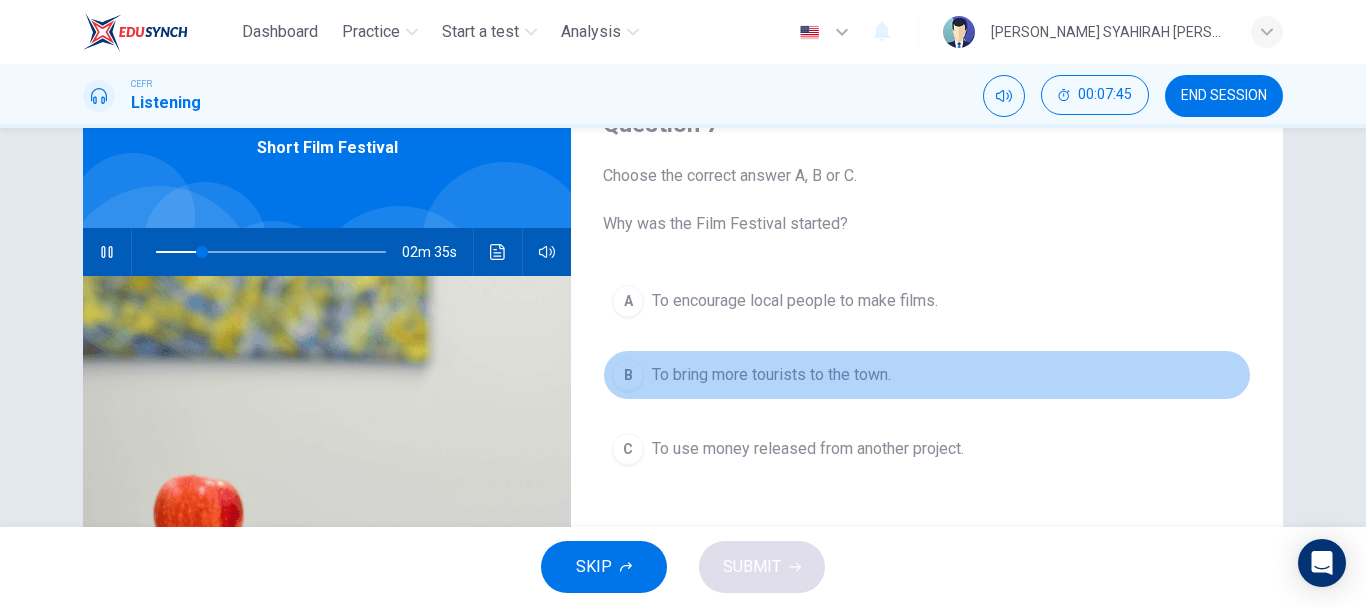 click on "To bring more tourists to the town." at bounding box center (771, 375) 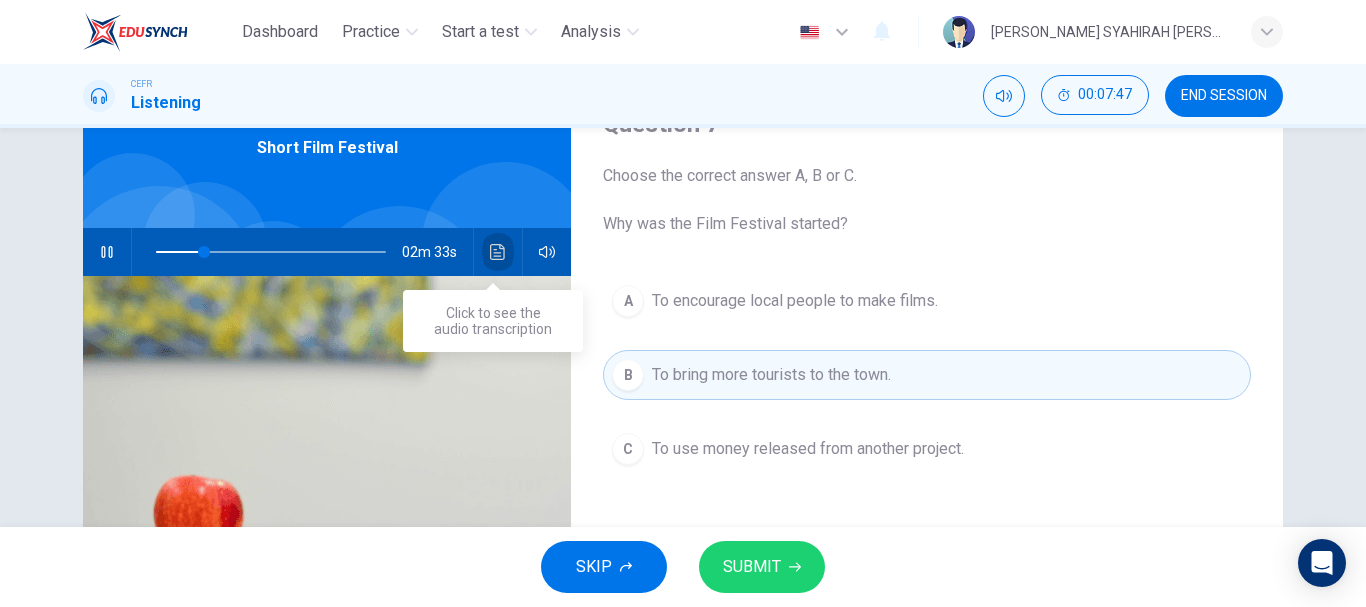 click at bounding box center (498, 252) 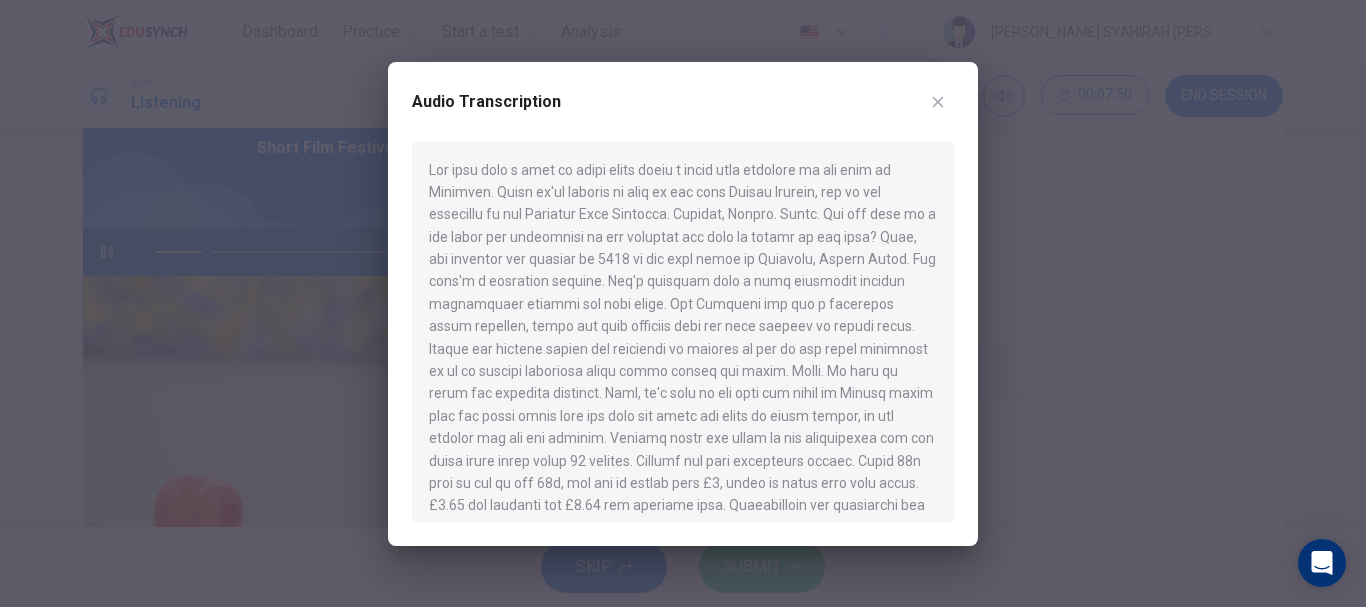 click at bounding box center [938, 102] 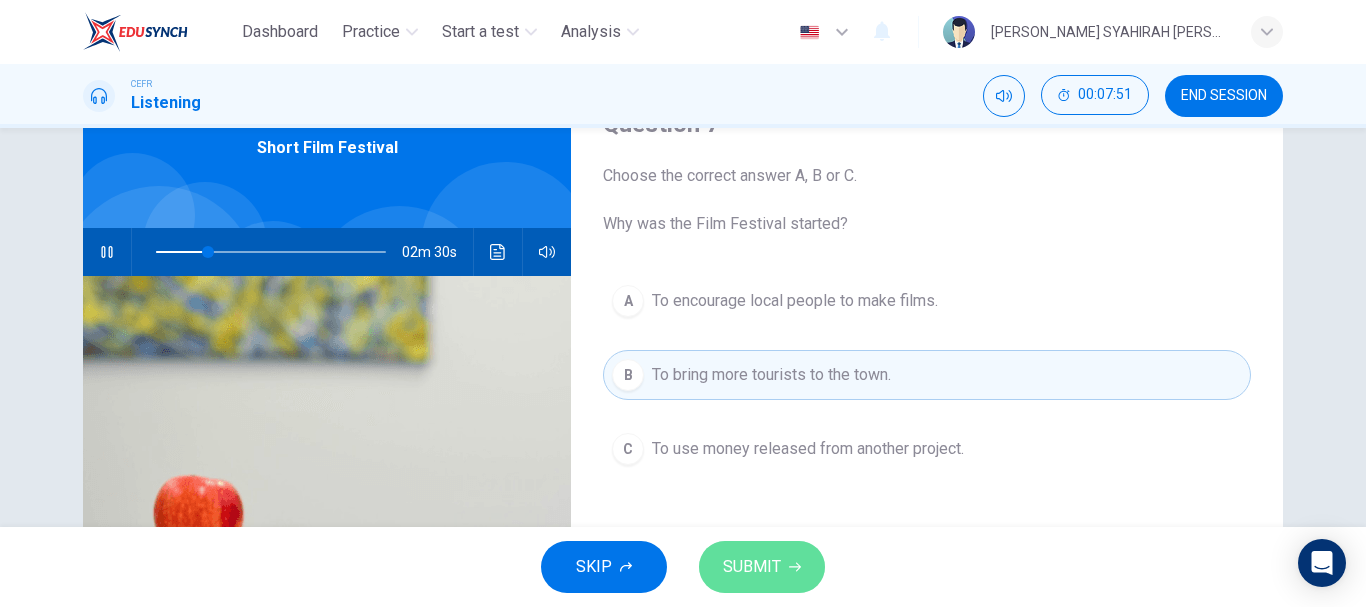 click on "SUBMIT" at bounding box center (752, 567) 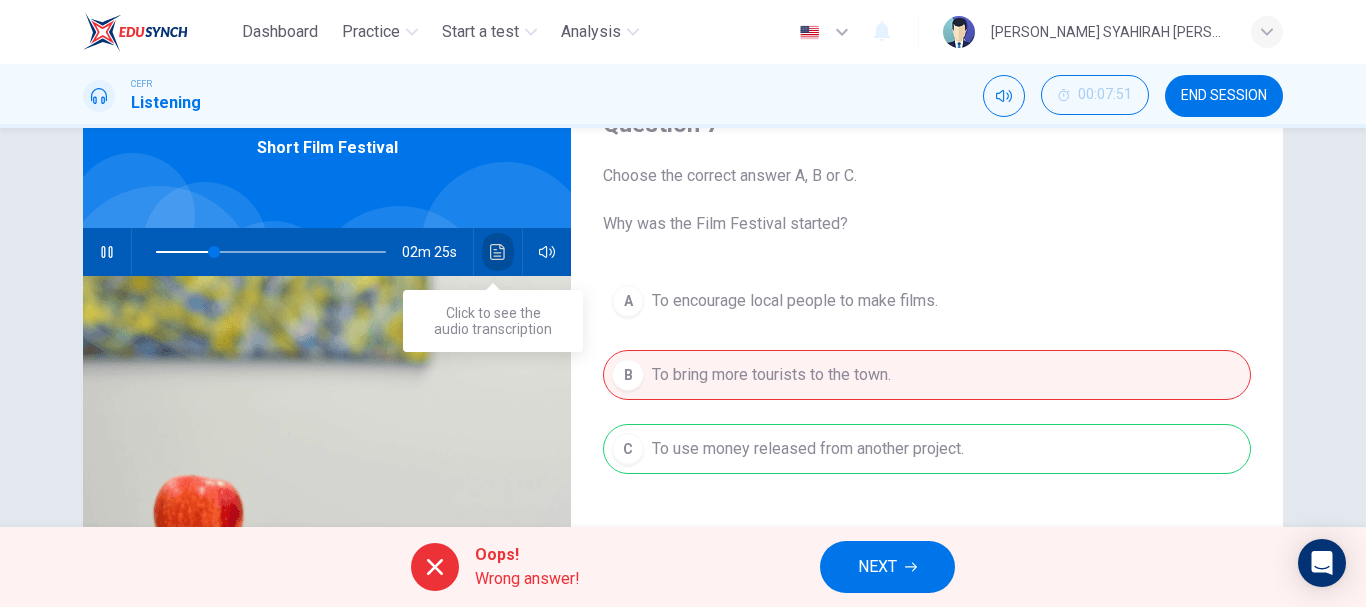 click 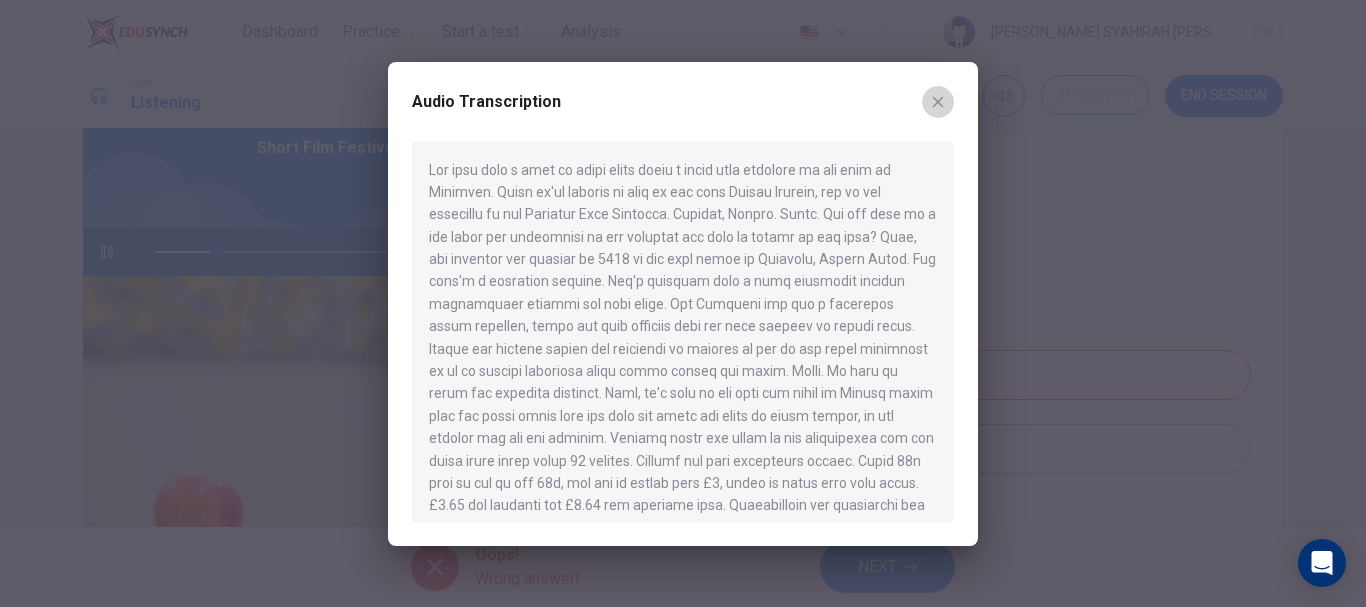 click 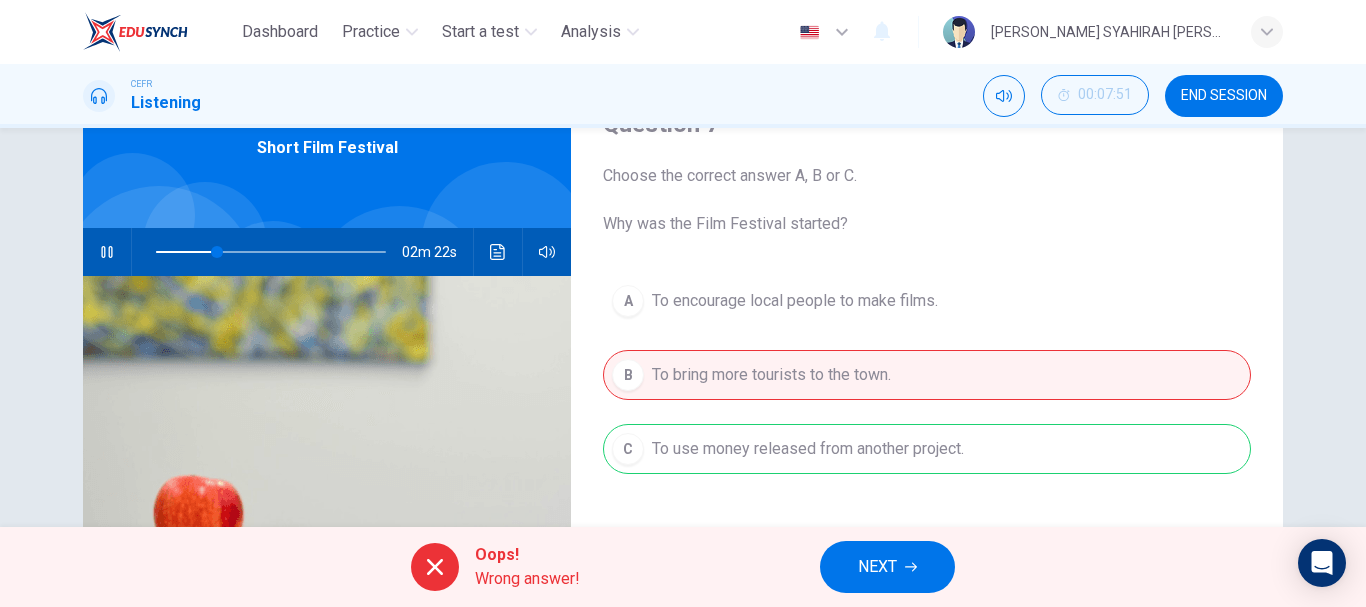 click on "NEXT" at bounding box center [877, 567] 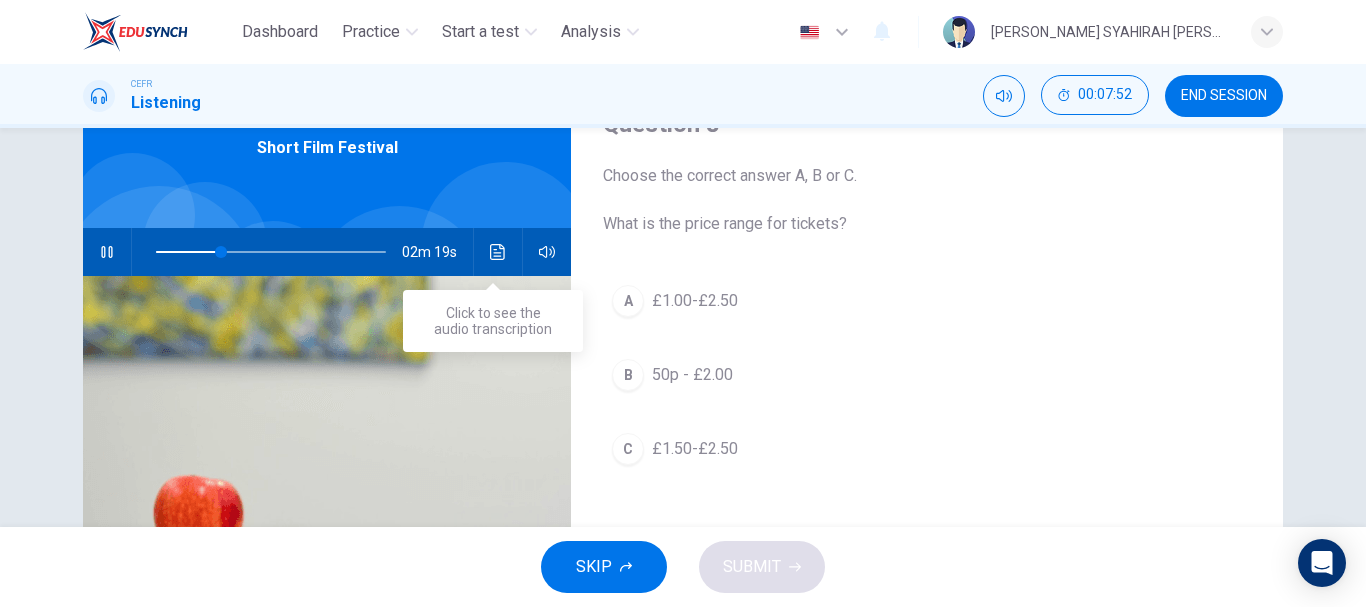 click at bounding box center [498, 252] 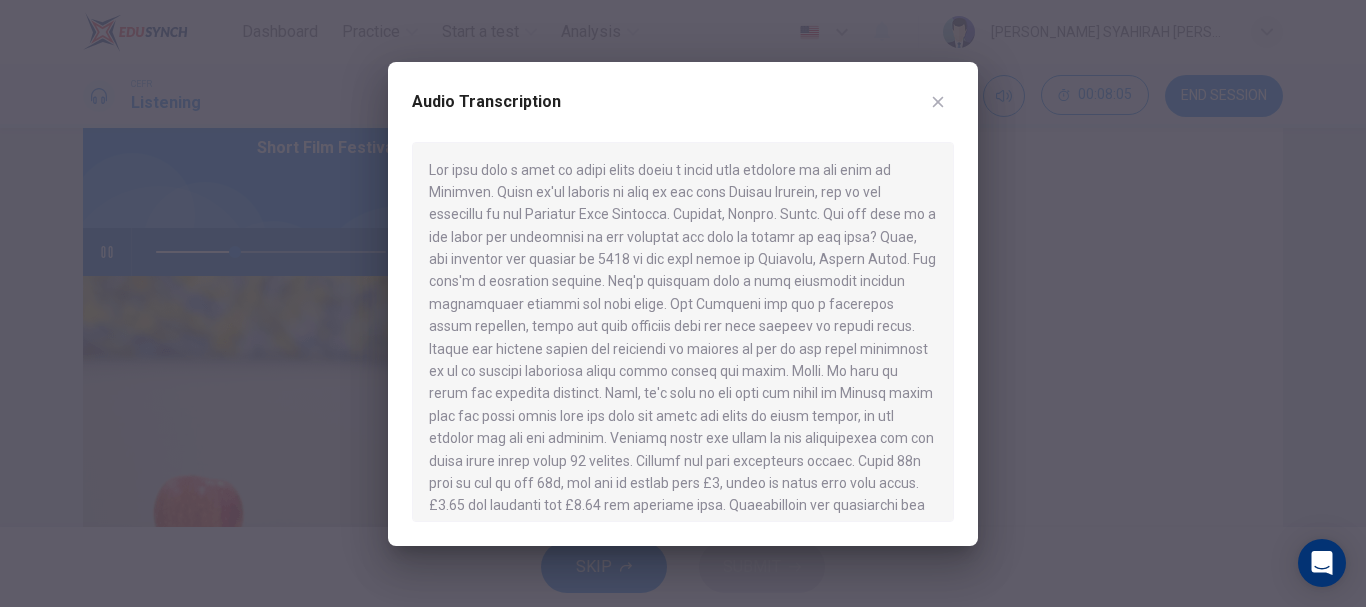 scroll, scrollTop: 100, scrollLeft: 0, axis: vertical 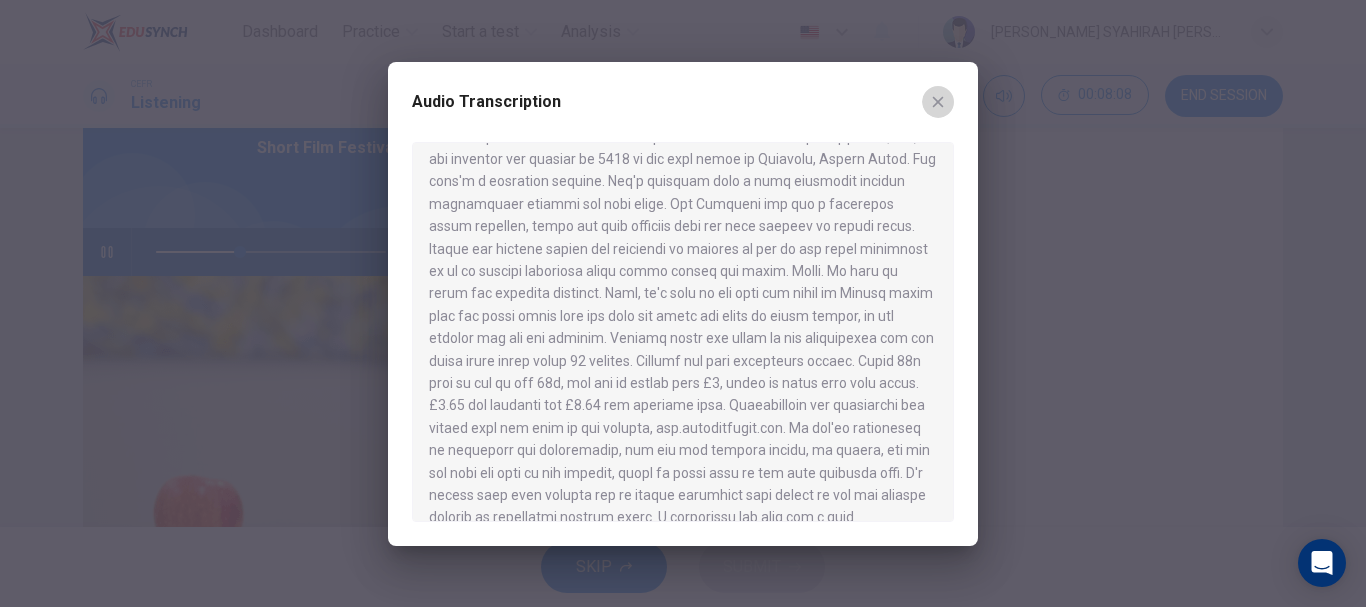 click 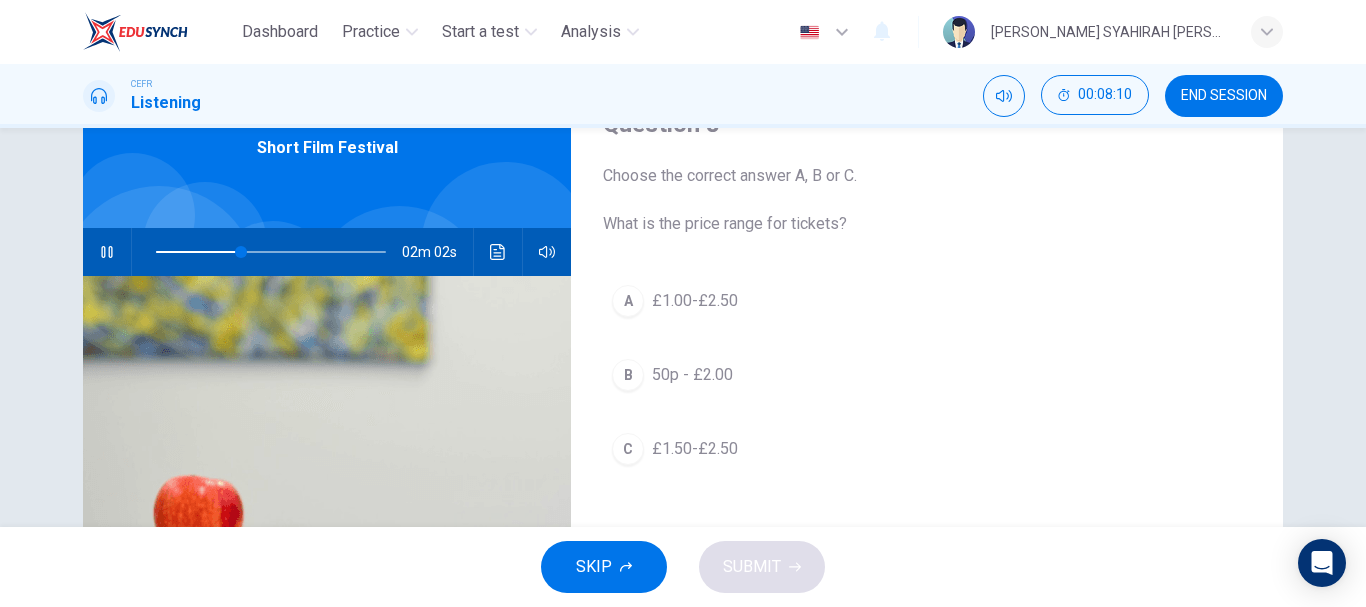 click on "£1.00-£2.50" at bounding box center (695, 301) 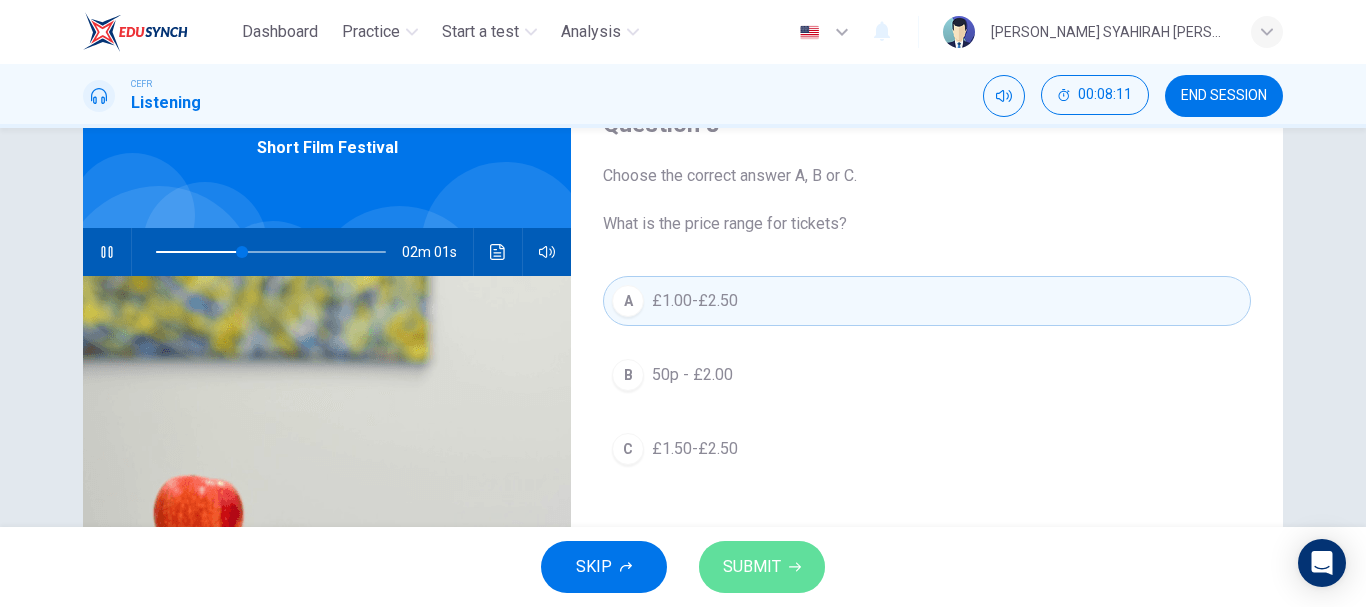click on "SUBMIT" at bounding box center [752, 567] 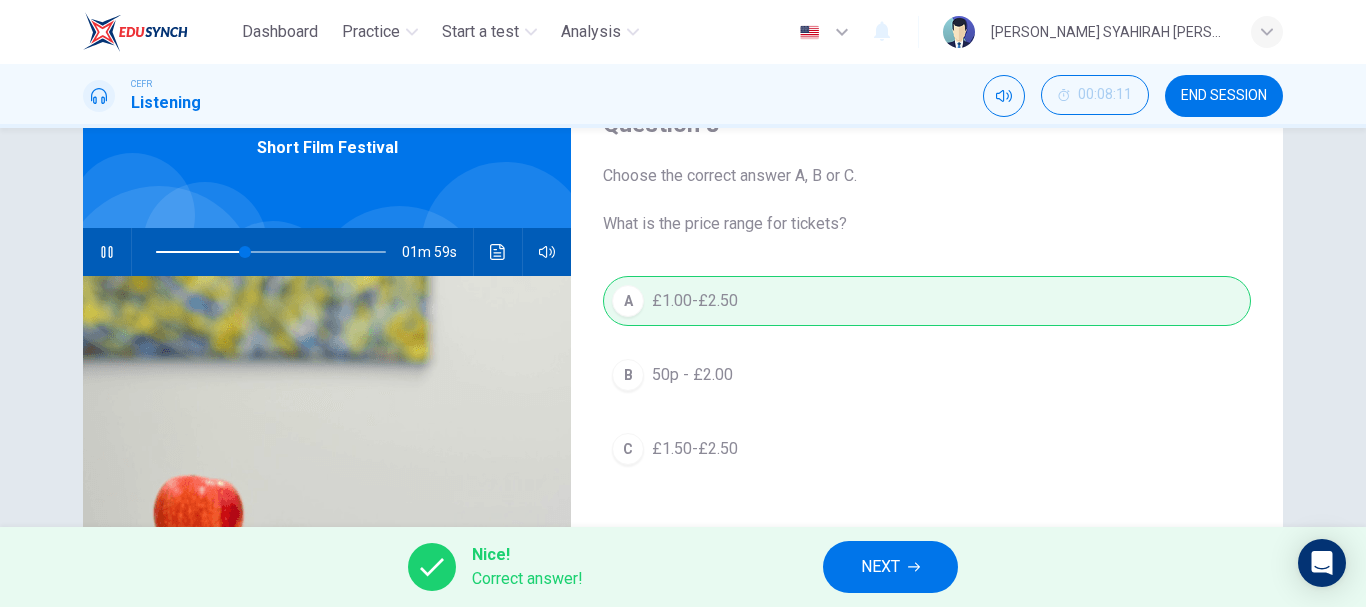 click on "NEXT" at bounding box center (890, 567) 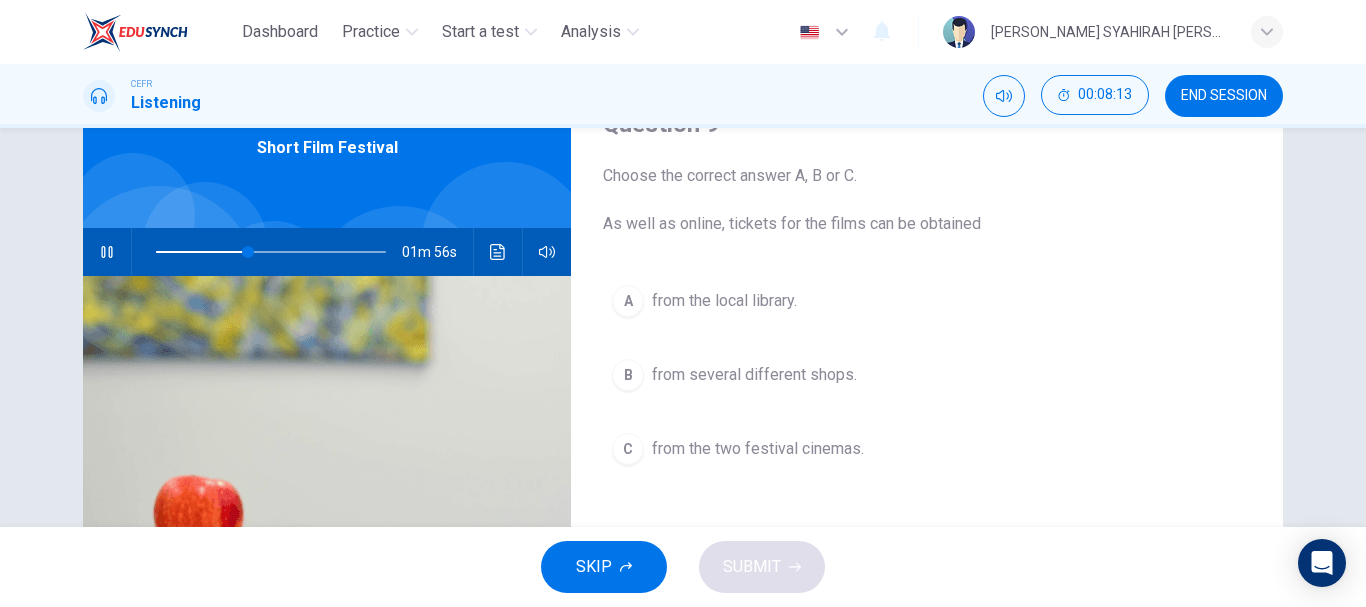 click at bounding box center (107, 252) 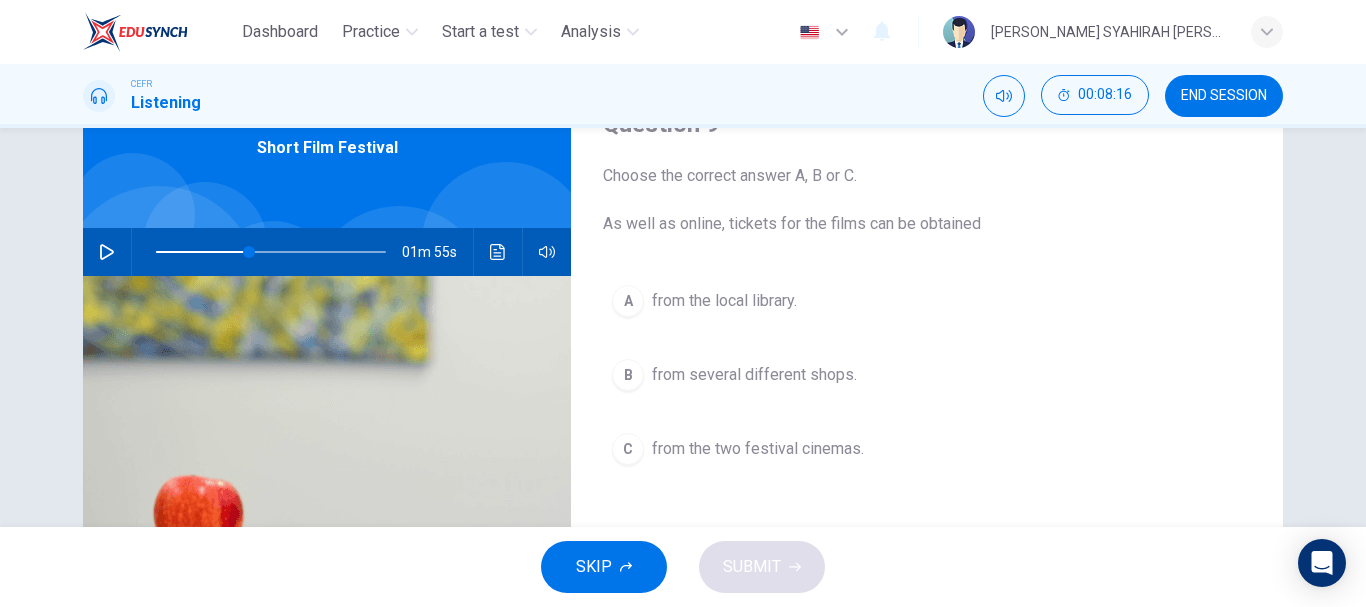click at bounding box center (107, 252) 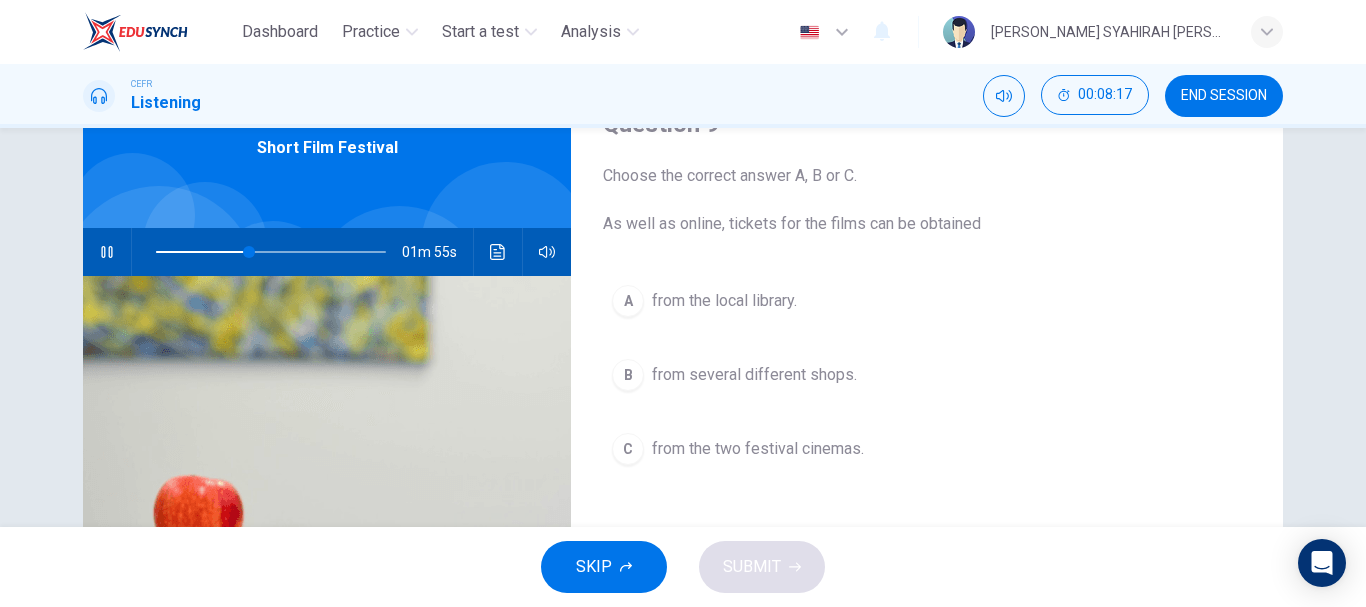 click at bounding box center (498, 252) 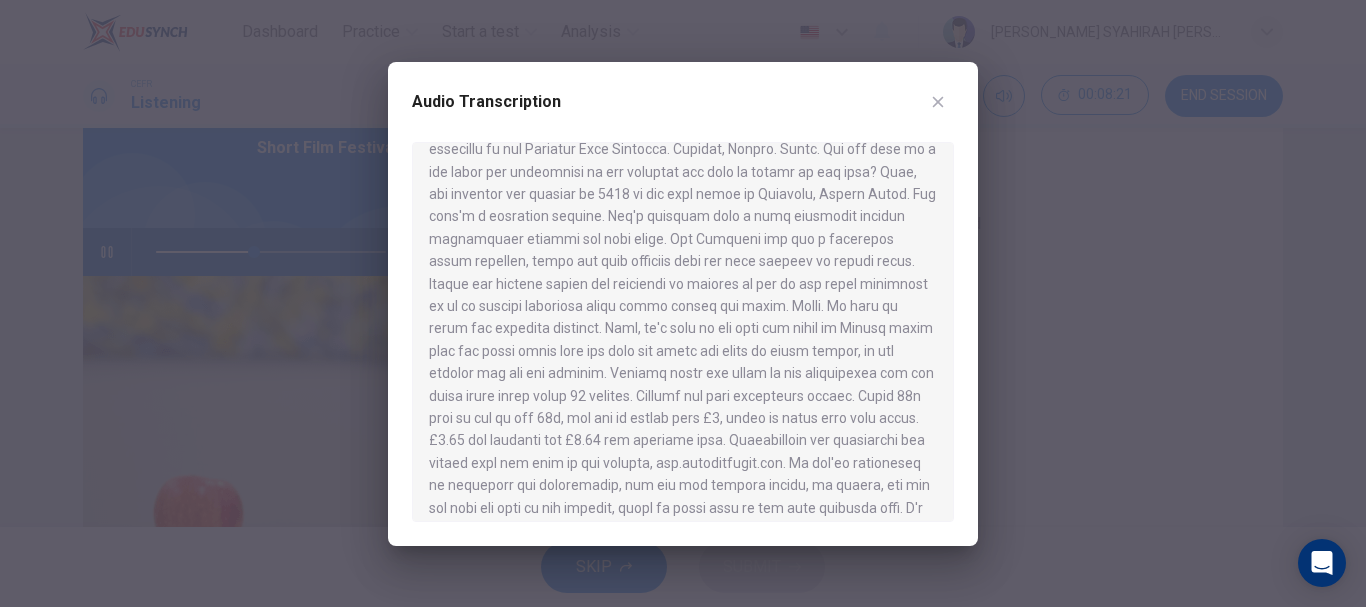 scroll, scrollTop: 100, scrollLeft: 0, axis: vertical 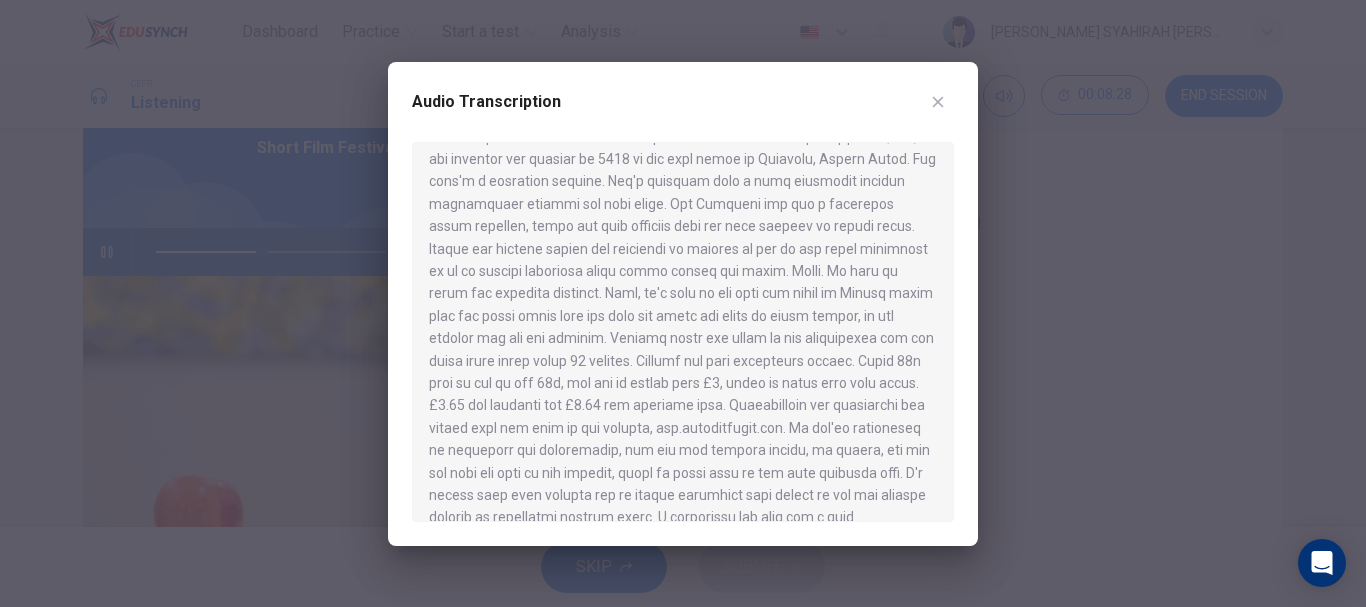 click at bounding box center (938, 102) 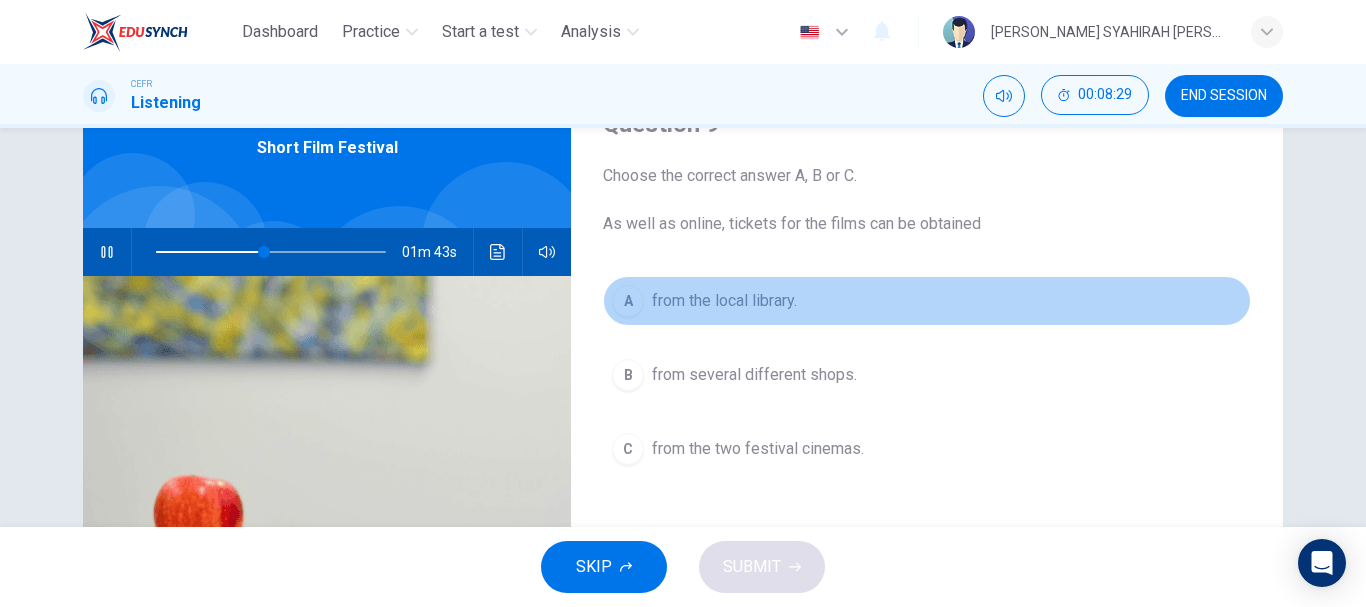 click on "from the local library." at bounding box center [724, 301] 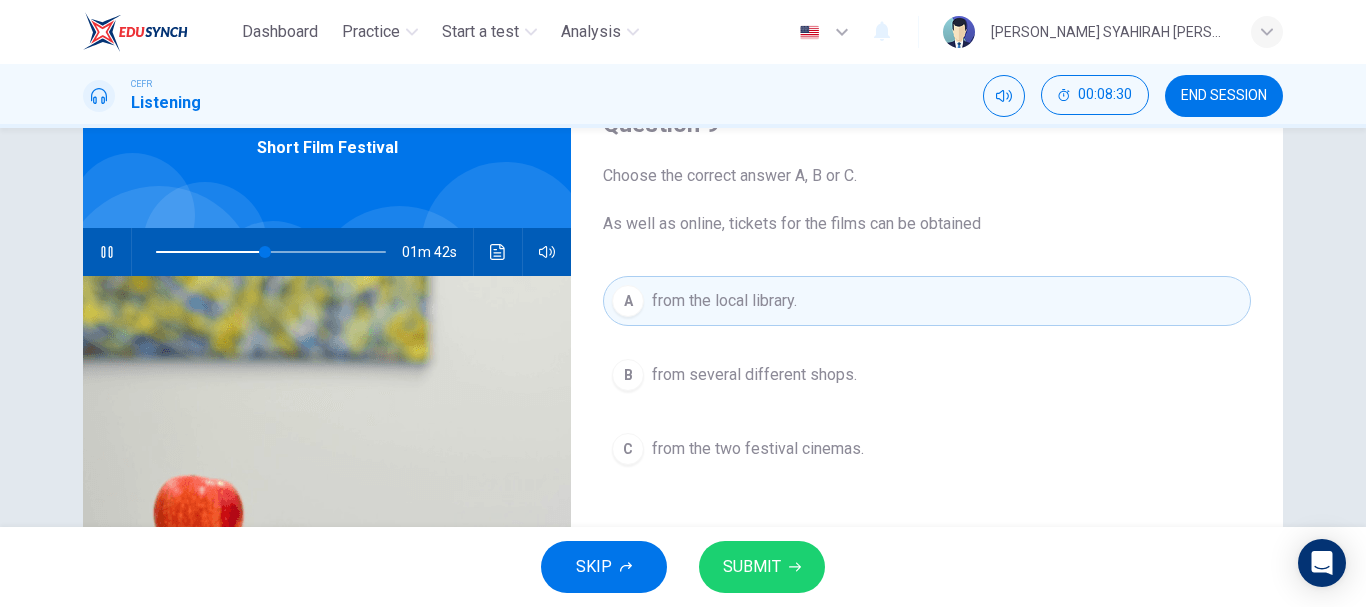 click on "SUBMIT" at bounding box center [752, 567] 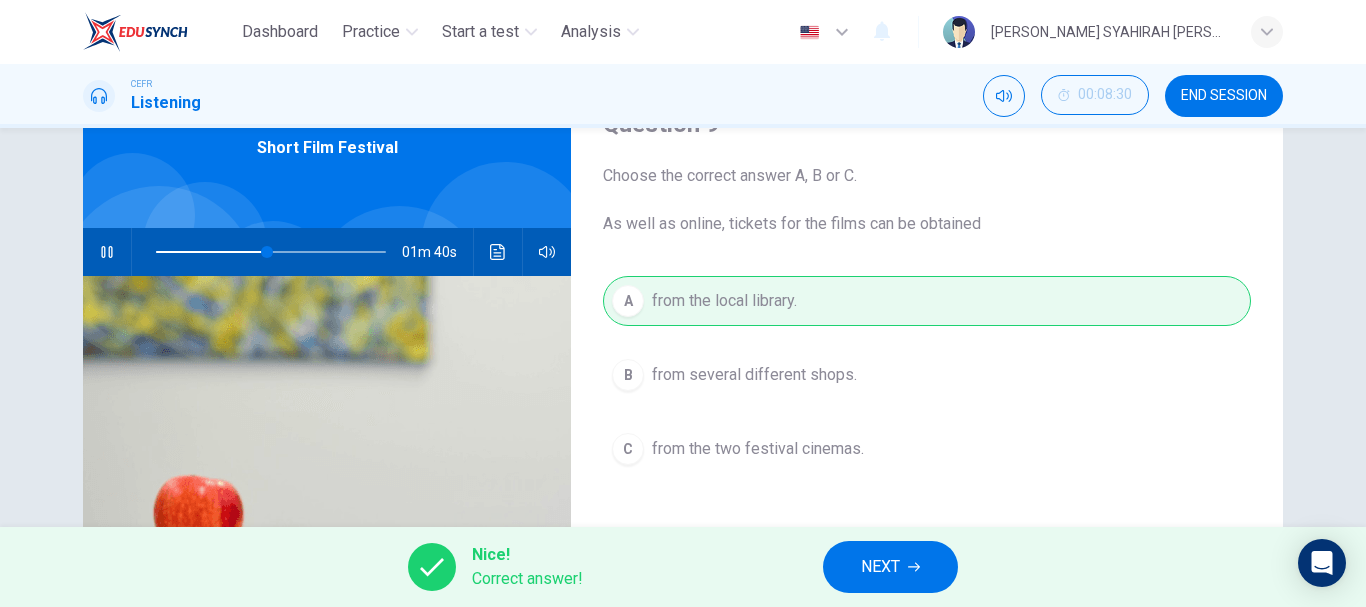 click on "NEXT" at bounding box center [880, 567] 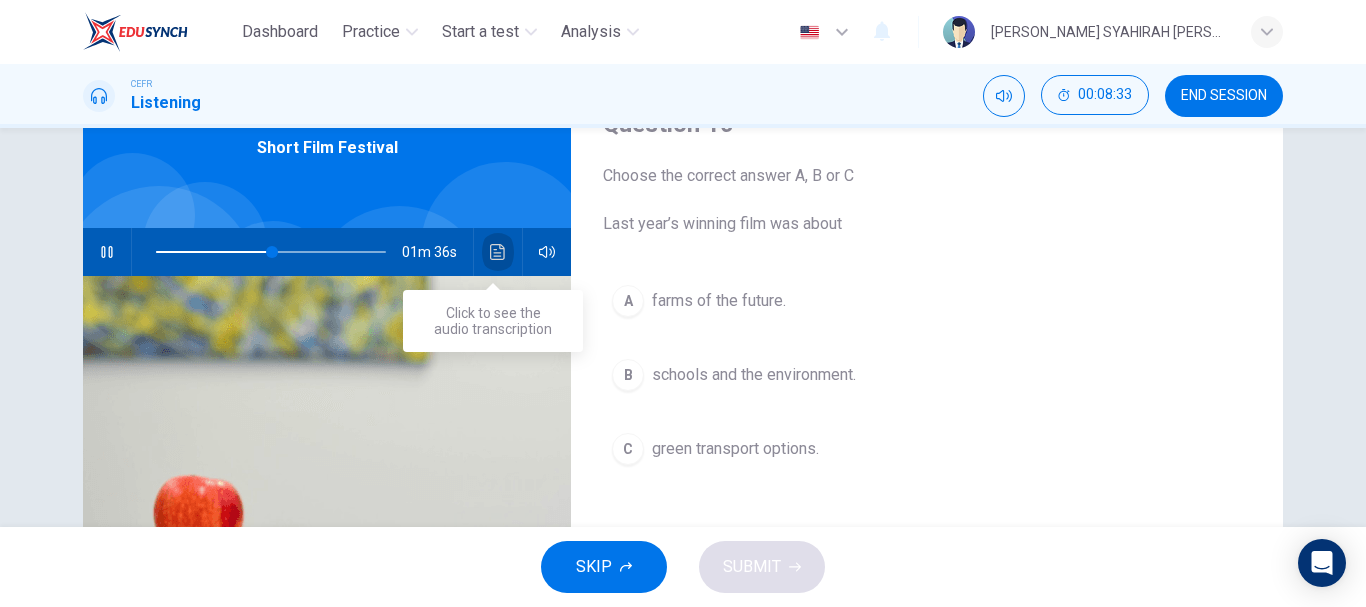 click at bounding box center (498, 252) 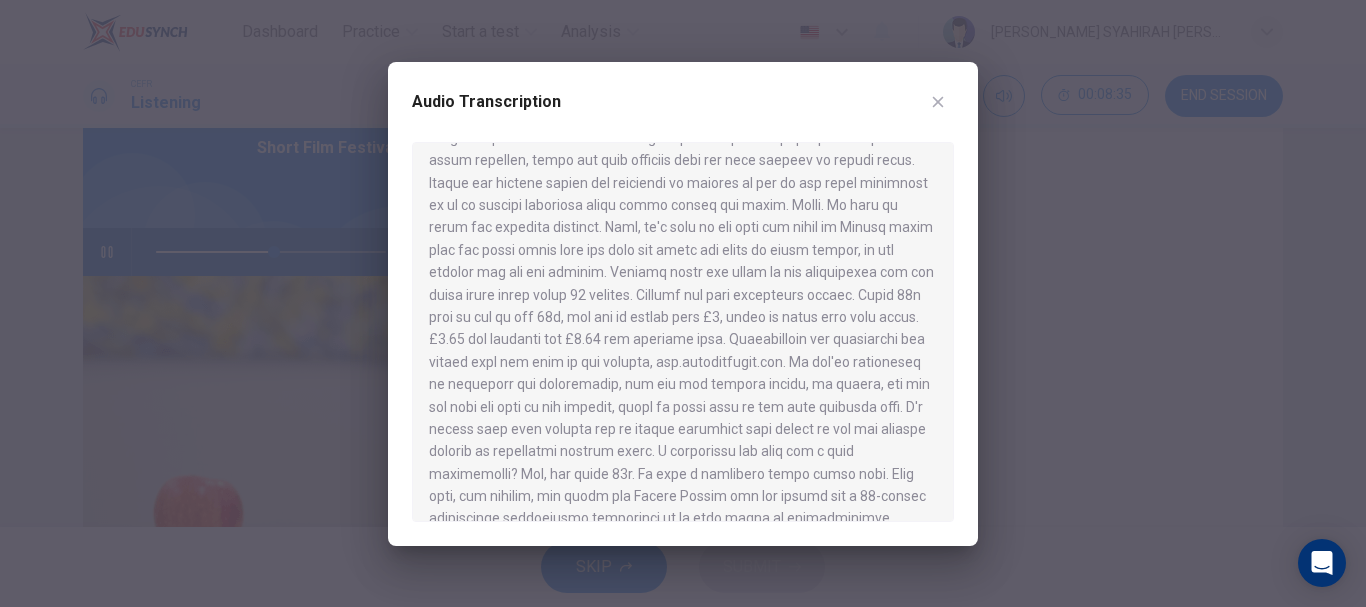 scroll, scrollTop: 200, scrollLeft: 0, axis: vertical 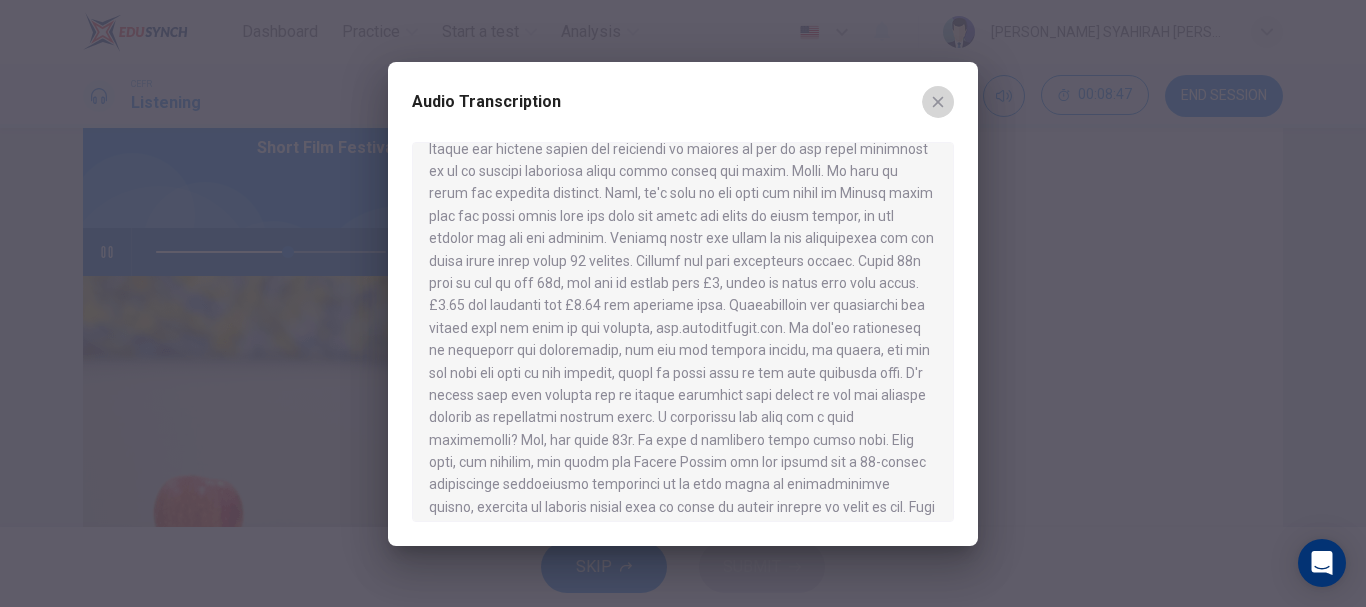 click 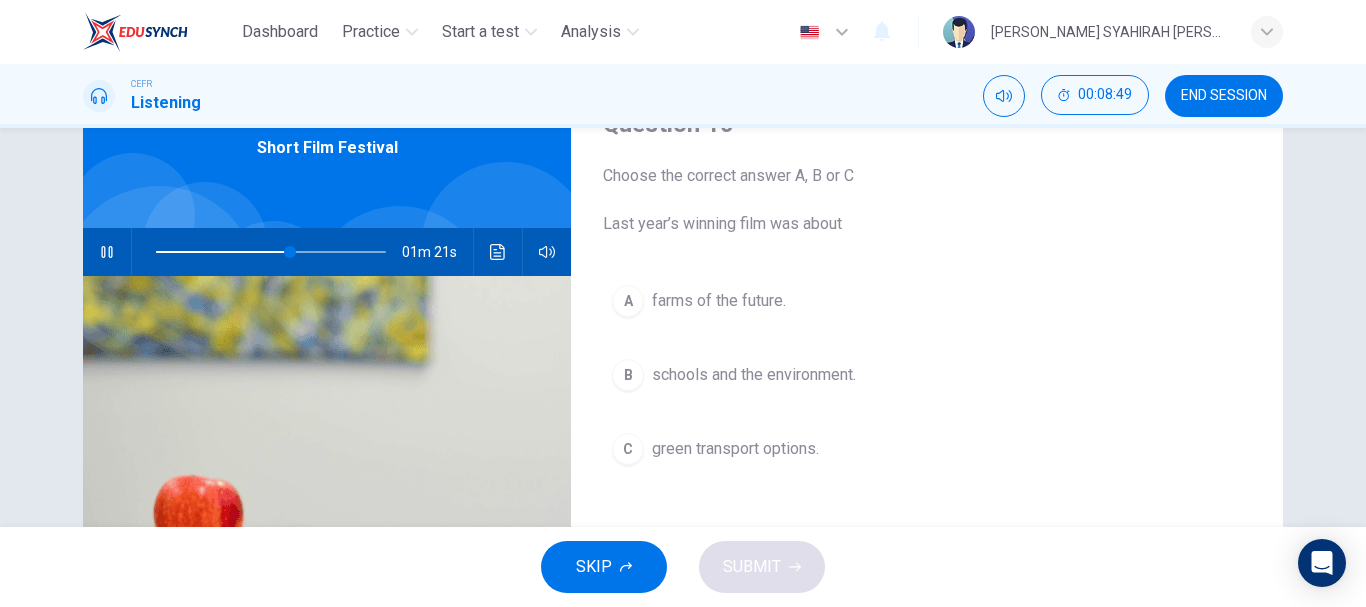 click on "farms of the future." at bounding box center [719, 301] 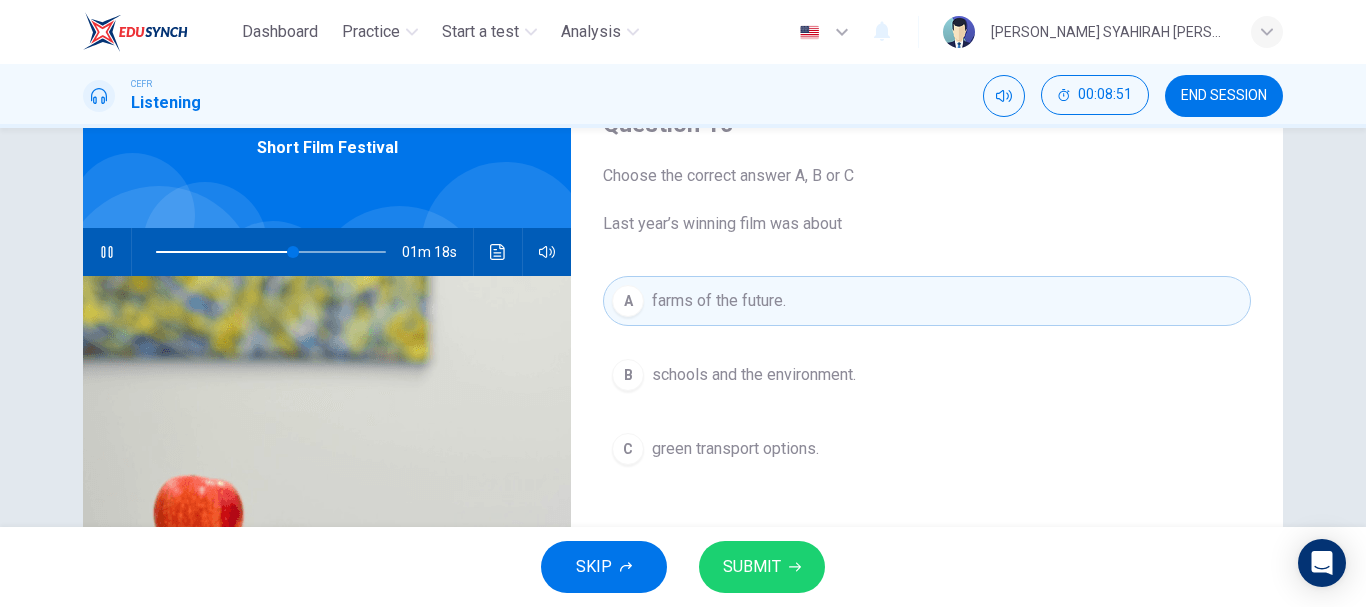 click at bounding box center (107, 252) 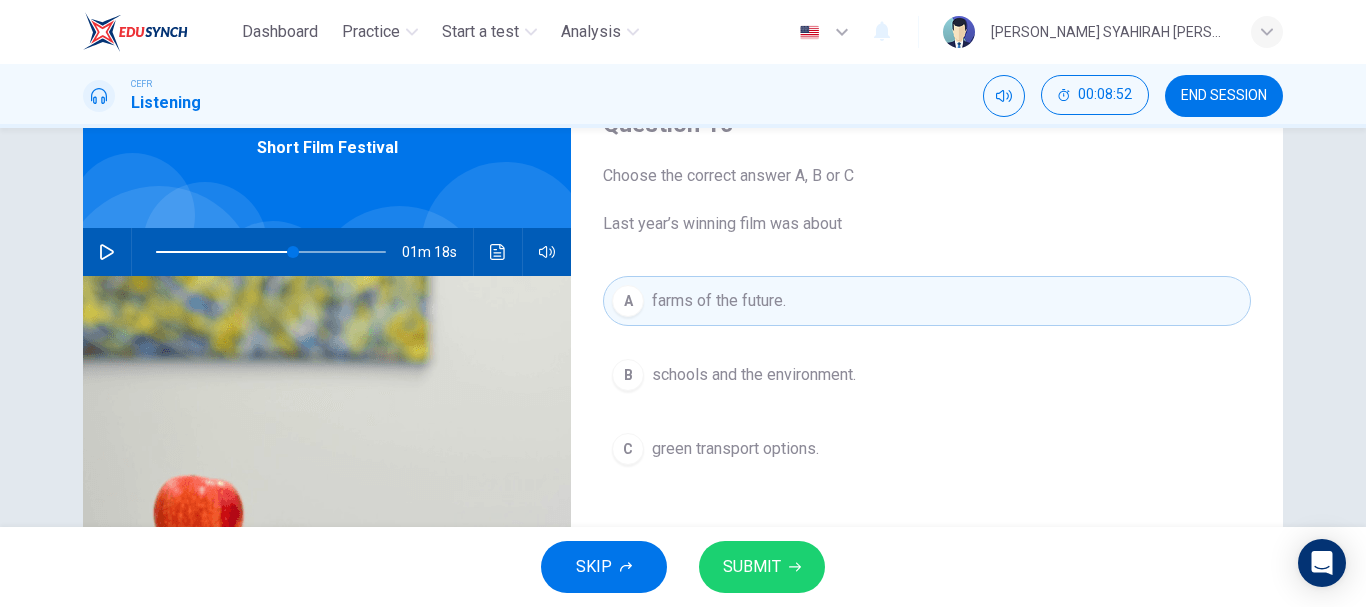 click 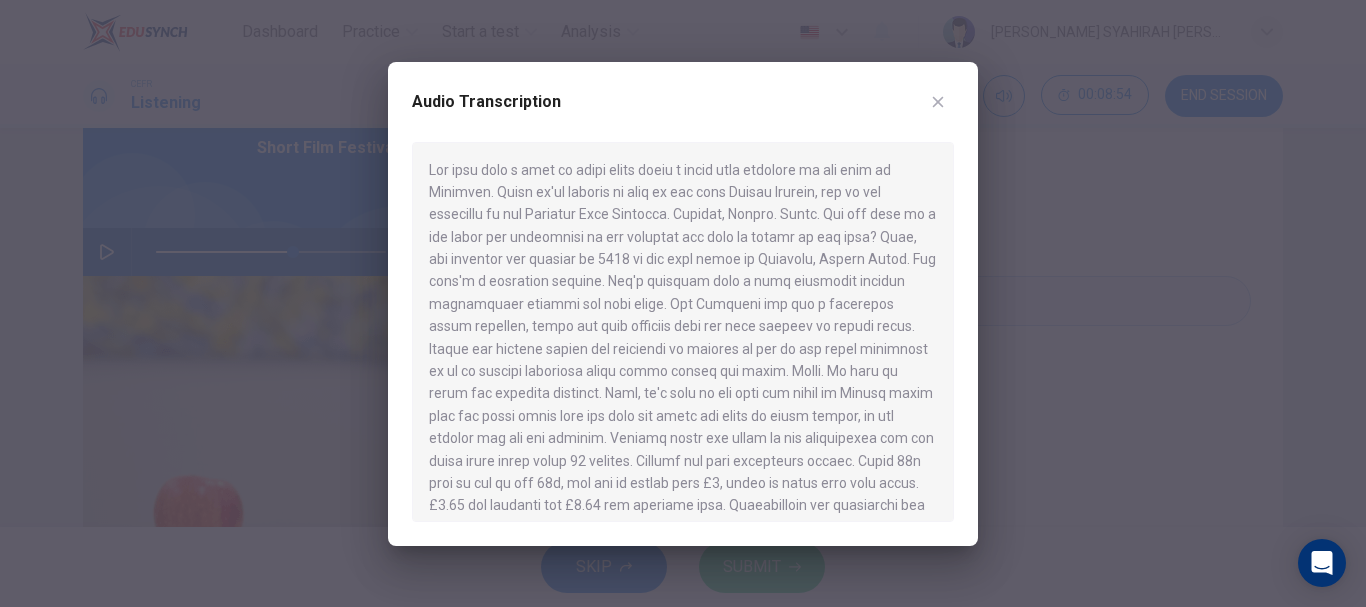 drag, startPoint x: 345, startPoint y: 416, endPoint x: 256, endPoint y: 290, distance: 154.26276 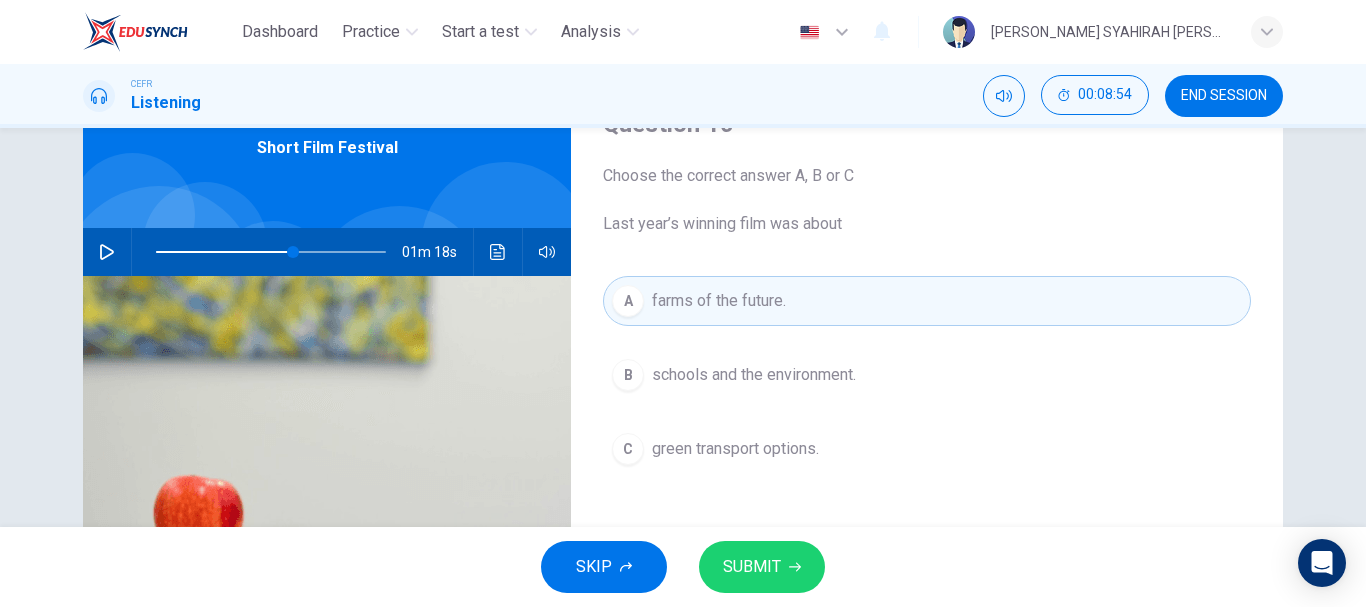 click 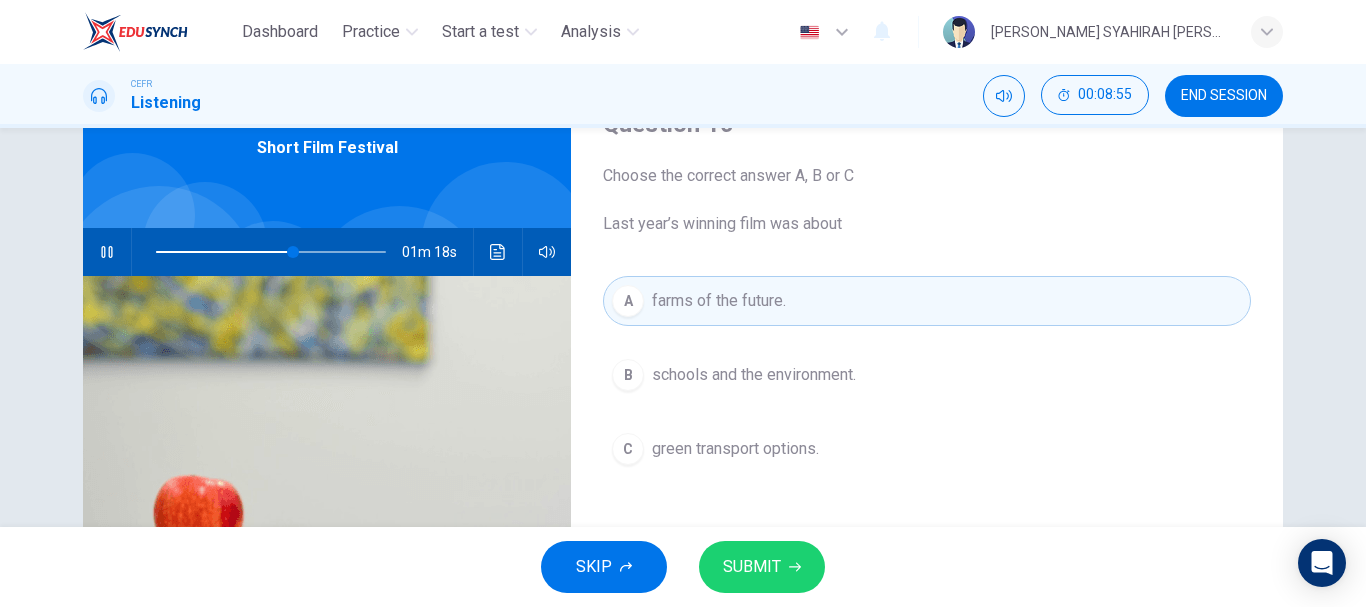 click 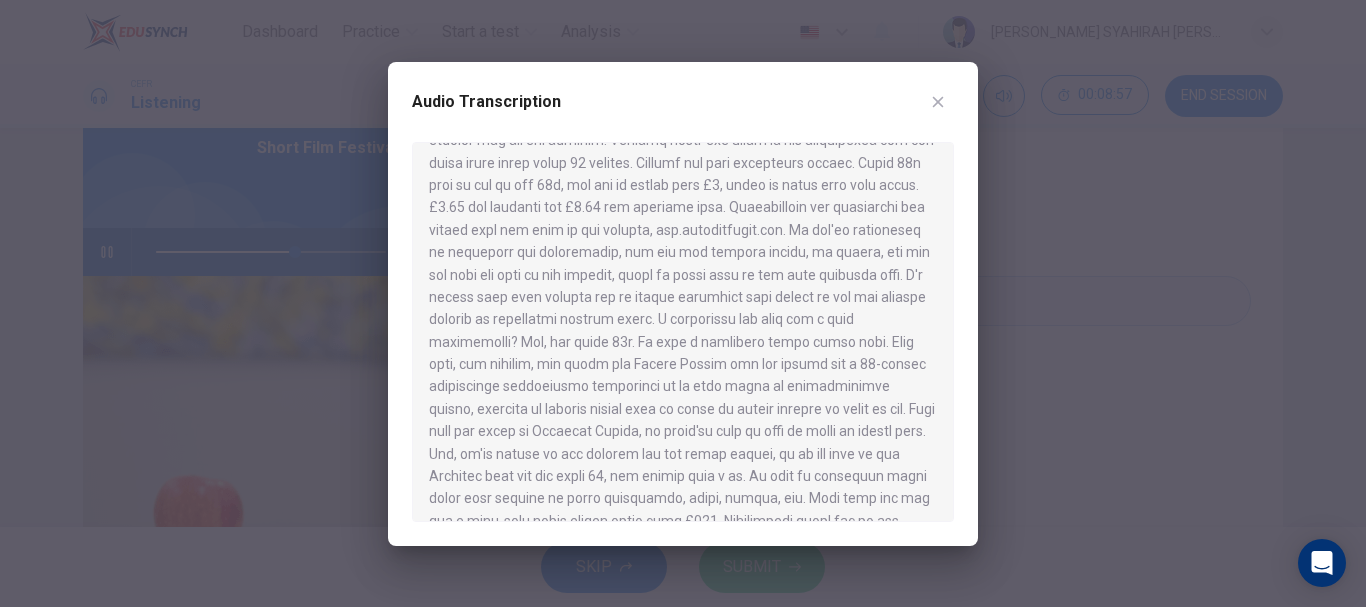 scroll, scrollTop: 300, scrollLeft: 0, axis: vertical 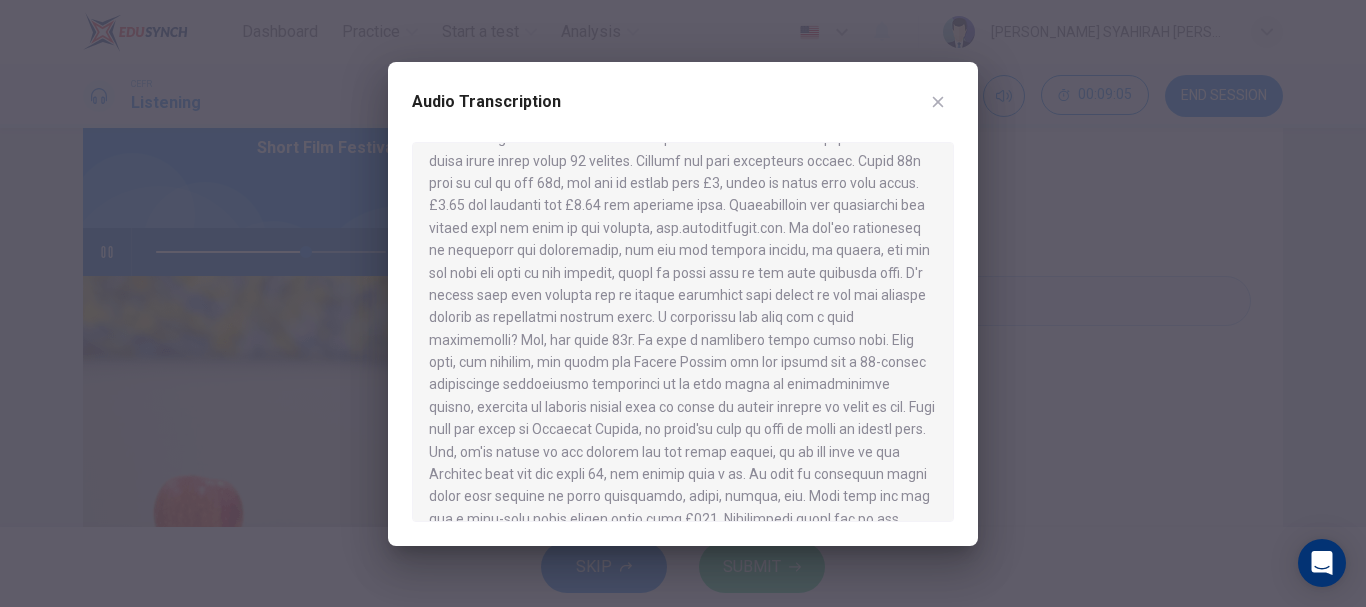 click 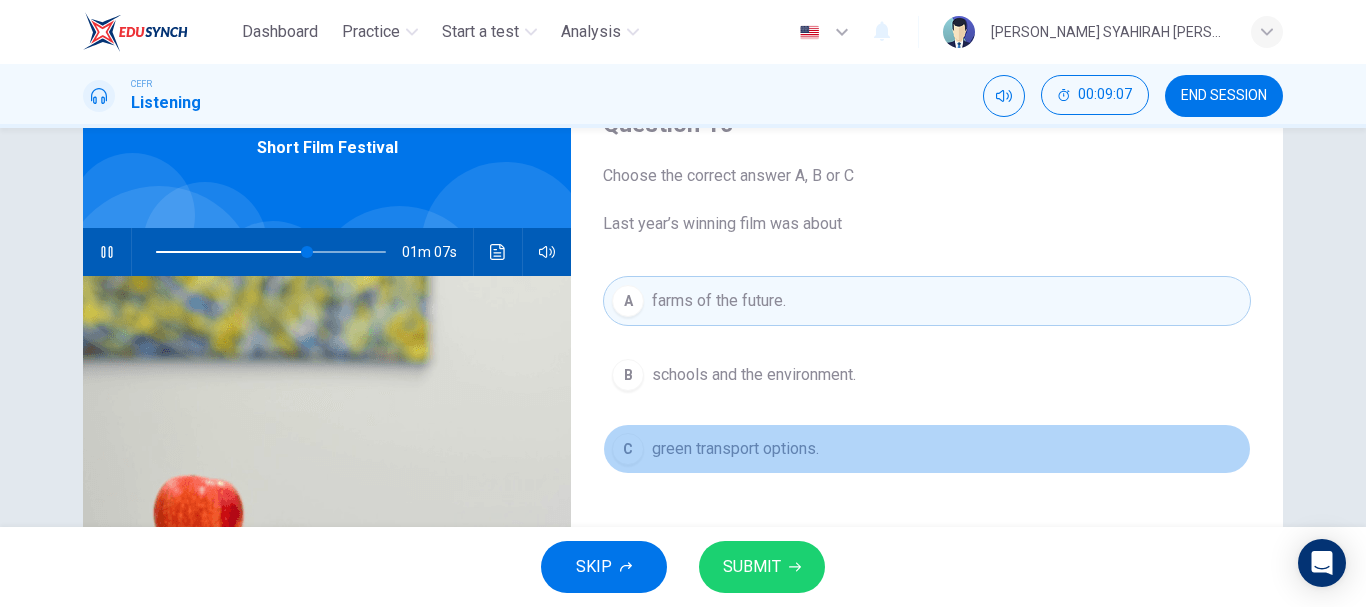 click on "green transport options." at bounding box center (735, 449) 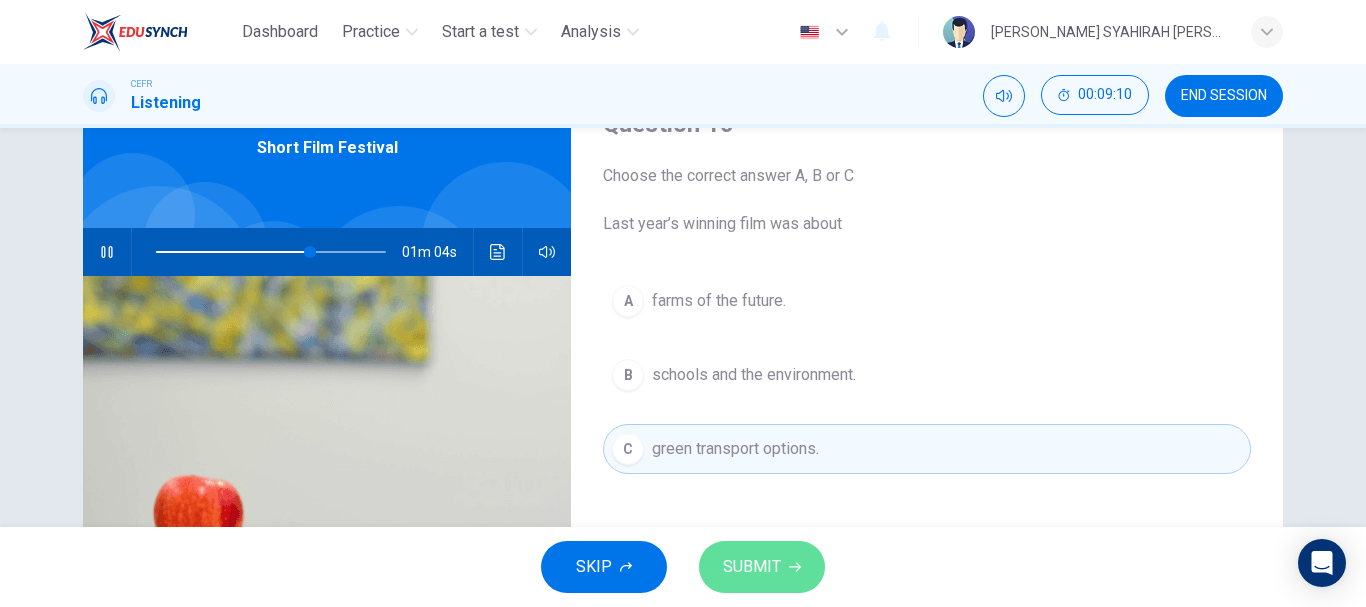 click on "SUBMIT" at bounding box center [752, 567] 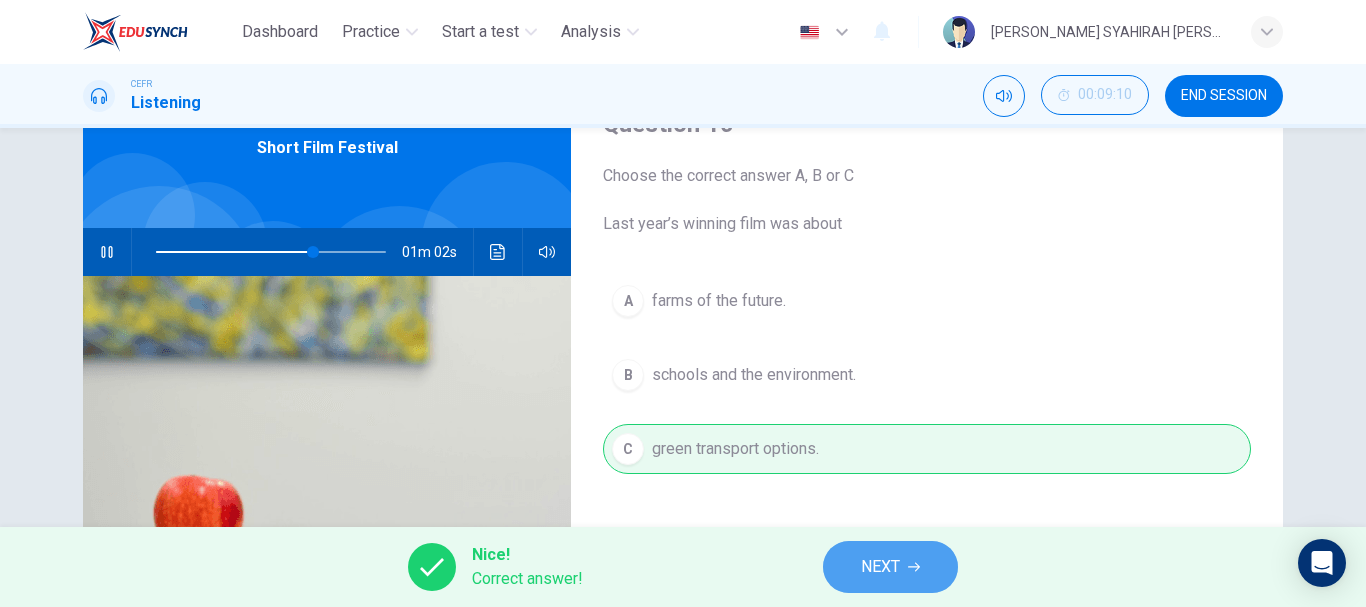 click on "NEXT" at bounding box center [890, 567] 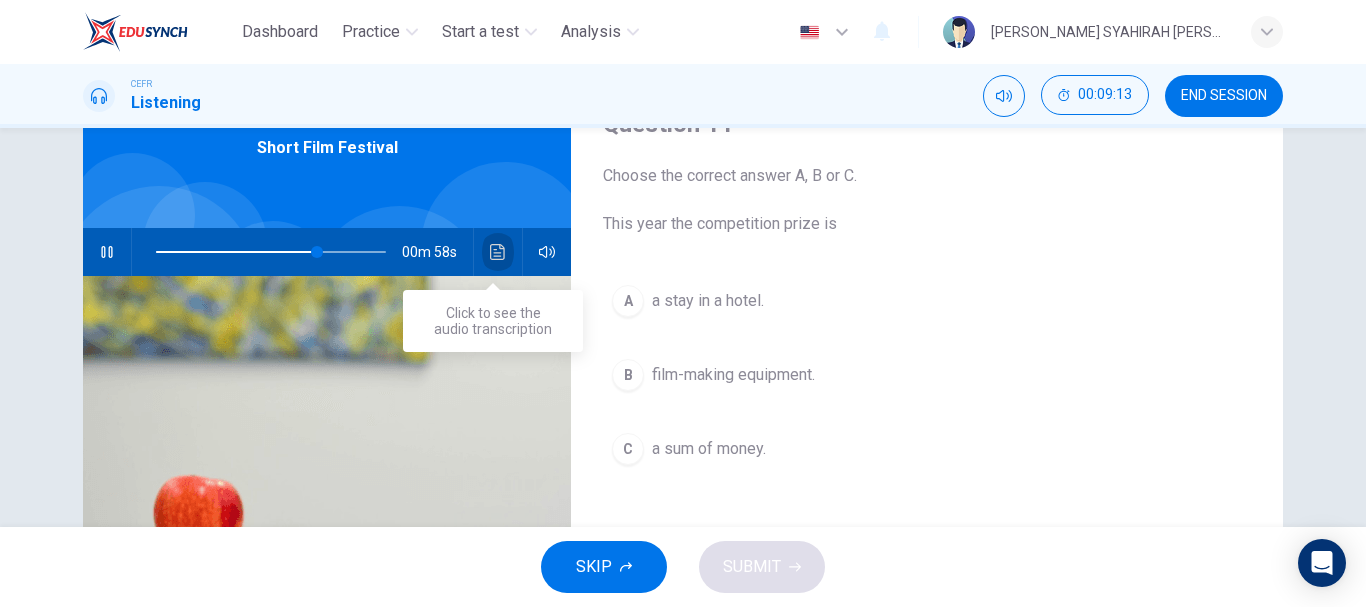 click at bounding box center [498, 252] 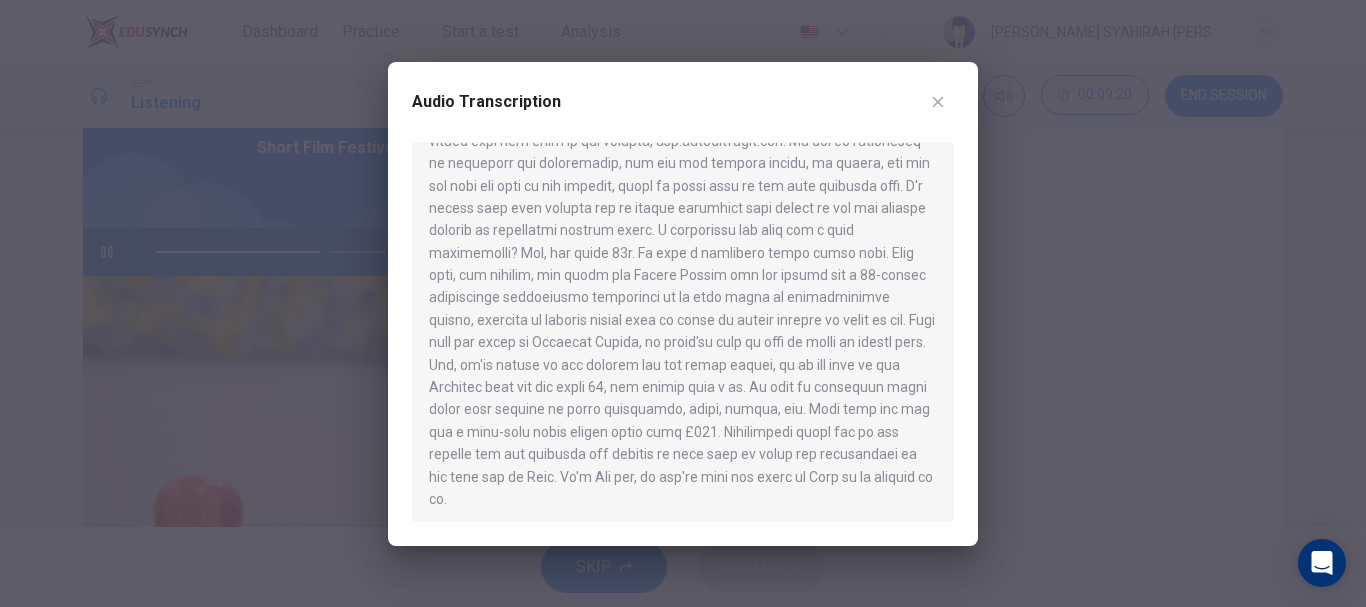 scroll, scrollTop: 392, scrollLeft: 0, axis: vertical 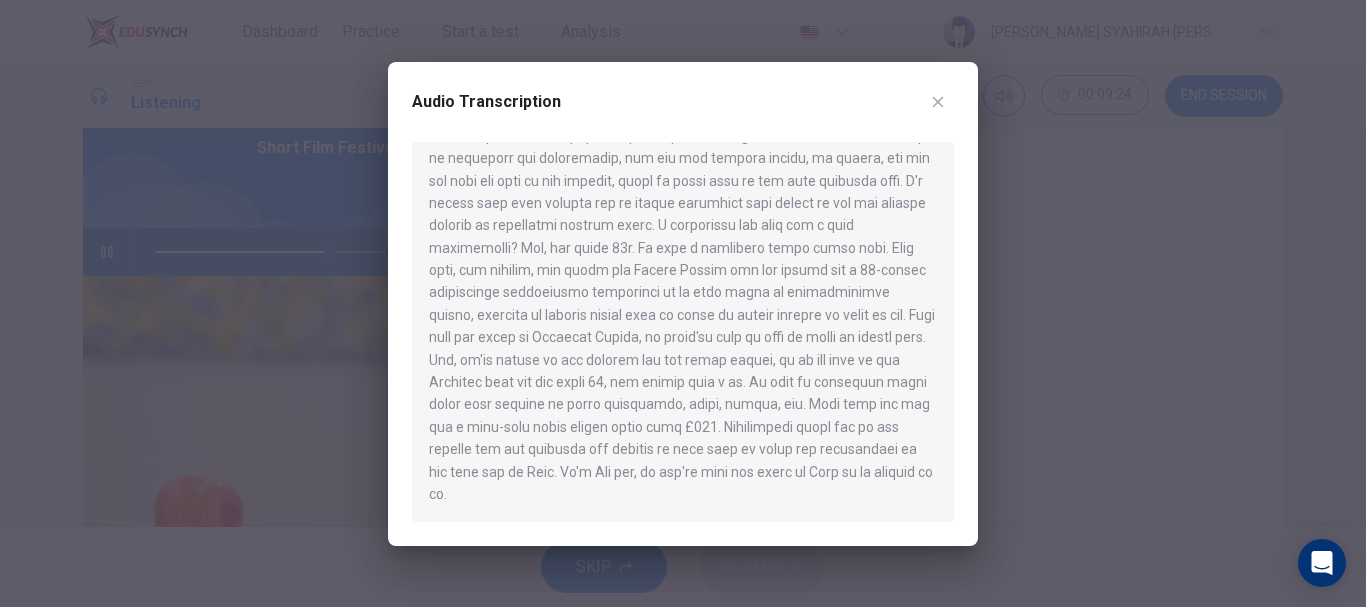 click at bounding box center [938, 102] 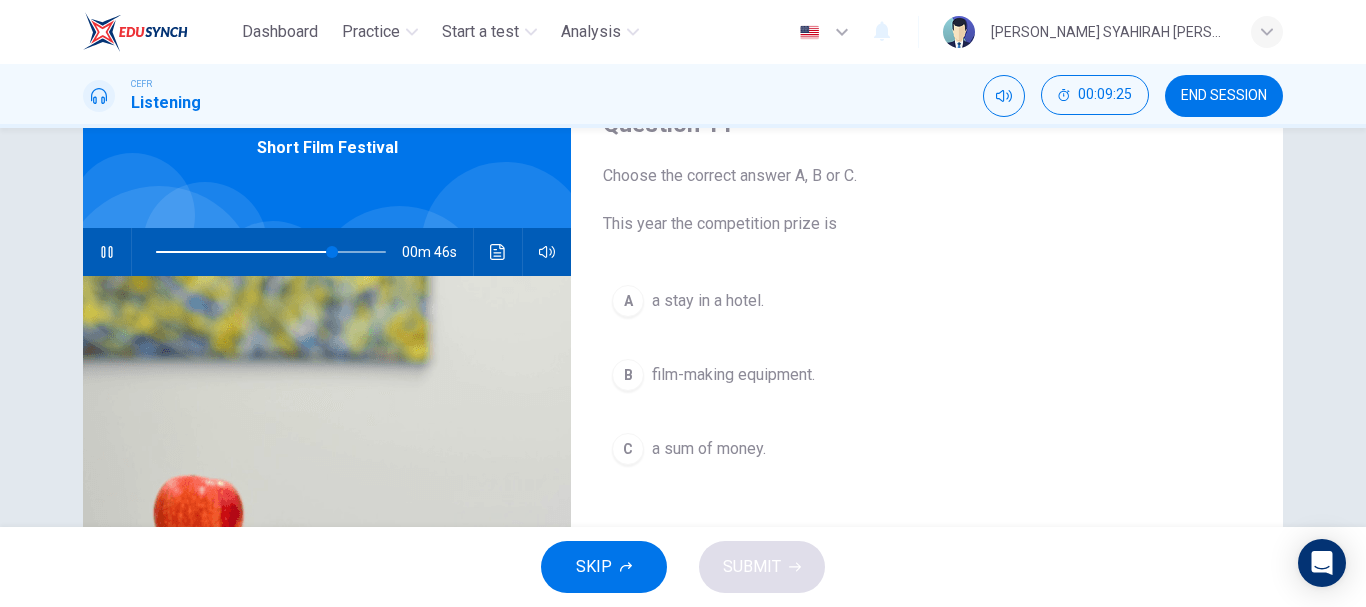 click on "film-making equipment." at bounding box center [733, 375] 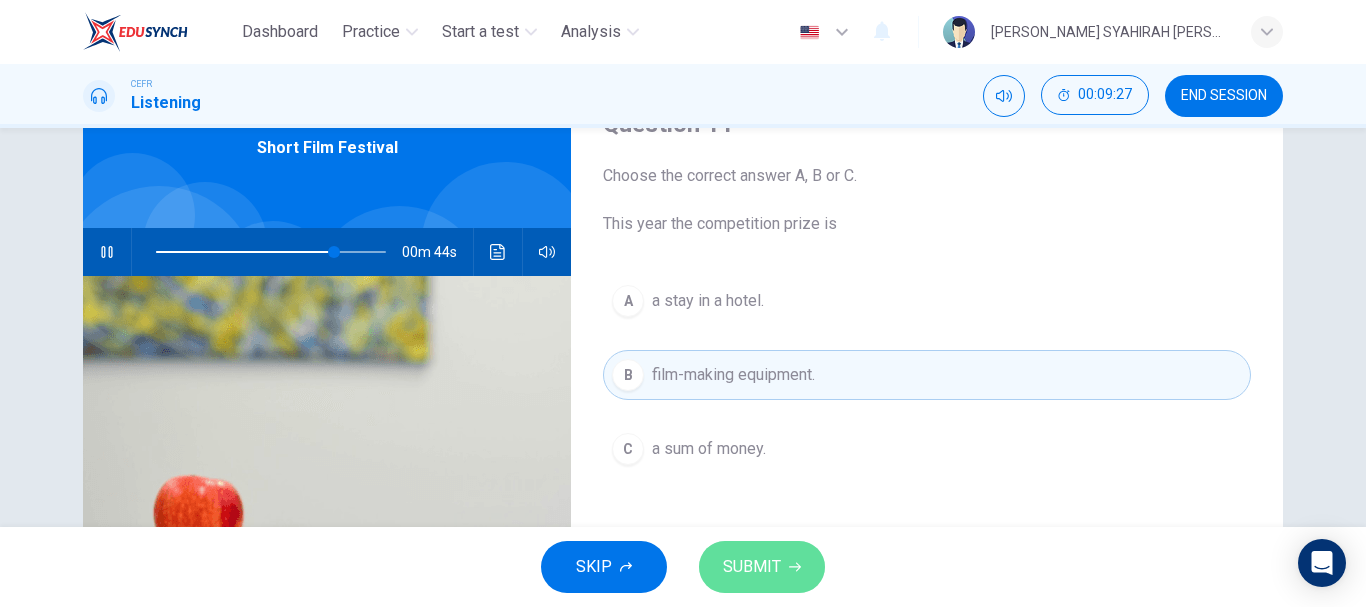 click on "SUBMIT" at bounding box center (752, 567) 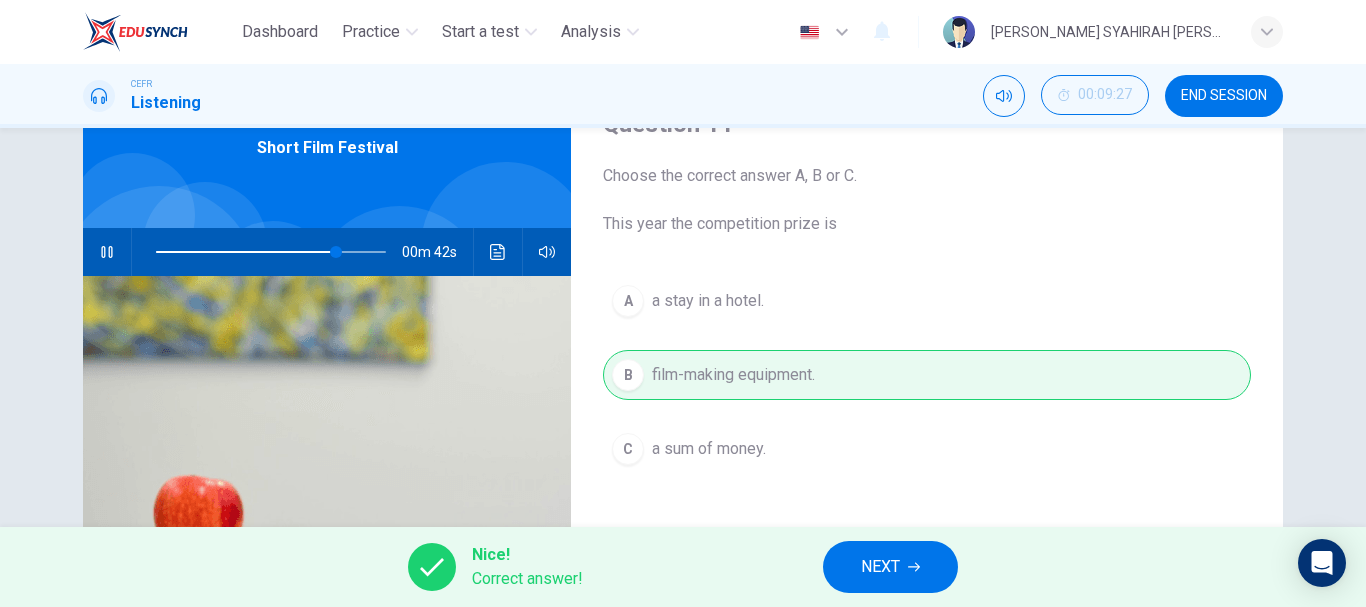 click on "NEXT" at bounding box center [880, 567] 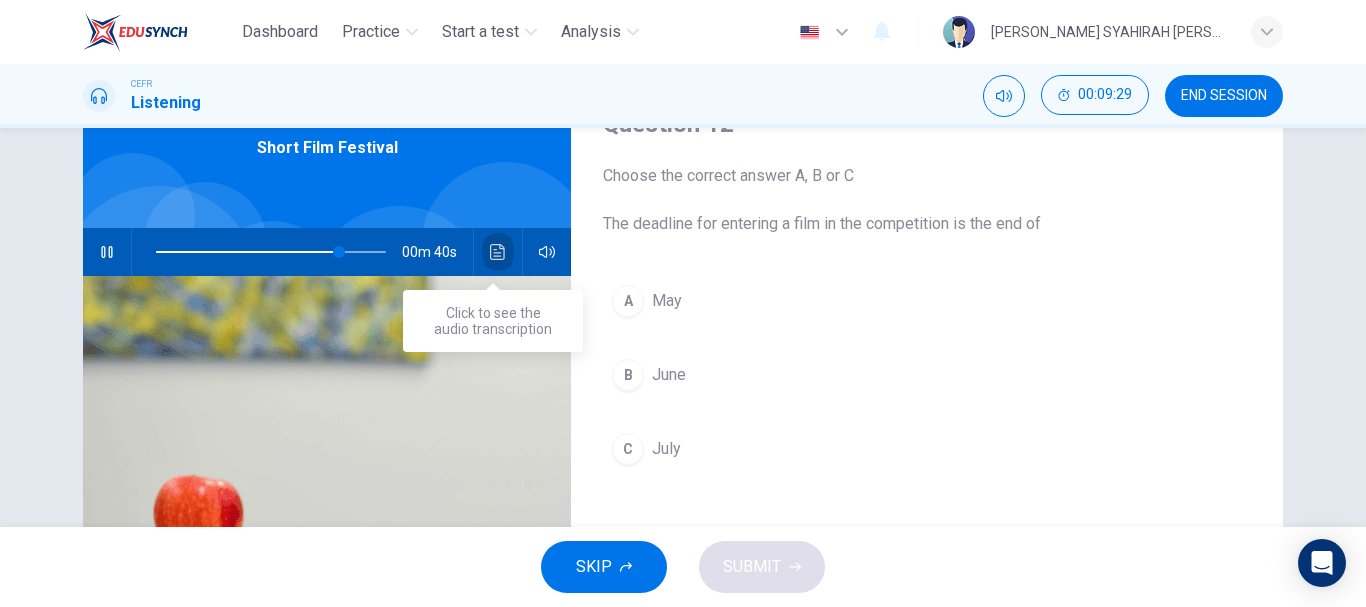 click 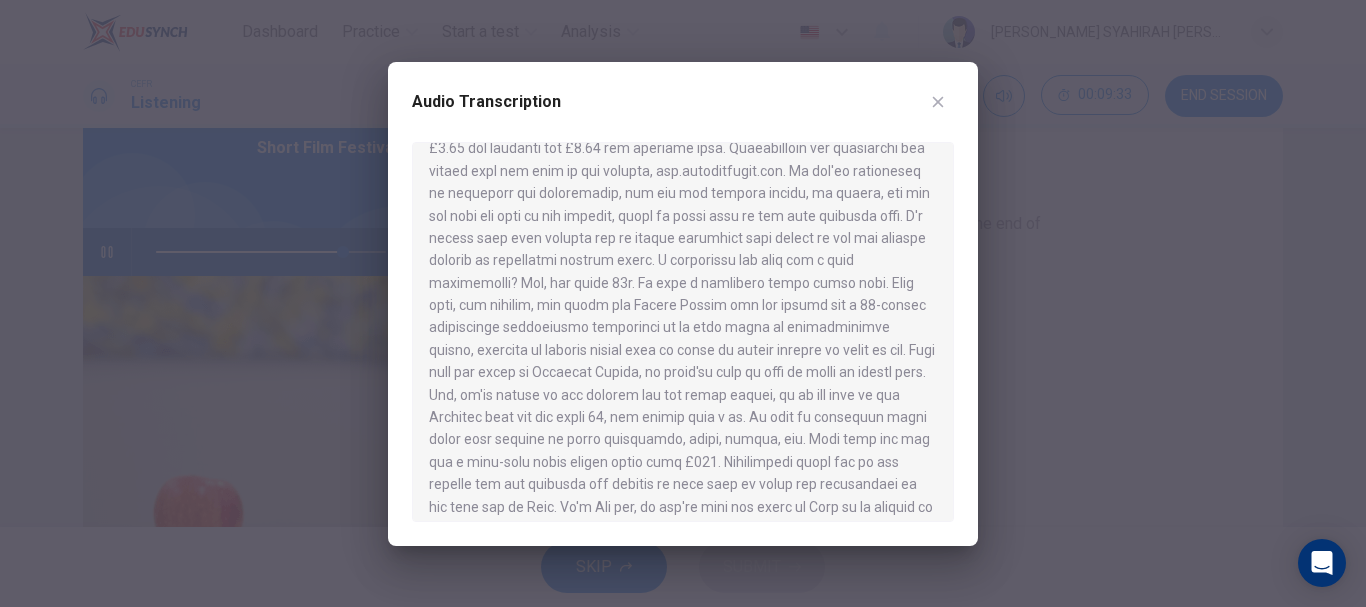 scroll, scrollTop: 392, scrollLeft: 0, axis: vertical 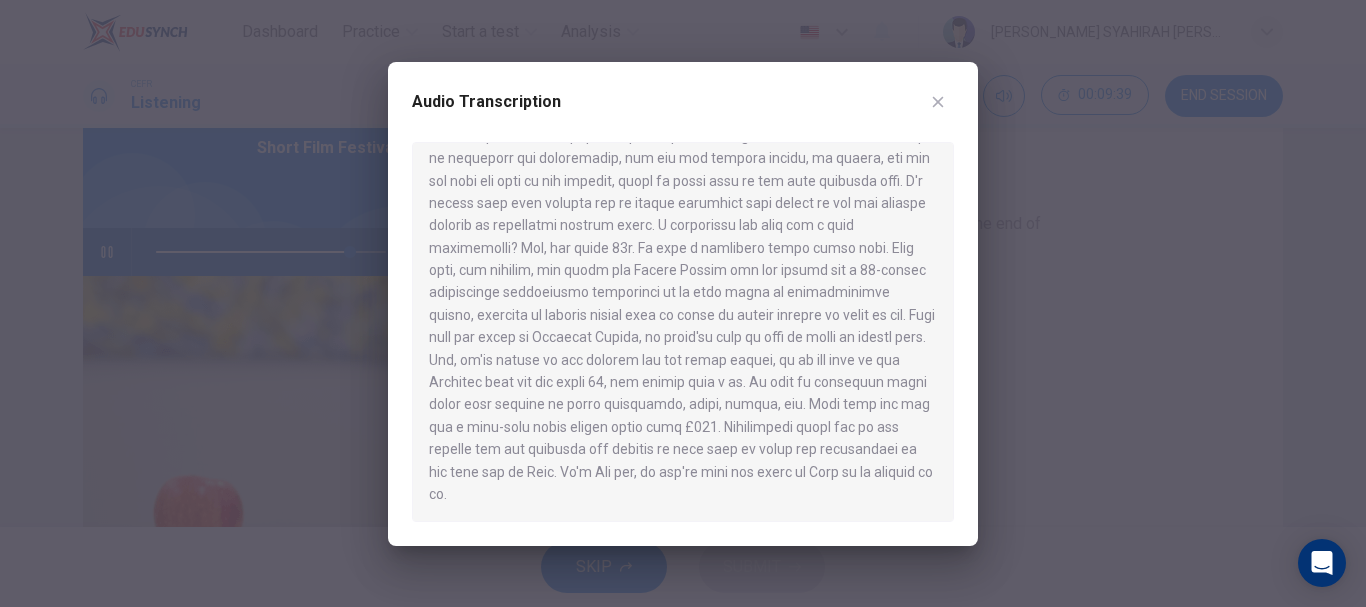 click 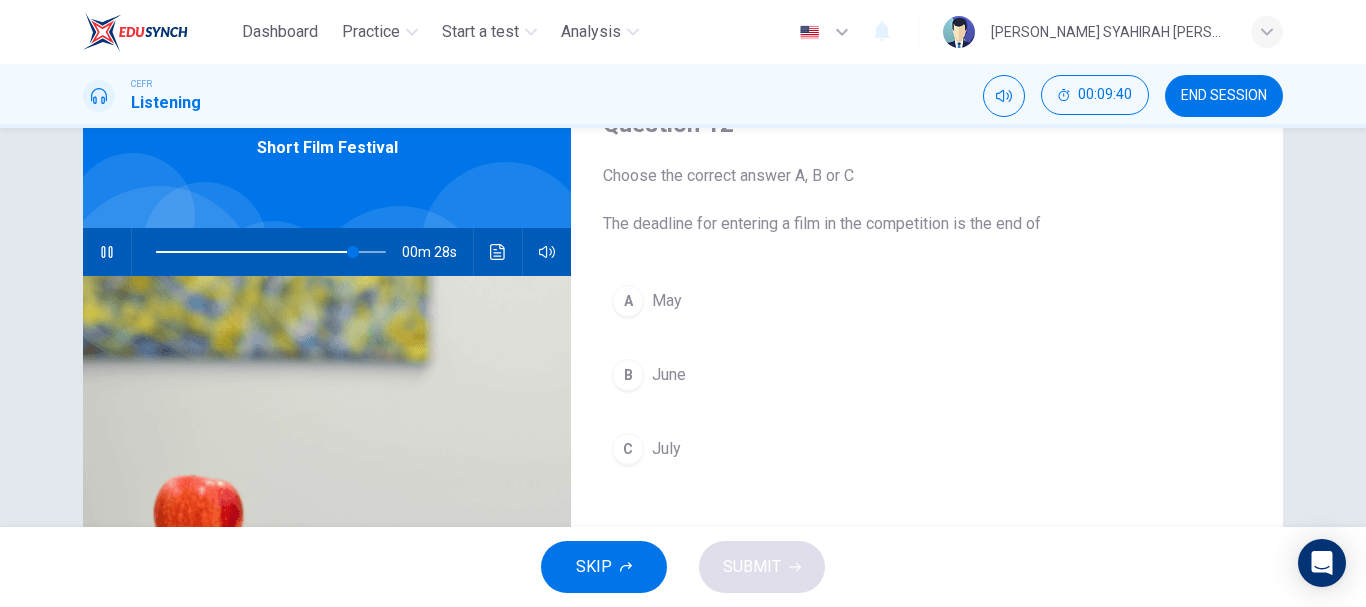 click at bounding box center (498, 252) 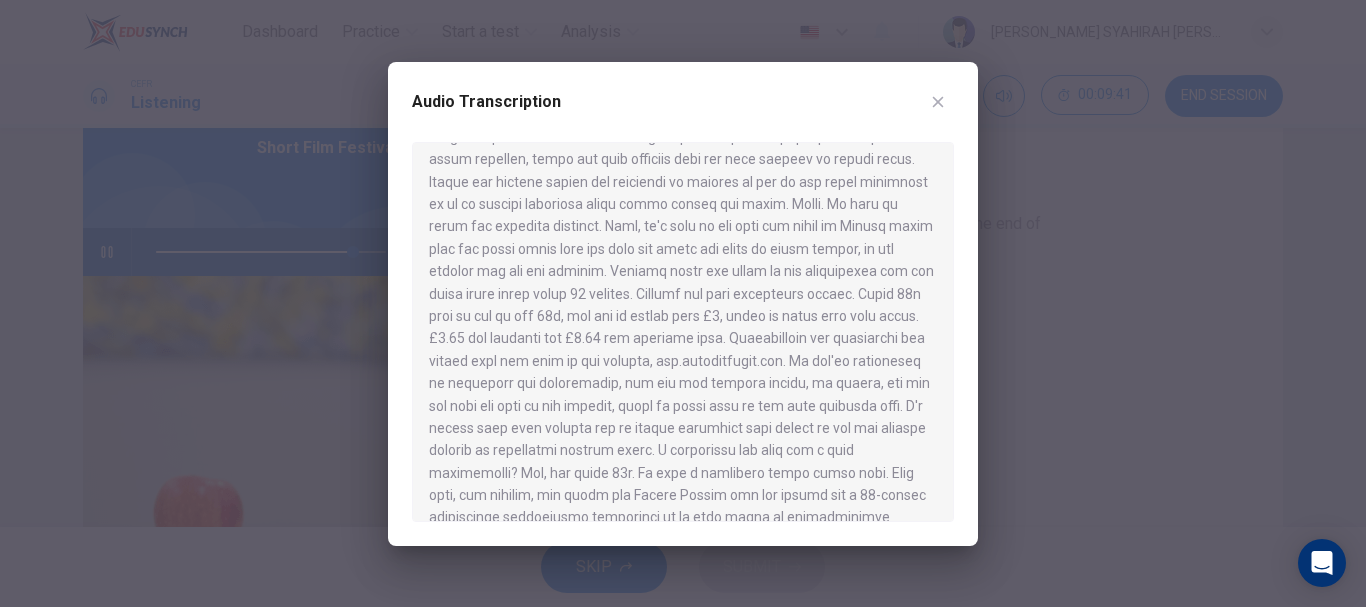 scroll, scrollTop: 392, scrollLeft: 0, axis: vertical 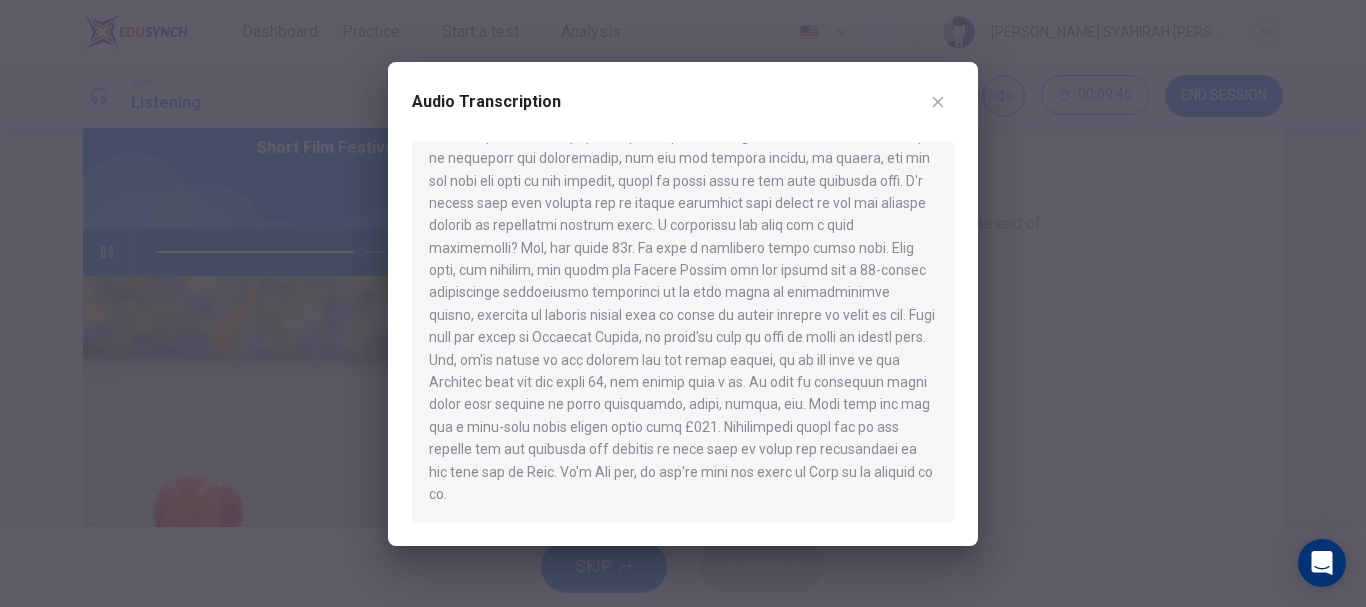 click 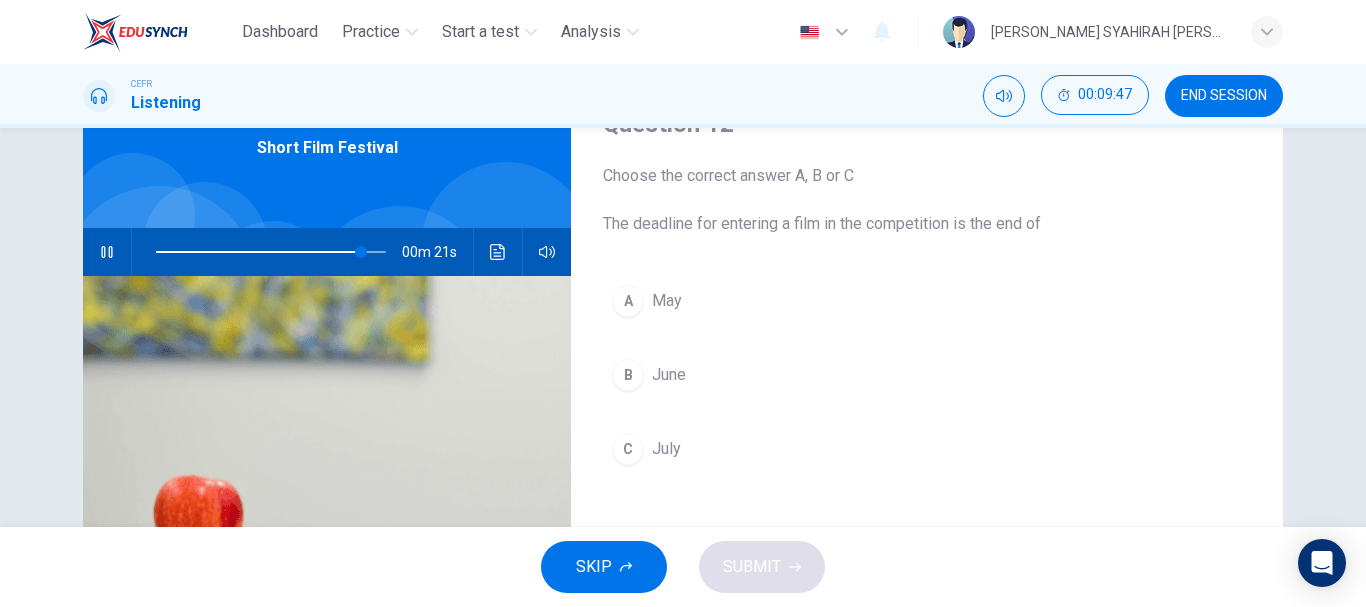 click on "July" at bounding box center (666, 449) 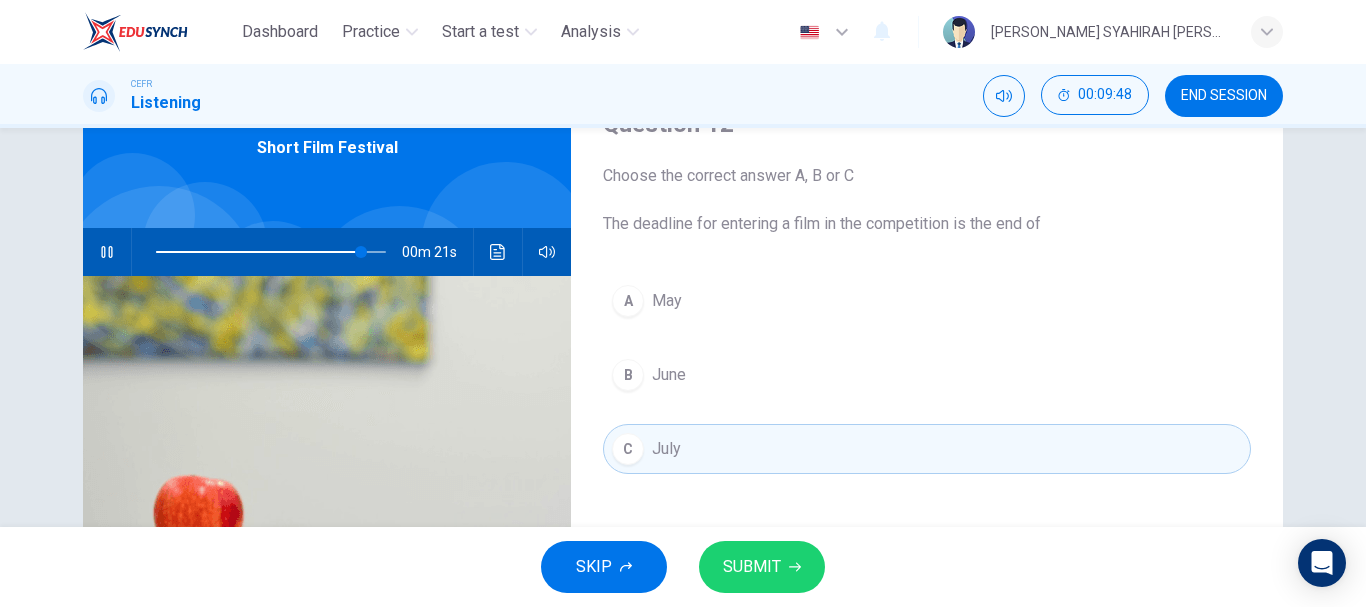 click on "SUBMIT" at bounding box center [752, 567] 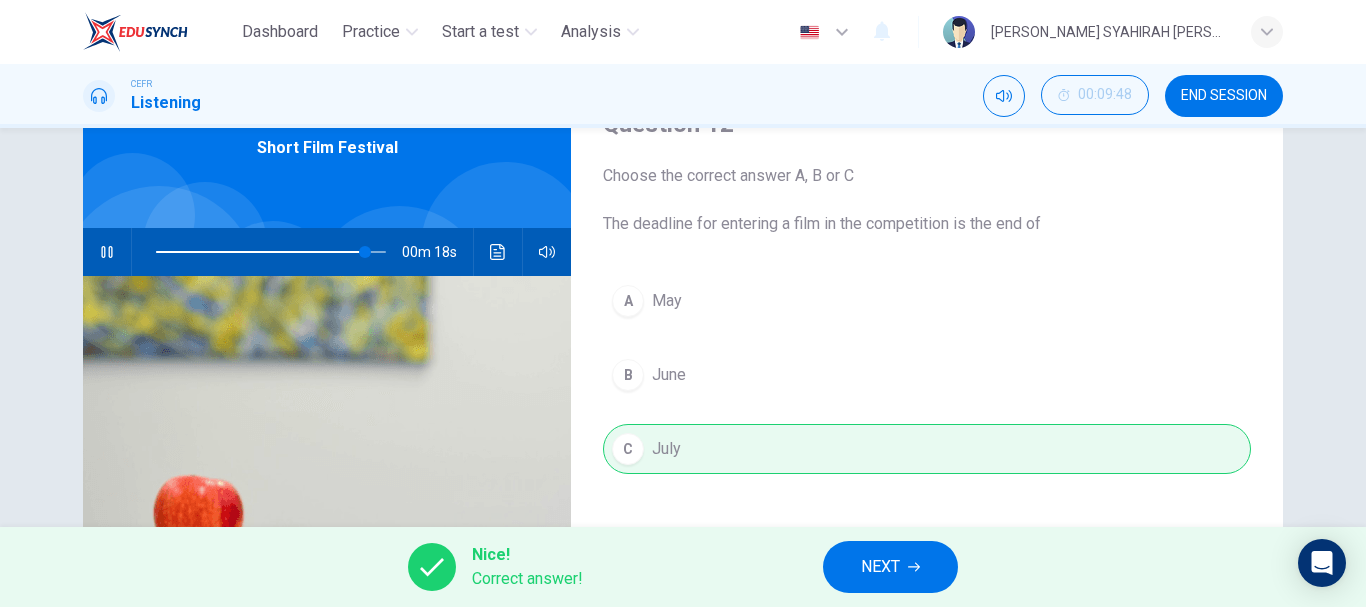 click on "NEXT" at bounding box center [890, 567] 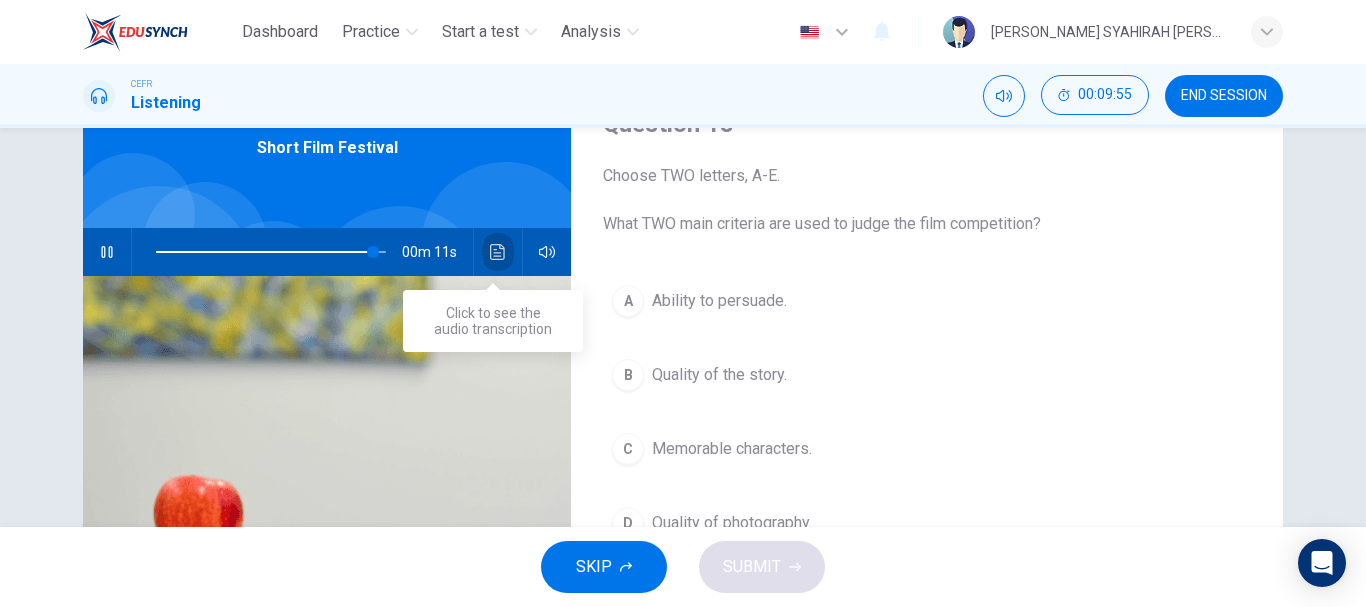 click 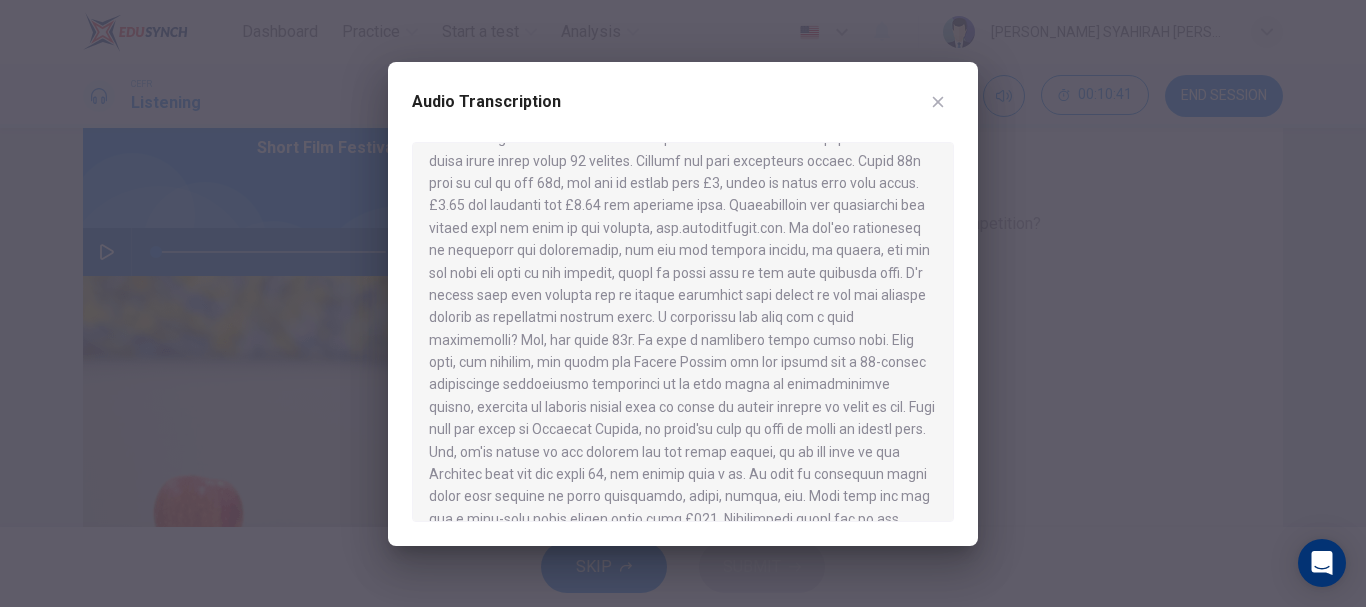 scroll, scrollTop: 392, scrollLeft: 0, axis: vertical 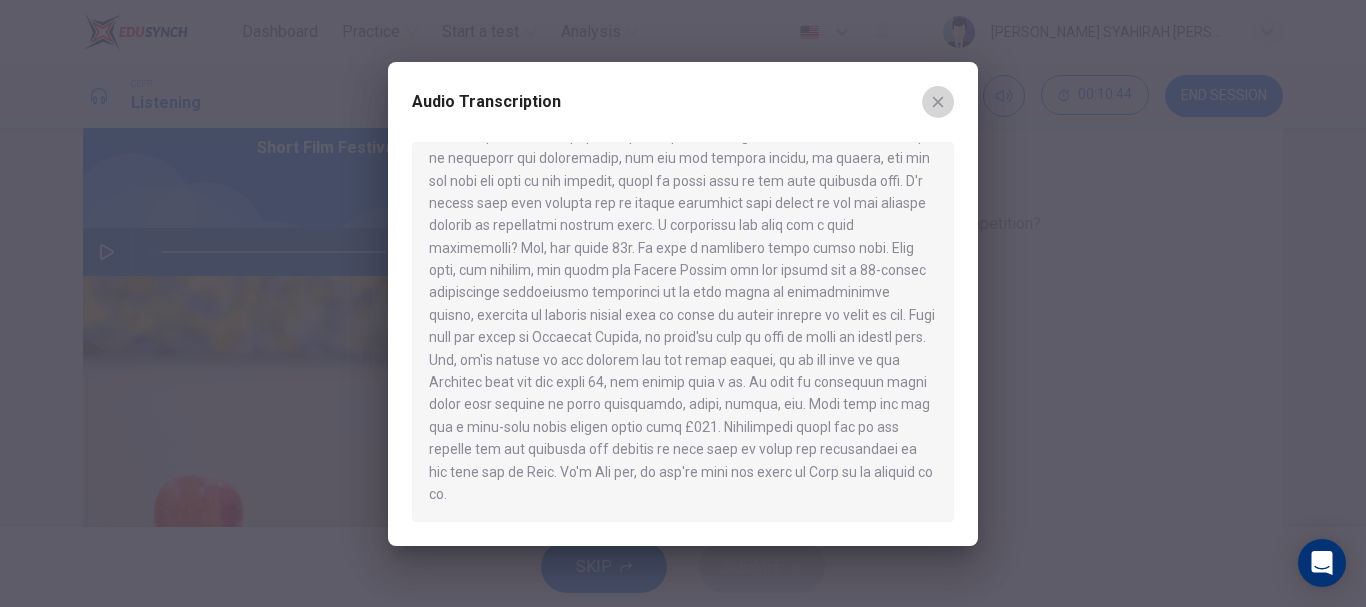 click 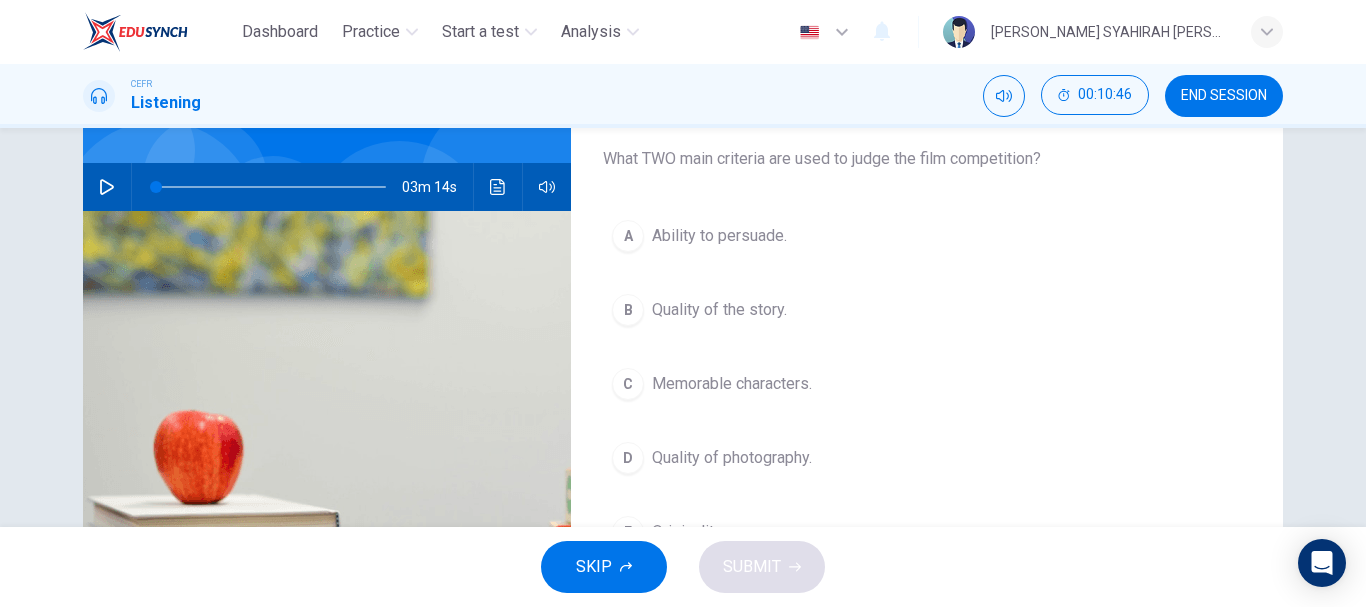 scroll, scrollTop: 200, scrollLeft: 0, axis: vertical 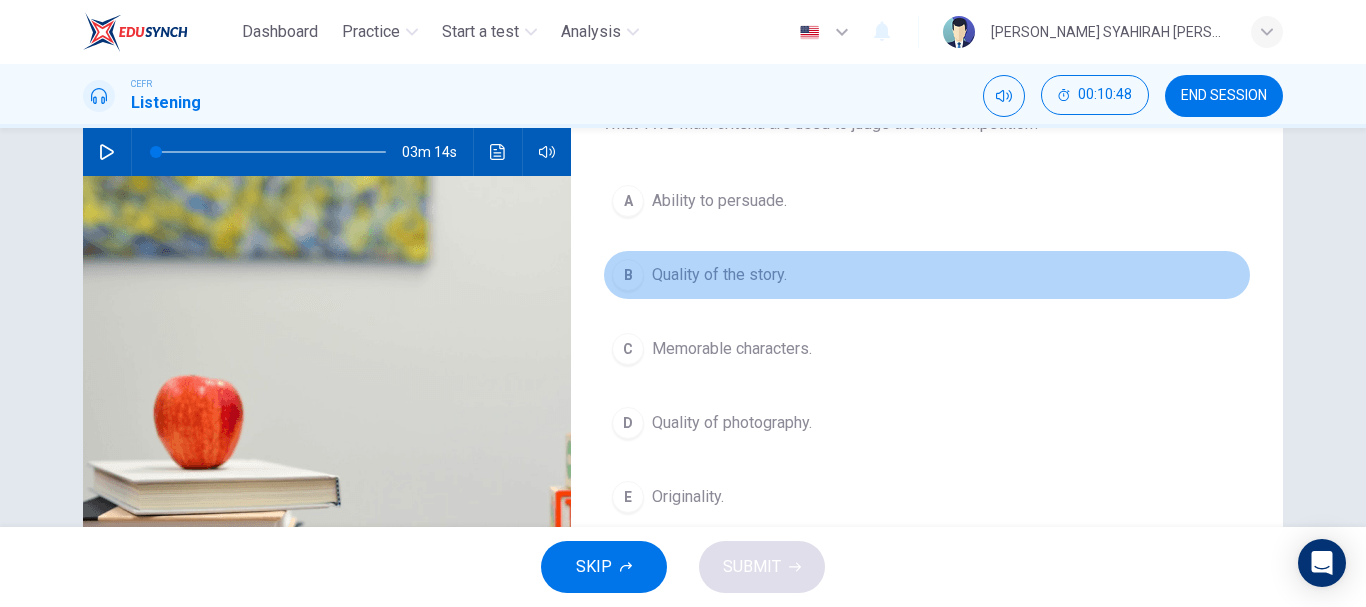click on "Quality of the story." at bounding box center [719, 275] 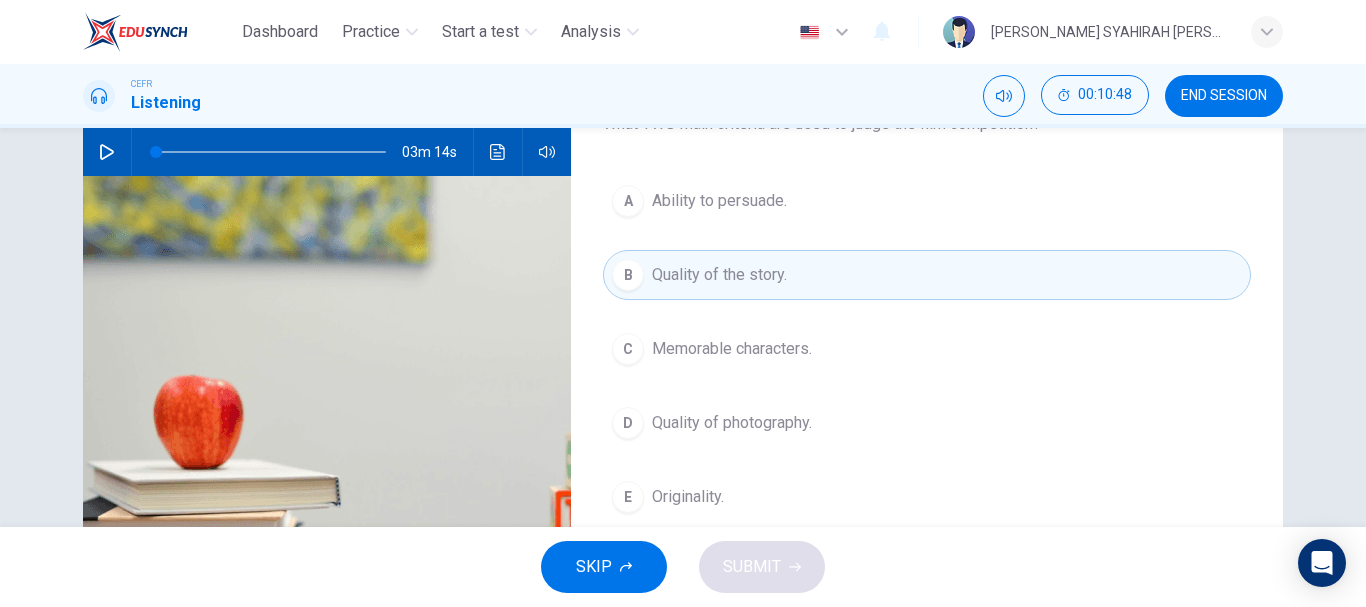 scroll, scrollTop: 100, scrollLeft: 0, axis: vertical 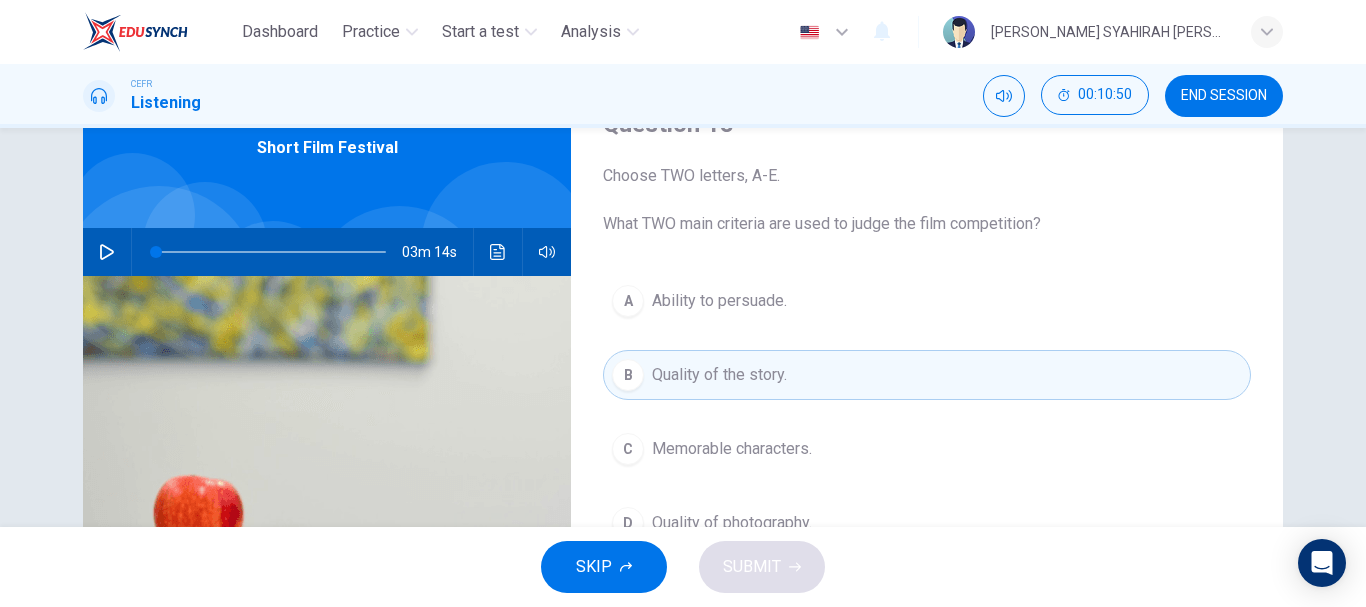 click at bounding box center (498, 252) 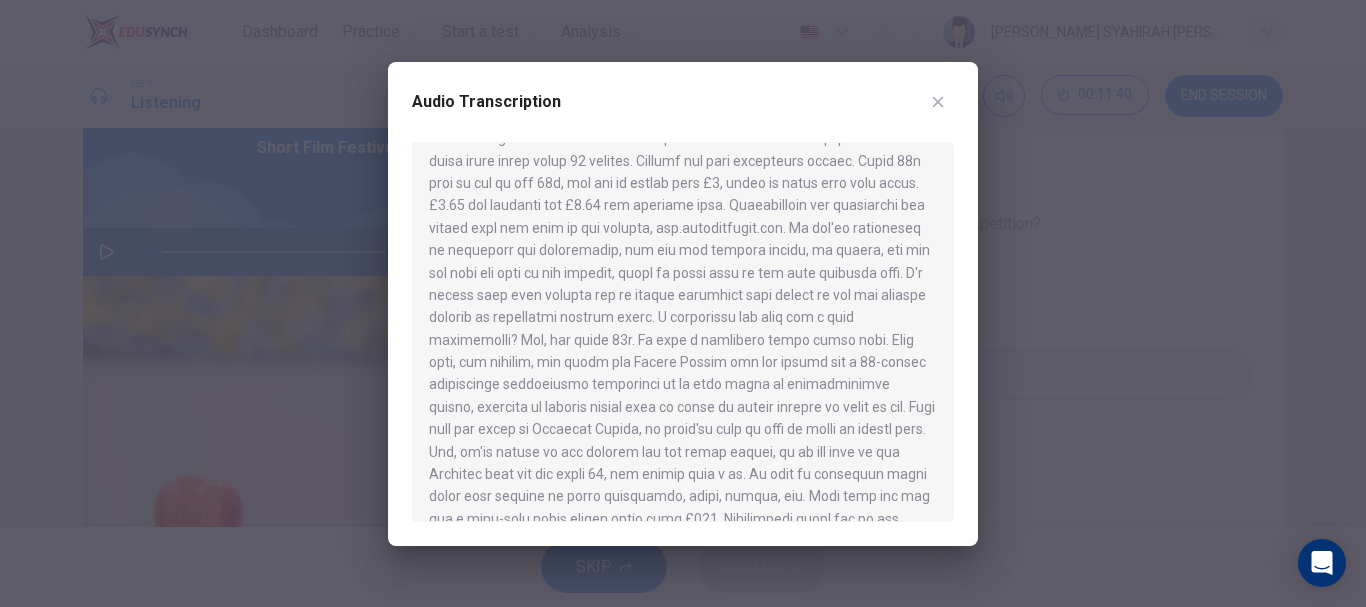 scroll, scrollTop: 392, scrollLeft: 0, axis: vertical 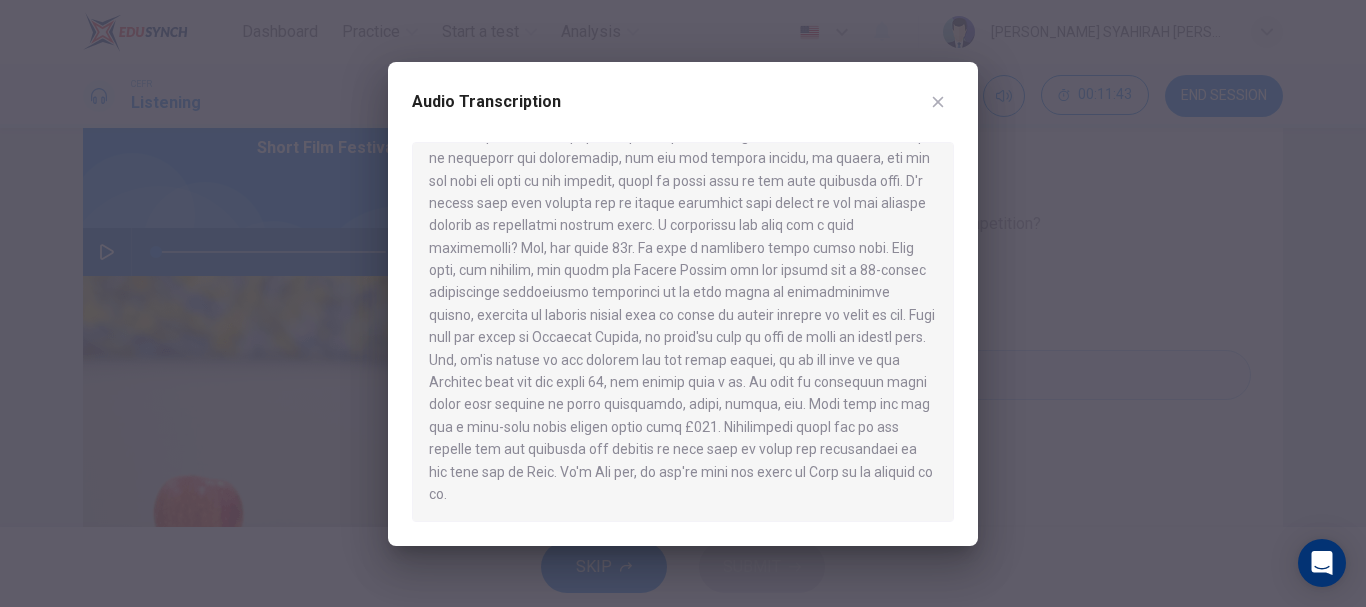 click 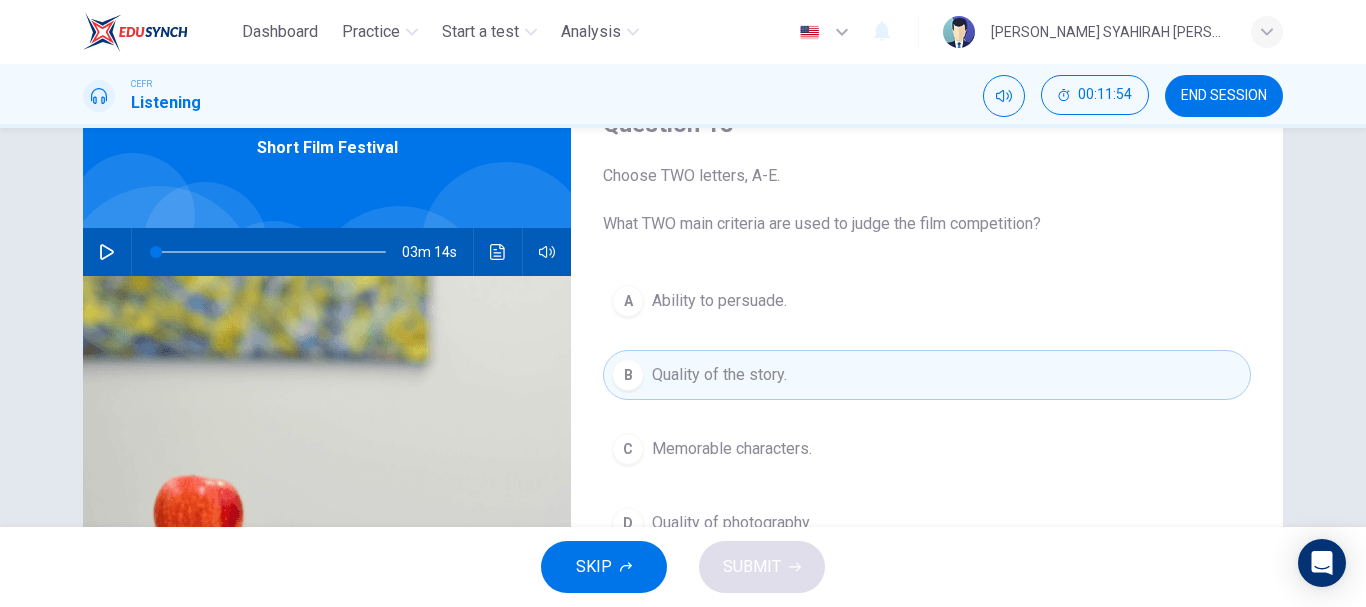 scroll, scrollTop: 200, scrollLeft: 0, axis: vertical 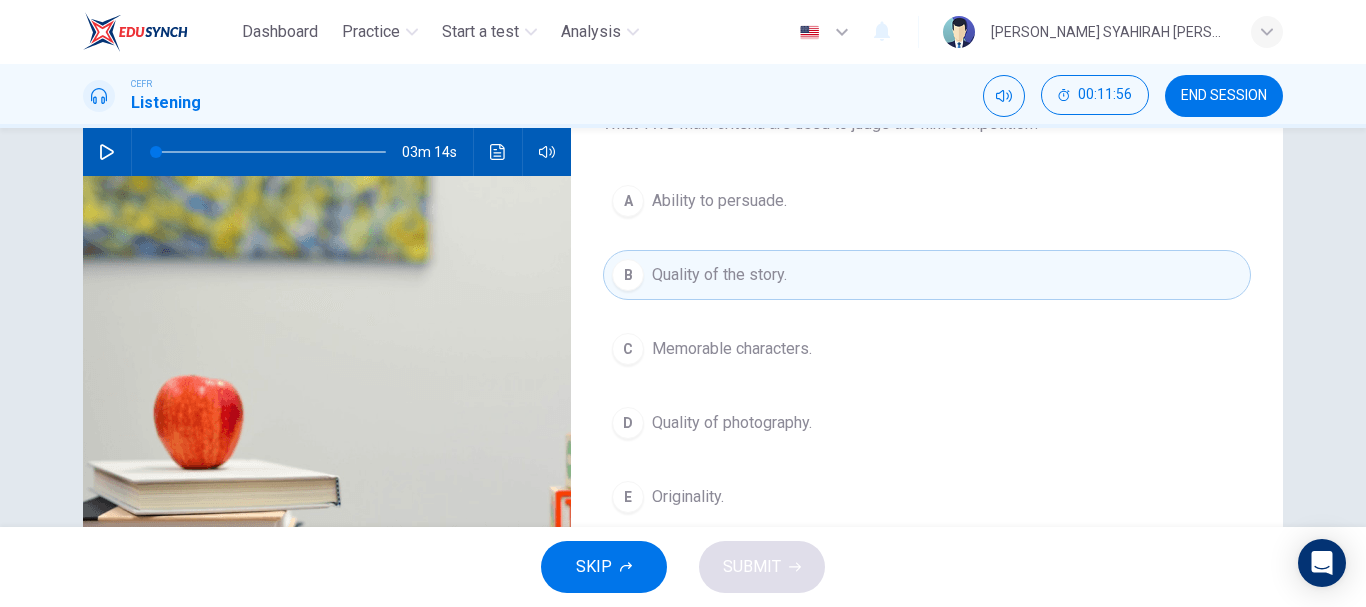 click on "Originality." at bounding box center [688, 497] 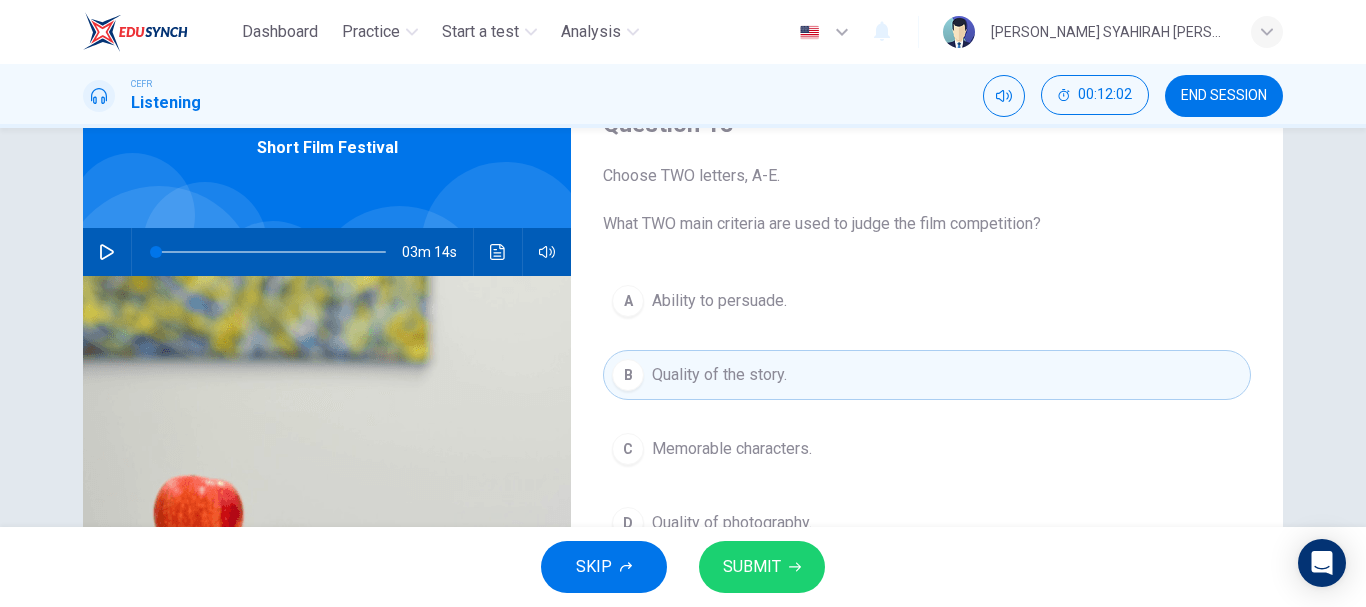 scroll, scrollTop: 200, scrollLeft: 0, axis: vertical 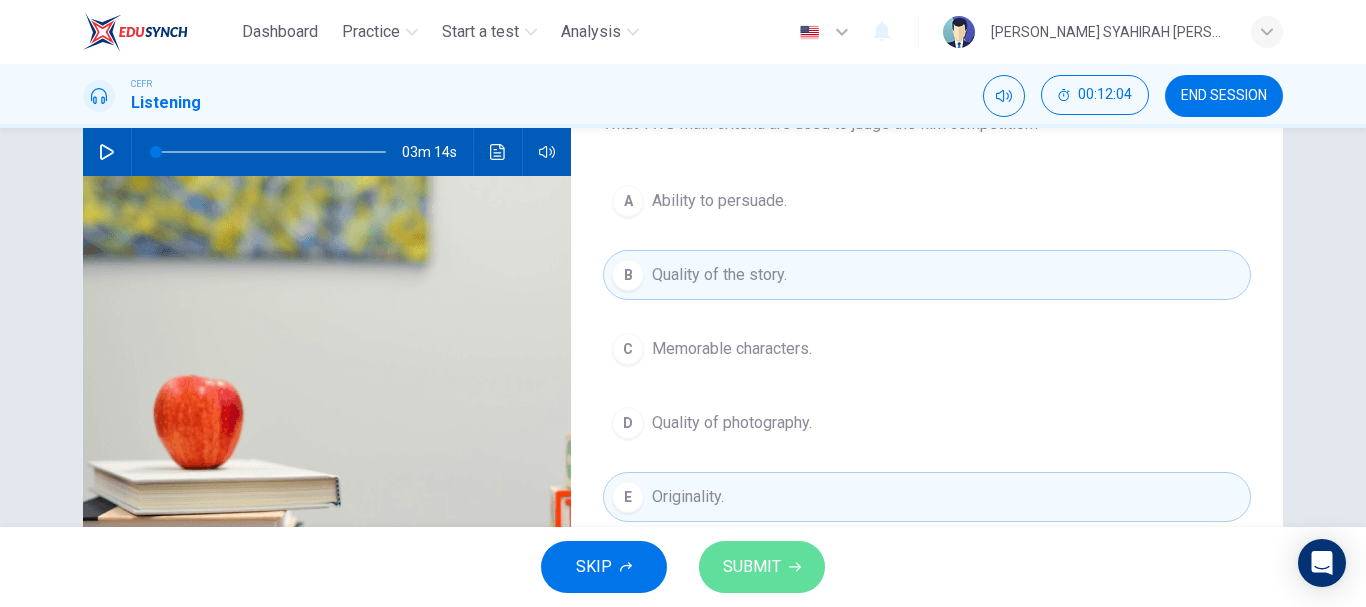 click on "SUBMIT" at bounding box center (752, 567) 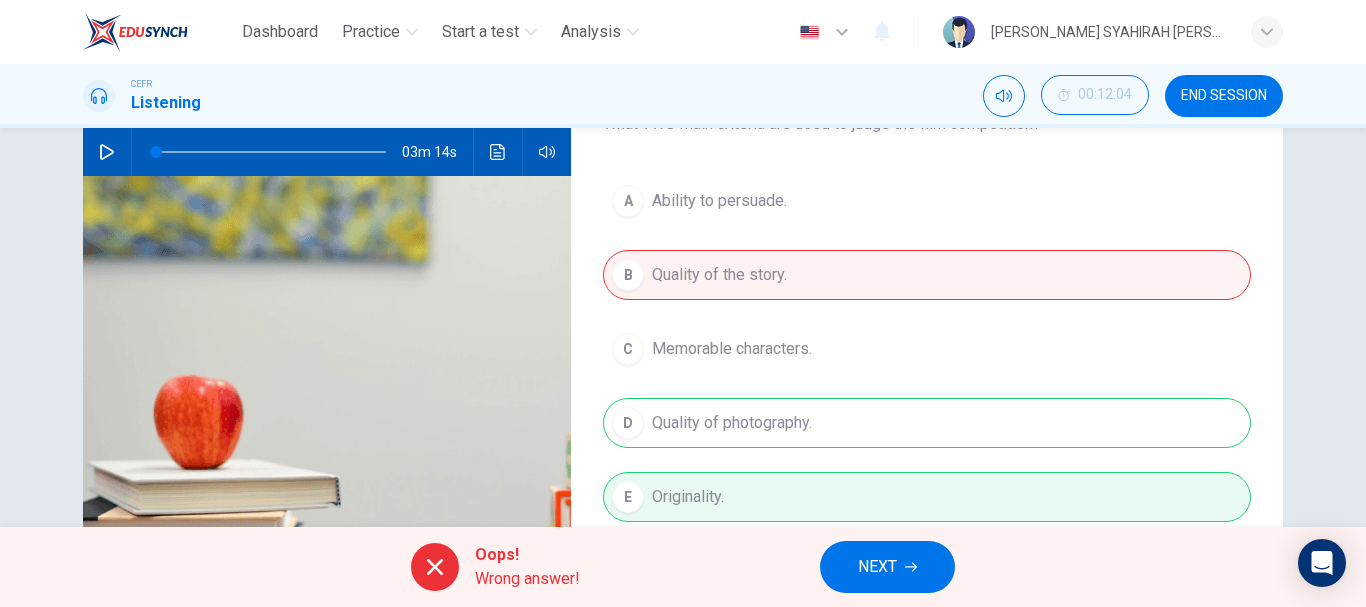 click on "NEXT" at bounding box center (877, 567) 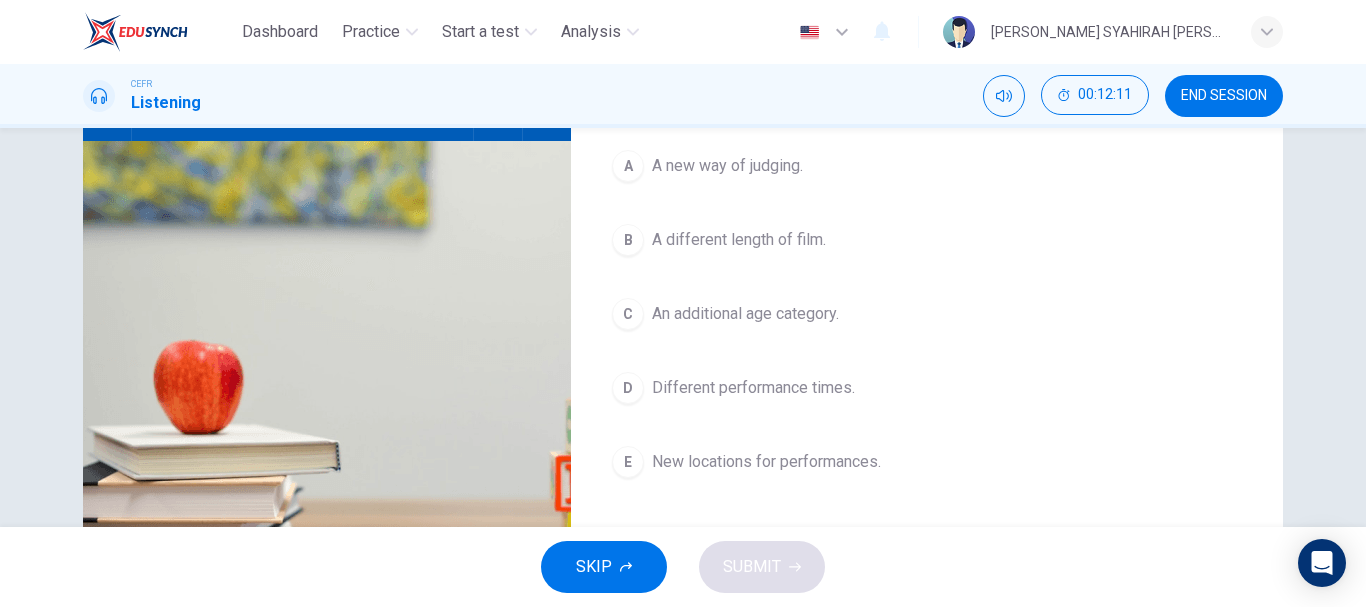 scroll, scrollTop: 200, scrollLeft: 0, axis: vertical 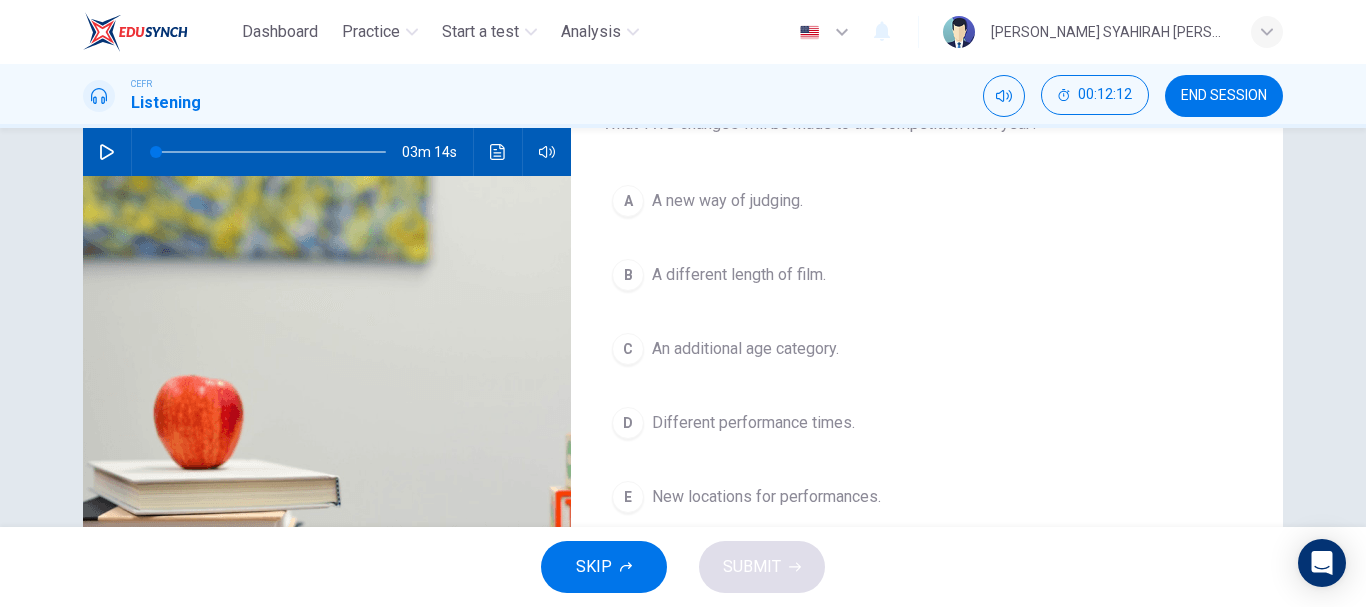 click 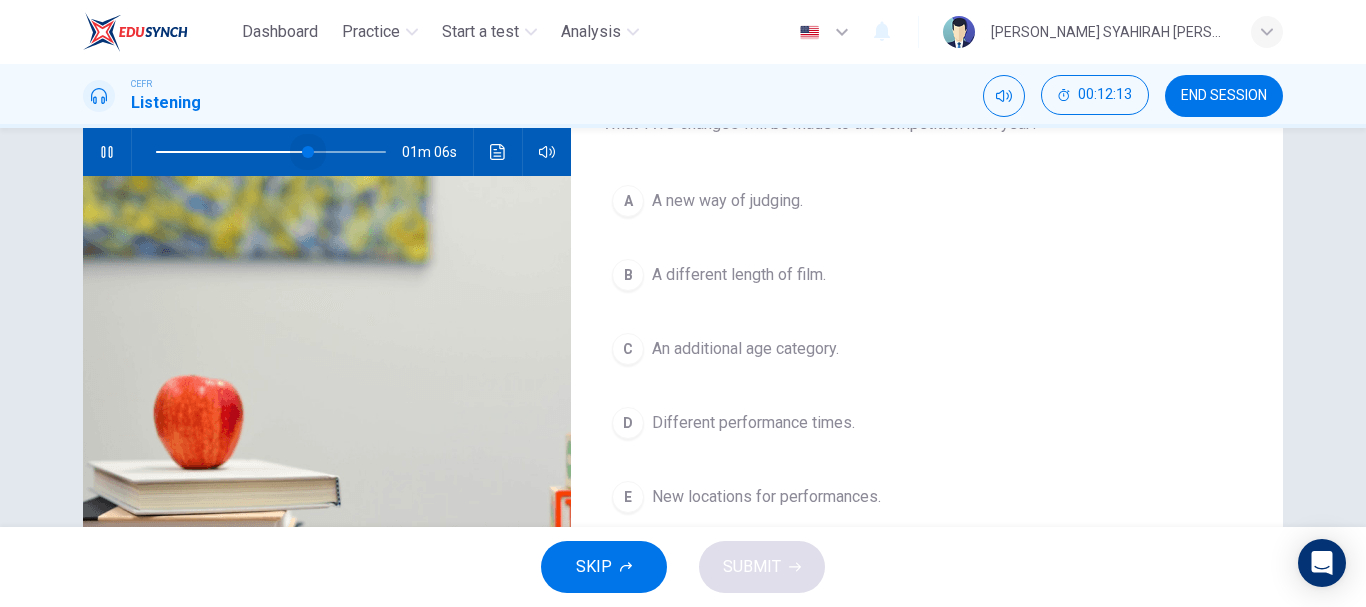click at bounding box center (271, 152) 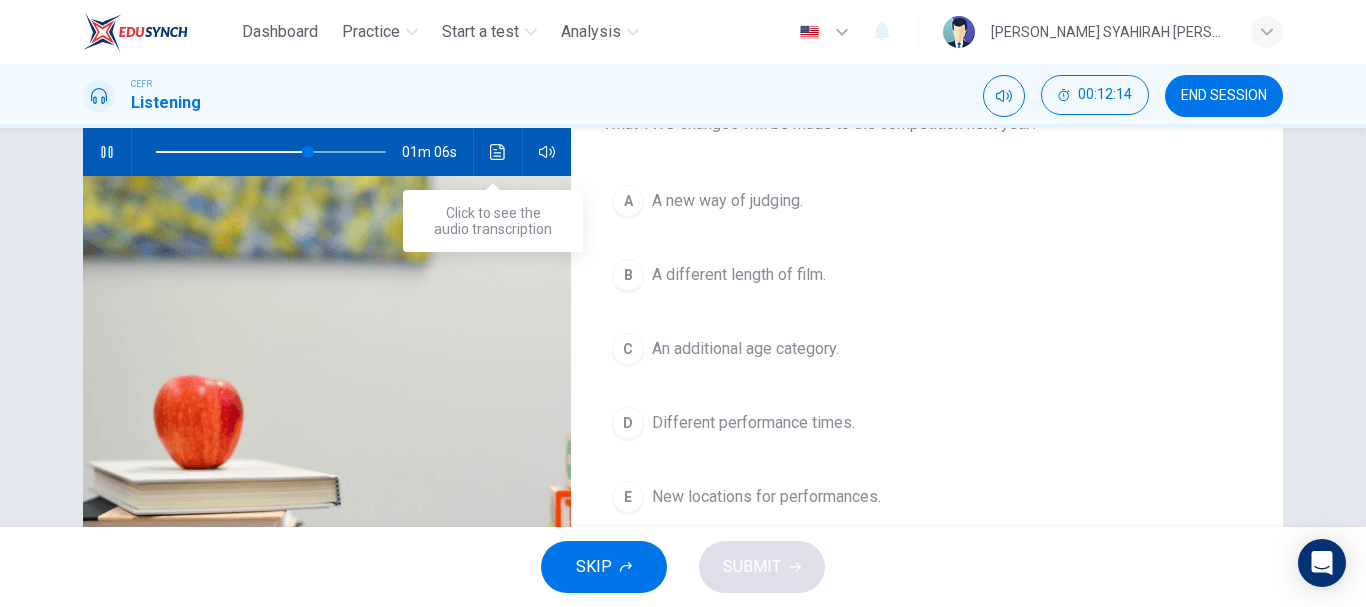 click 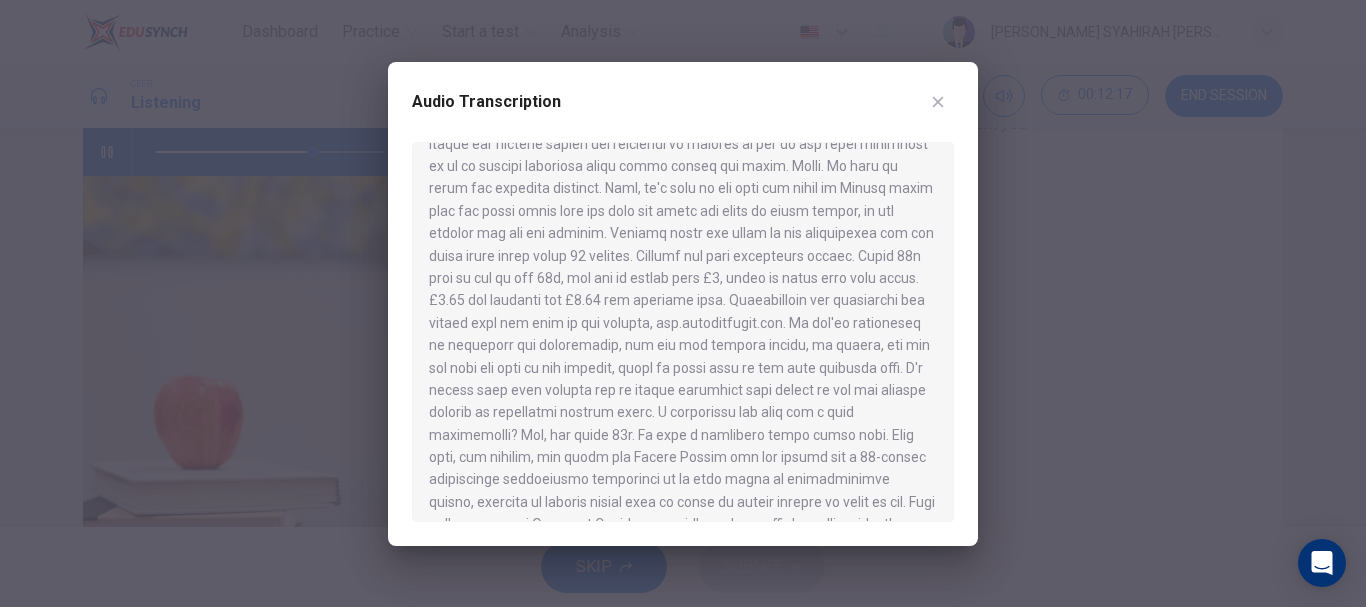 scroll, scrollTop: 192, scrollLeft: 0, axis: vertical 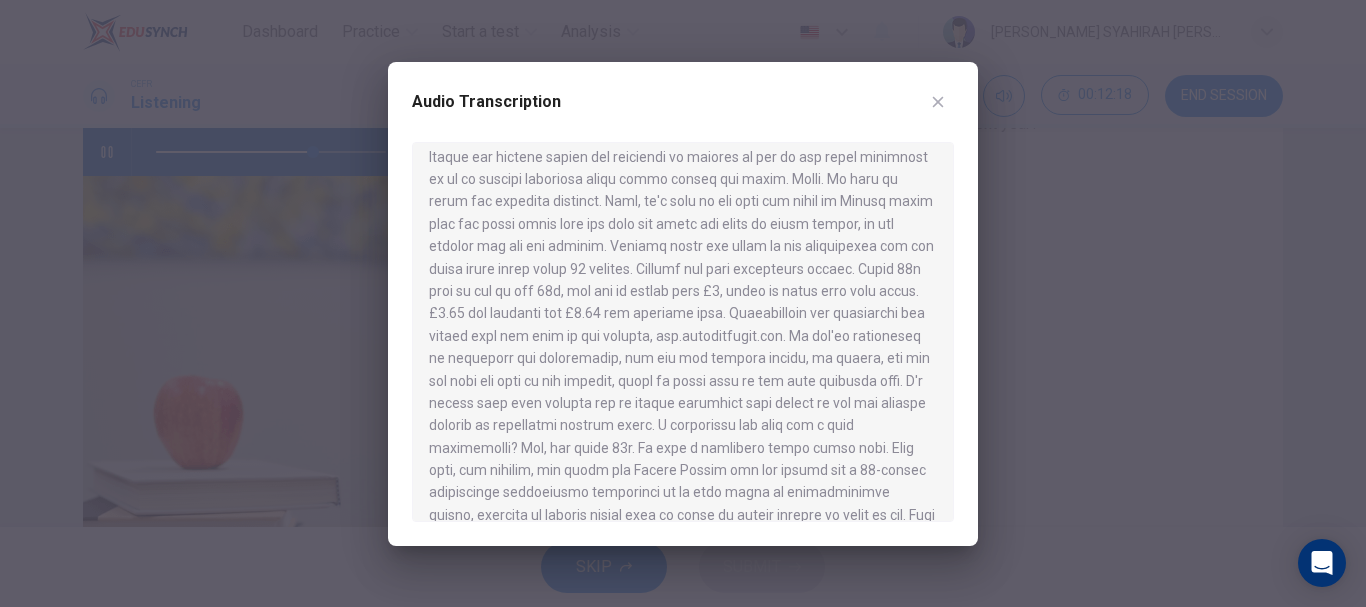 click at bounding box center (683, 303) 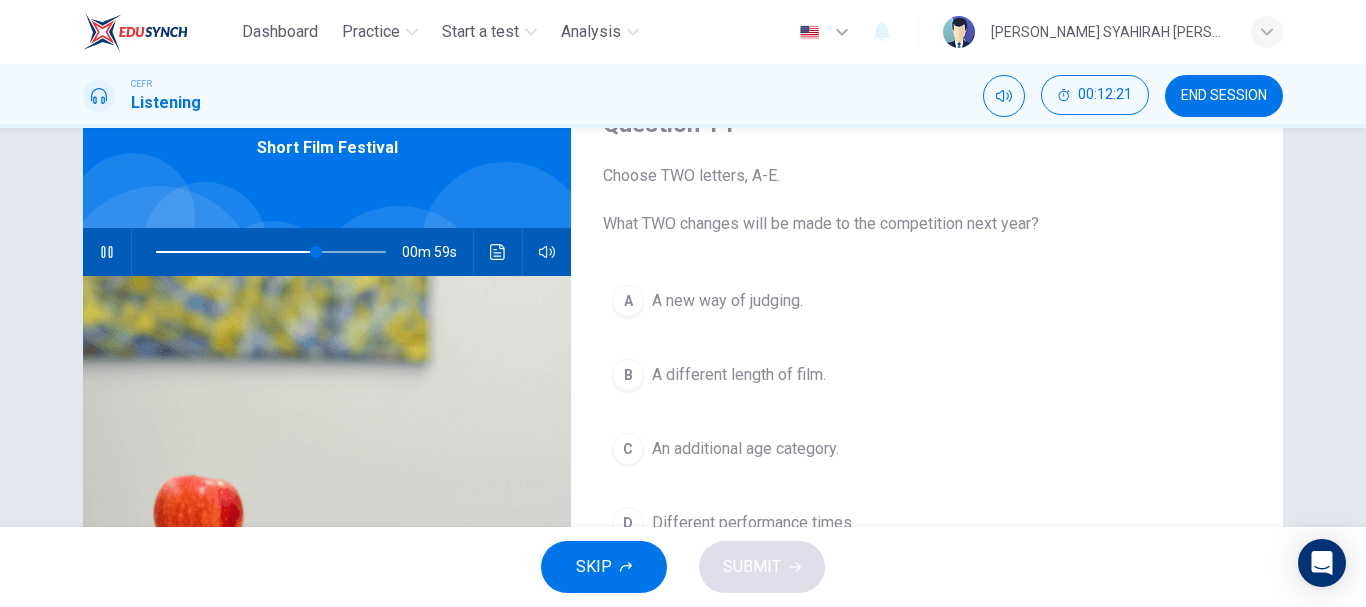 scroll, scrollTop: 200, scrollLeft: 0, axis: vertical 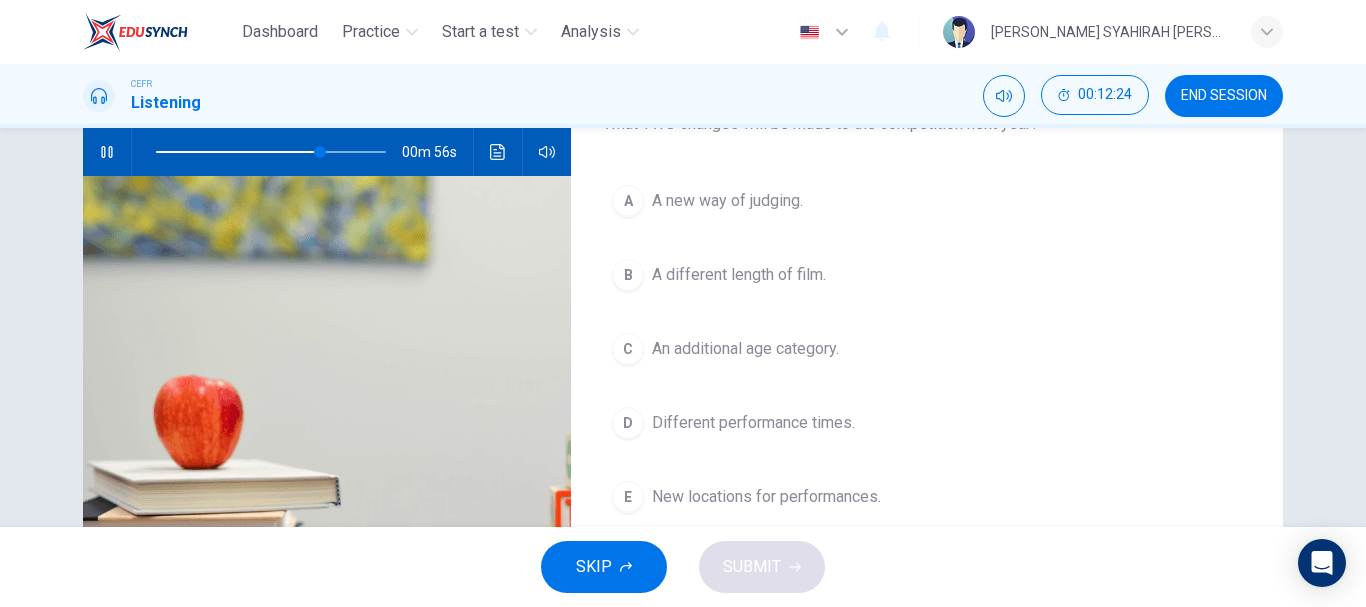 click on "An additional age category." at bounding box center [745, 349] 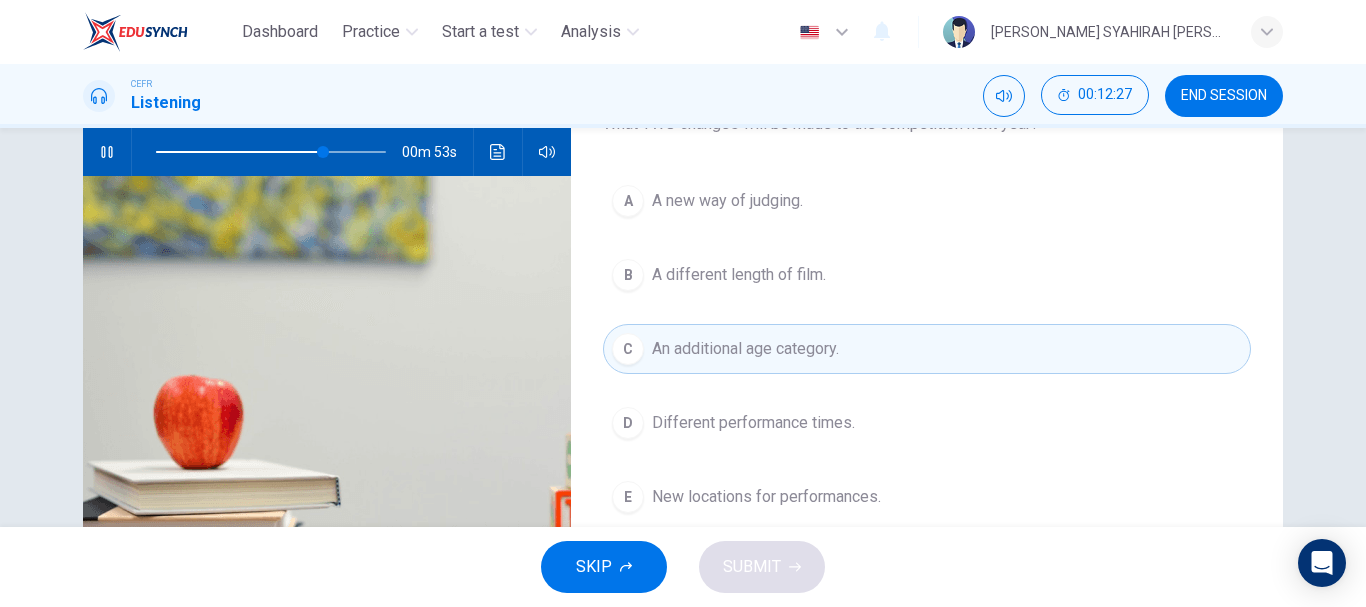 click on "Different performance times." at bounding box center [753, 423] 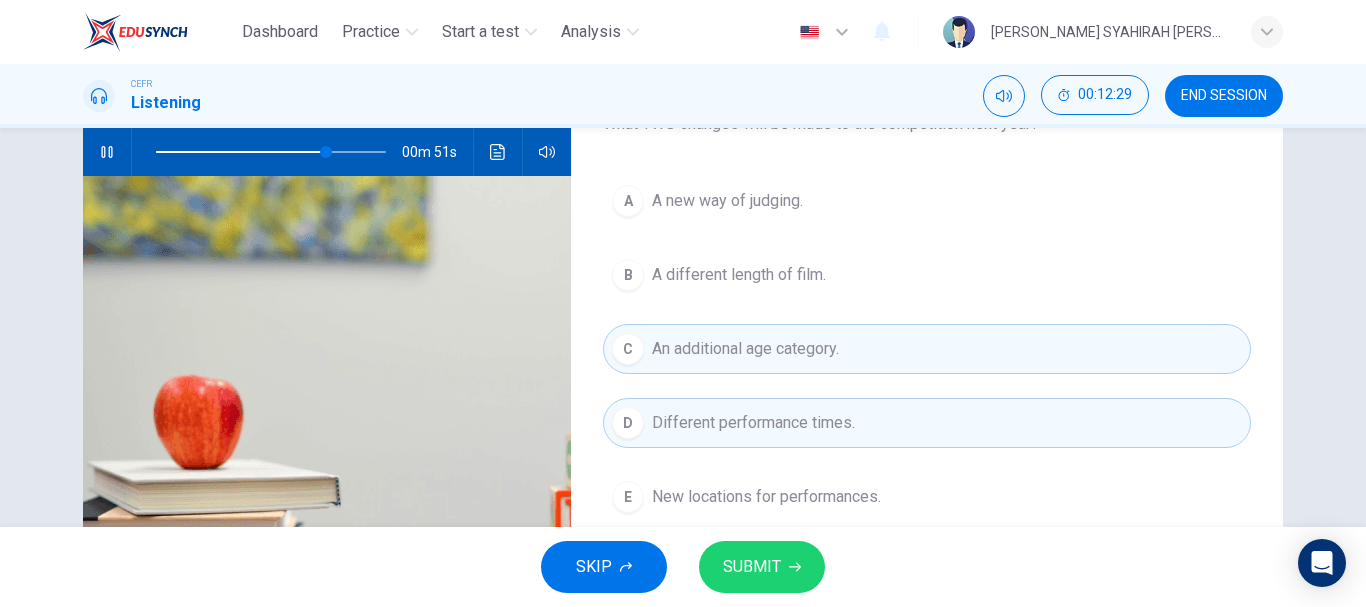 click on "D Different performance times." at bounding box center [927, 423] 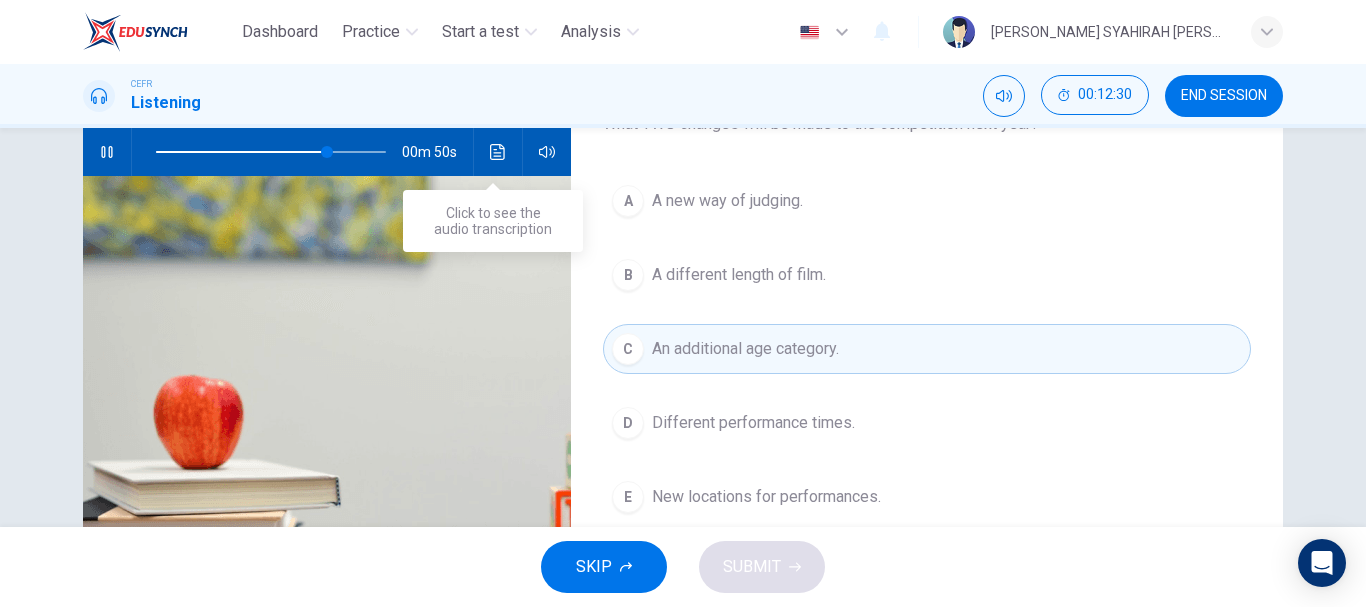 click at bounding box center (498, 152) 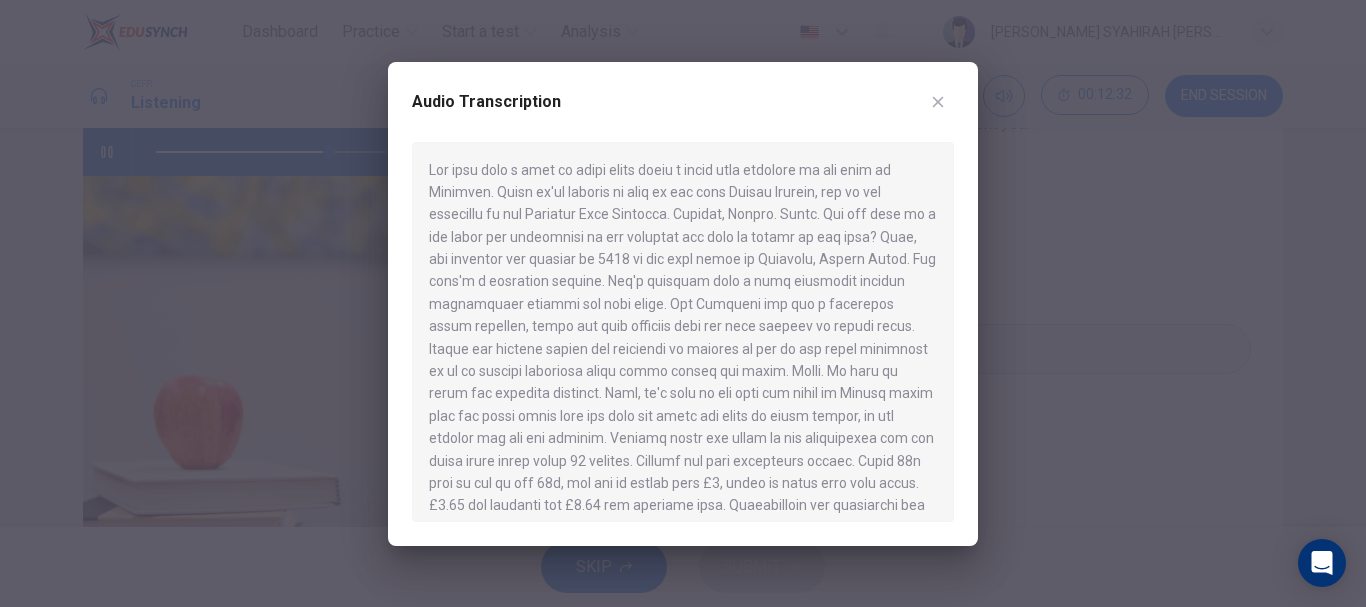 click at bounding box center [683, 303] 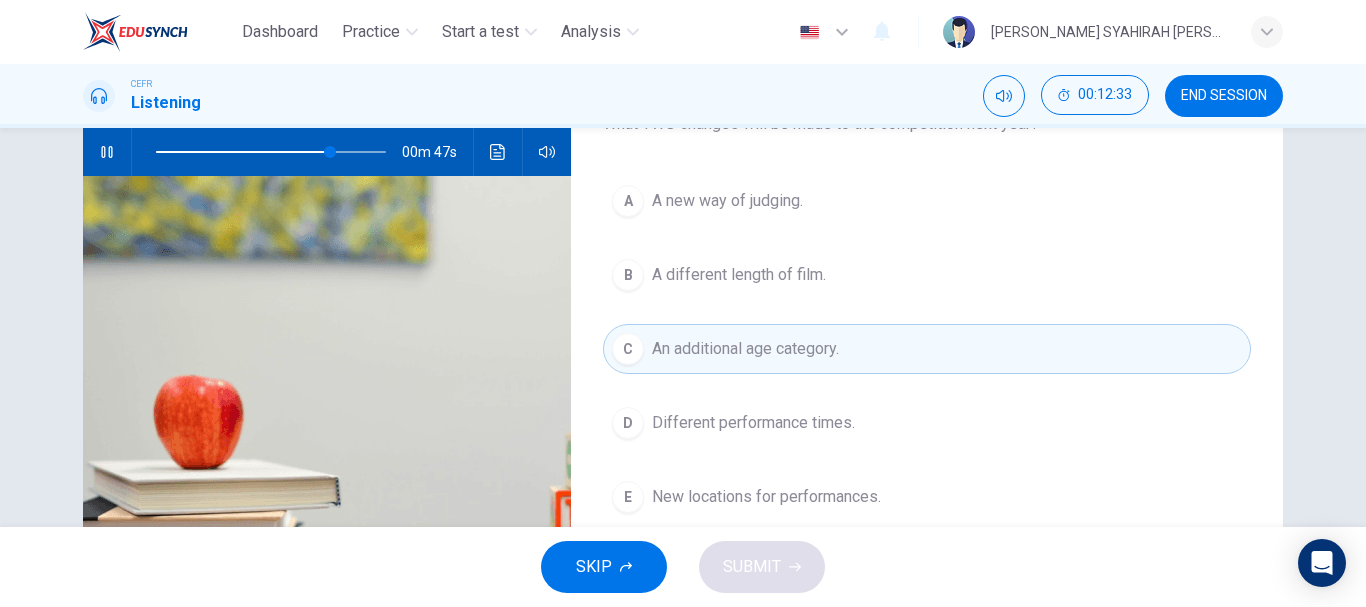 click on "E New locations for performances." at bounding box center [927, 497] 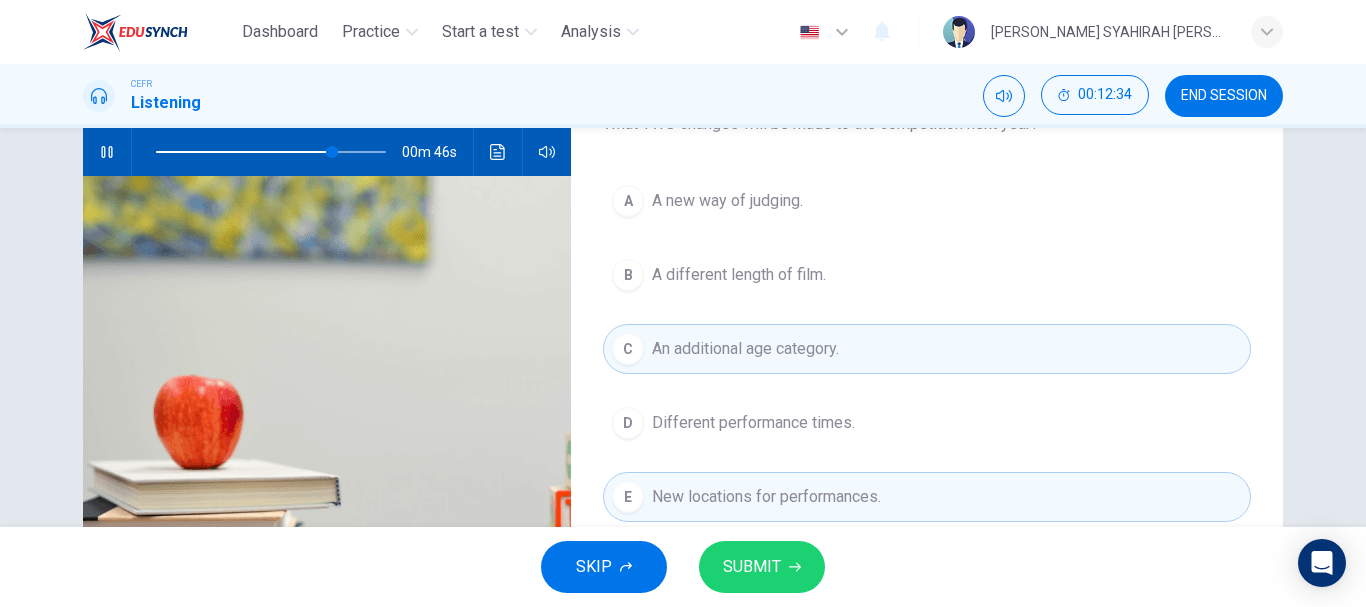click at bounding box center [498, 152] 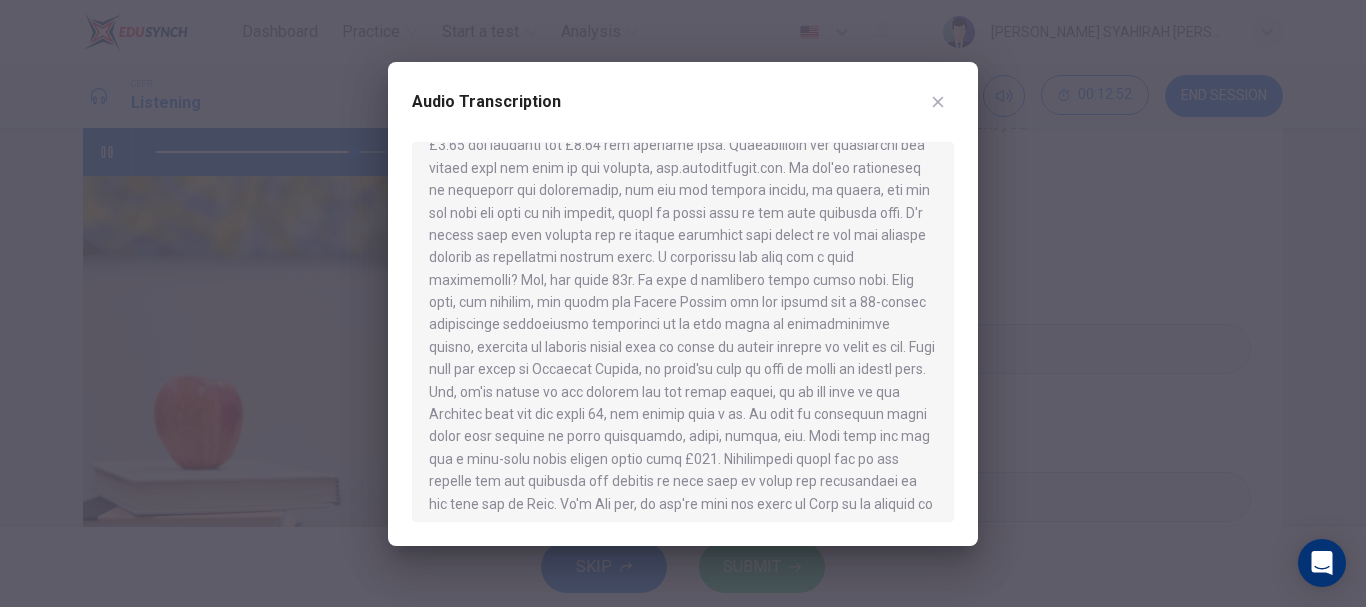 scroll, scrollTop: 392, scrollLeft: 0, axis: vertical 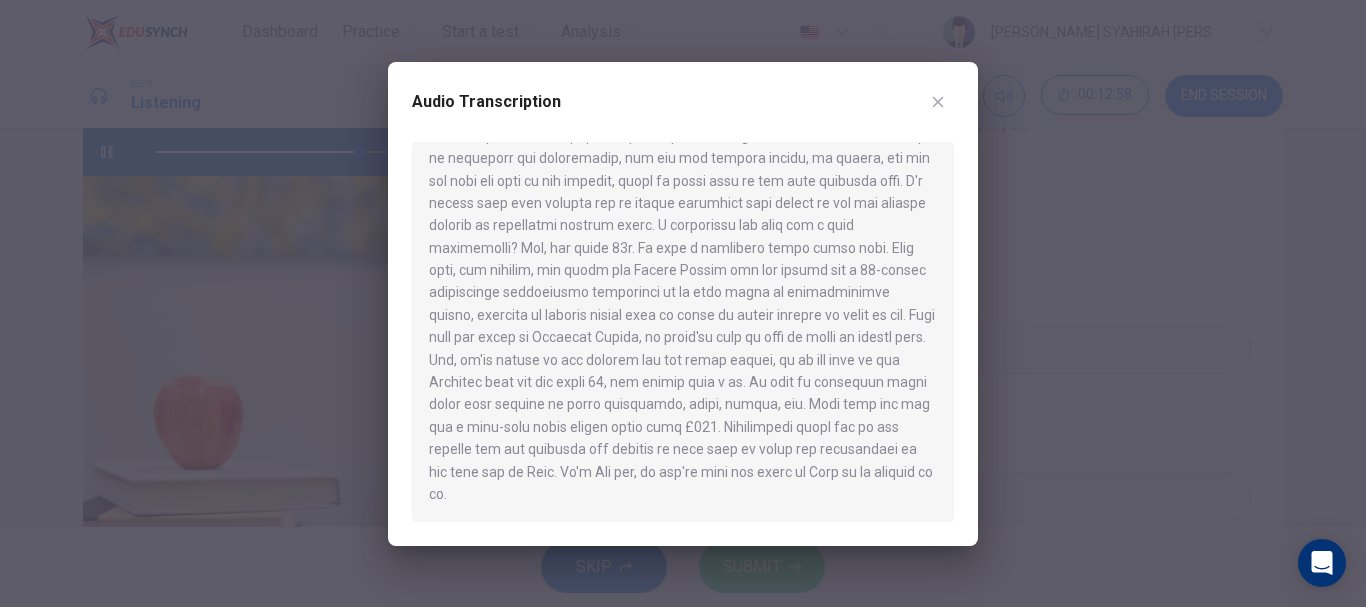 click 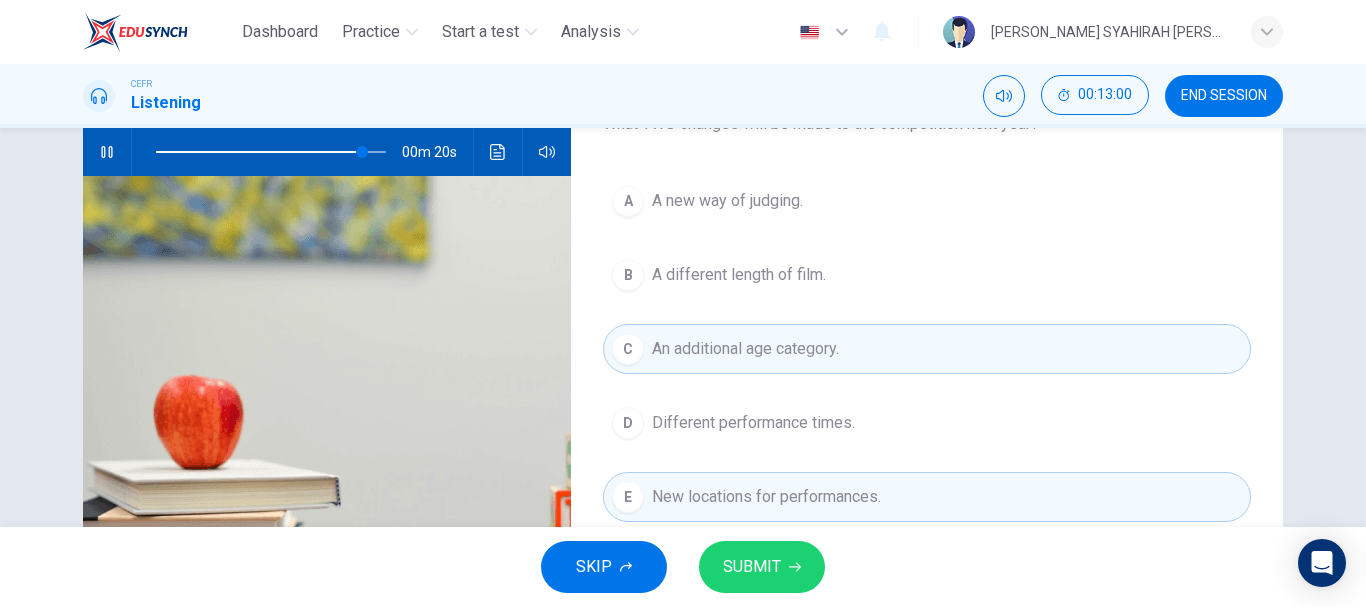 click on "An additional age category." at bounding box center [745, 349] 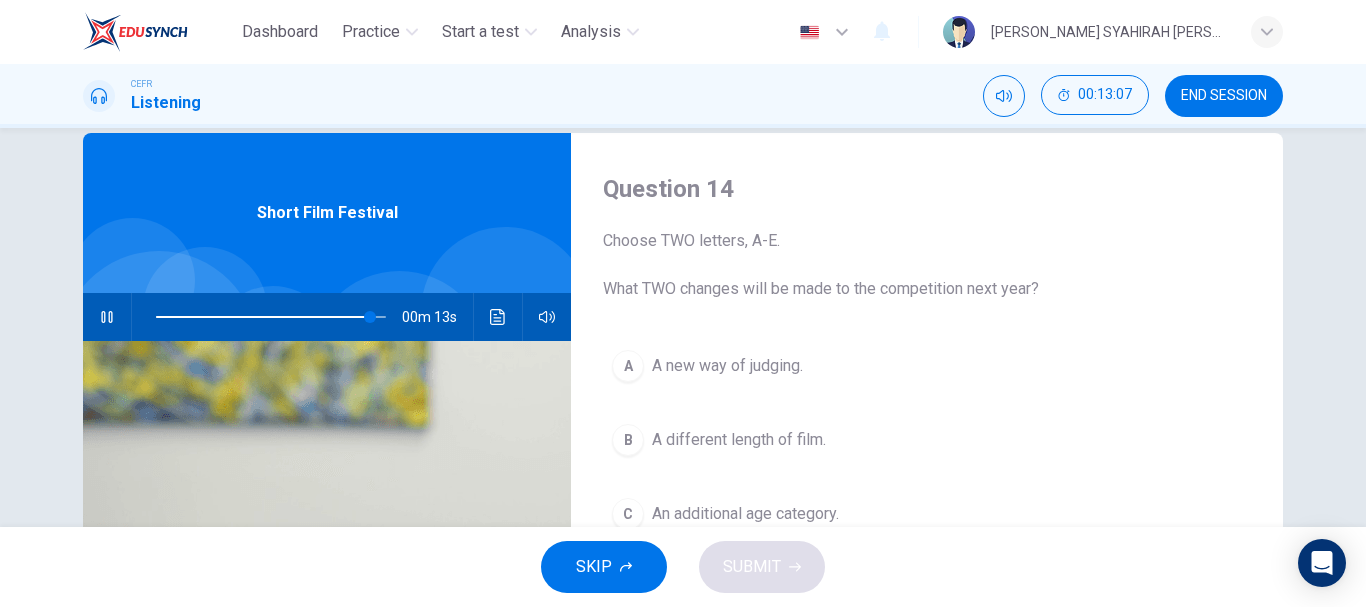 scroll, scrollTop: 0, scrollLeft: 0, axis: both 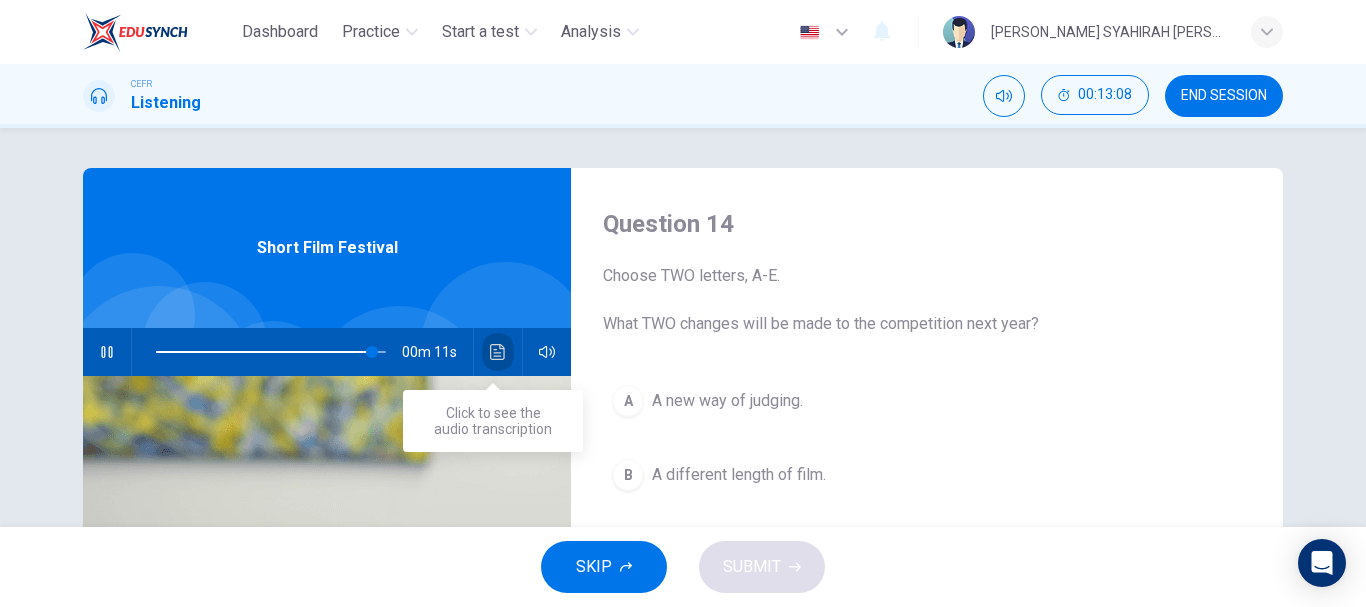 click at bounding box center [498, 352] 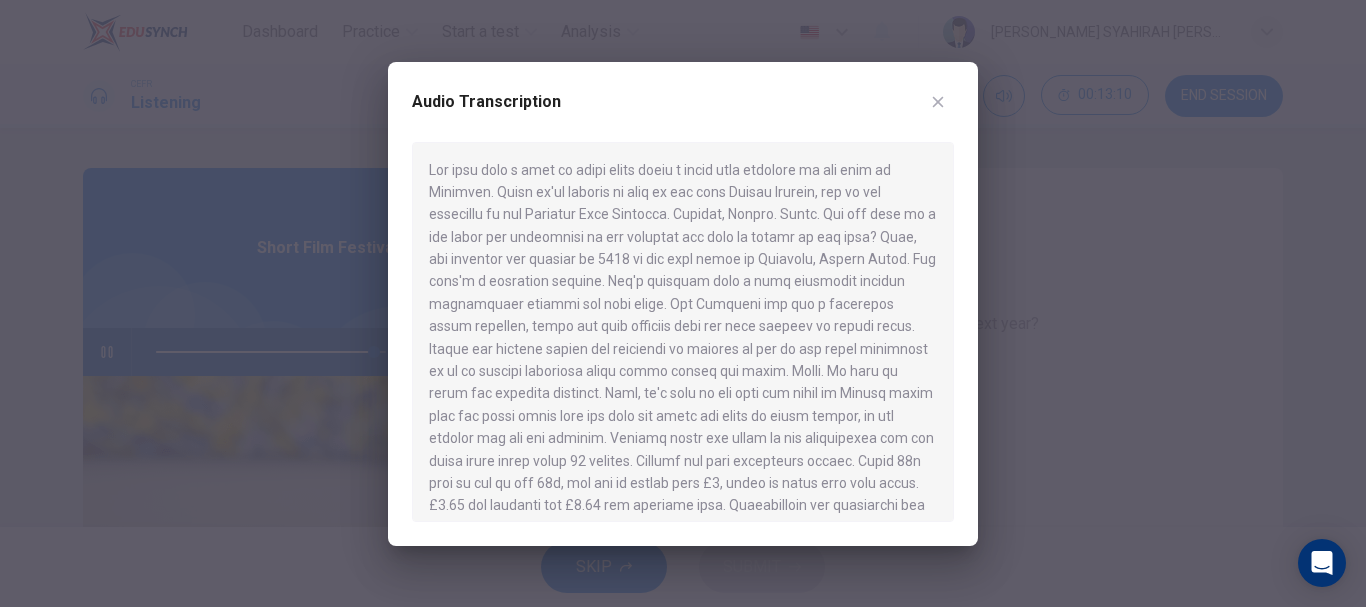 scroll, scrollTop: 200, scrollLeft: 0, axis: vertical 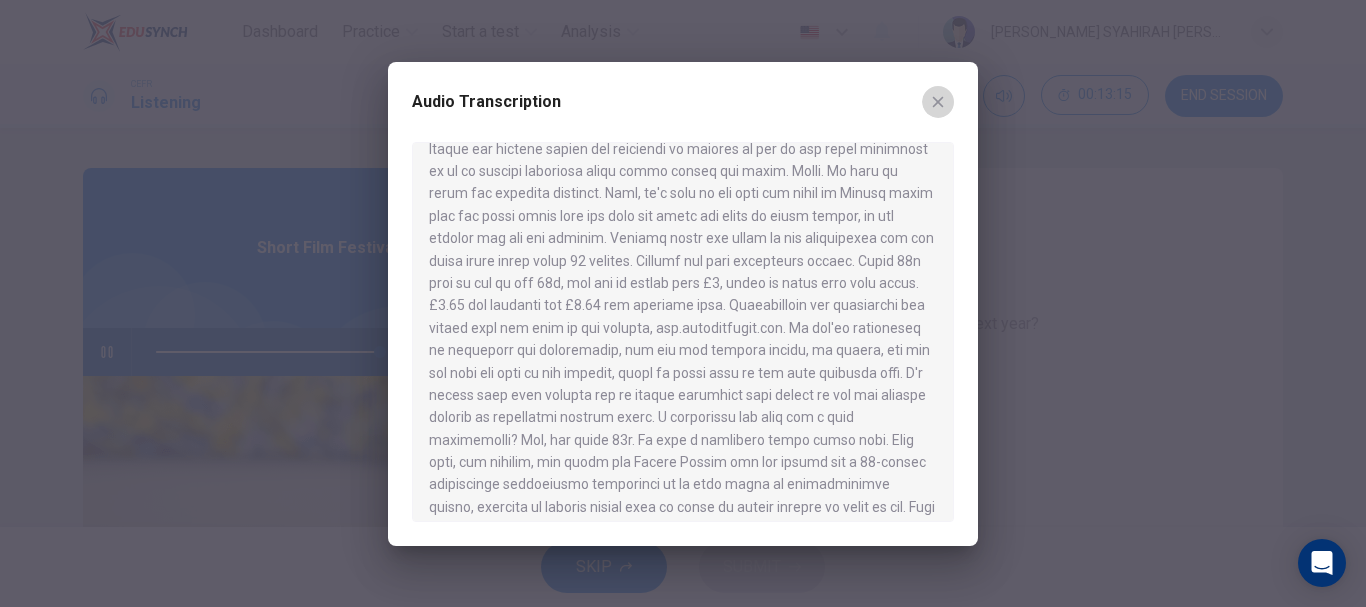 click 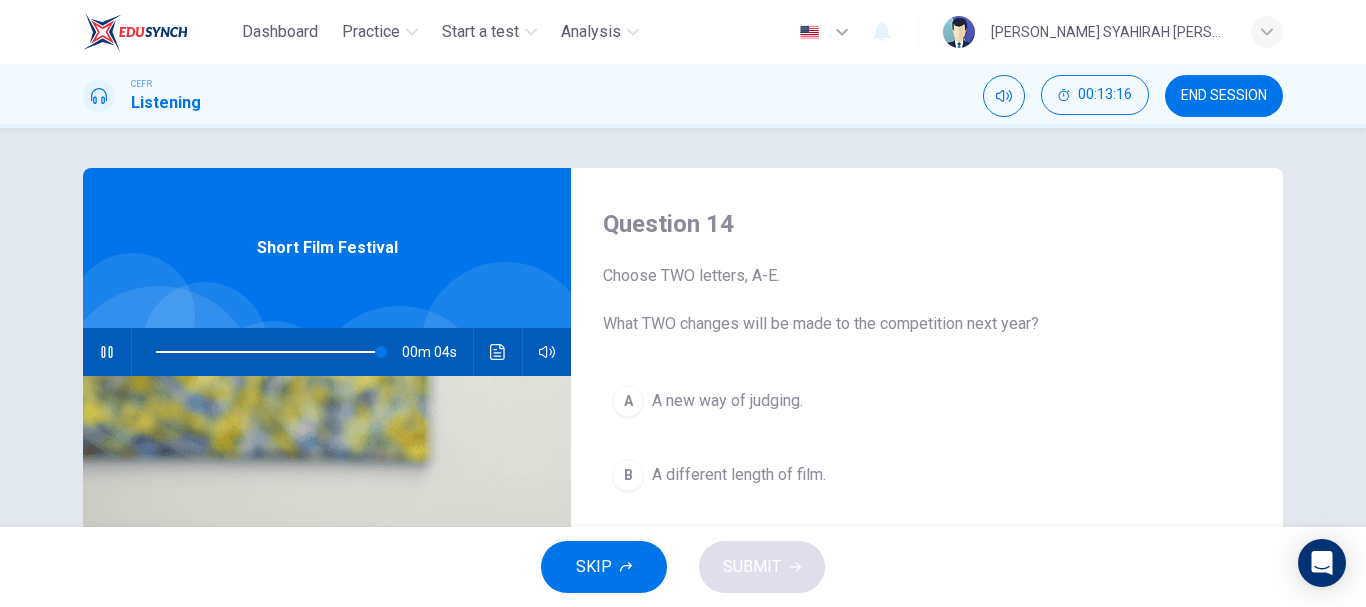 click 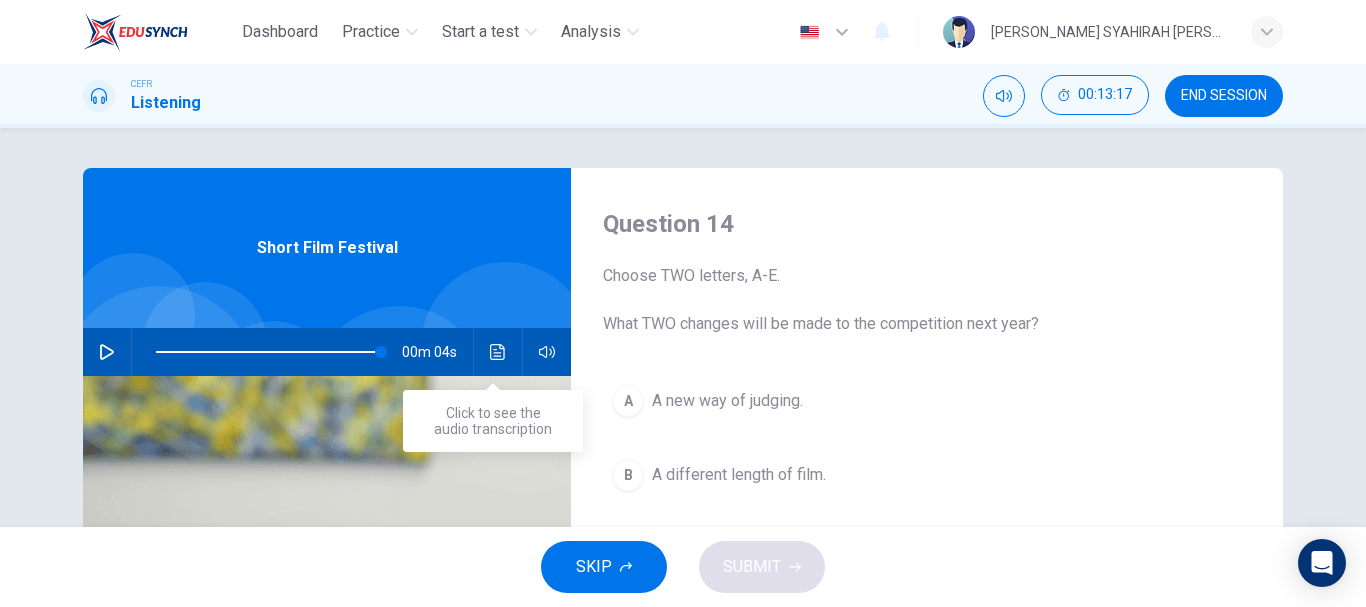 click 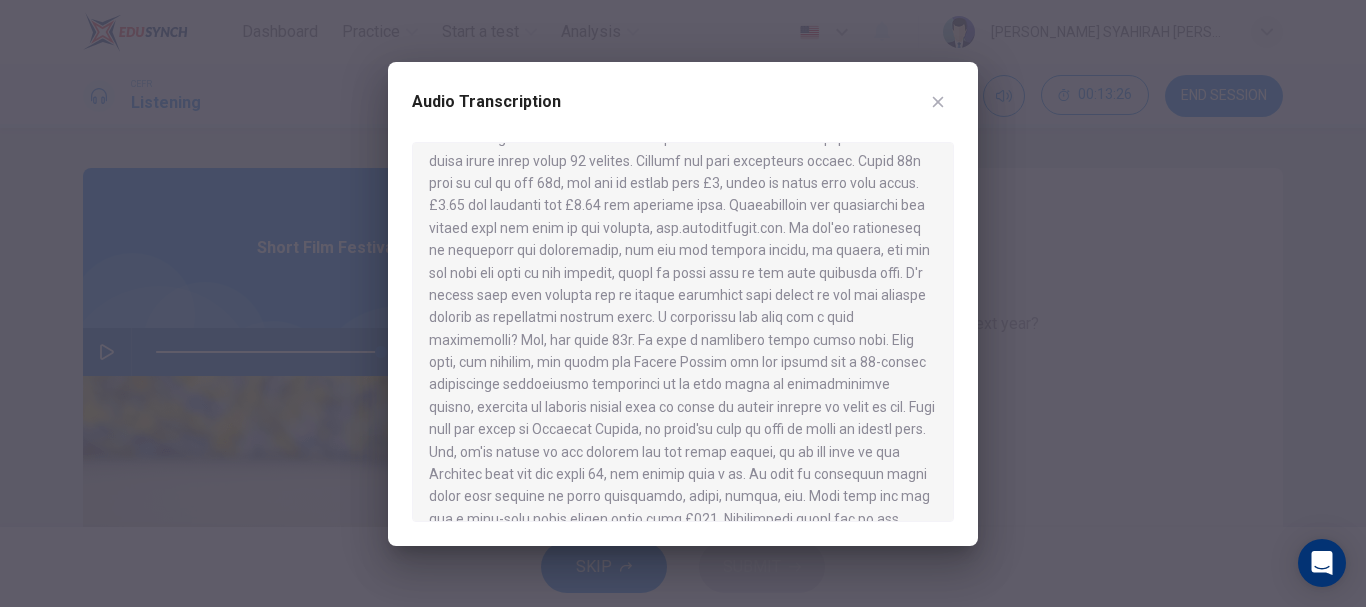 scroll, scrollTop: 392, scrollLeft: 0, axis: vertical 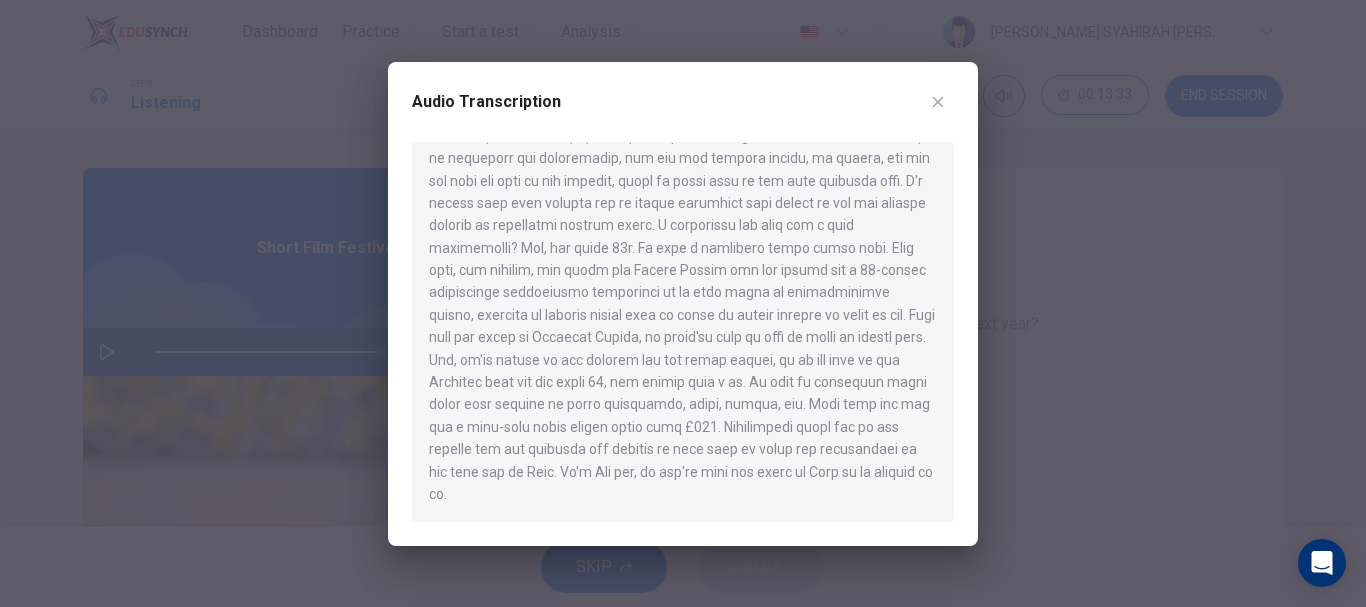 click at bounding box center [938, 102] 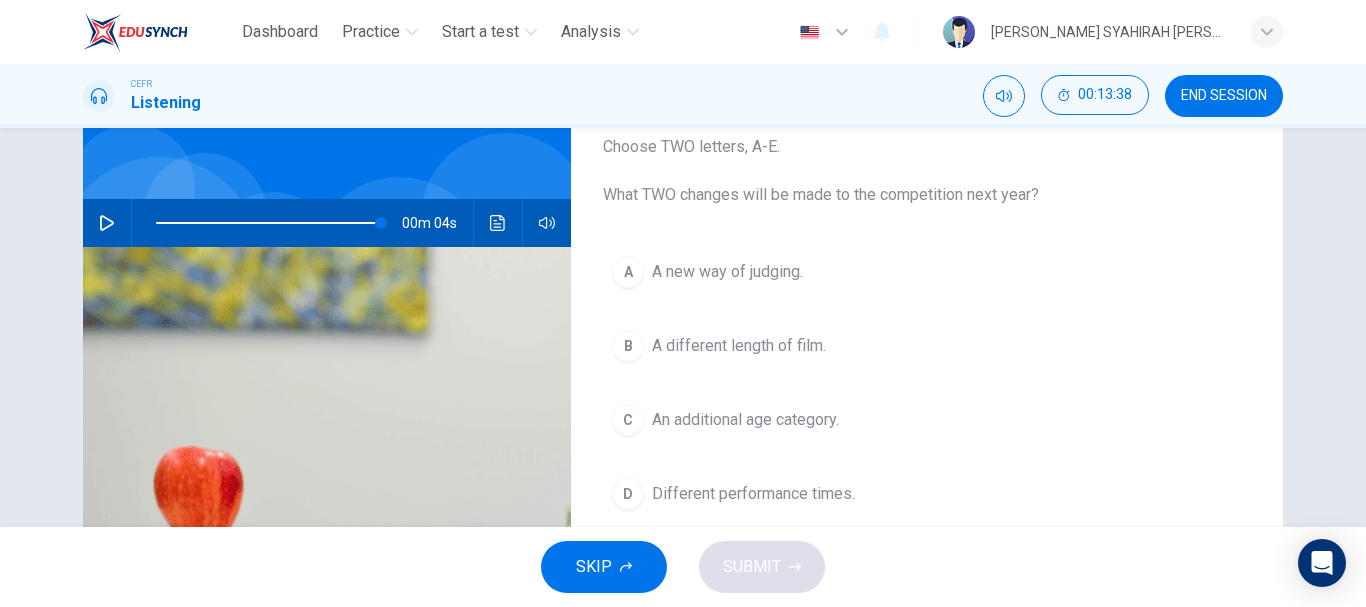 scroll, scrollTop: 0, scrollLeft: 0, axis: both 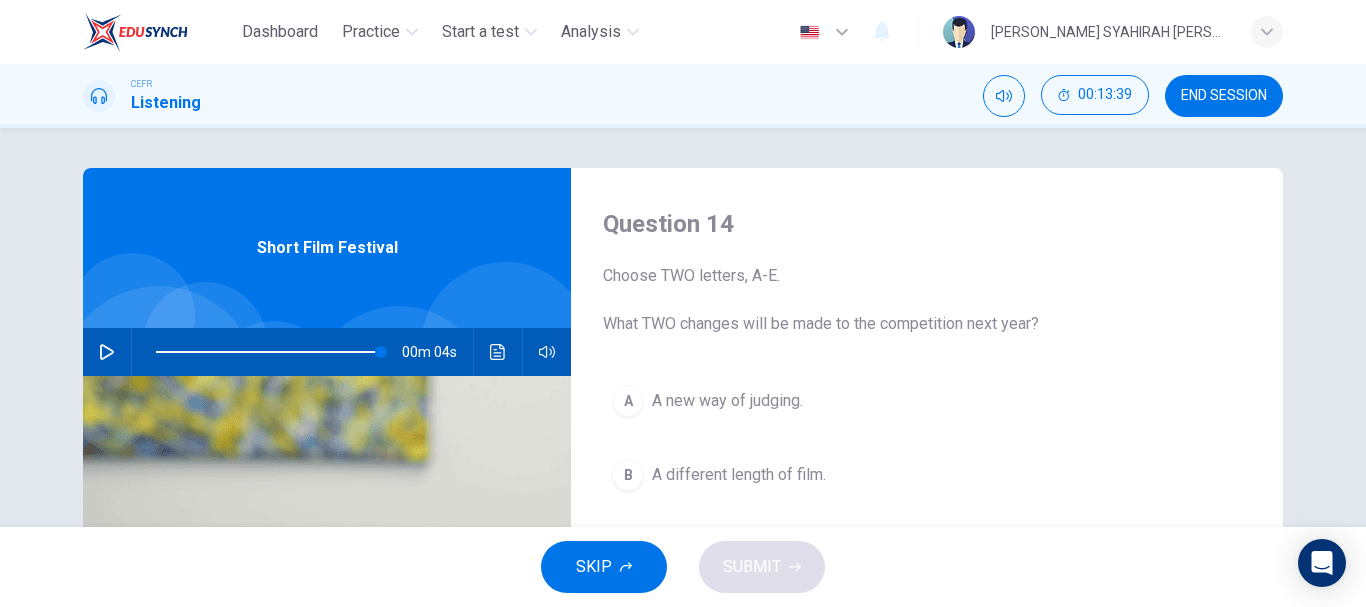 click on "A different length of film." at bounding box center [739, 475] 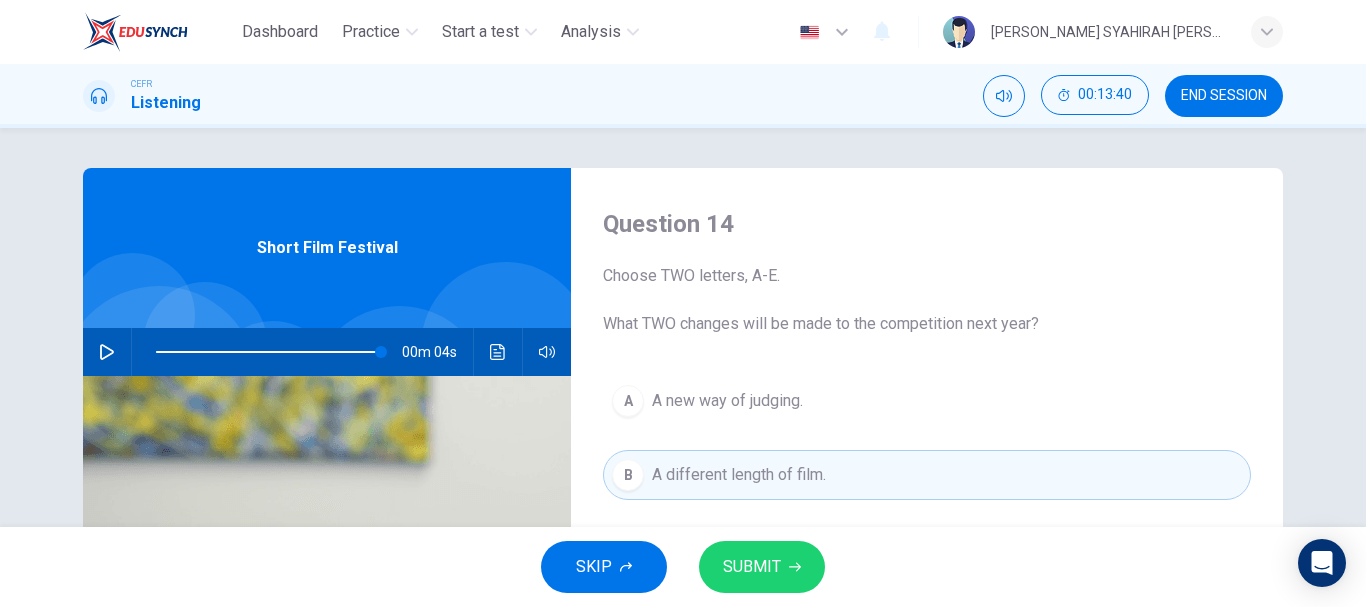 scroll, scrollTop: 100, scrollLeft: 0, axis: vertical 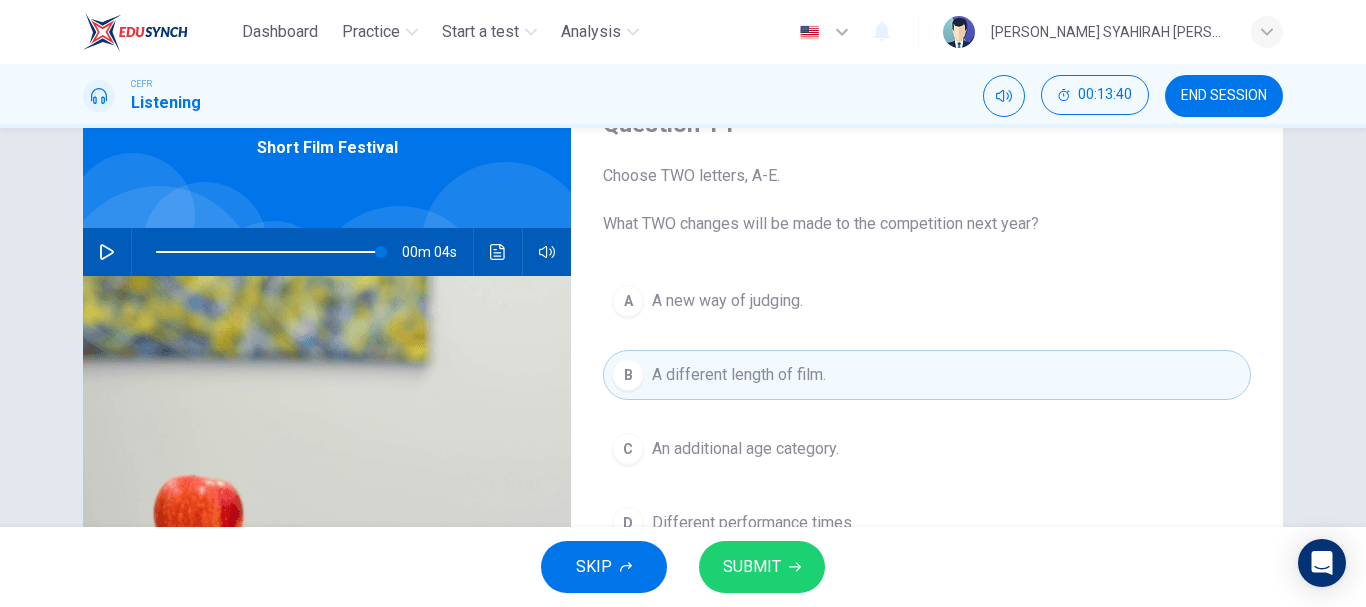 click on "An additional age category." at bounding box center [745, 449] 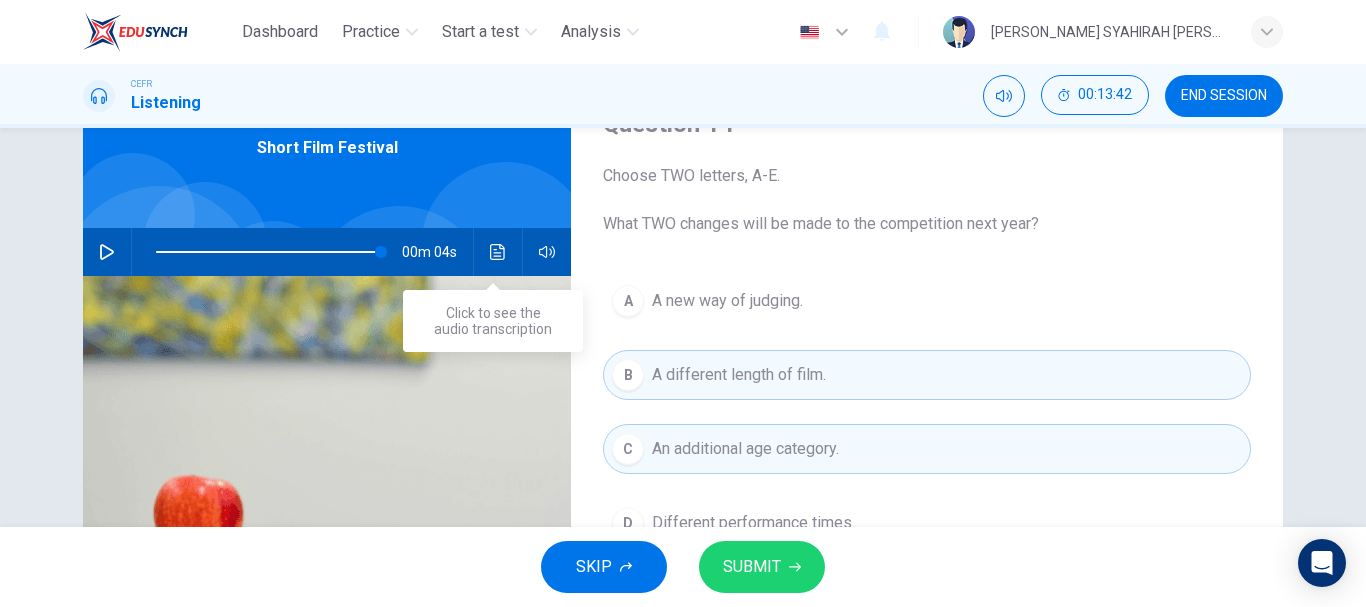click at bounding box center [498, 252] 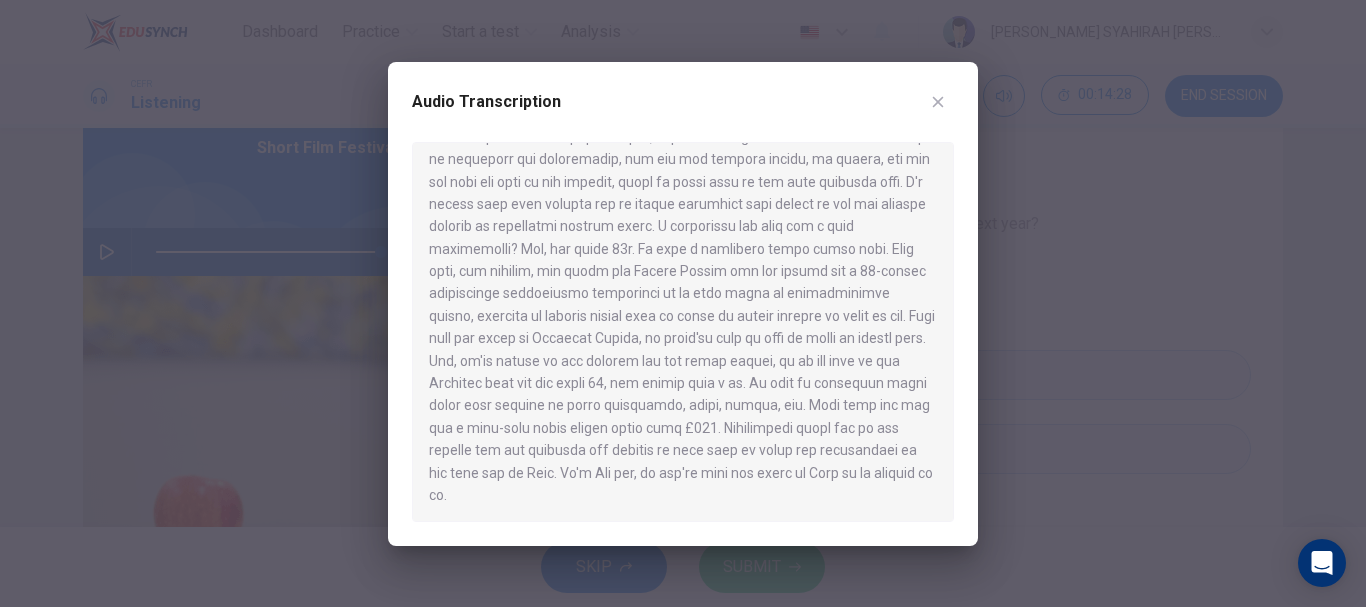 scroll, scrollTop: 392, scrollLeft: 0, axis: vertical 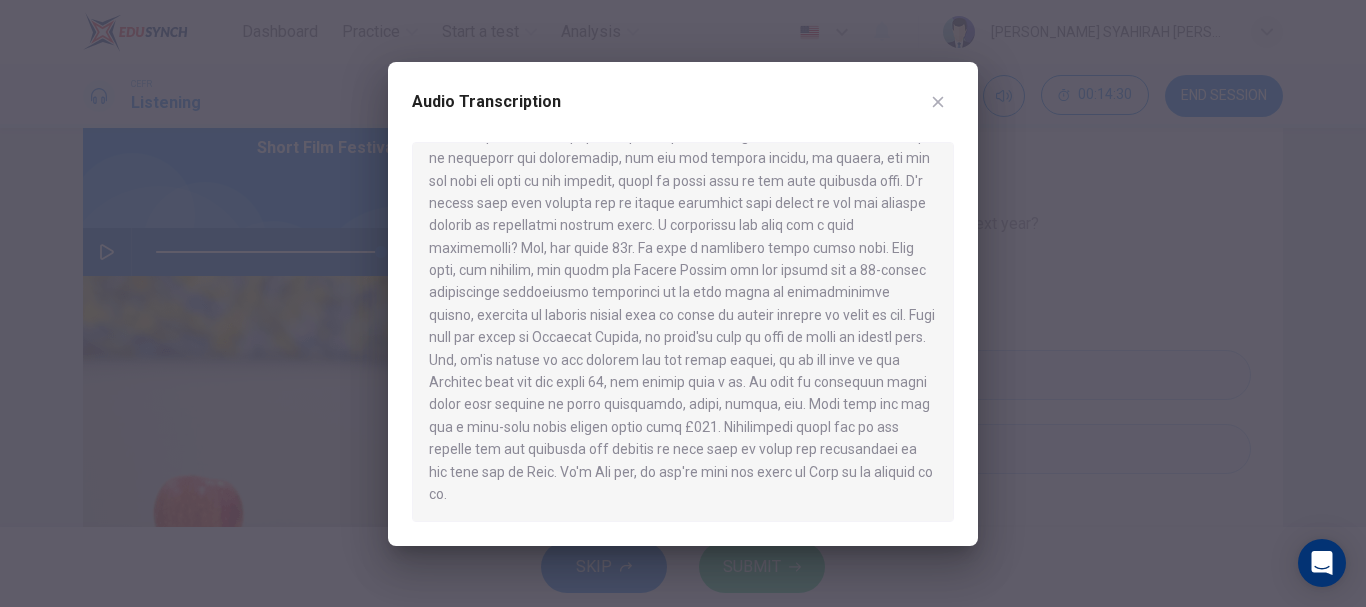 click 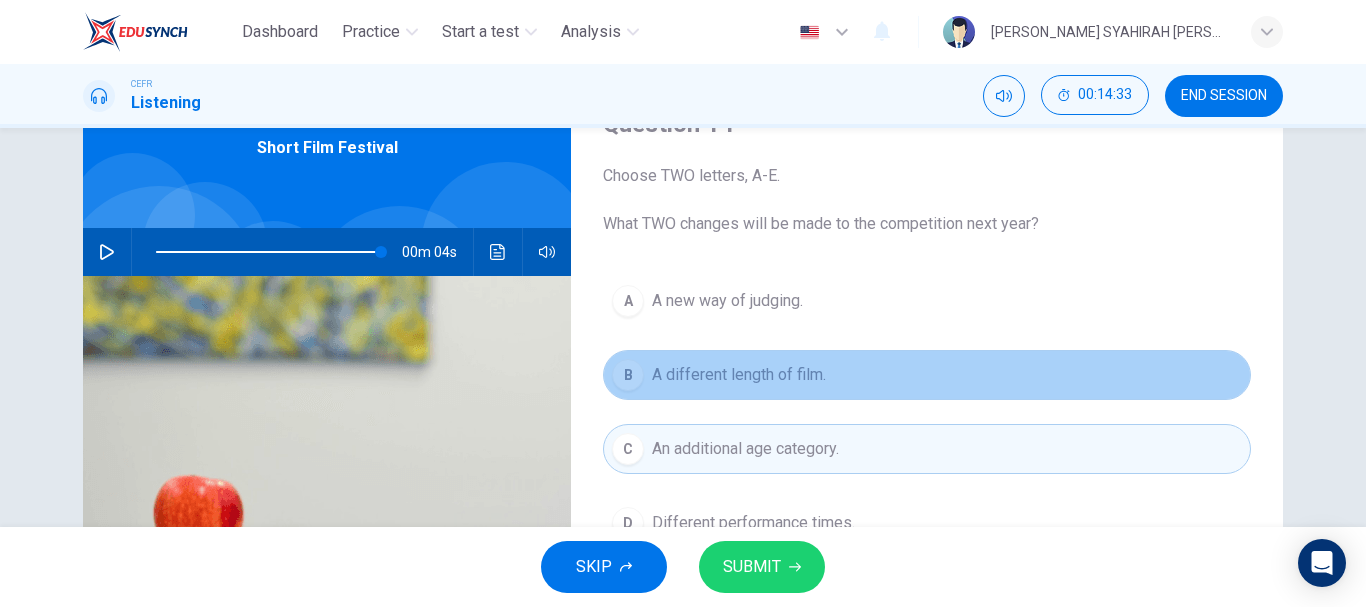 click on "A different length of film." at bounding box center [739, 375] 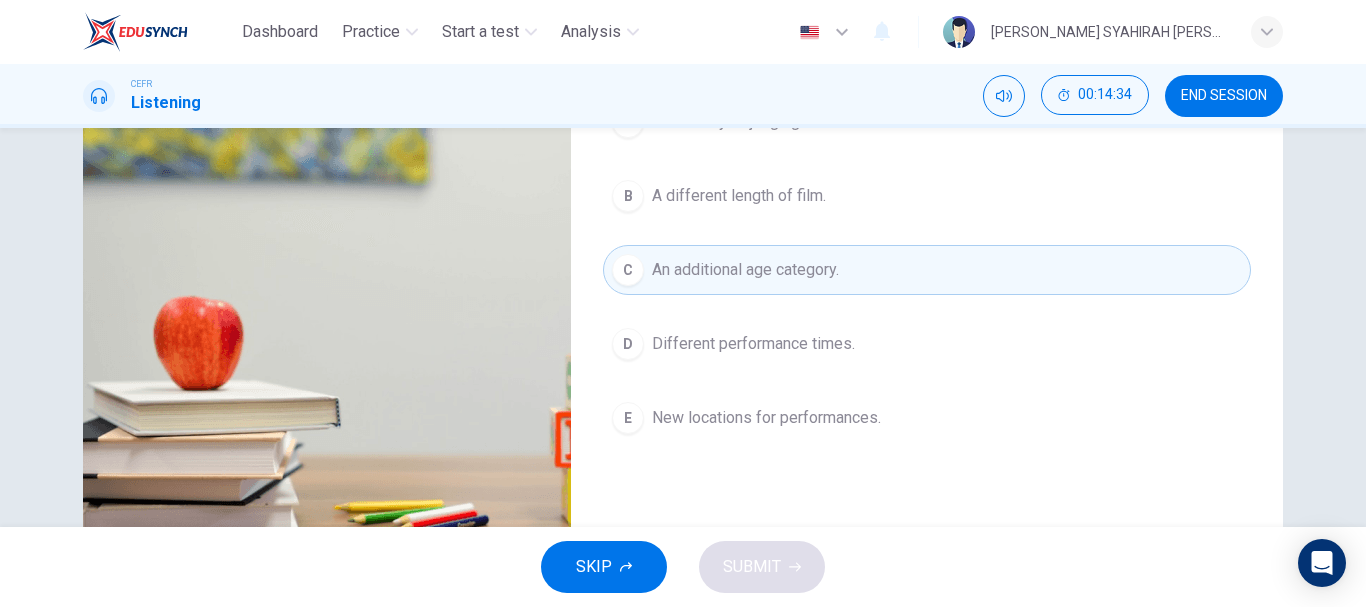 scroll, scrollTop: 300, scrollLeft: 0, axis: vertical 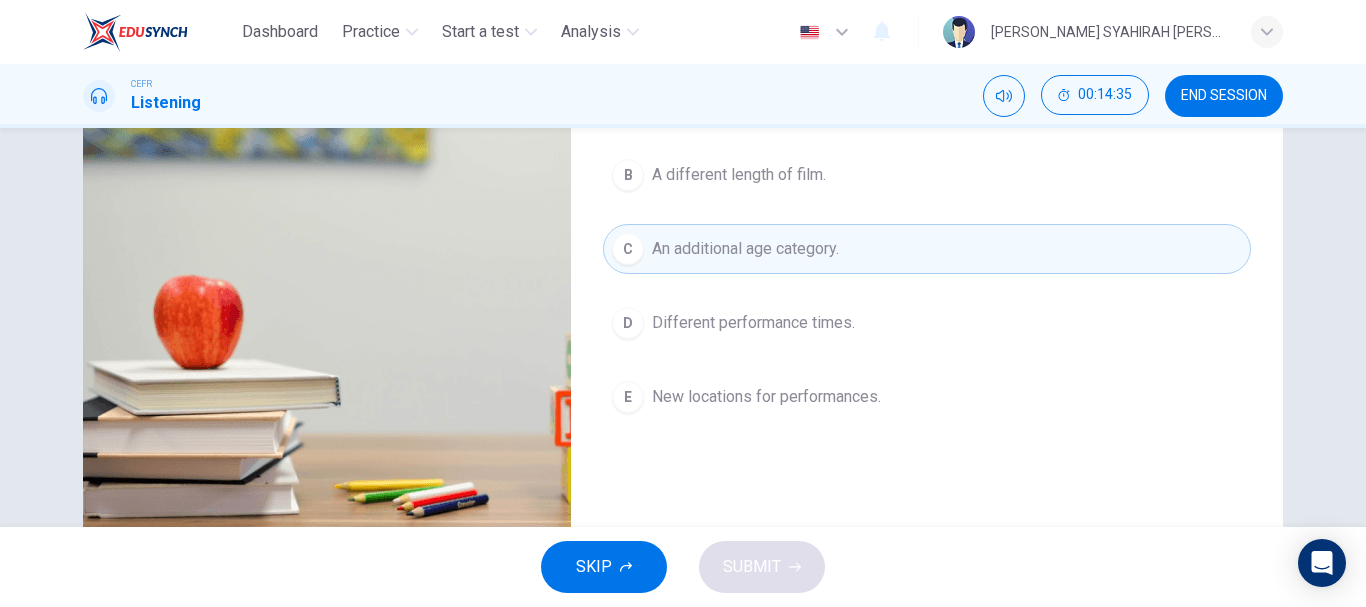 click on "An additional age category." at bounding box center (745, 249) 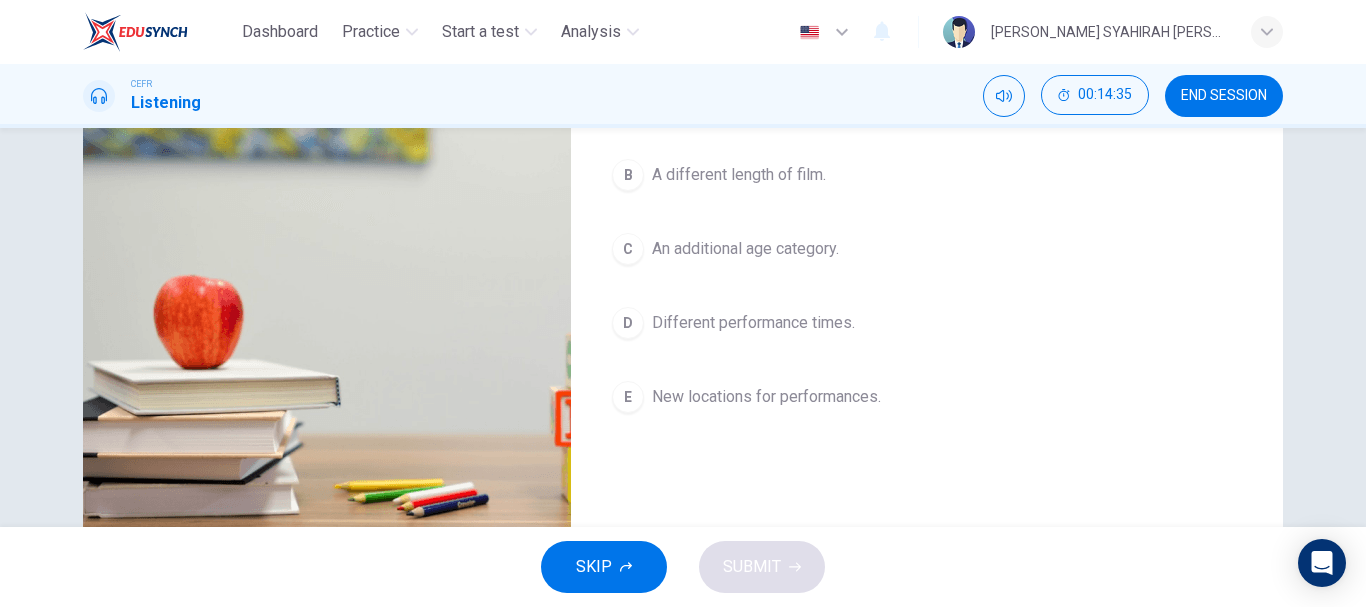 click on "Different performance times." at bounding box center (753, 323) 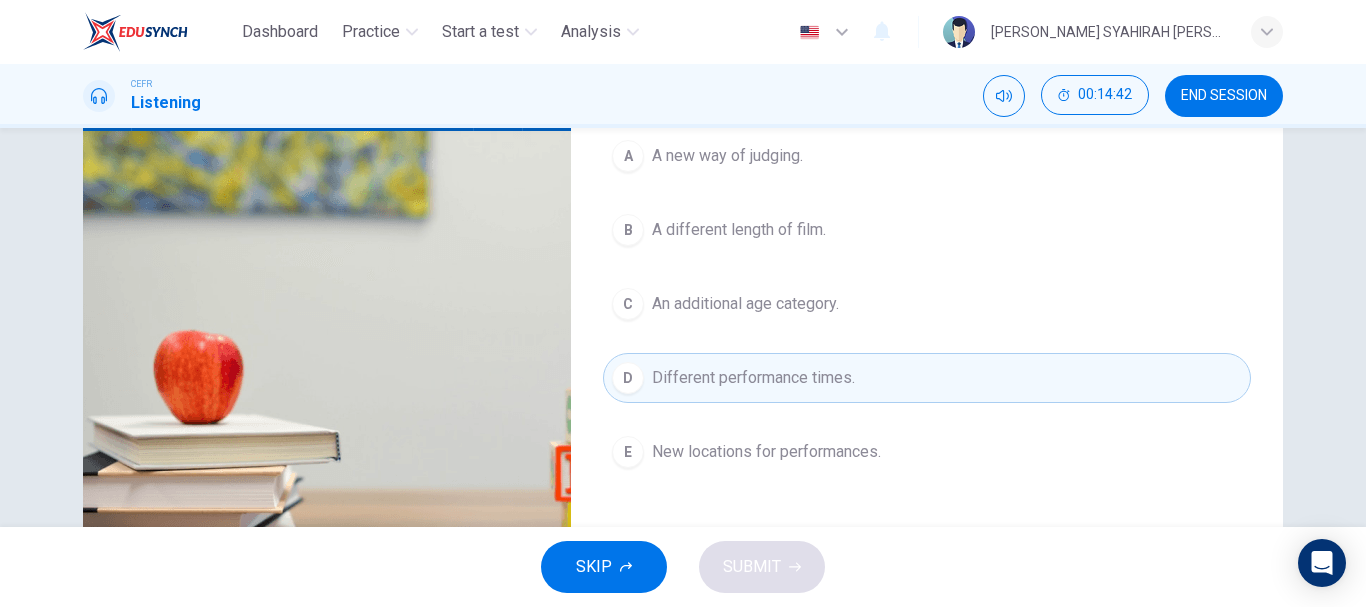 scroll, scrollTop: 376, scrollLeft: 0, axis: vertical 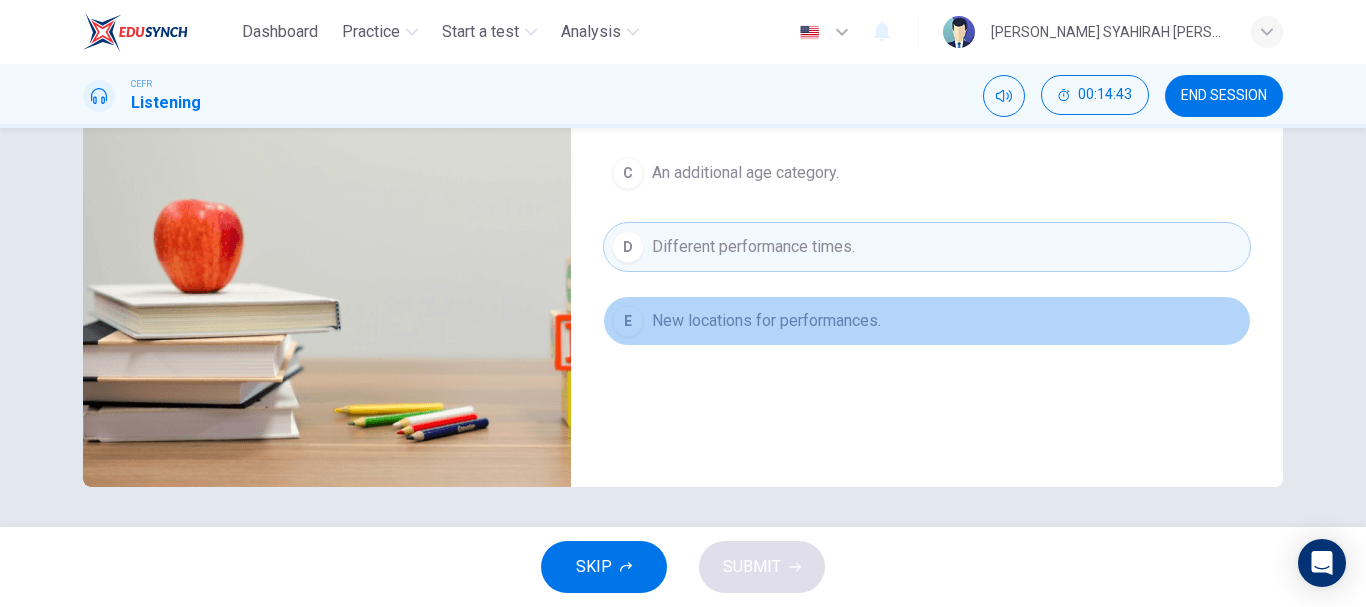 click on "New locations for performances." at bounding box center (766, 321) 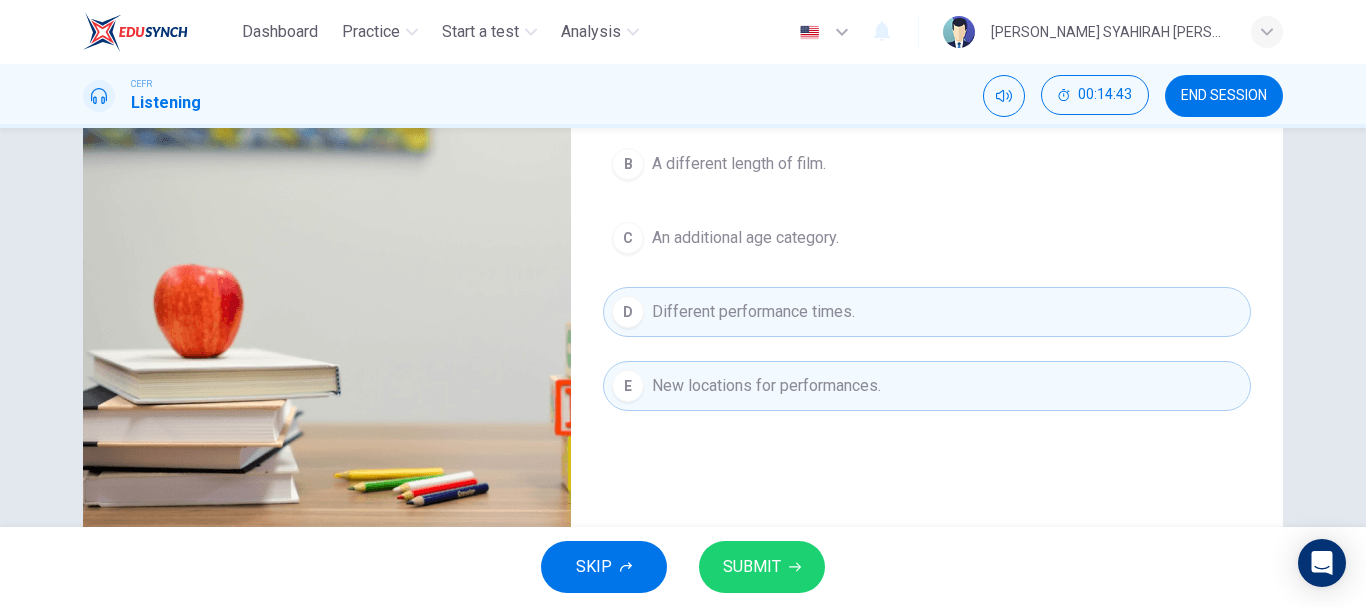 scroll, scrollTop: 276, scrollLeft: 0, axis: vertical 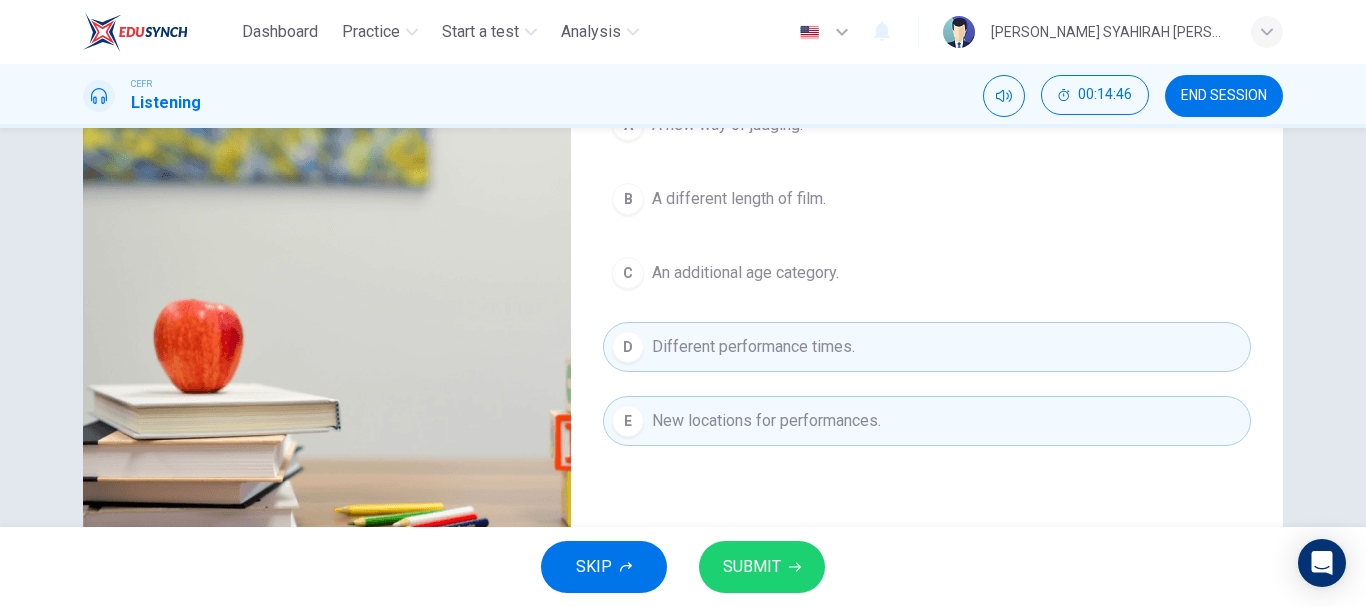 click on "A different length of film." at bounding box center (739, 199) 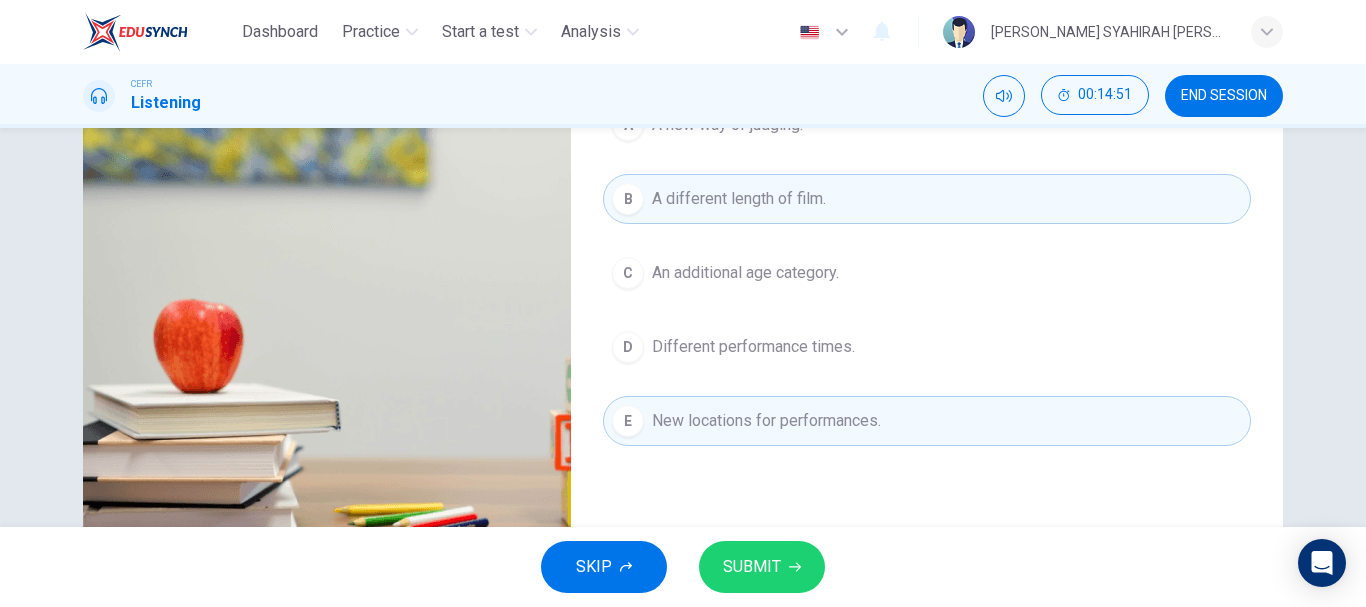 scroll, scrollTop: 76, scrollLeft: 0, axis: vertical 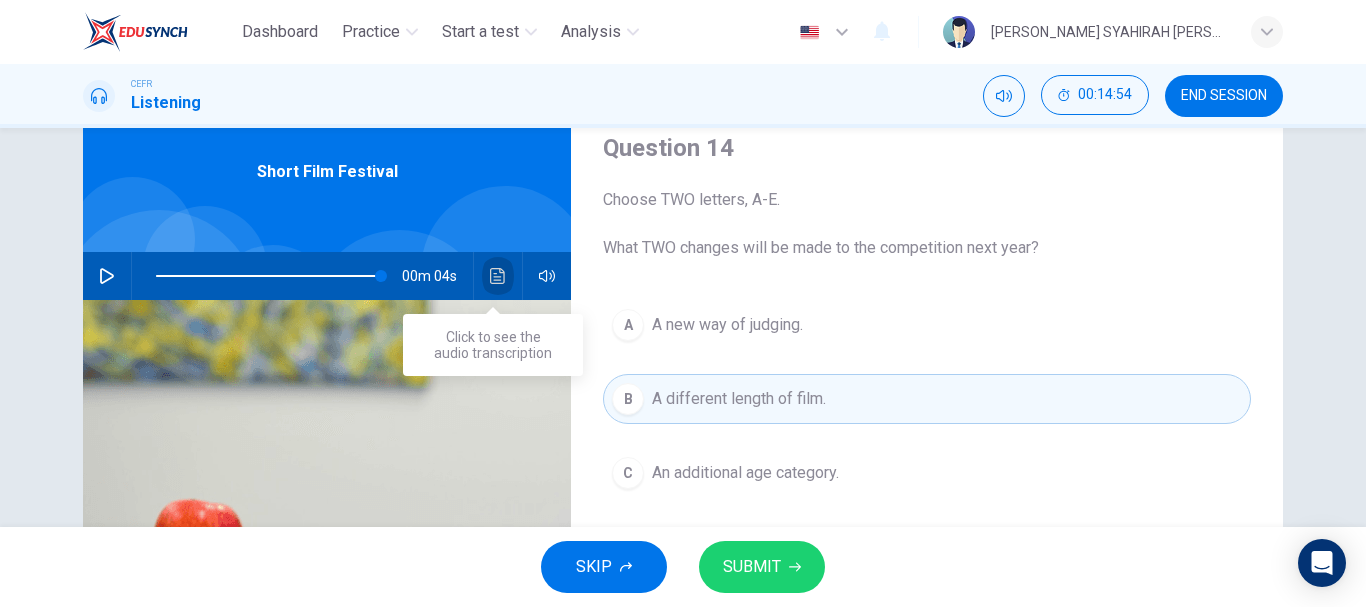 click at bounding box center [498, 276] 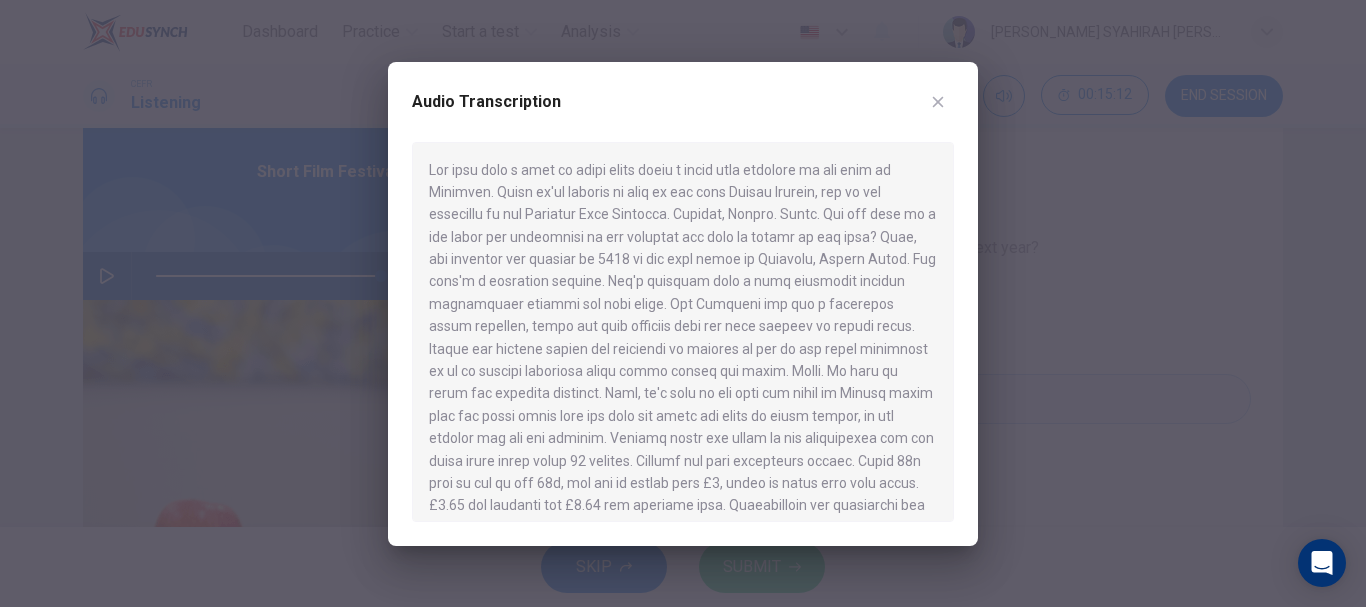 click 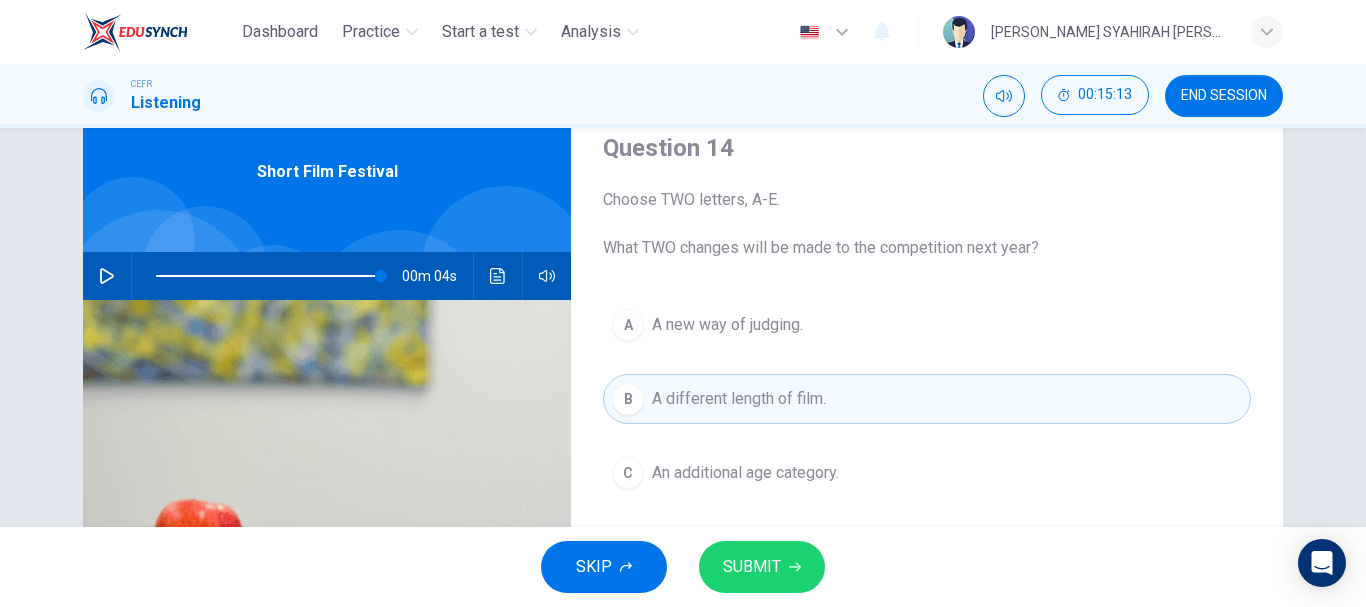 click on "SUBMIT" at bounding box center (762, 567) 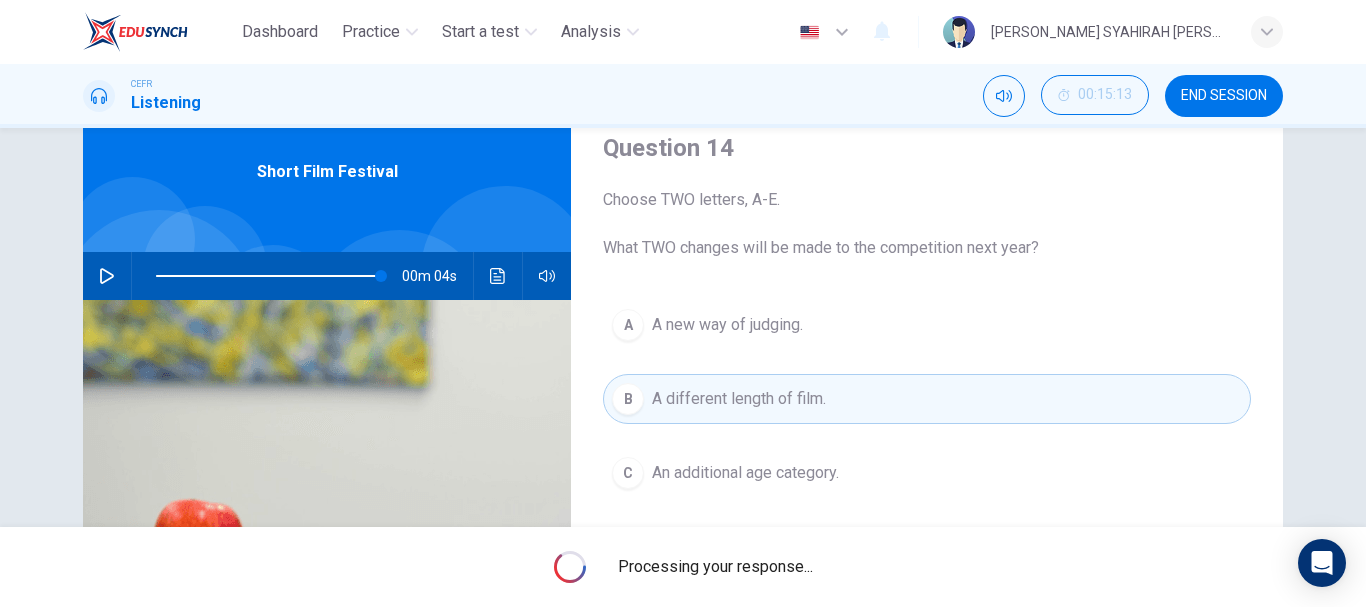 type on "98" 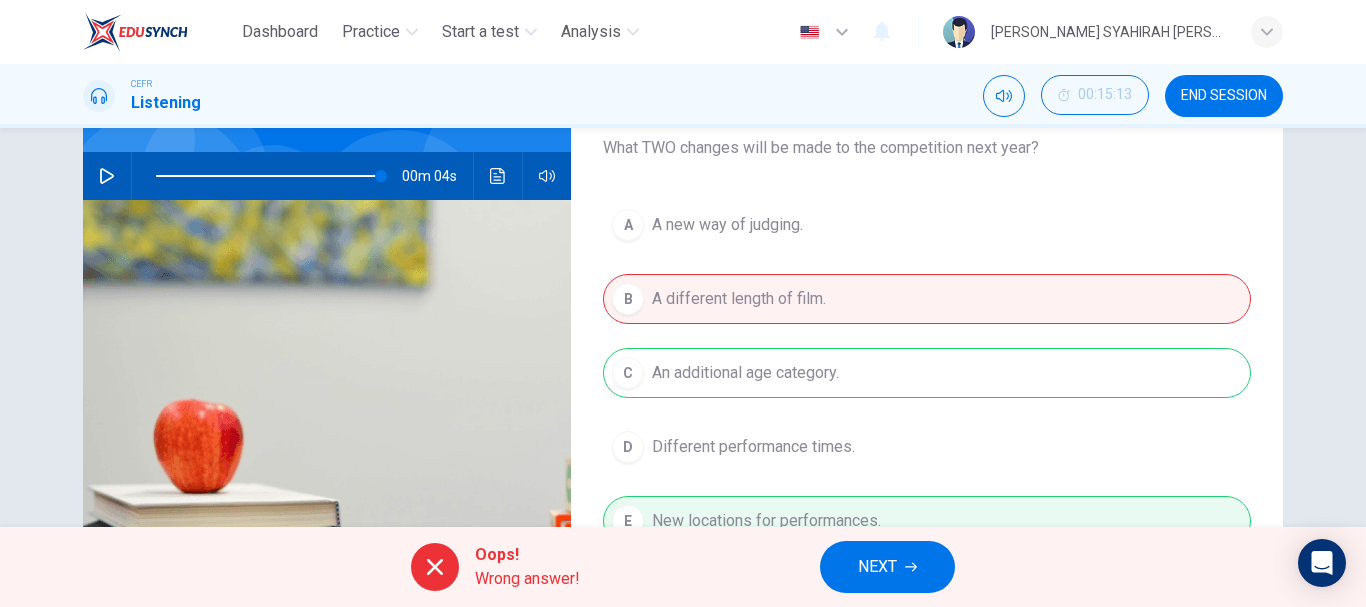 scroll, scrollTop: 276, scrollLeft: 0, axis: vertical 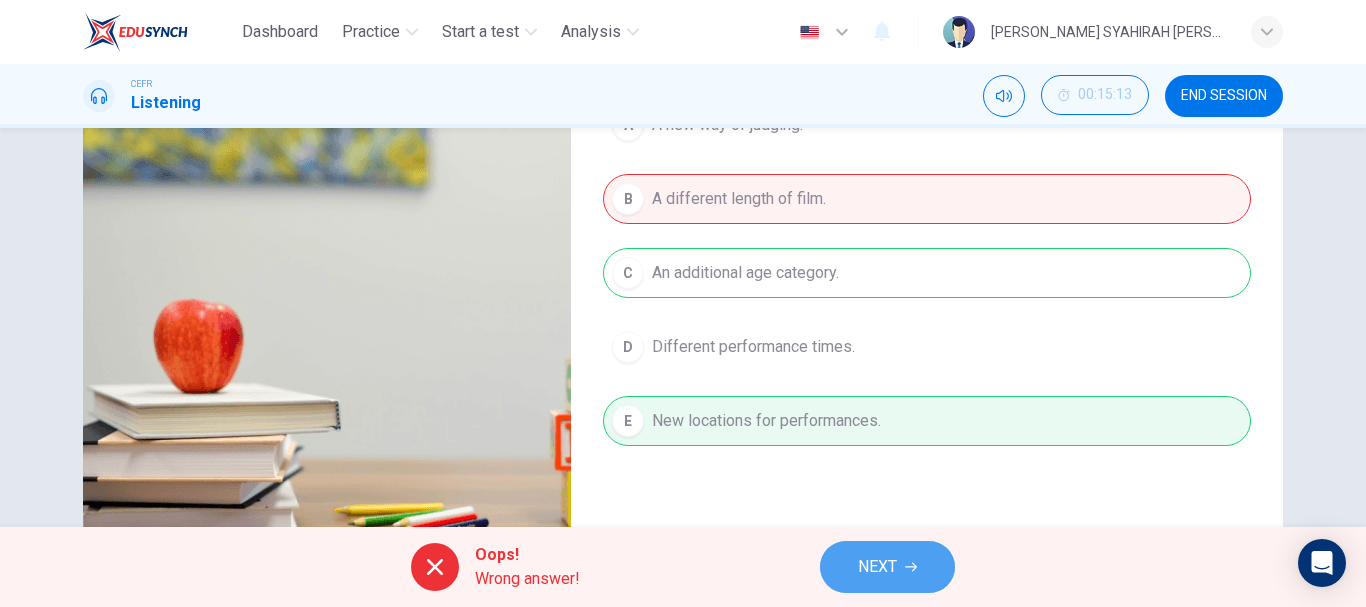 click on "NEXT" at bounding box center (877, 567) 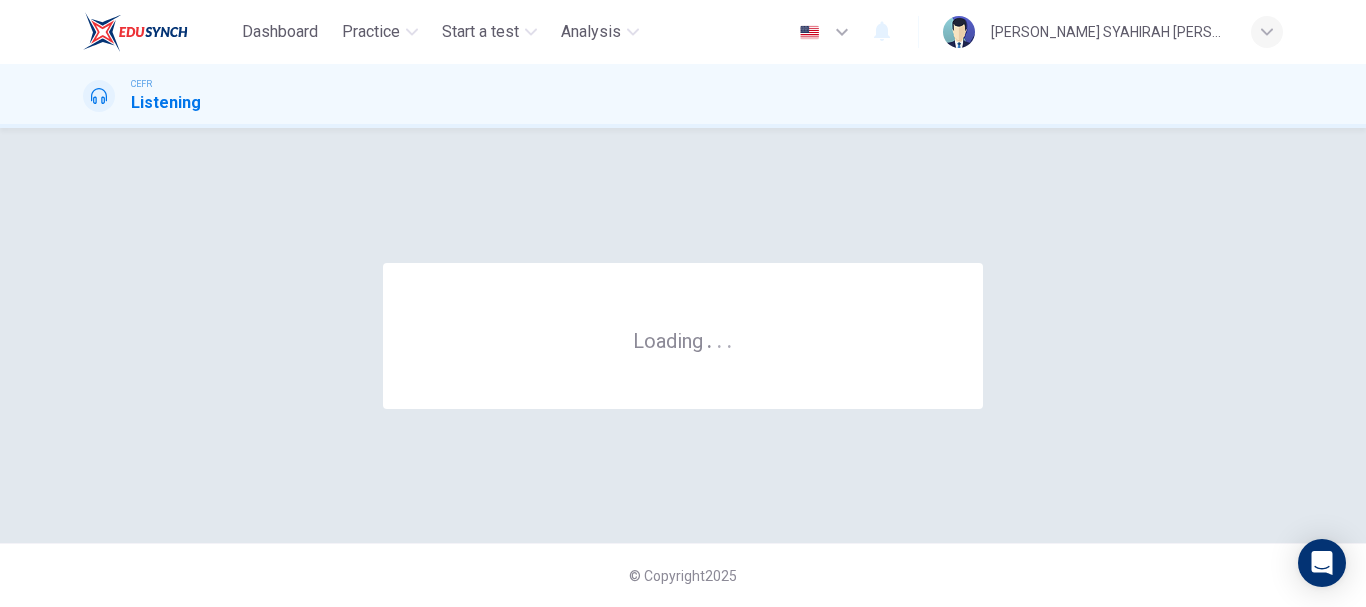 scroll, scrollTop: 0, scrollLeft: 0, axis: both 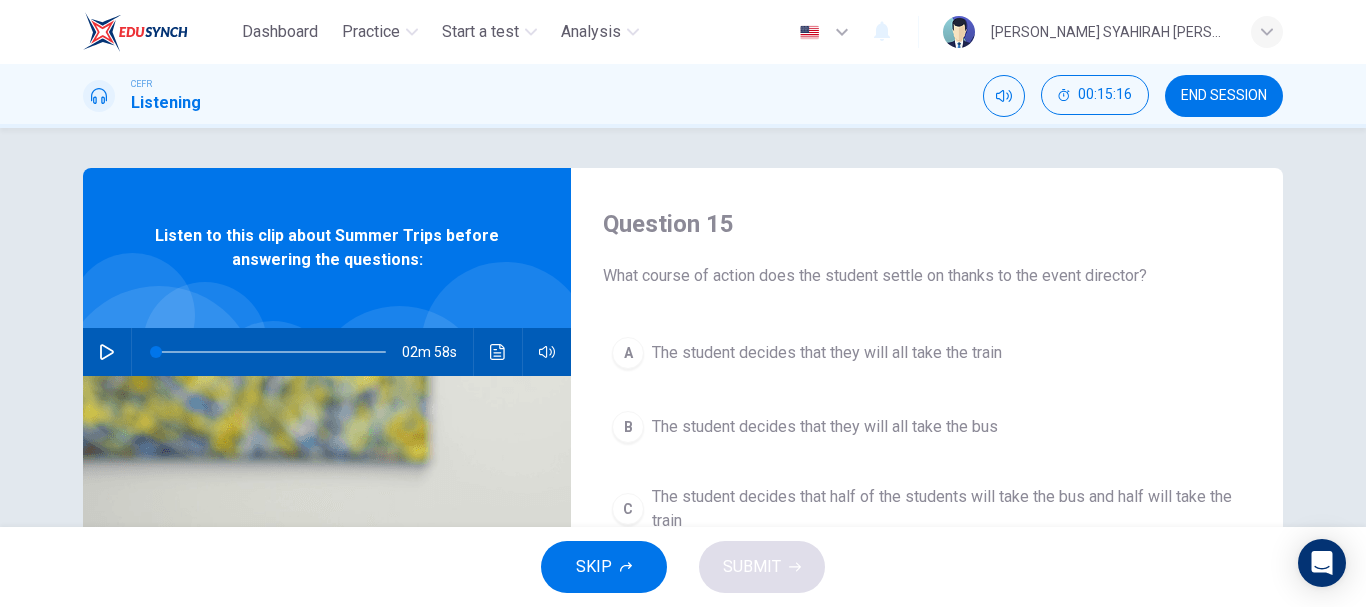 click 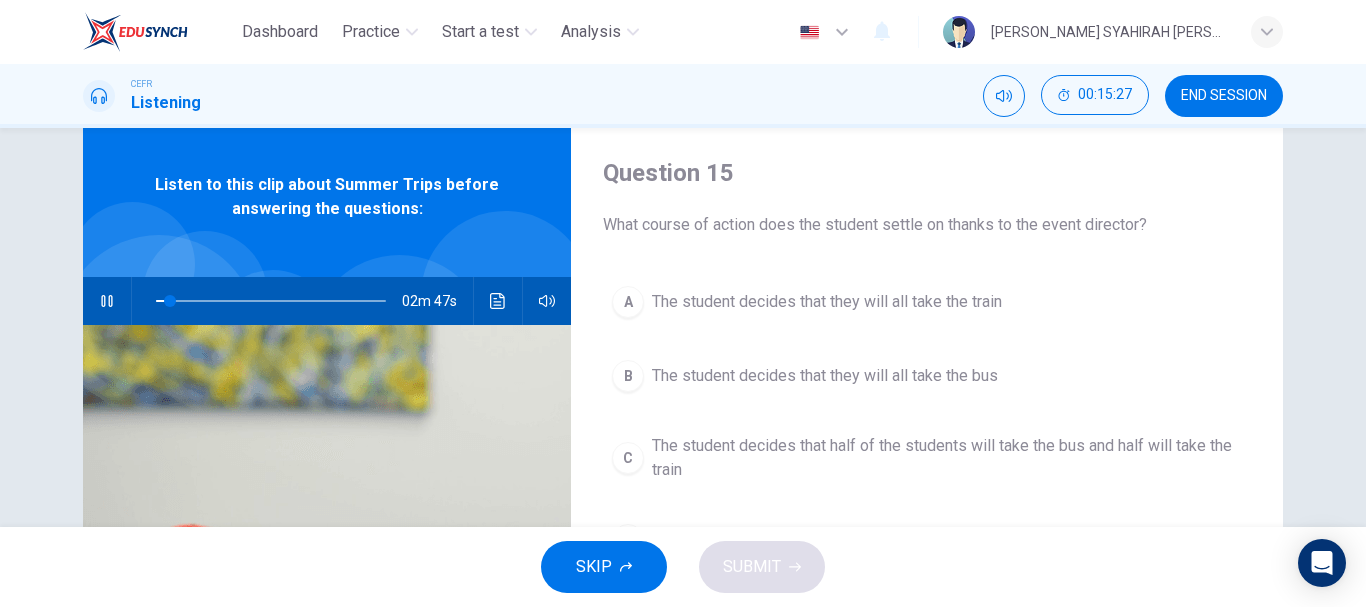 scroll, scrollTop: 100, scrollLeft: 0, axis: vertical 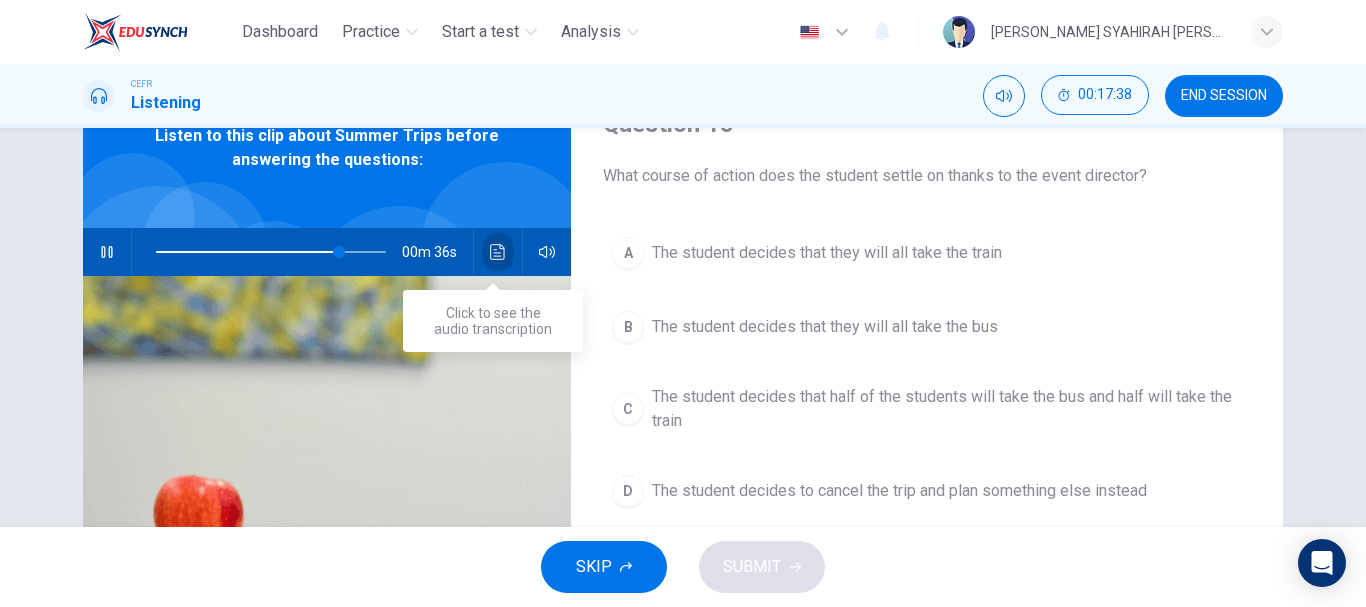 click 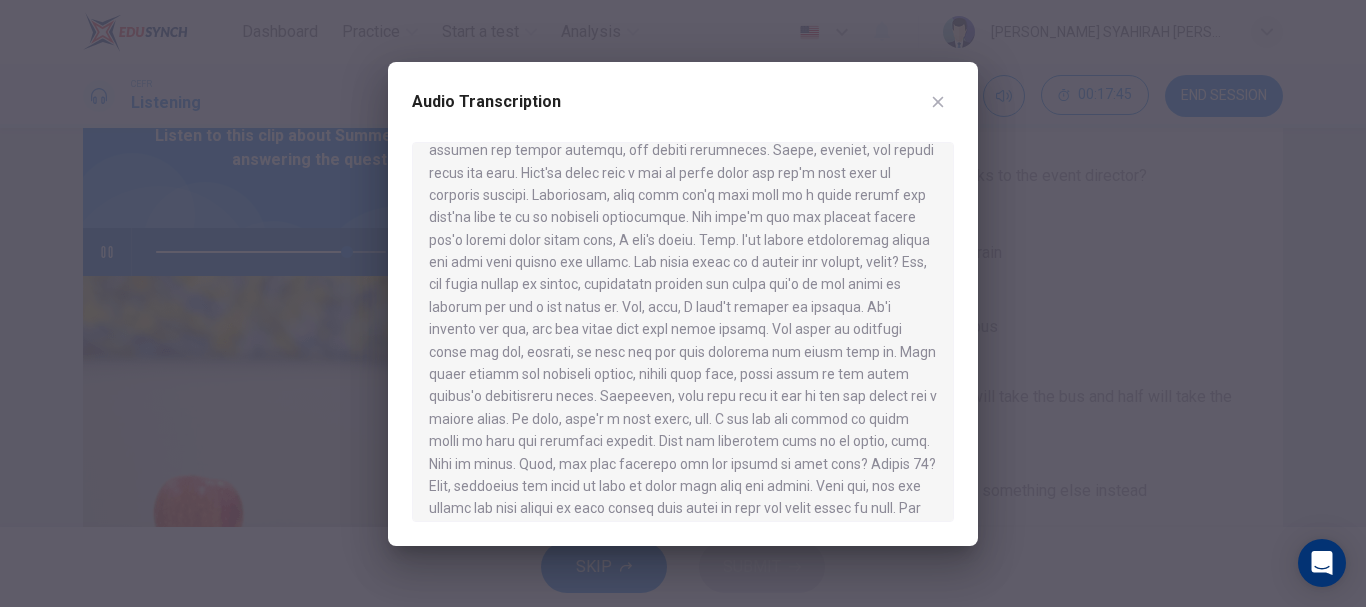 scroll, scrollTop: 500, scrollLeft: 0, axis: vertical 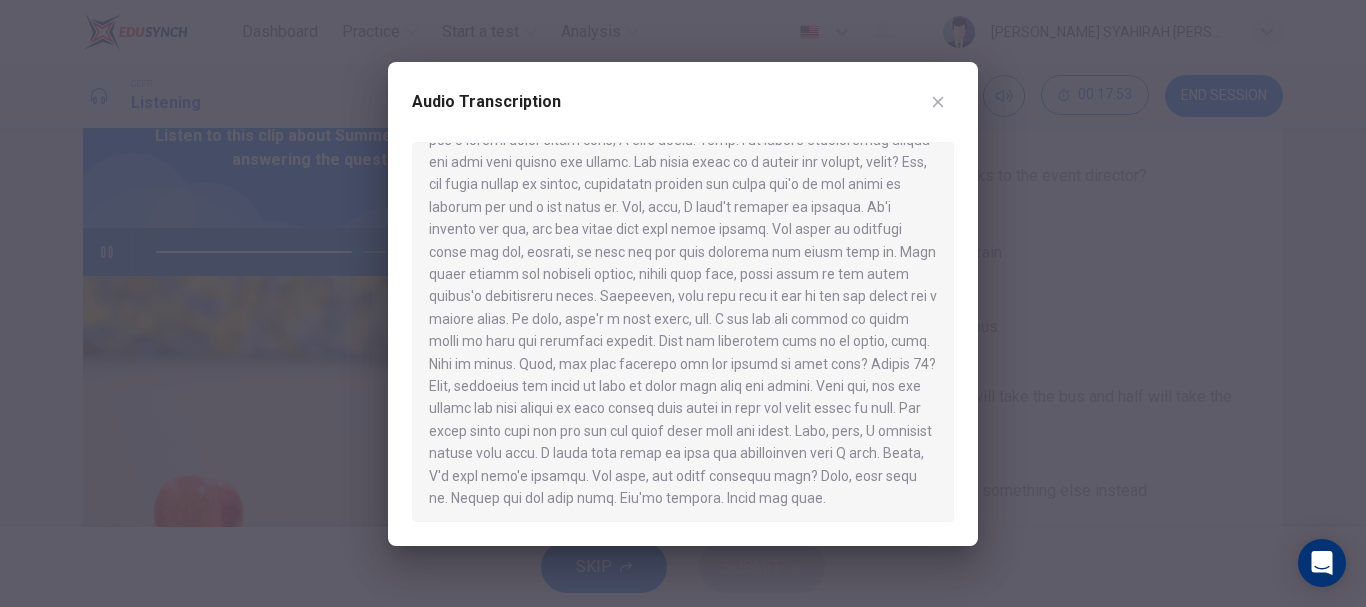 click on "Audio Transcription" at bounding box center (683, 114) 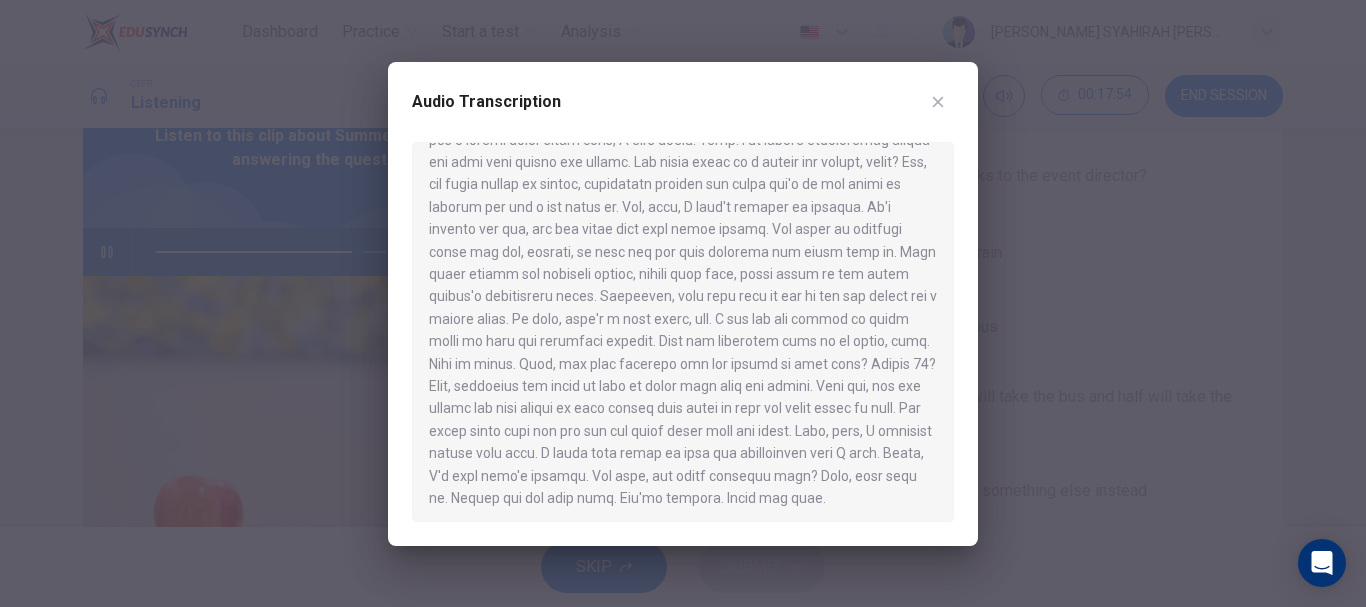 click 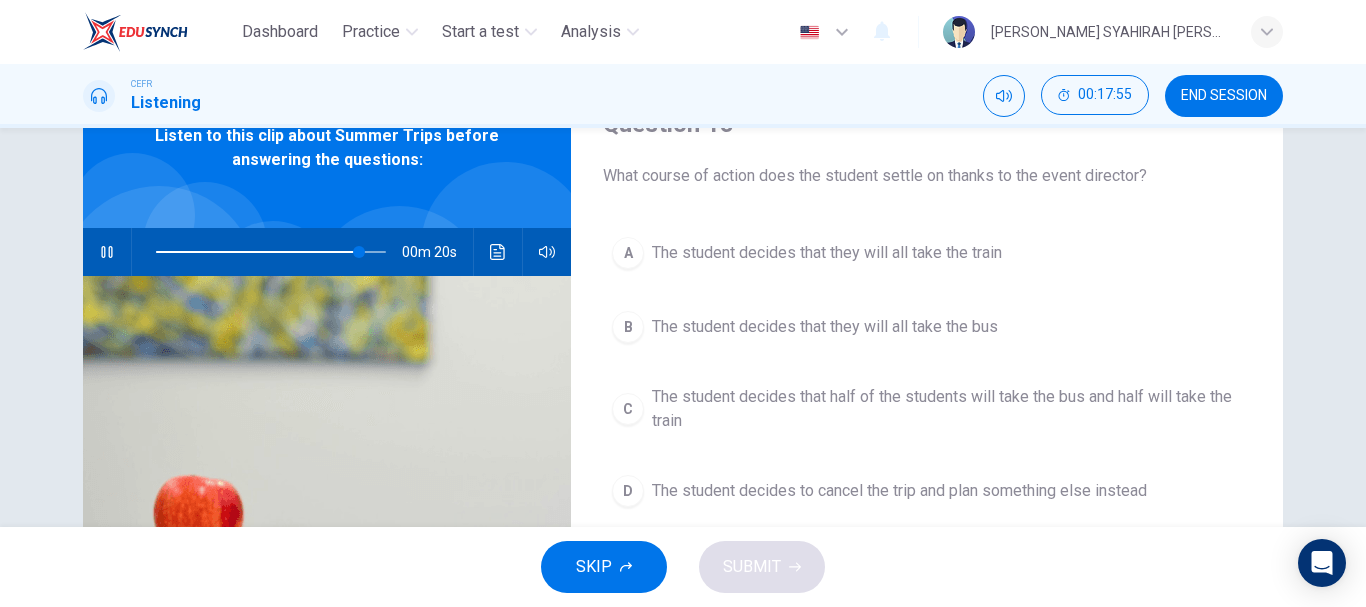 click on "The student decides that half of the students will take the bus and half will take the train" at bounding box center [947, 409] 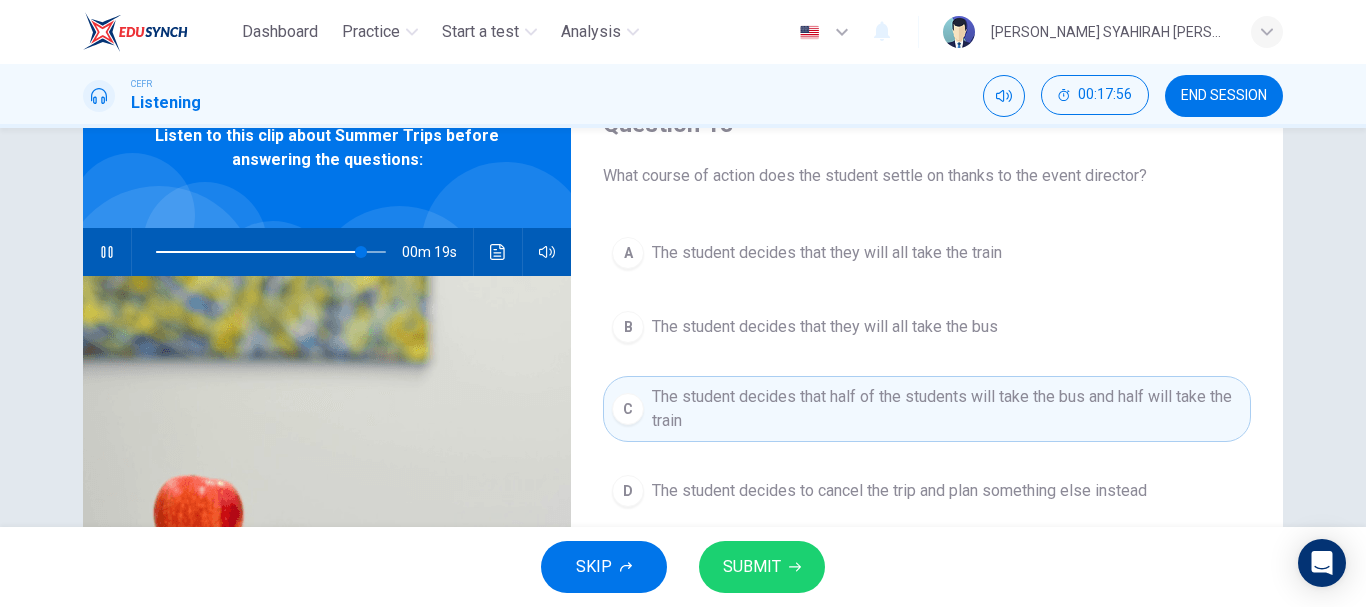 scroll, scrollTop: 200, scrollLeft: 0, axis: vertical 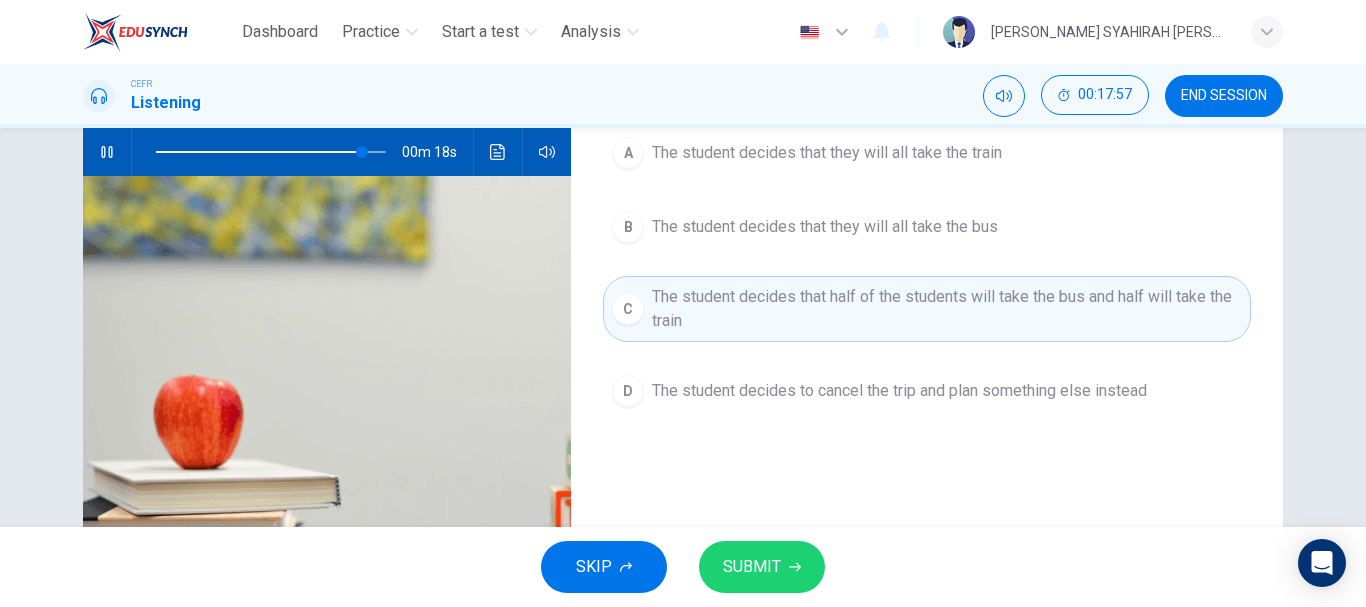 click on "SUBMIT" at bounding box center [752, 567] 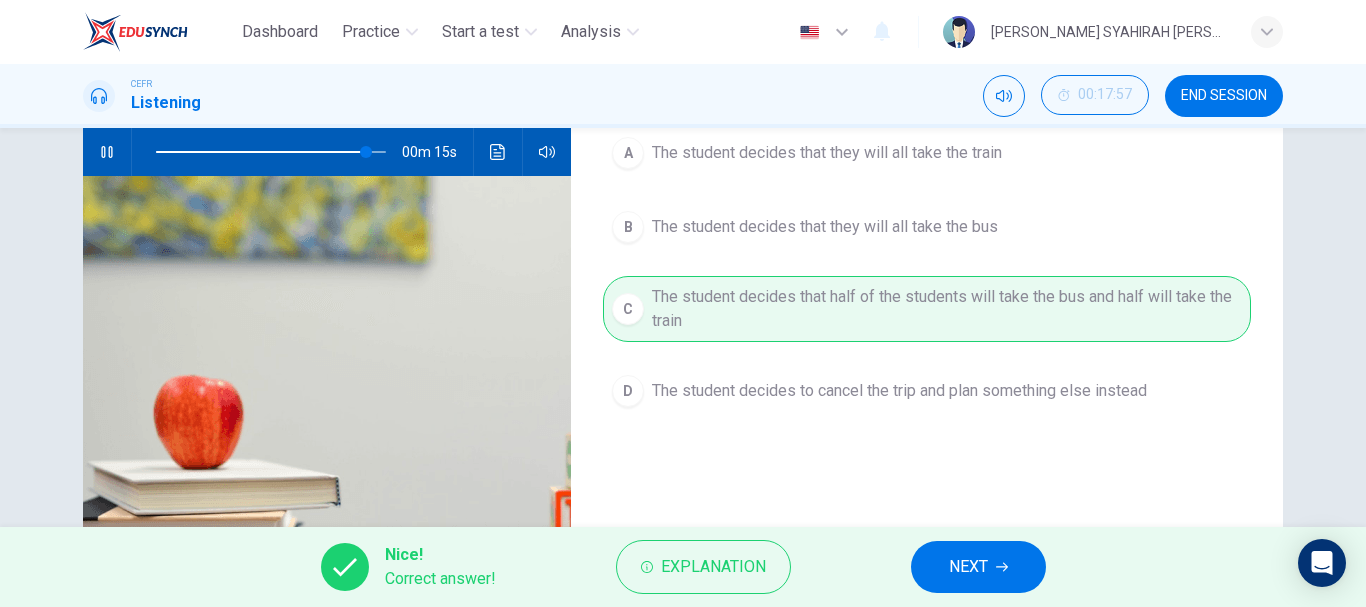 click on "NEXT" at bounding box center (968, 567) 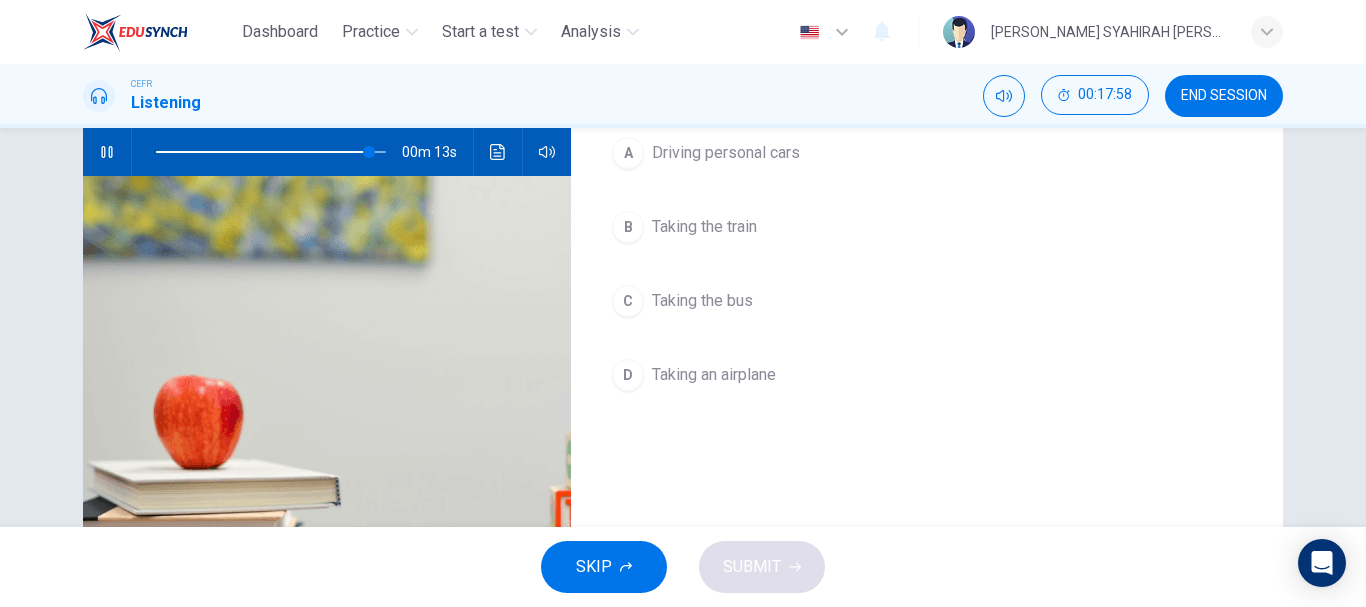 click 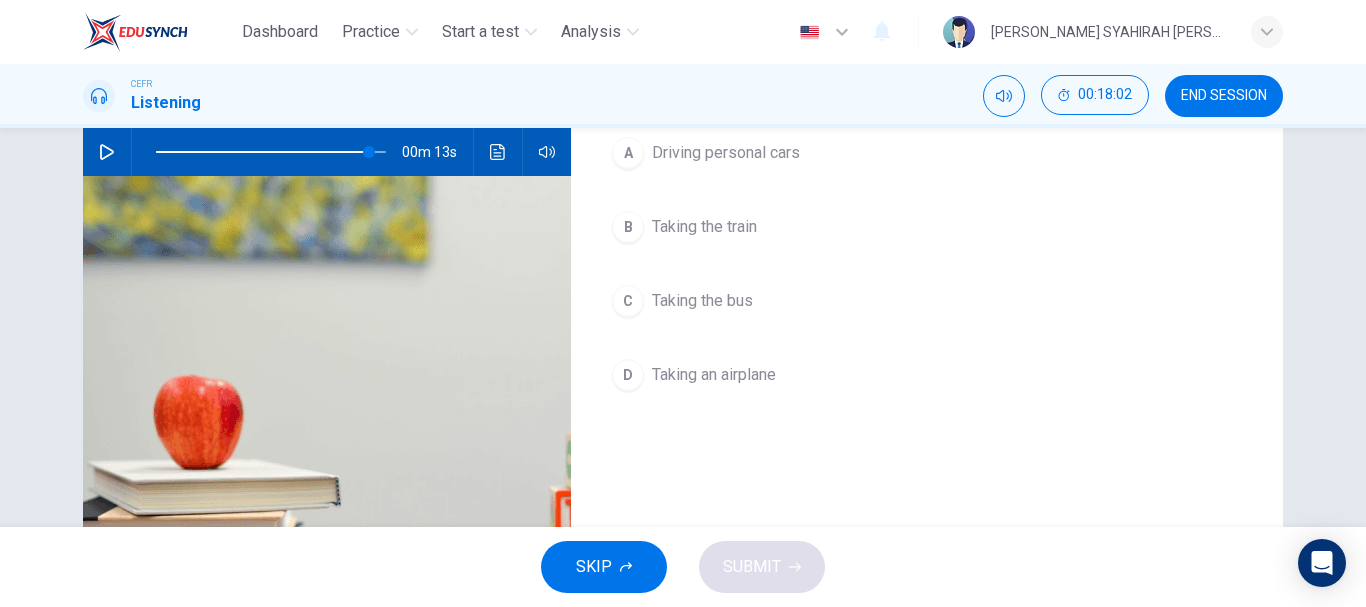 scroll, scrollTop: 100, scrollLeft: 0, axis: vertical 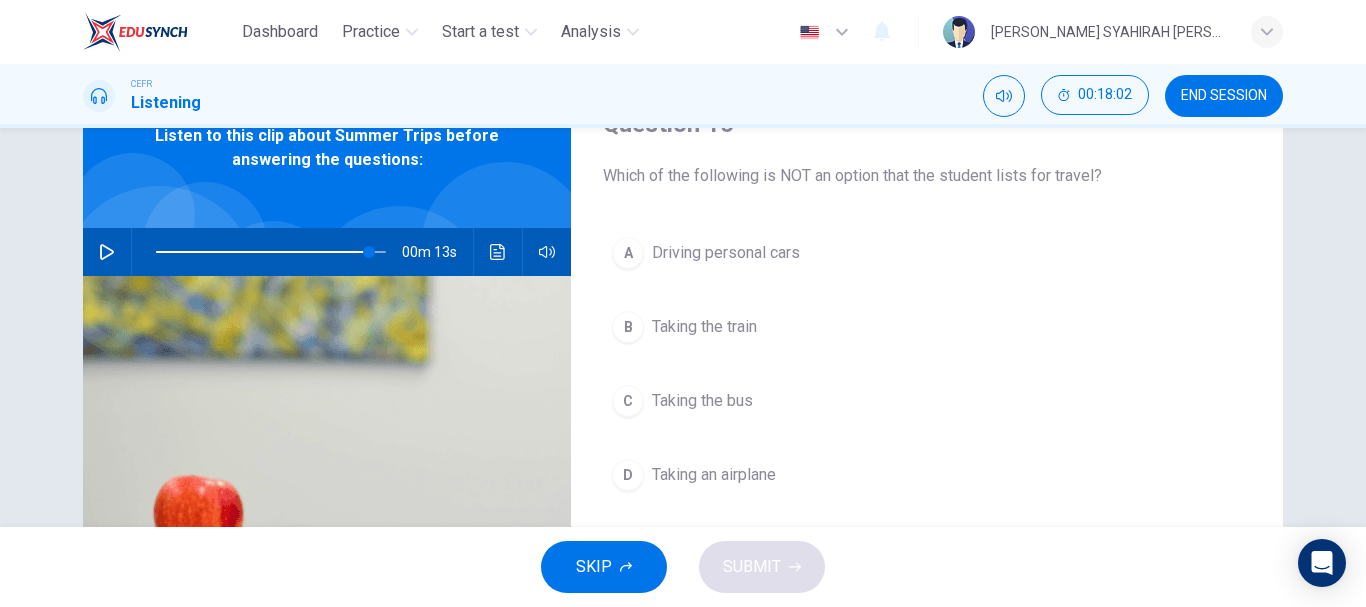 click on "D Taking an airplane" at bounding box center (927, 475) 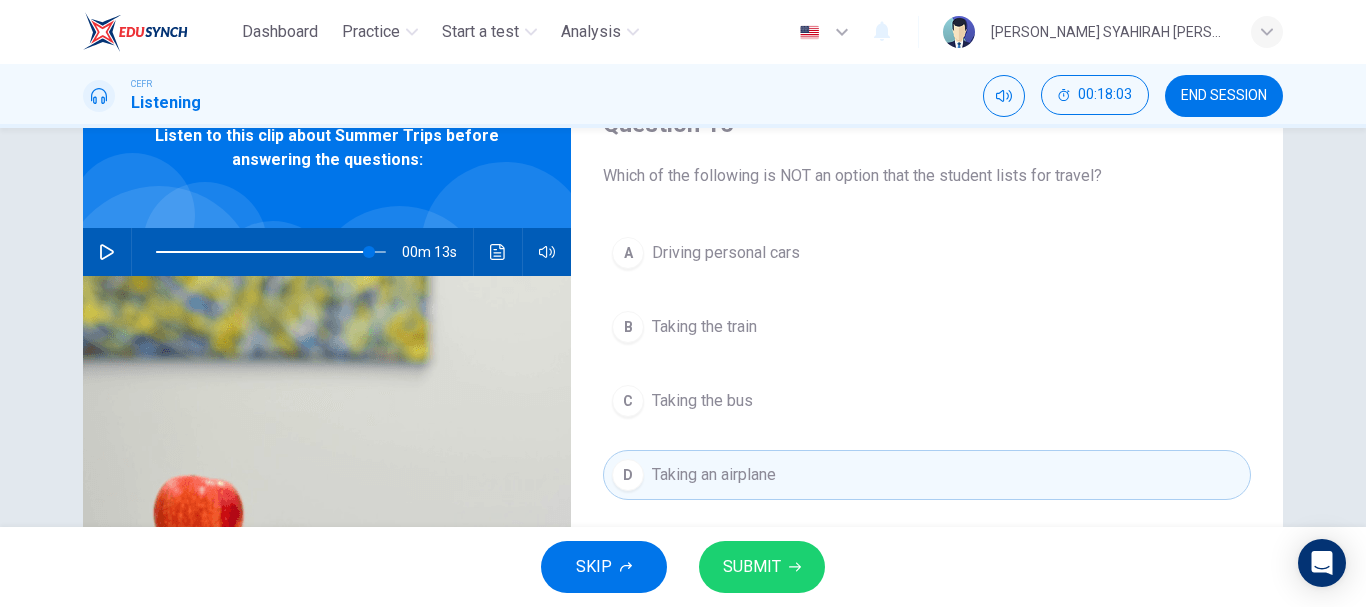 click on "SUBMIT" at bounding box center [752, 567] 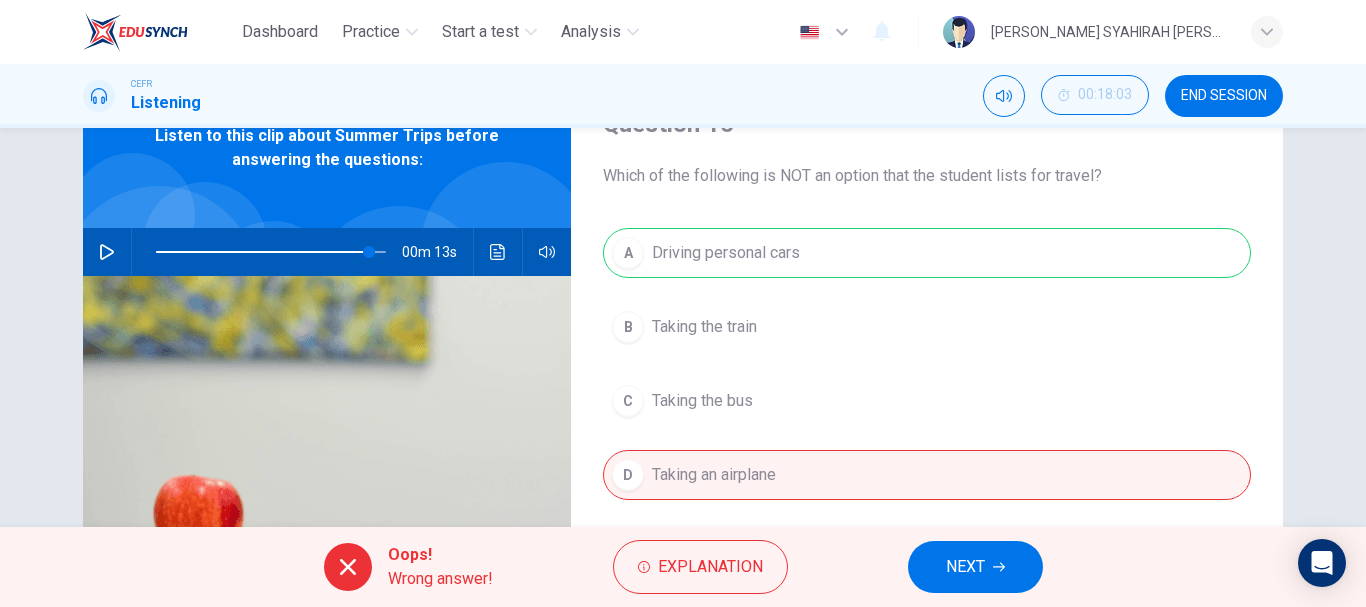 click at bounding box center [498, 252] 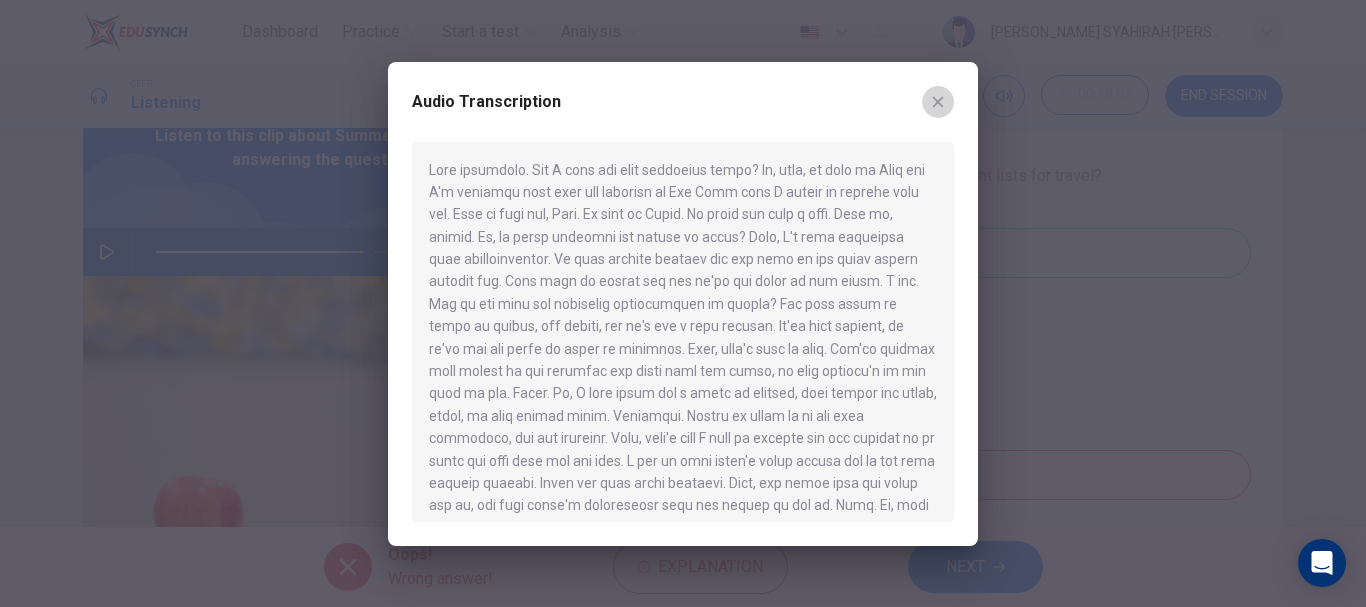 drag, startPoint x: 933, startPoint y: 104, endPoint x: 933, endPoint y: 447, distance: 343 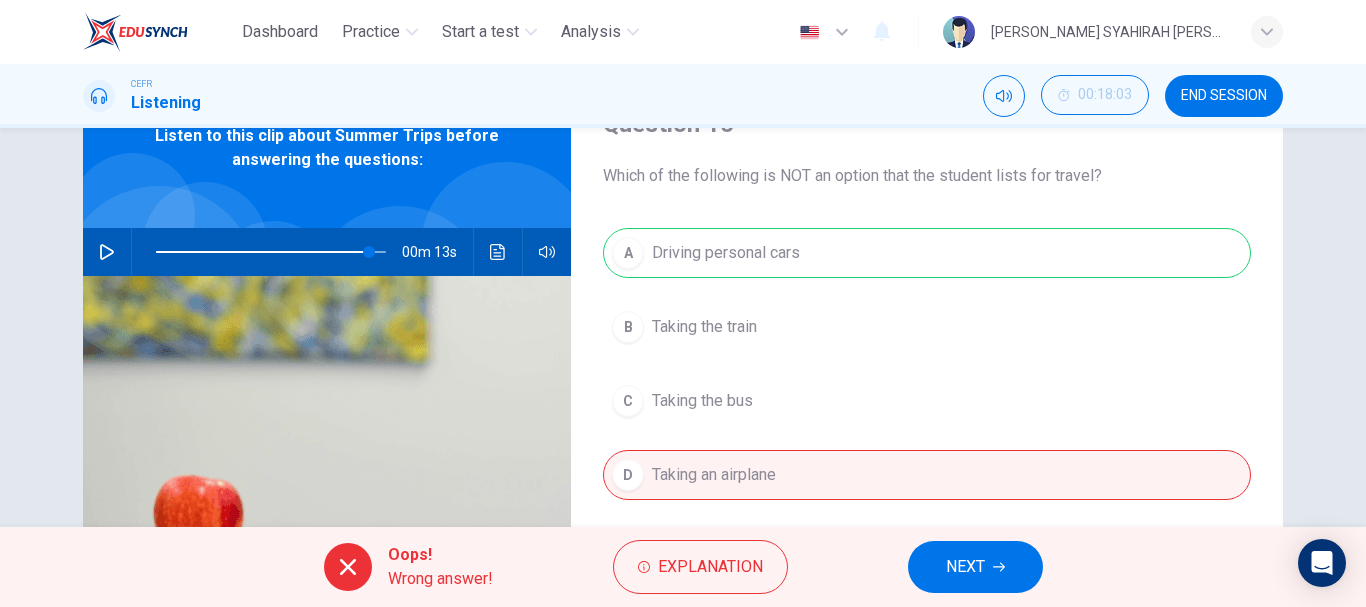 click on "NEXT" at bounding box center (975, 567) 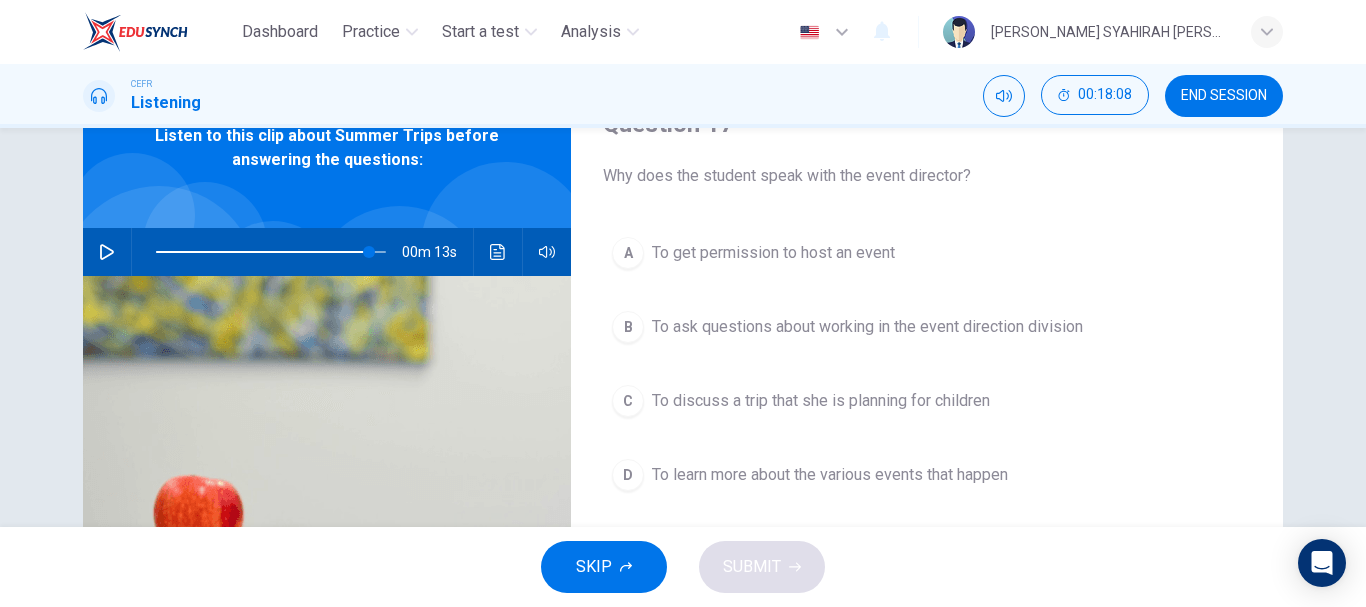 click on "To learn more about the various events that happen" at bounding box center [830, 475] 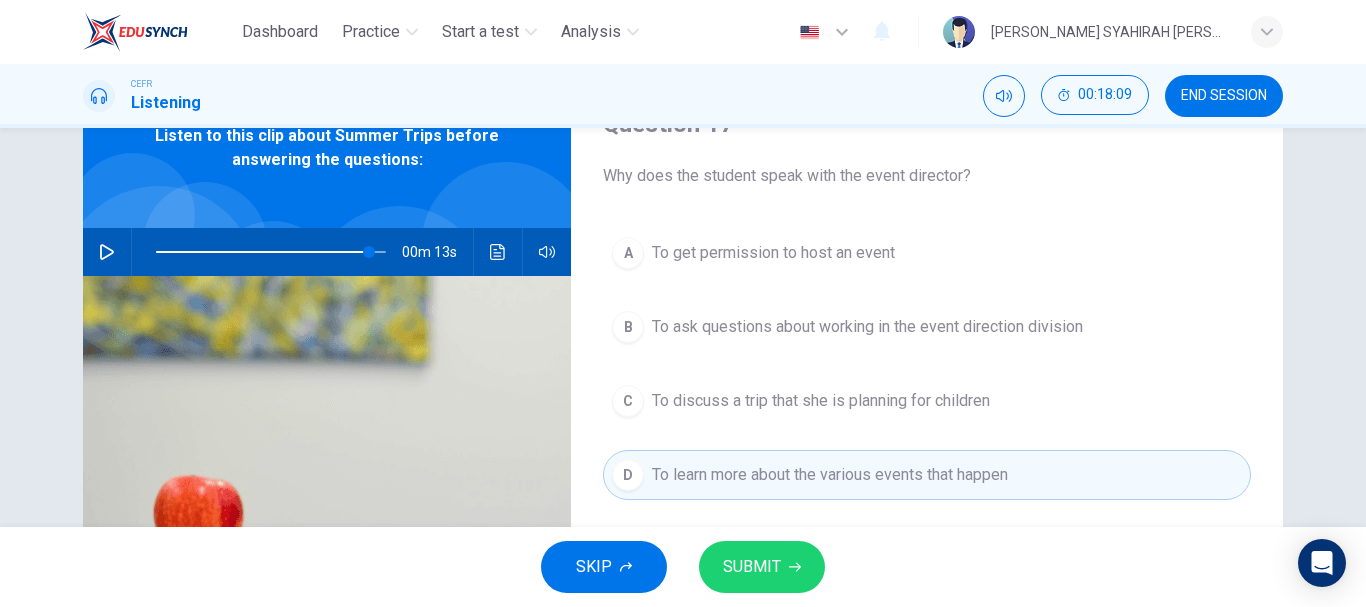 click on "To discuss a trip that she is planning for children" at bounding box center (821, 401) 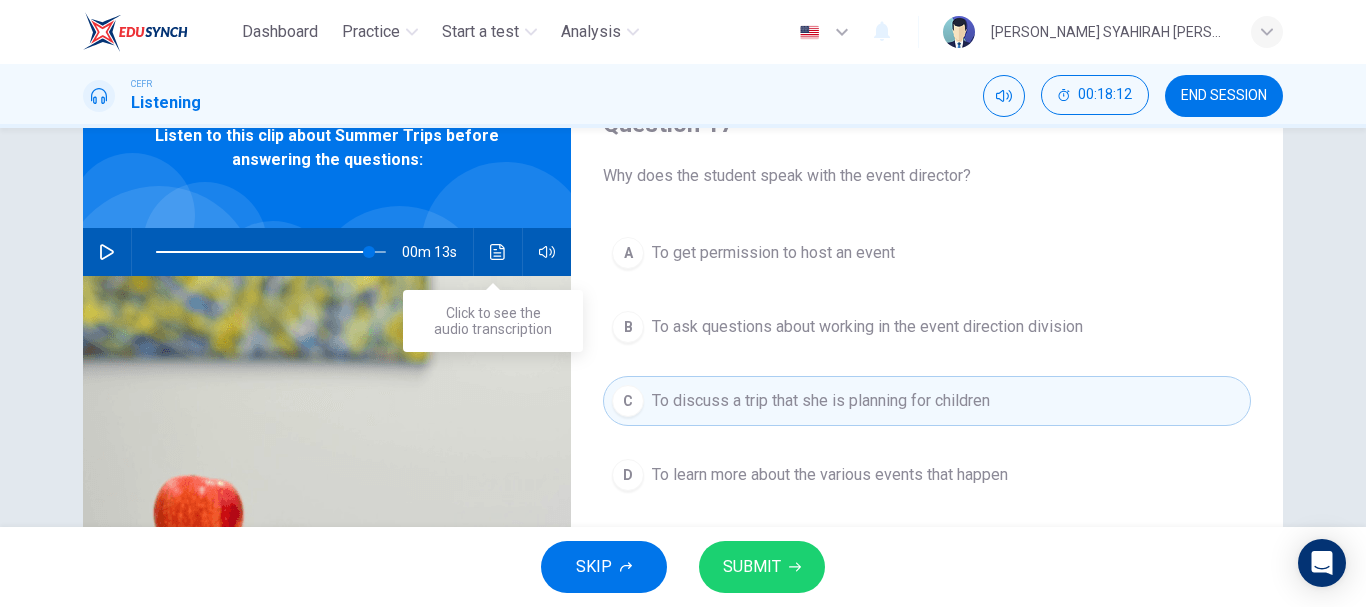 click at bounding box center (498, 252) 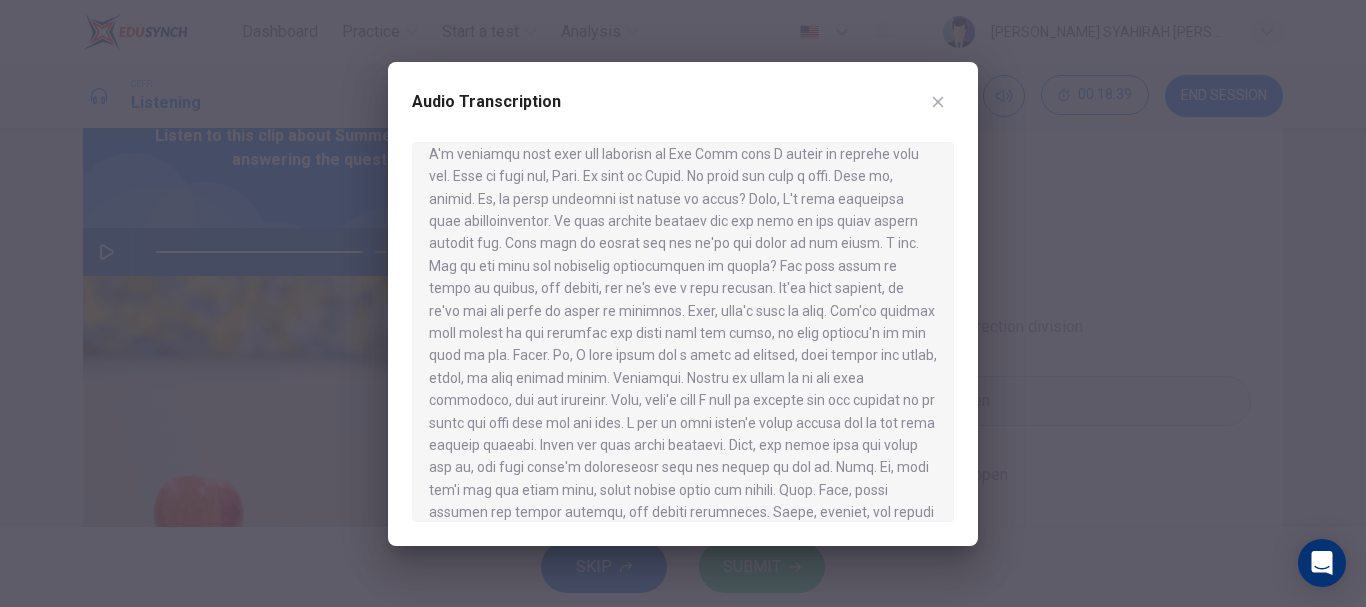 scroll, scrollTop: 0, scrollLeft: 0, axis: both 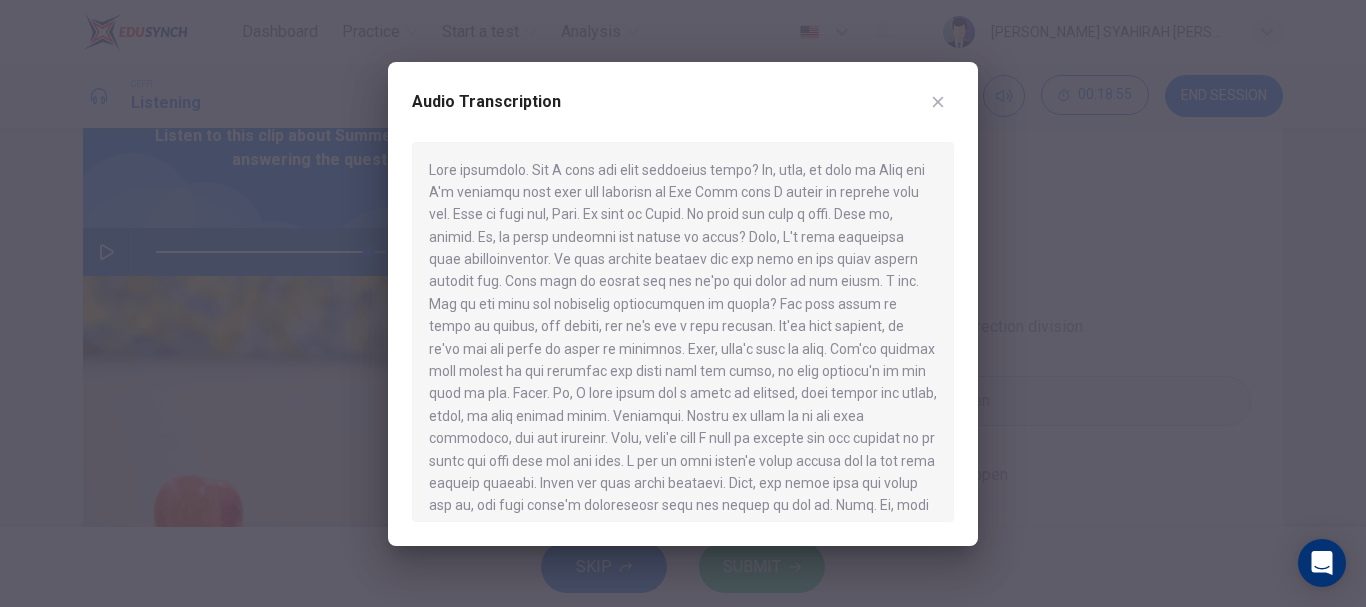 click 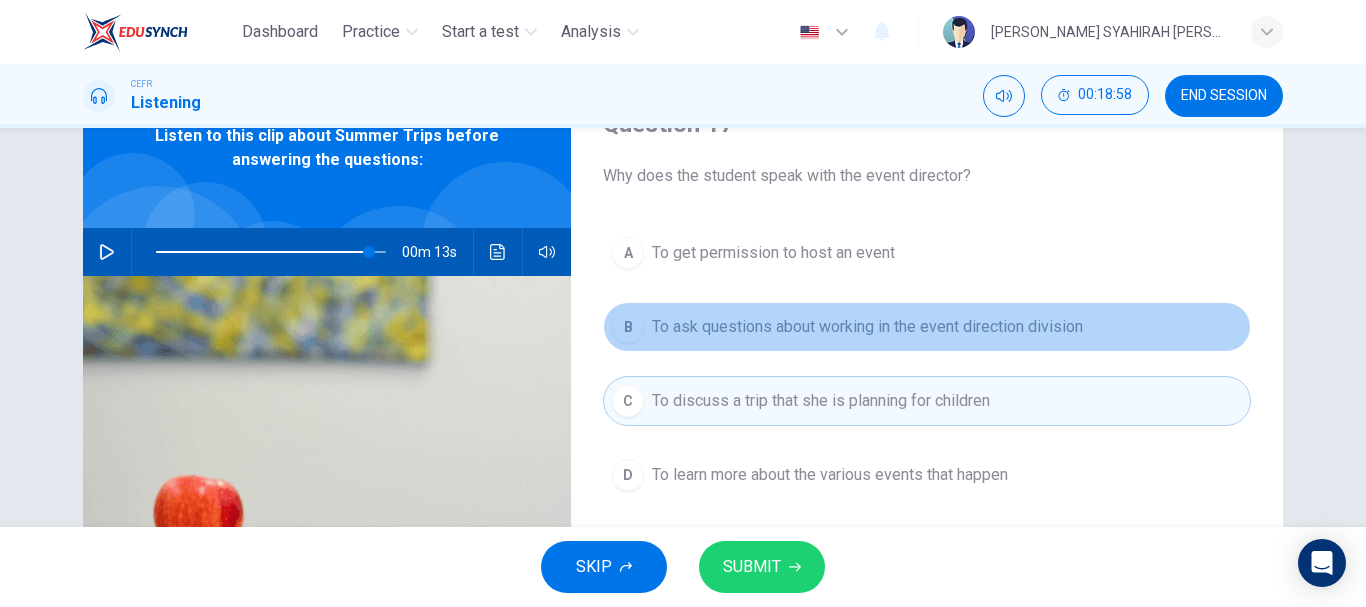 click on "To ask questions about working in the event direction division" at bounding box center (867, 327) 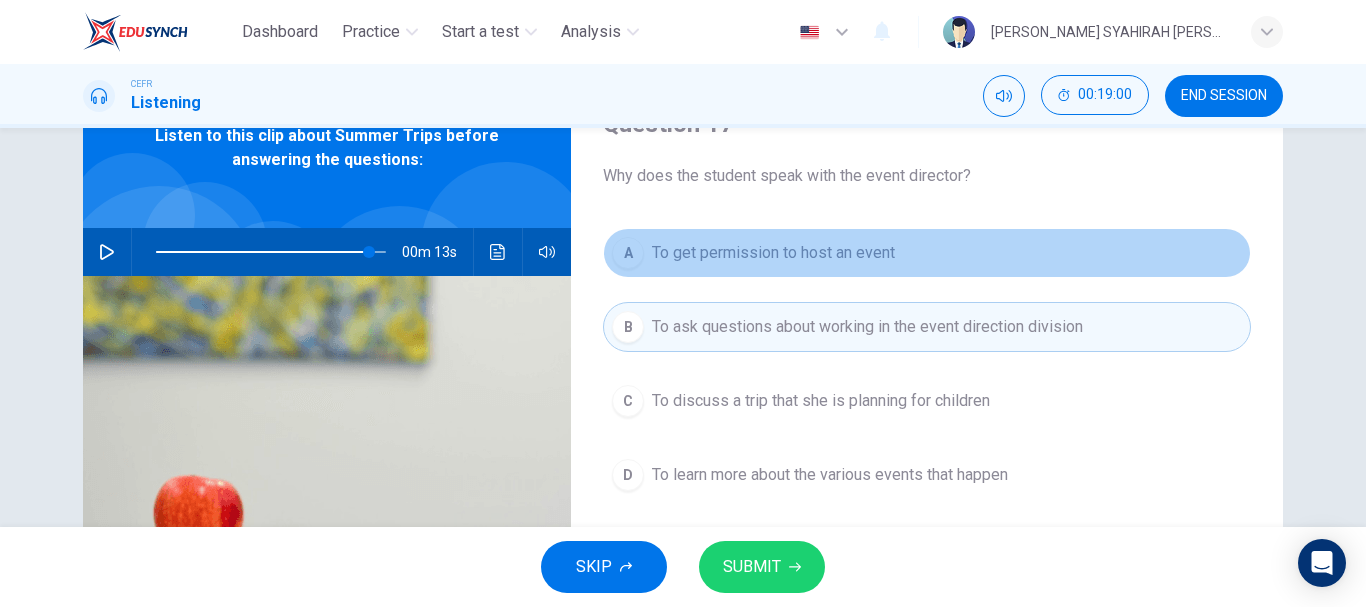 click on "A To get permission to host an event" at bounding box center (927, 253) 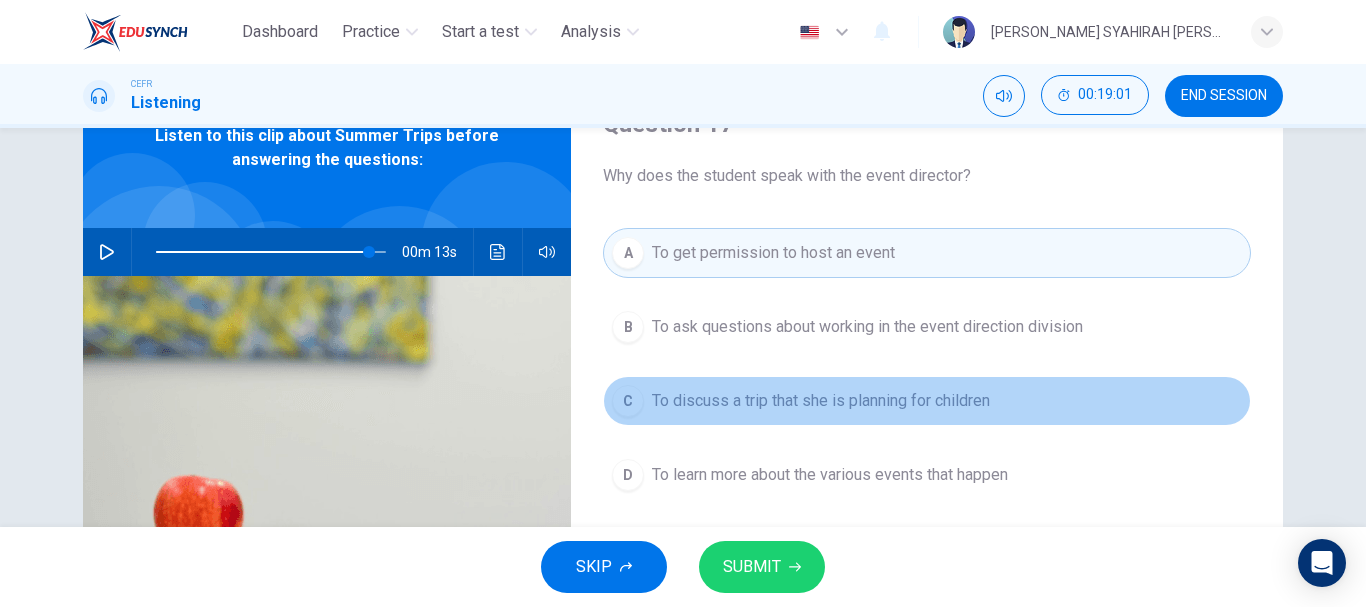 click on "C To discuss a trip that she is planning for children" at bounding box center (927, 401) 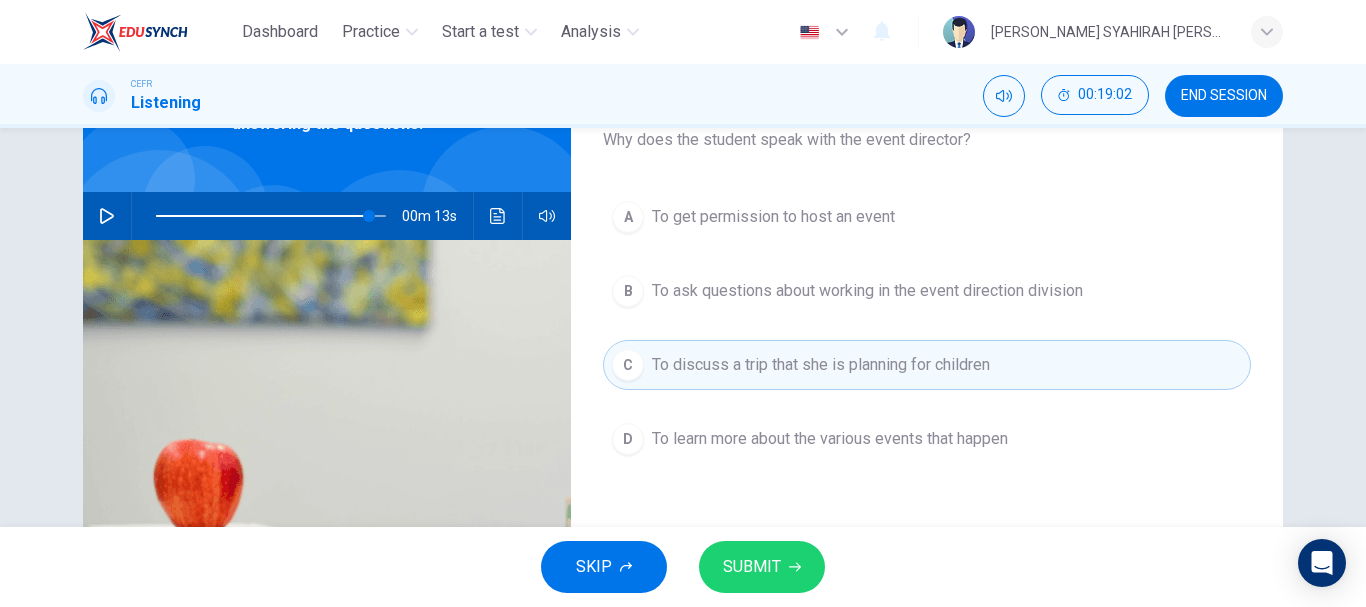 scroll, scrollTop: 200, scrollLeft: 0, axis: vertical 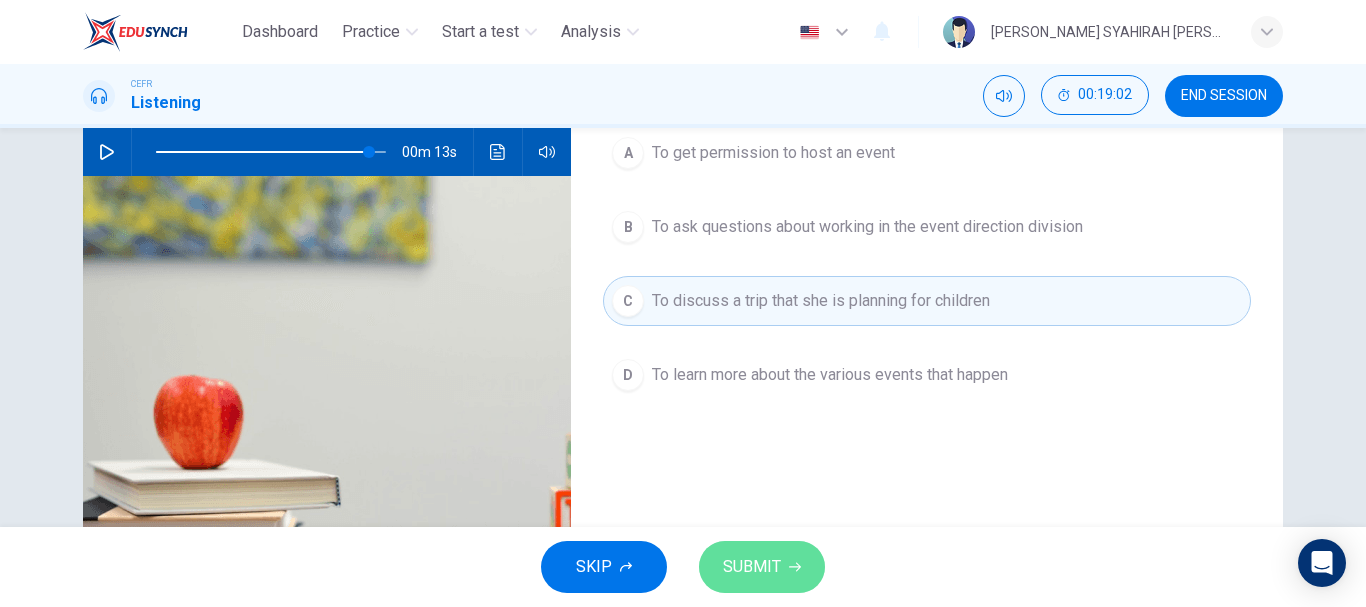 click on "SUBMIT" at bounding box center [762, 567] 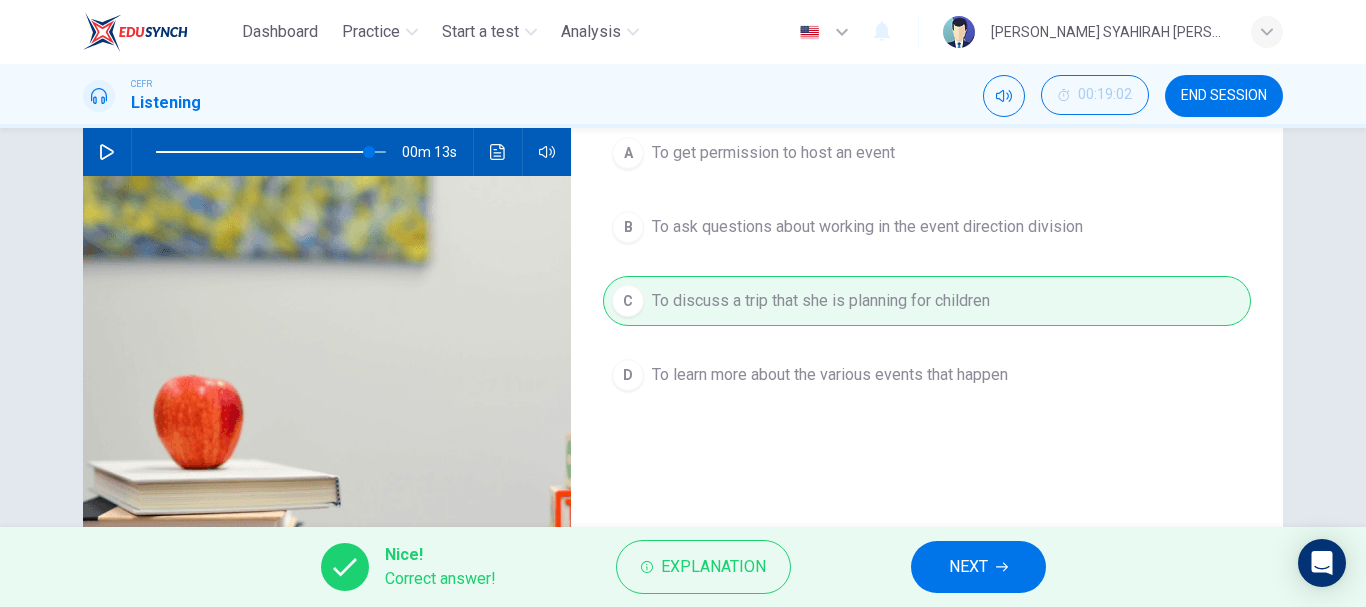 click on "NEXT" at bounding box center (978, 567) 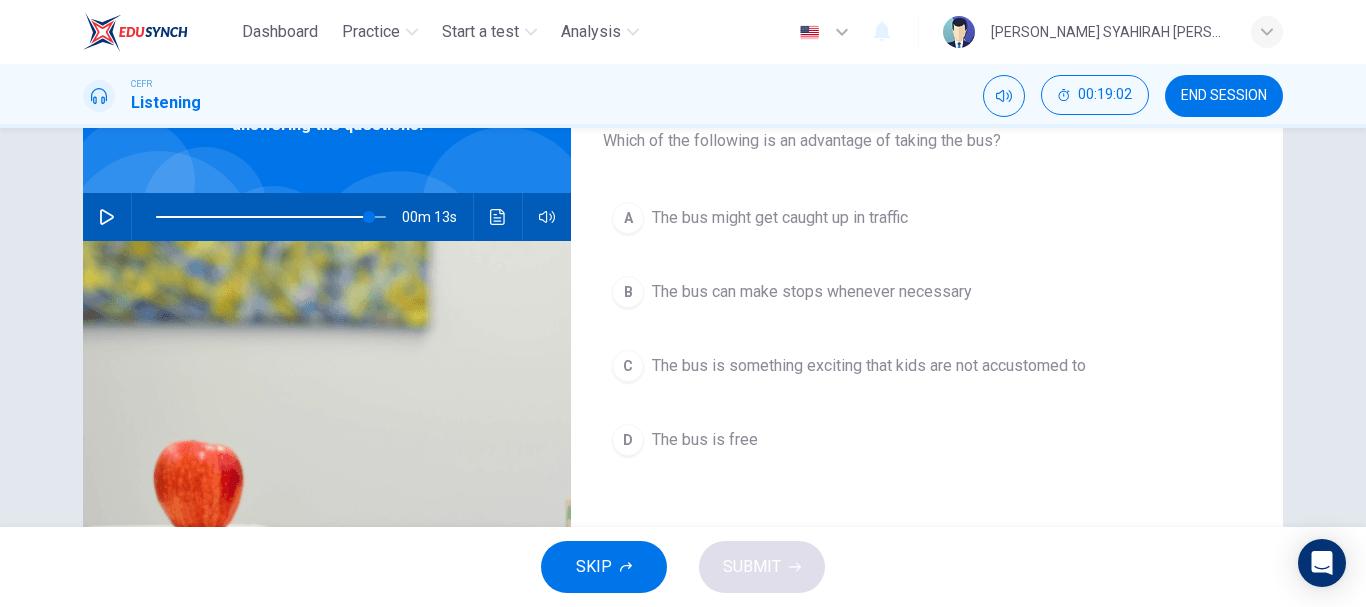 scroll, scrollTop: 100, scrollLeft: 0, axis: vertical 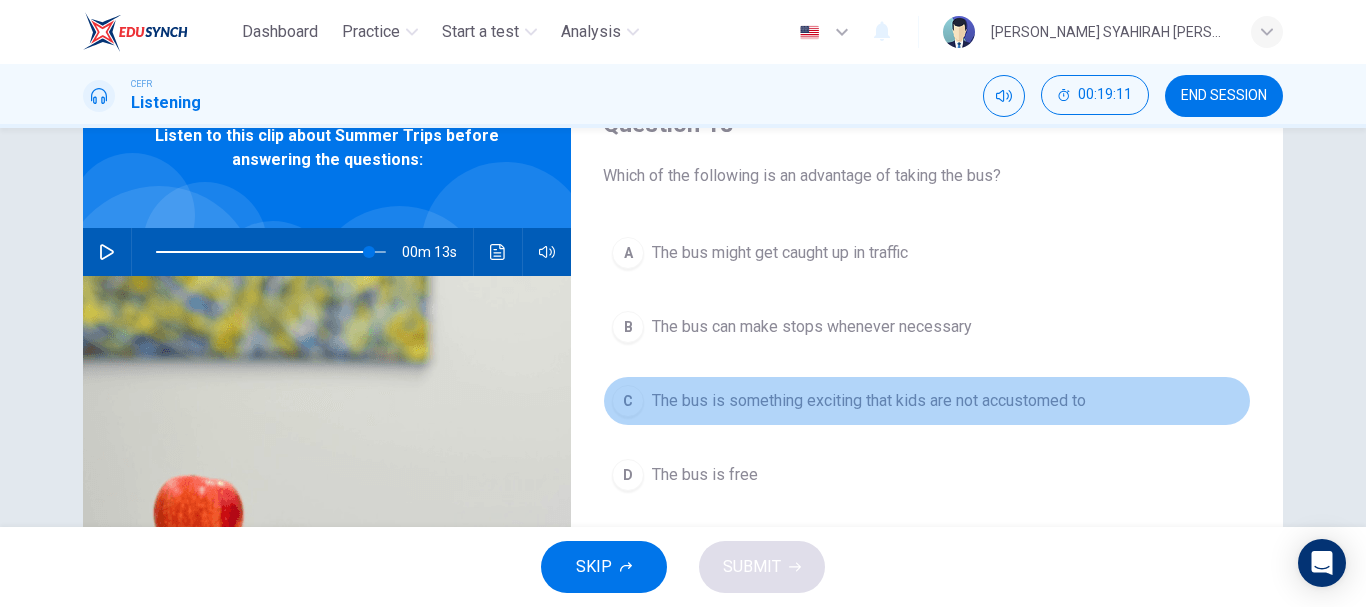 click on "The bus is something exciting that kids are not accustomed to" at bounding box center (869, 401) 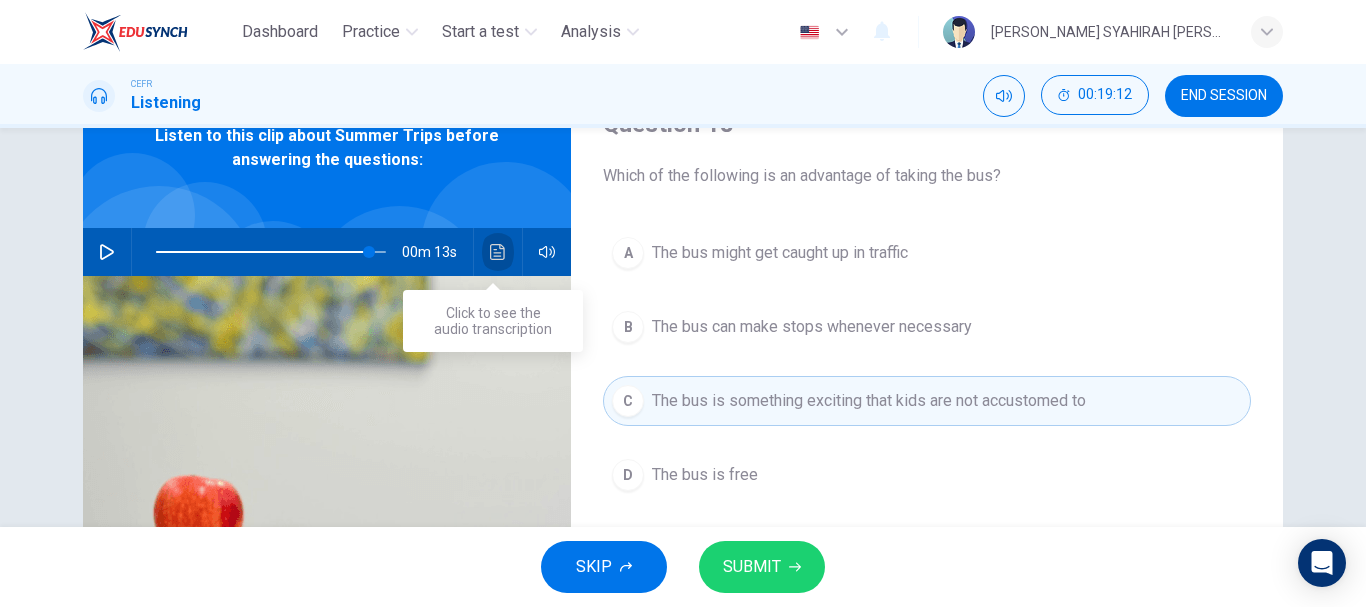 click 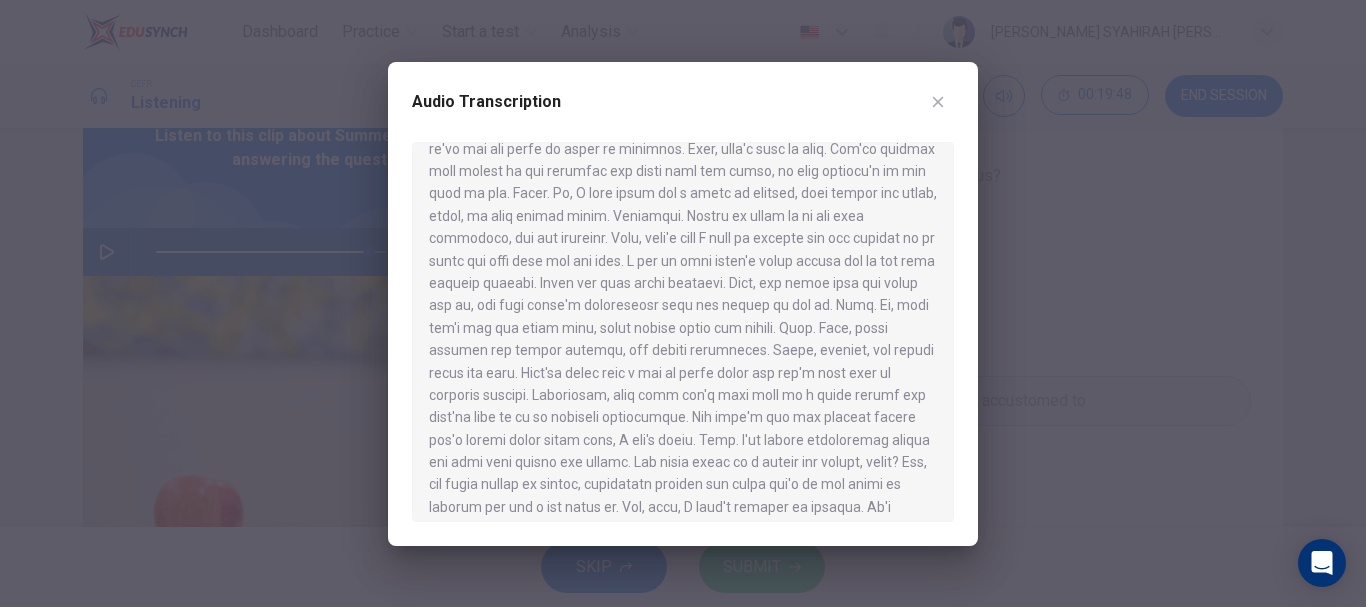 scroll, scrollTop: 300, scrollLeft: 0, axis: vertical 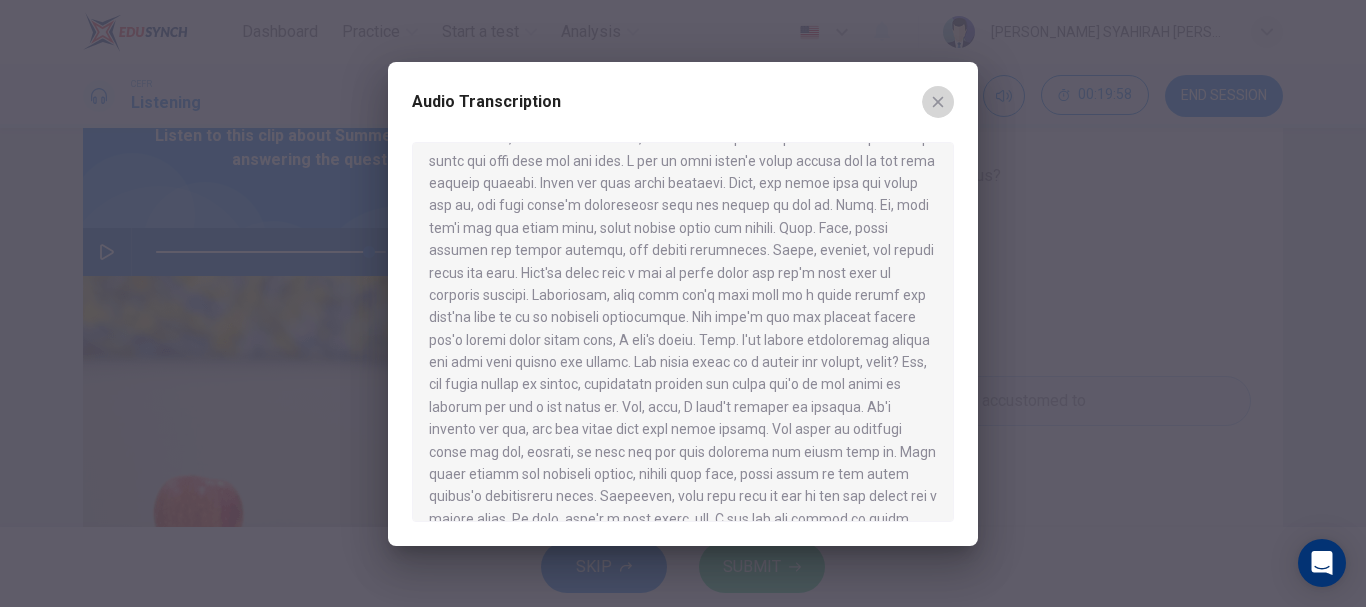 click at bounding box center [938, 102] 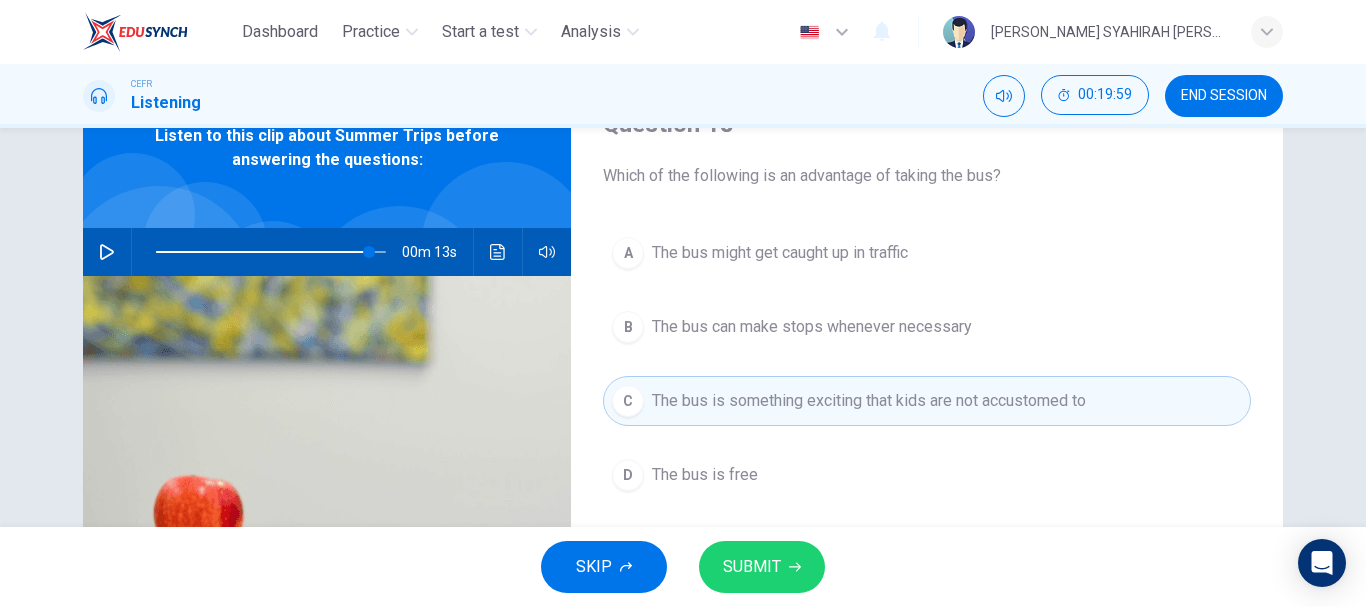 click on "The bus can make stops whenever necessary" at bounding box center (812, 327) 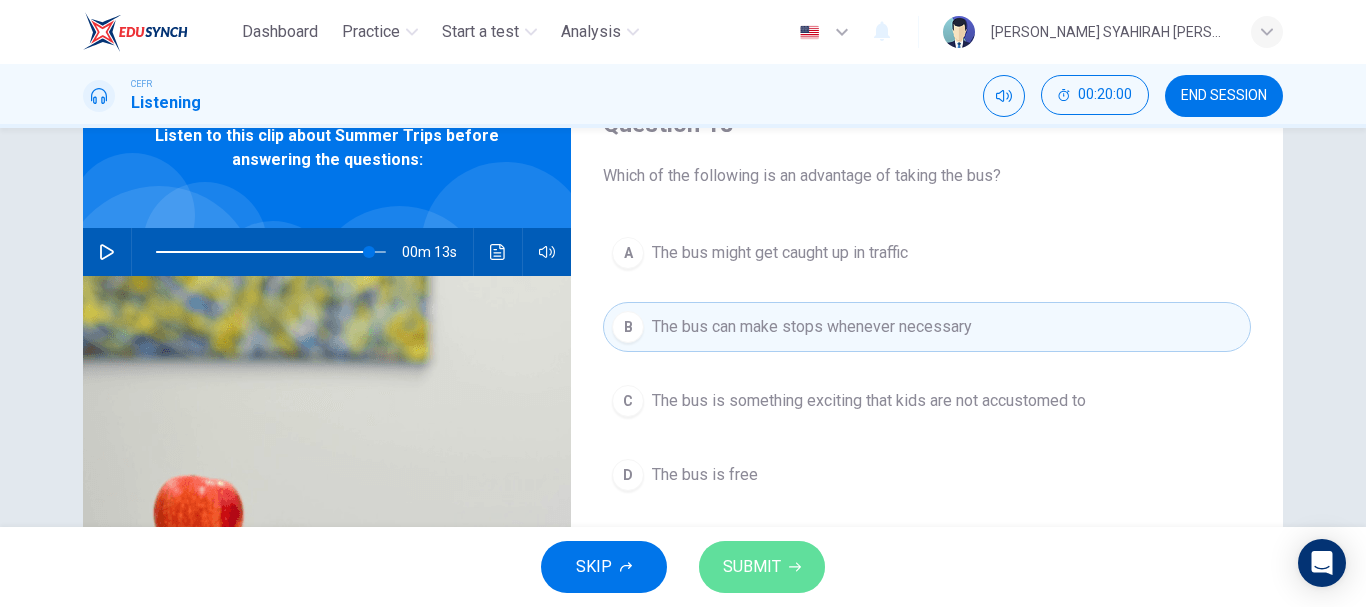 click on "SUBMIT" at bounding box center [752, 567] 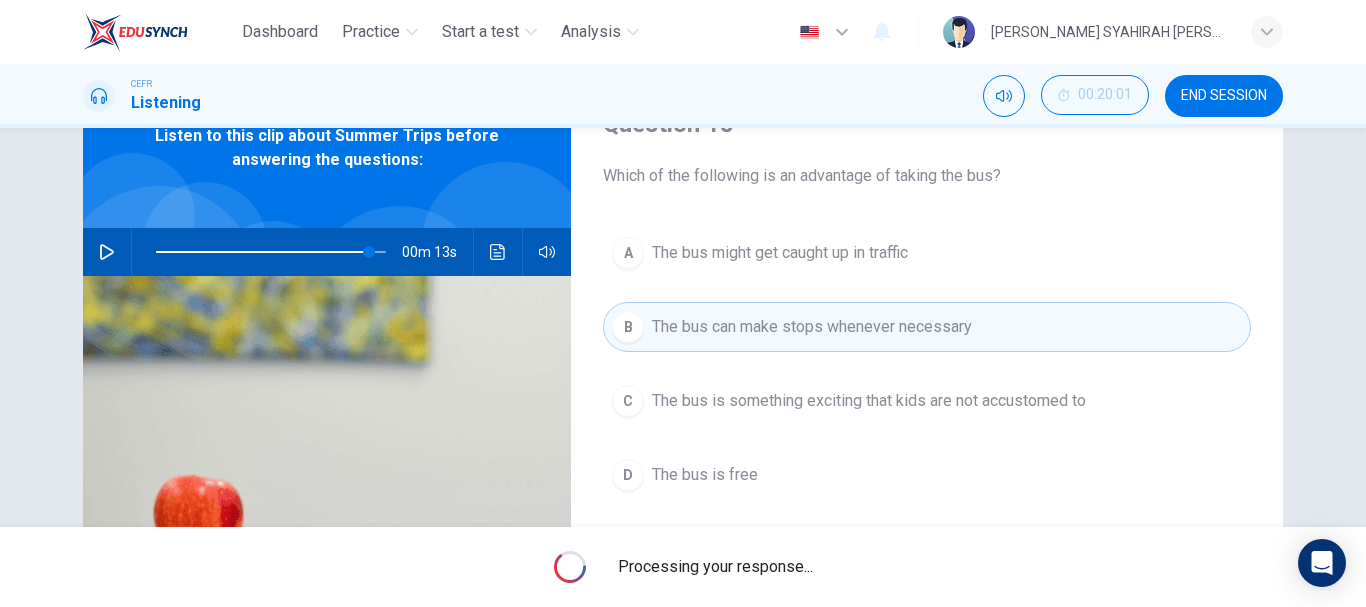 type on "92" 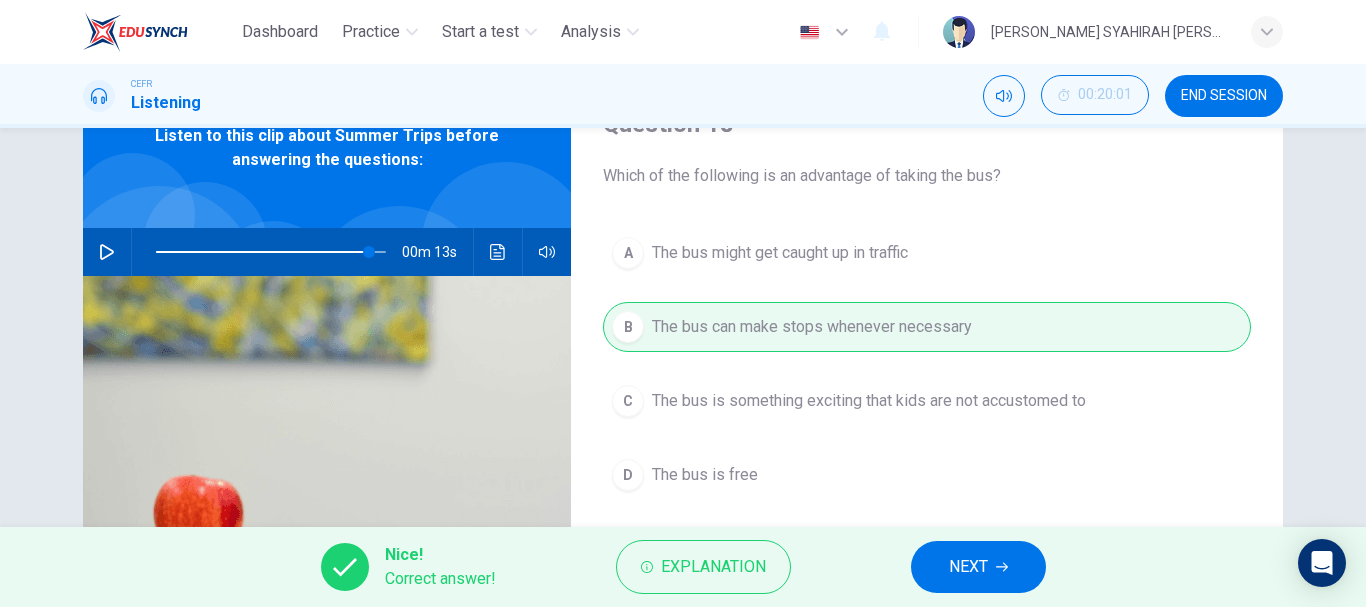 click on "NEXT" at bounding box center (968, 567) 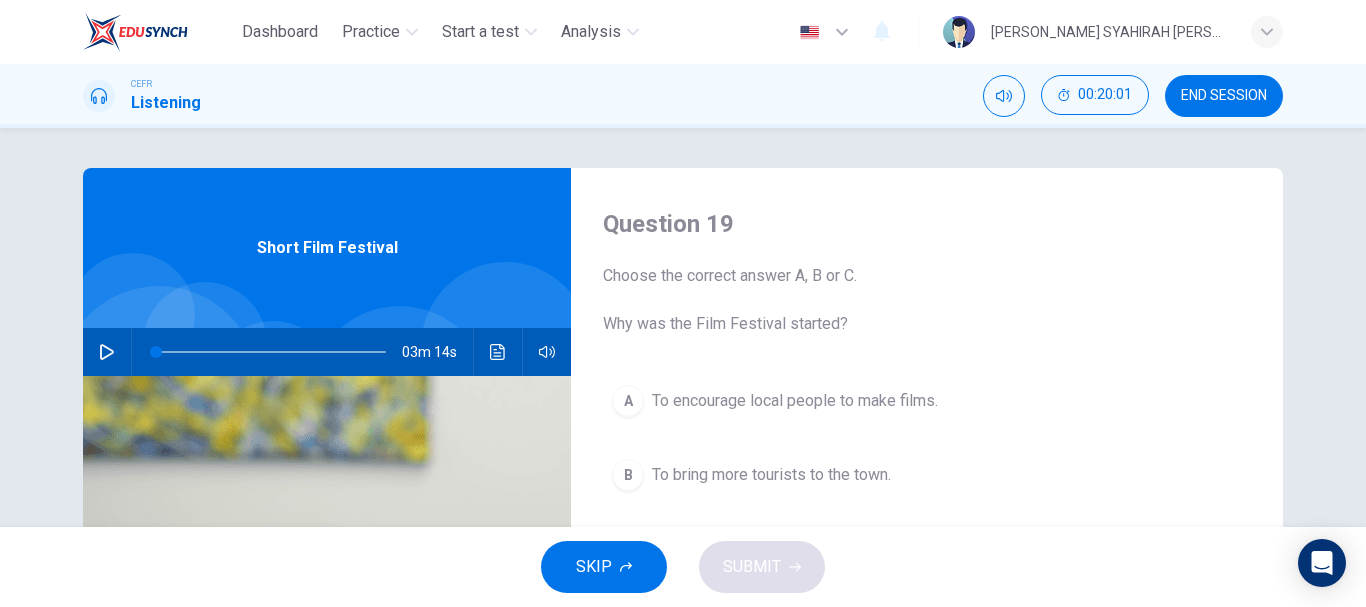scroll, scrollTop: 100, scrollLeft: 0, axis: vertical 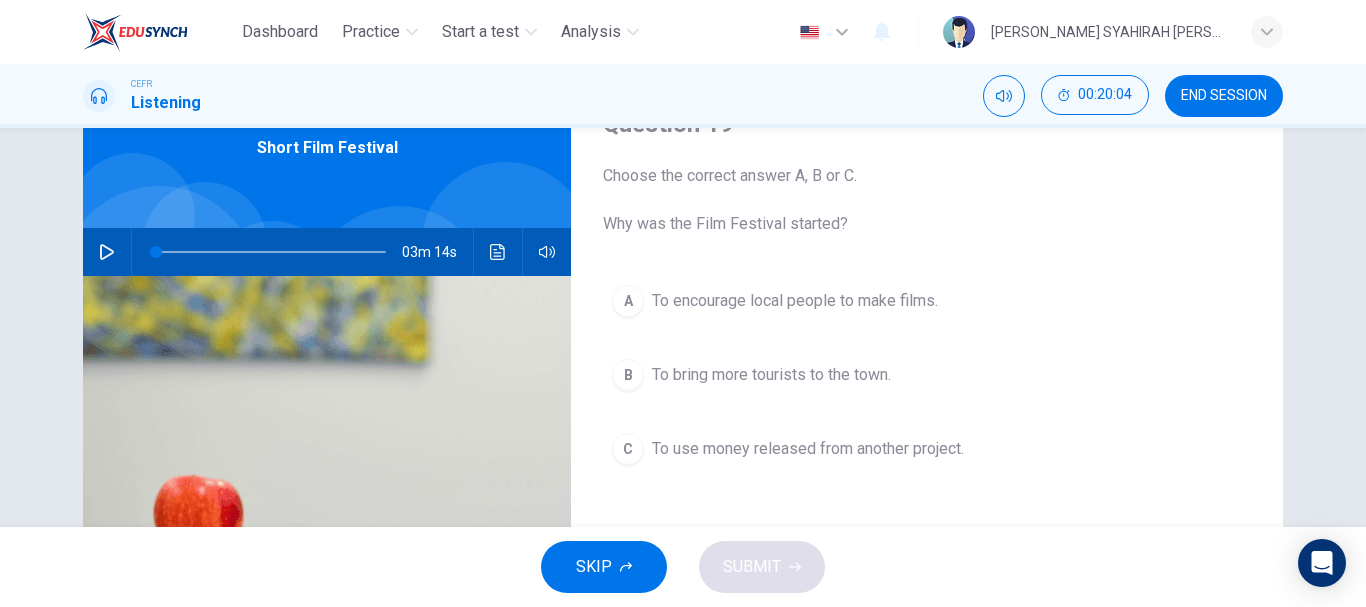 click on "To encourage local people to make films." at bounding box center [795, 301] 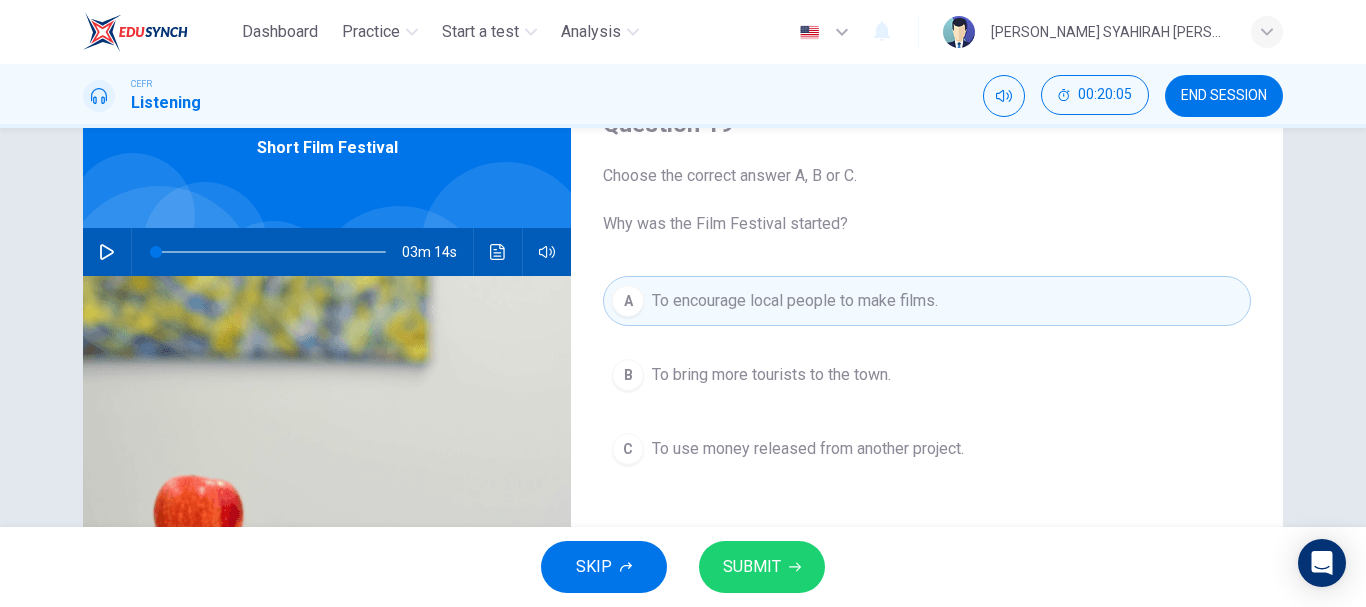 click on "B To bring more tourists to the town." at bounding box center [927, 375] 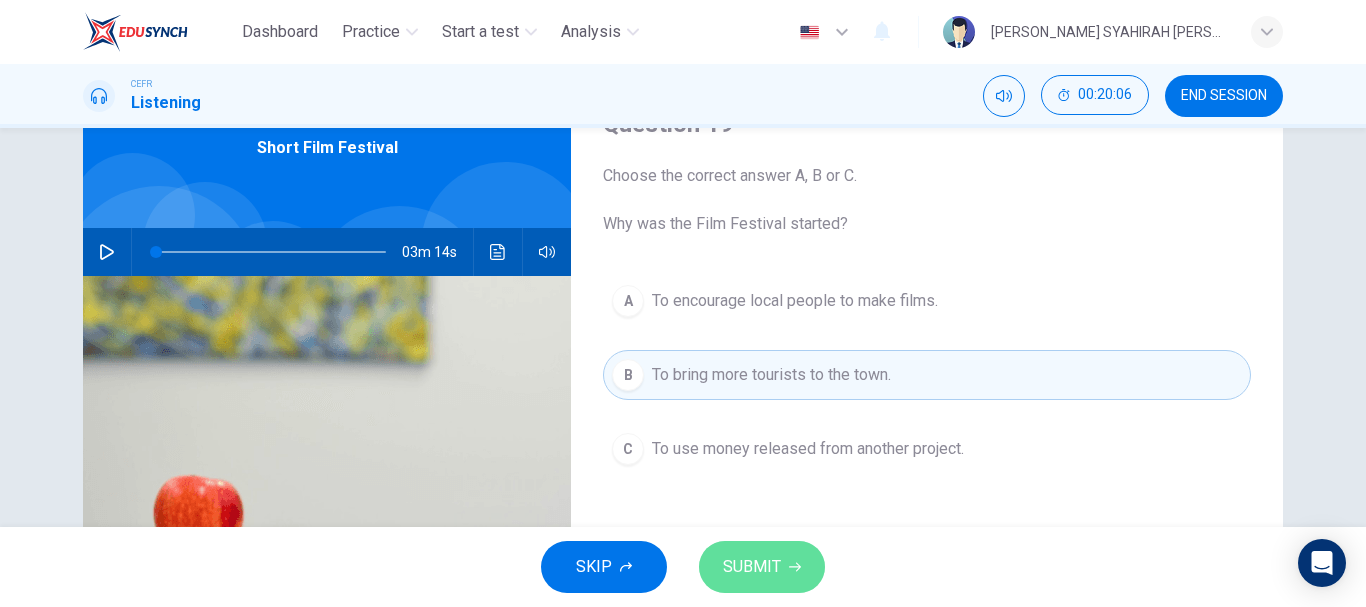 click on "SUBMIT" at bounding box center (752, 567) 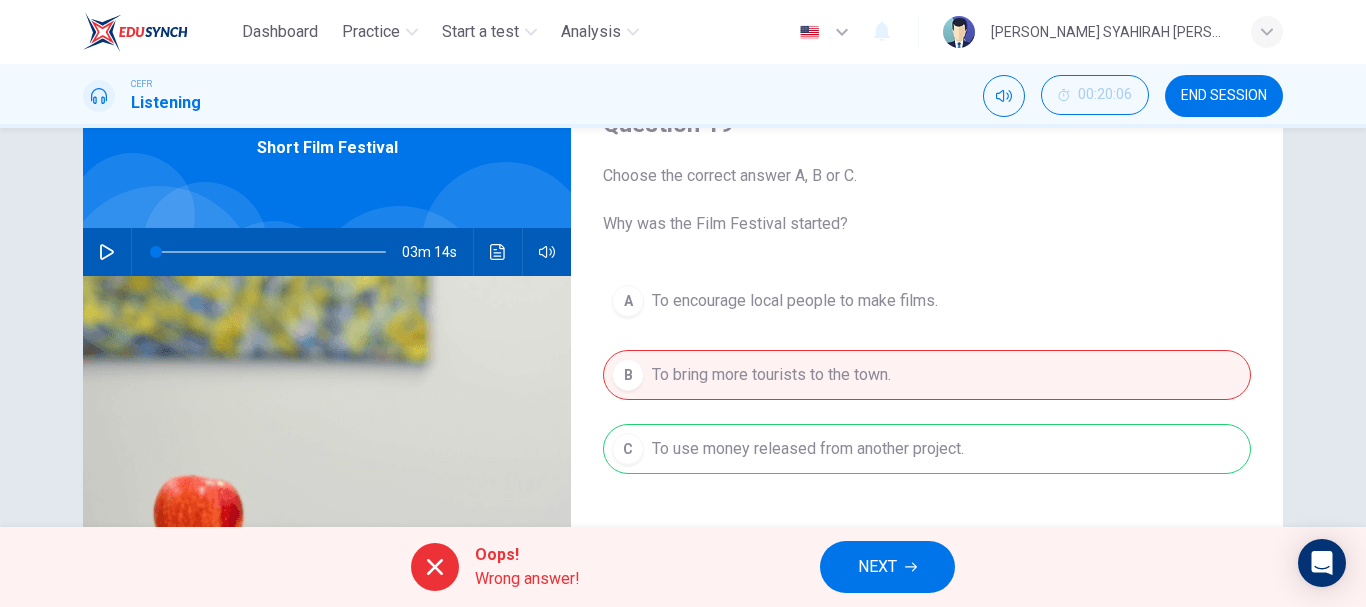 click on "A To encourage local people to make films. B To bring more tourists to the town. C To use money released from another project." at bounding box center [927, 395] 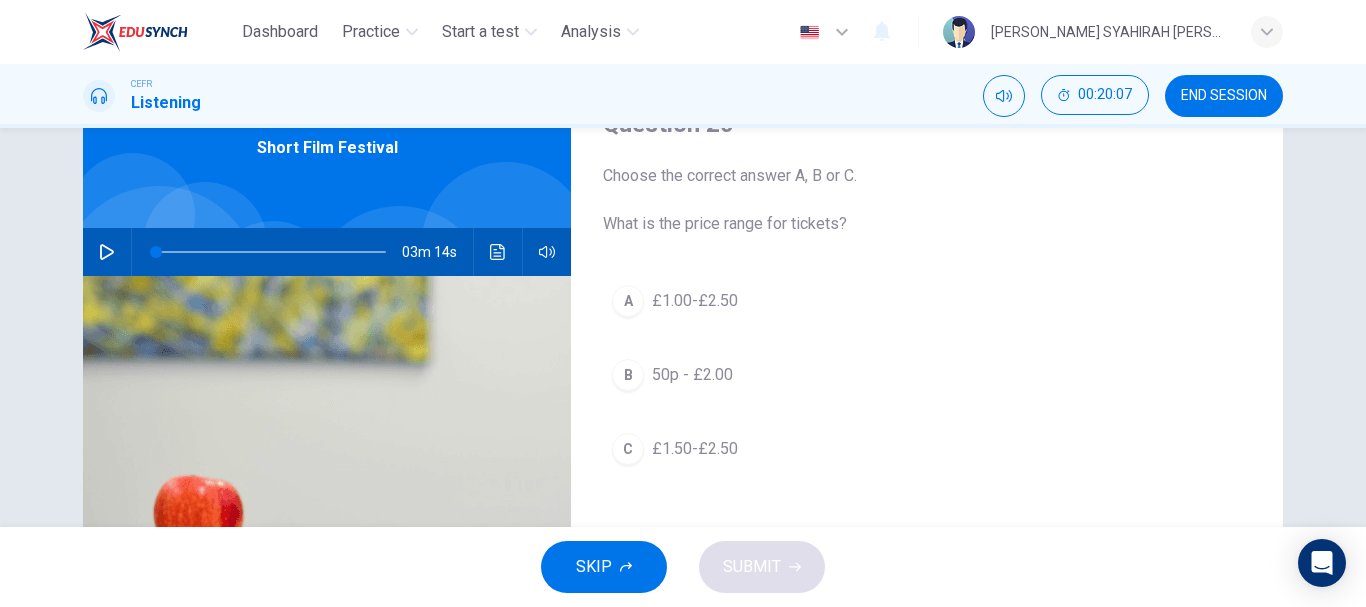 click on "£1.00-£2.50" at bounding box center [695, 301] 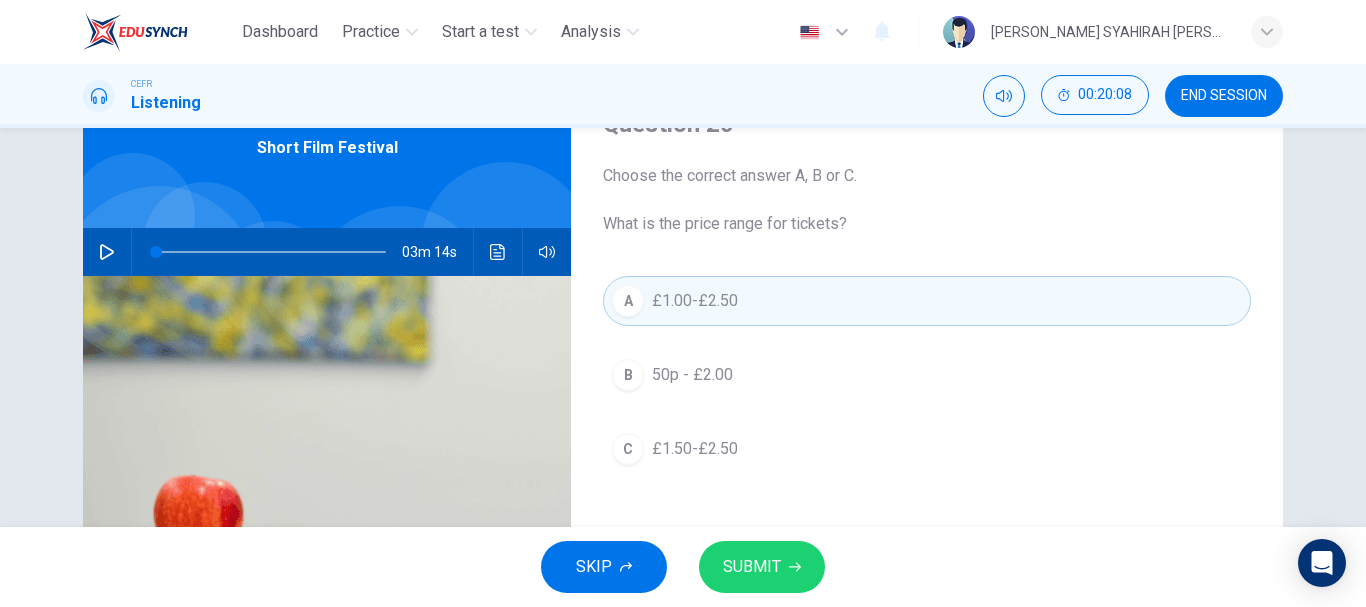 click on "SUBMIT" at bounding box center (752, 567) 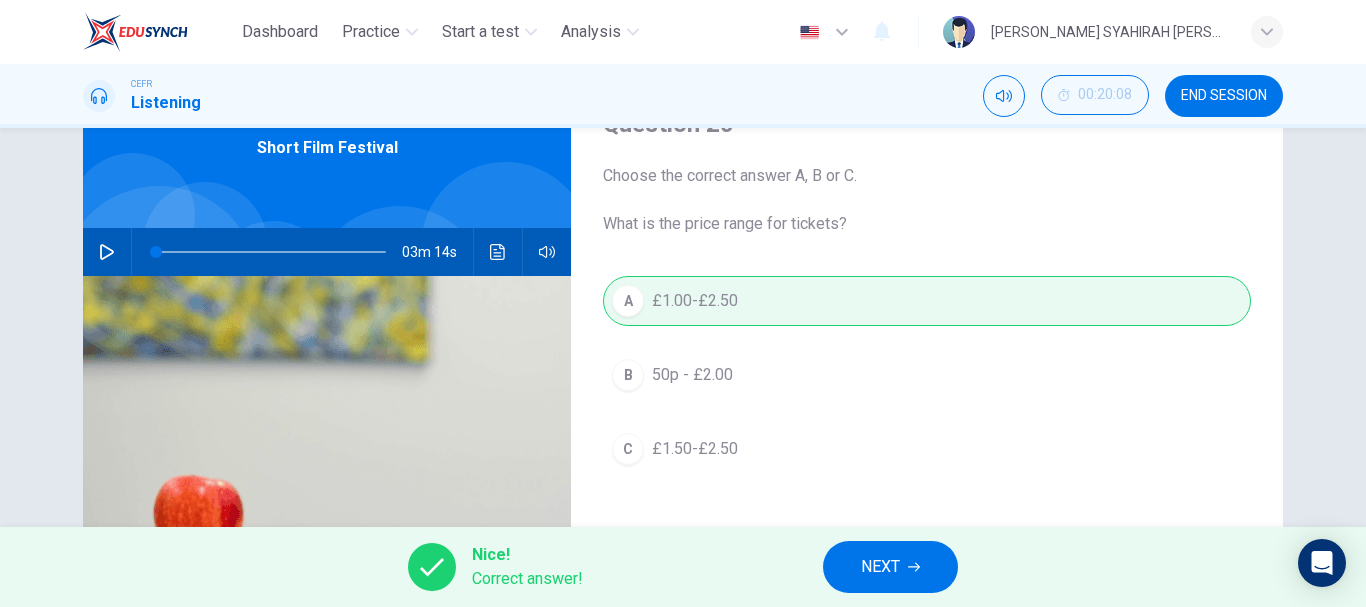 click on "NEXT" at bounding box center [880, 567] 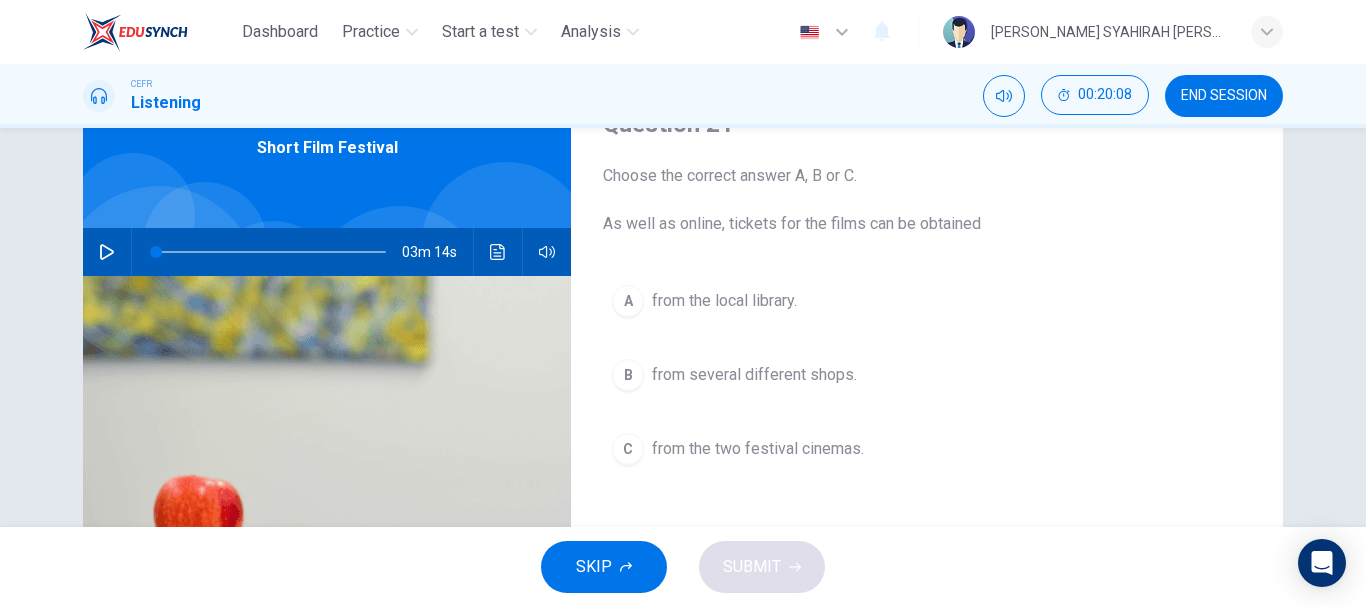 click on "from the local library." at bounding box center [724, 301] 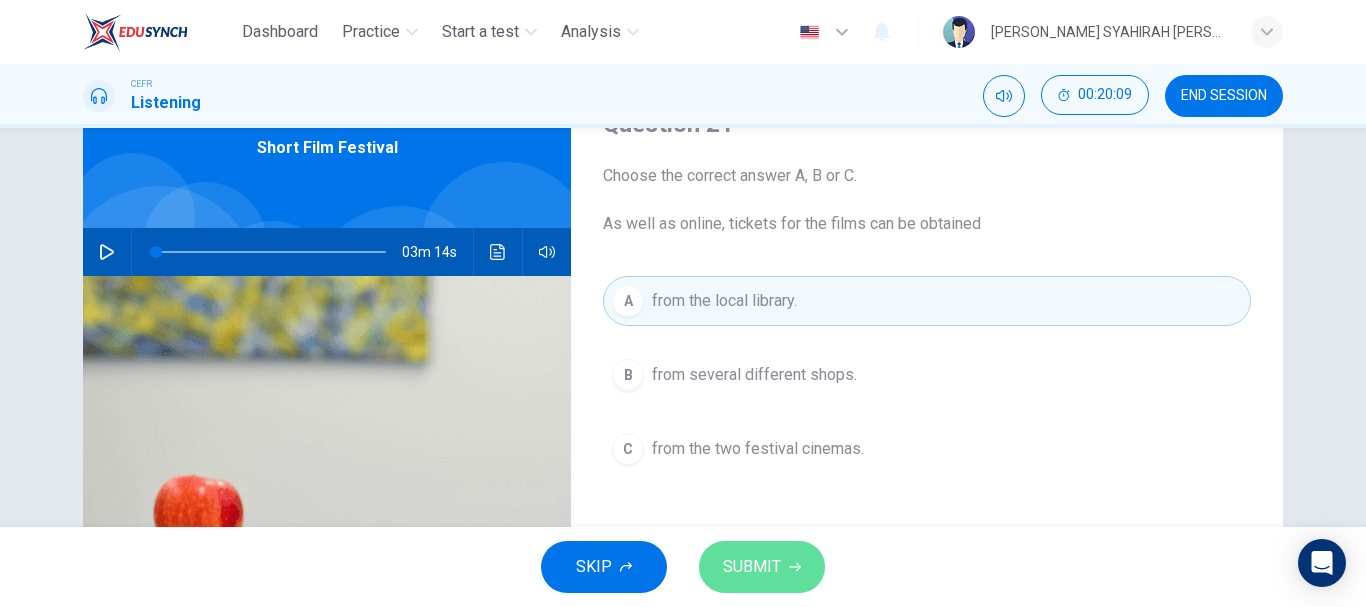 click on "SUBMIT" at bounding box center [752, 567] 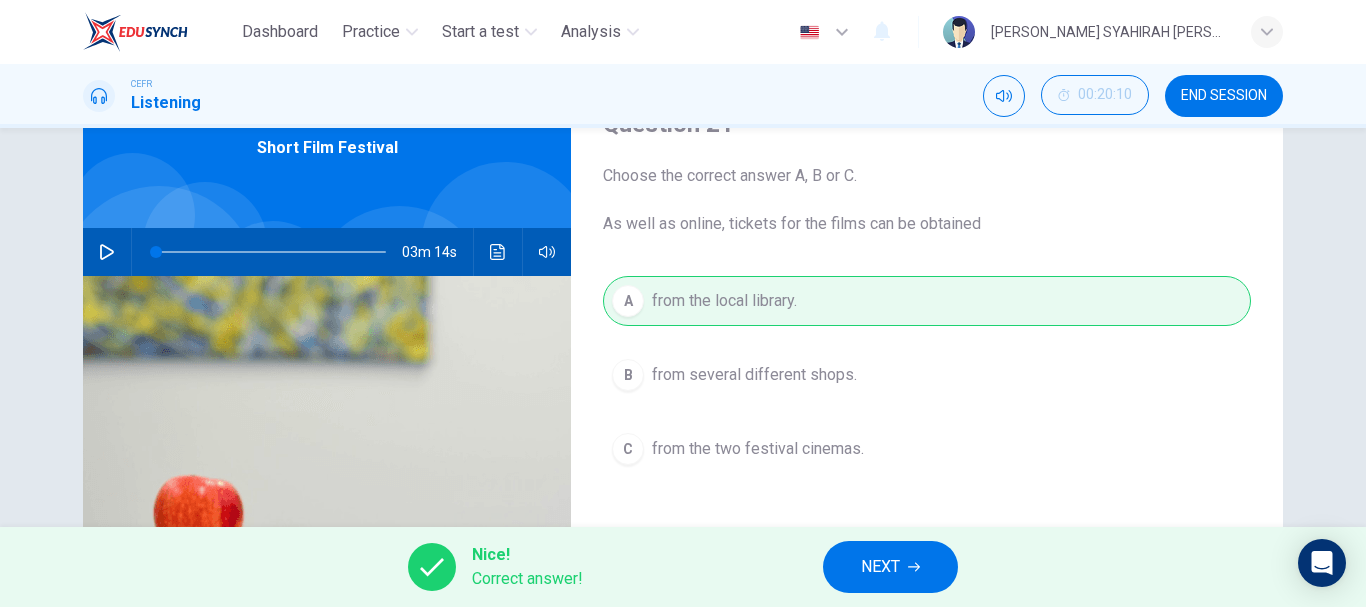 click on "NEXT" at bounding box center [880, 567] 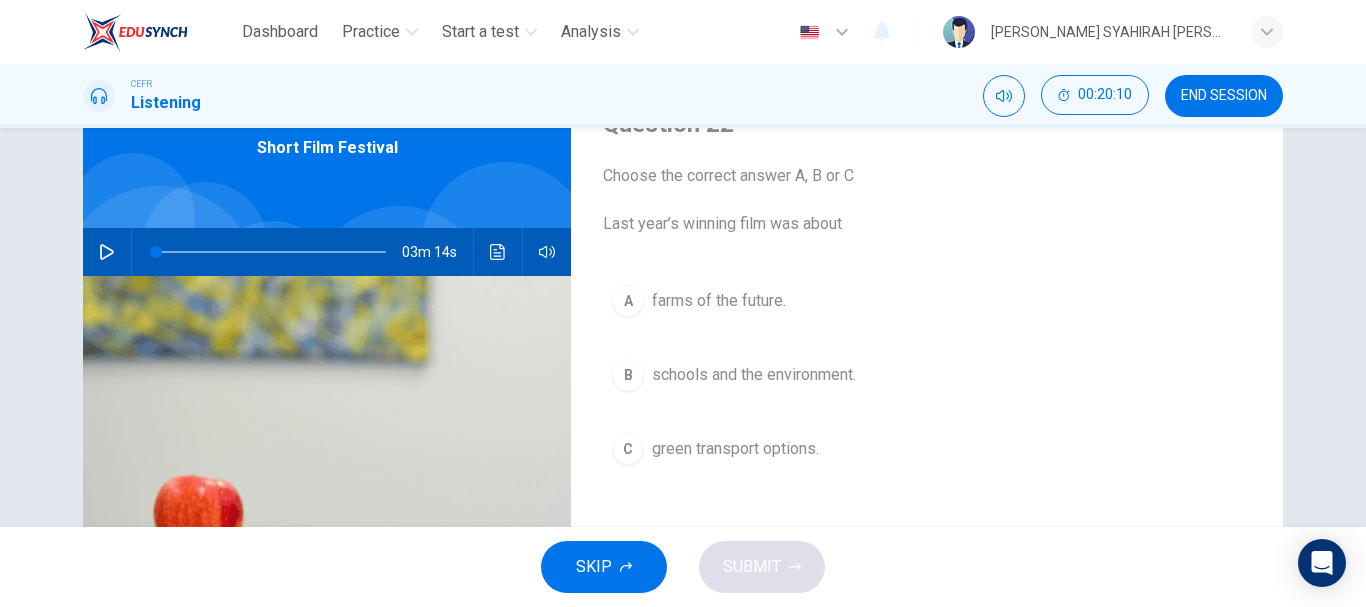 click on "green transport options." at bounding box center [735, 449] 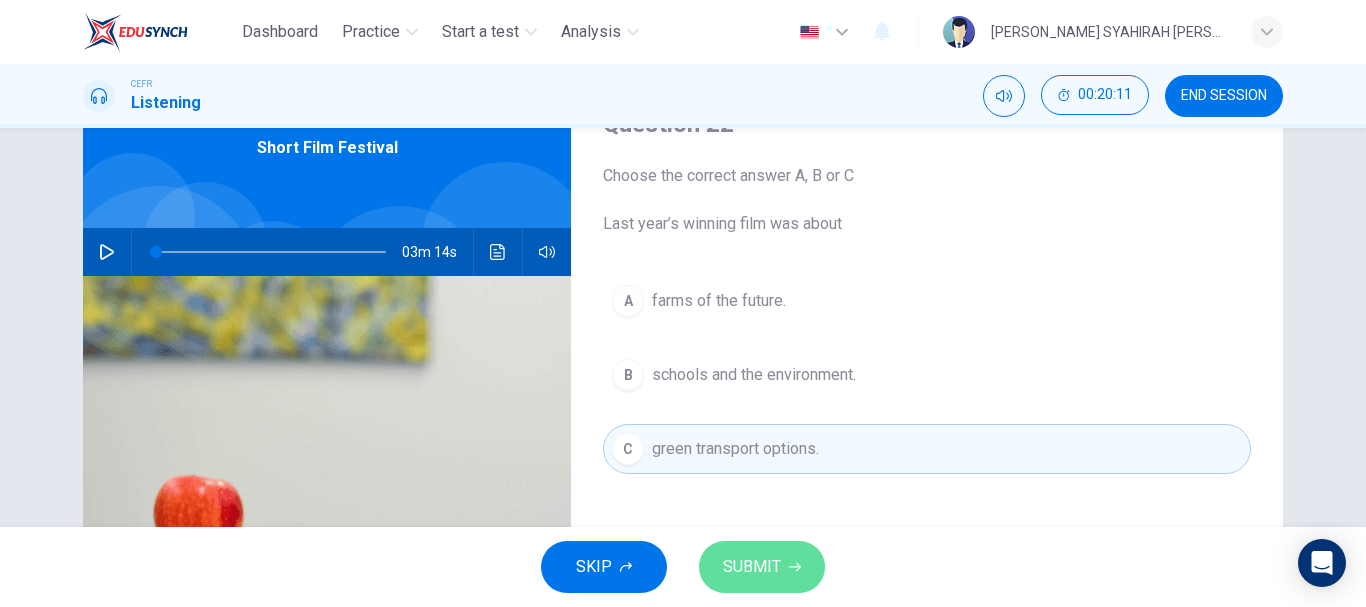 click on "SUBMIT" at bounding box center [752, 567] 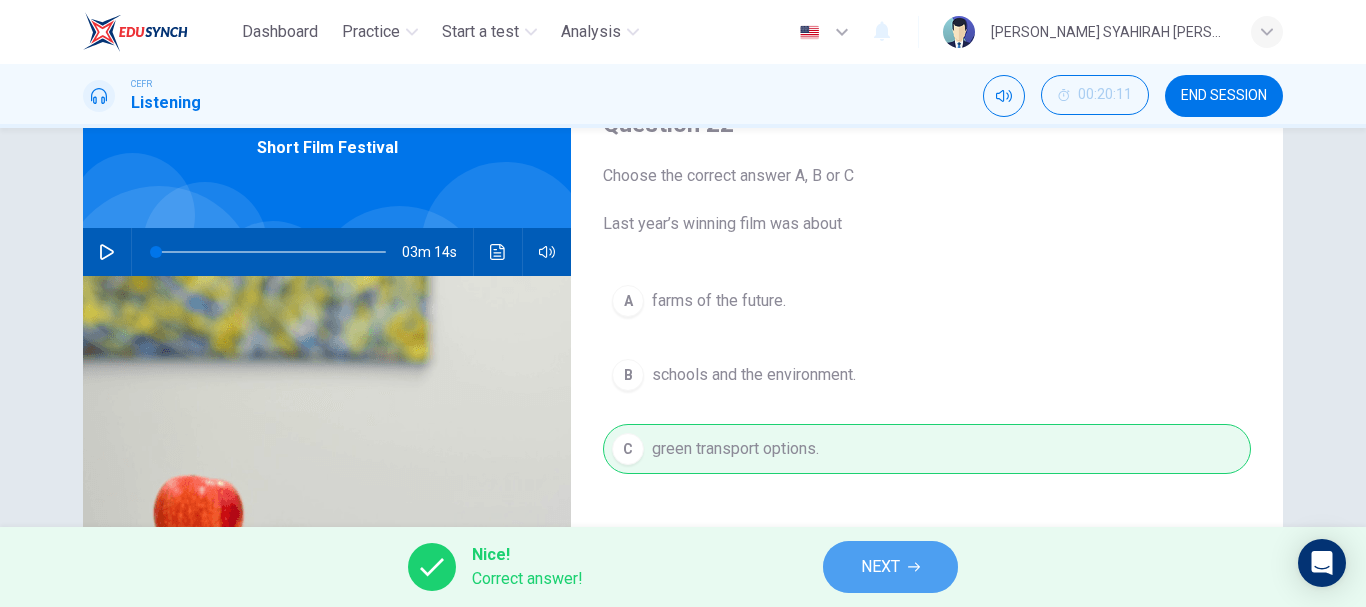 click on "NEXT" at bounding box center (880, 567) 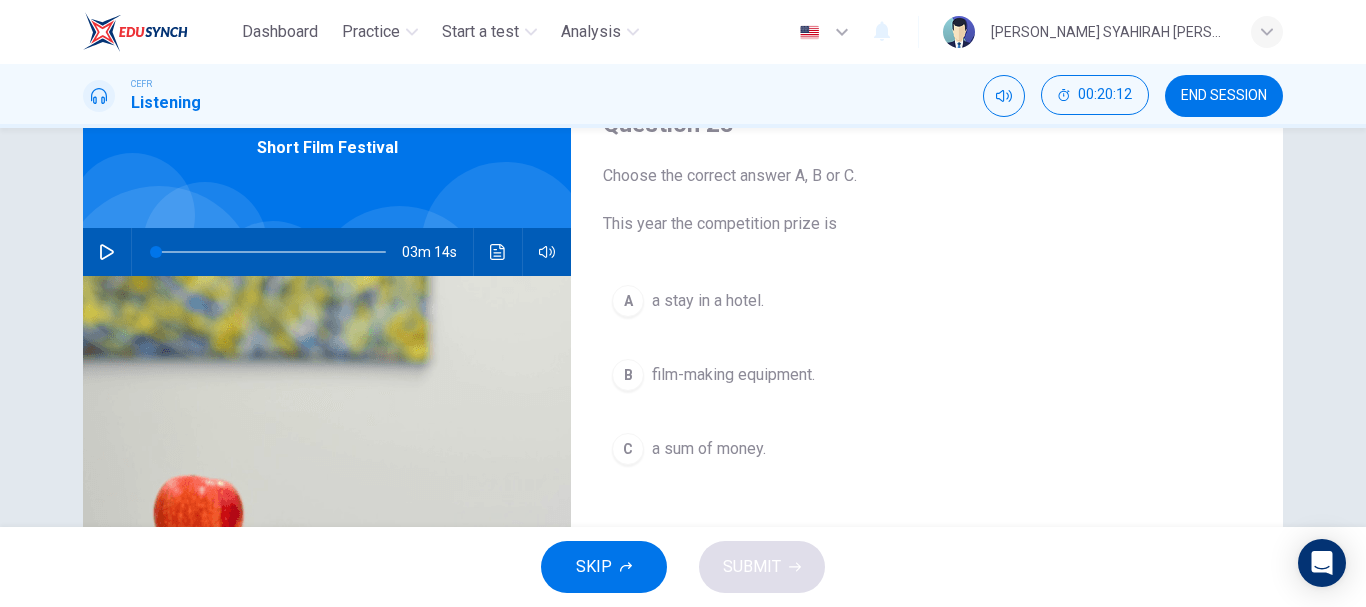 click on "film-making equipment." at bounding box center [733, 375] 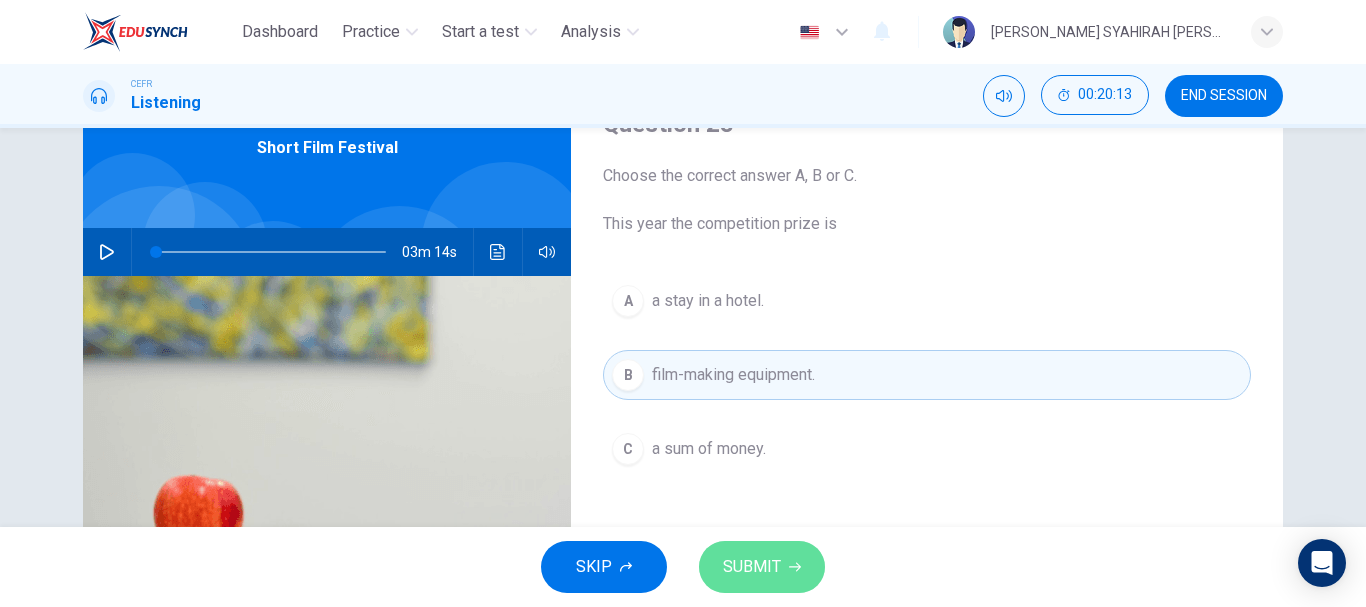 click on "SUBMIT" at bounding box center [752, 567] 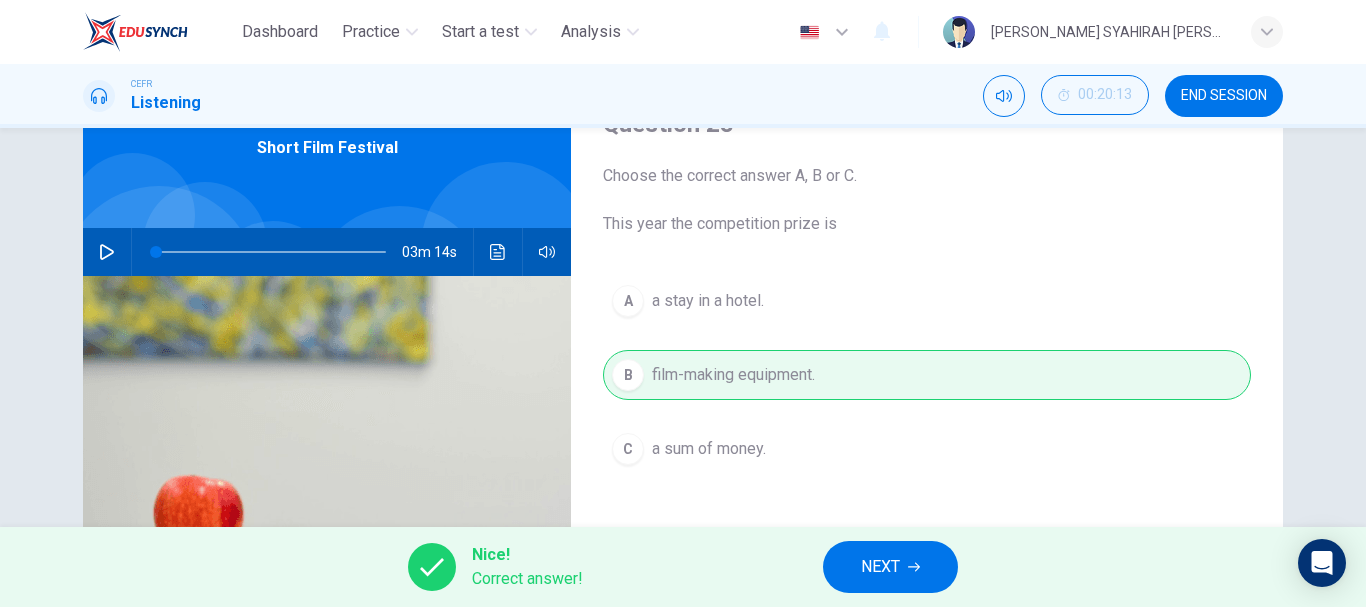 click on "NEXT" at bounding box center (880, 567) 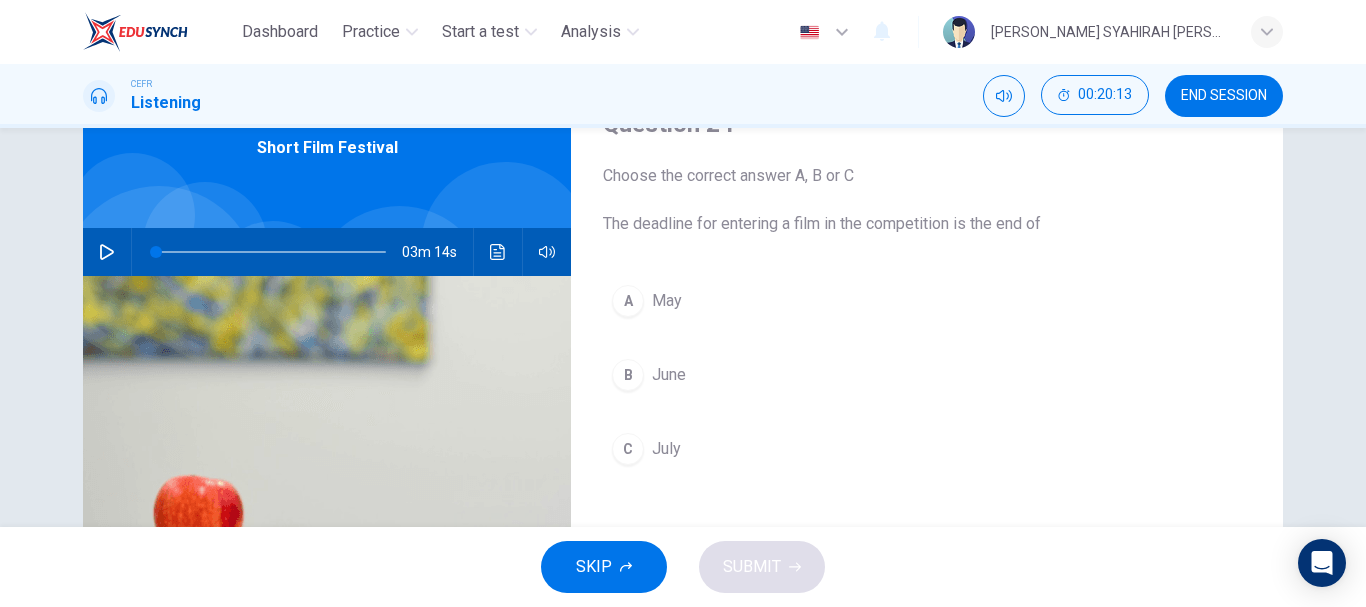 click on "July" at bounding box center [666, 449] 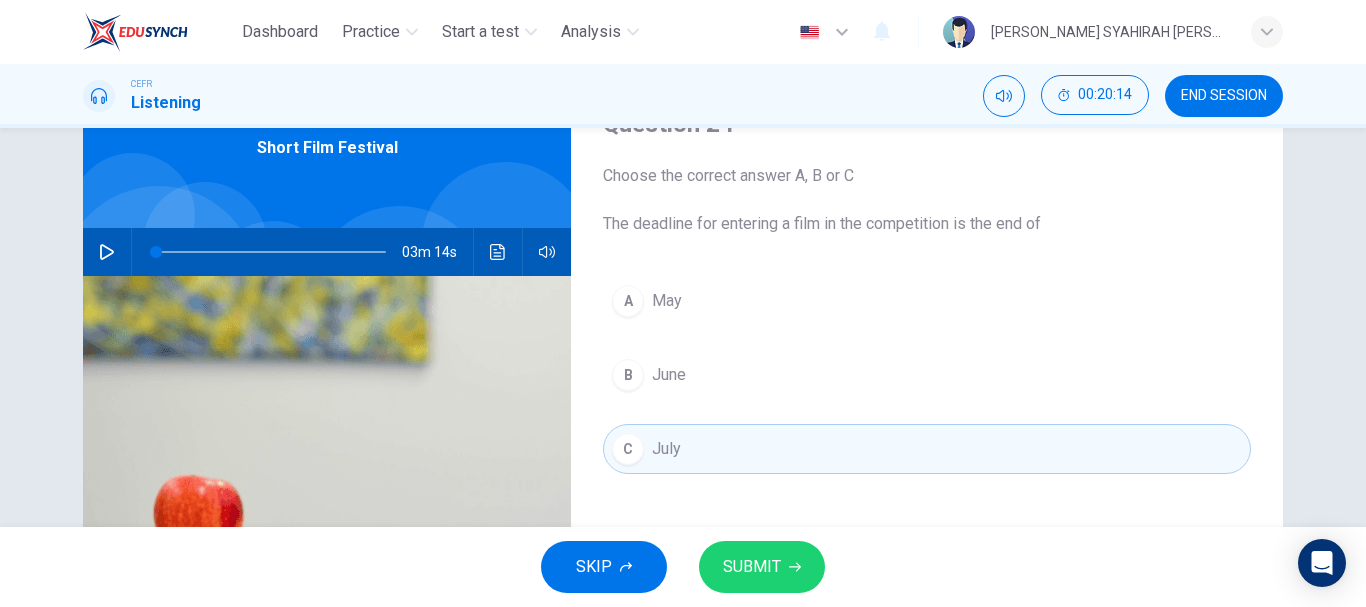 click on "SUBMIT" at bounding box center (752, 567) 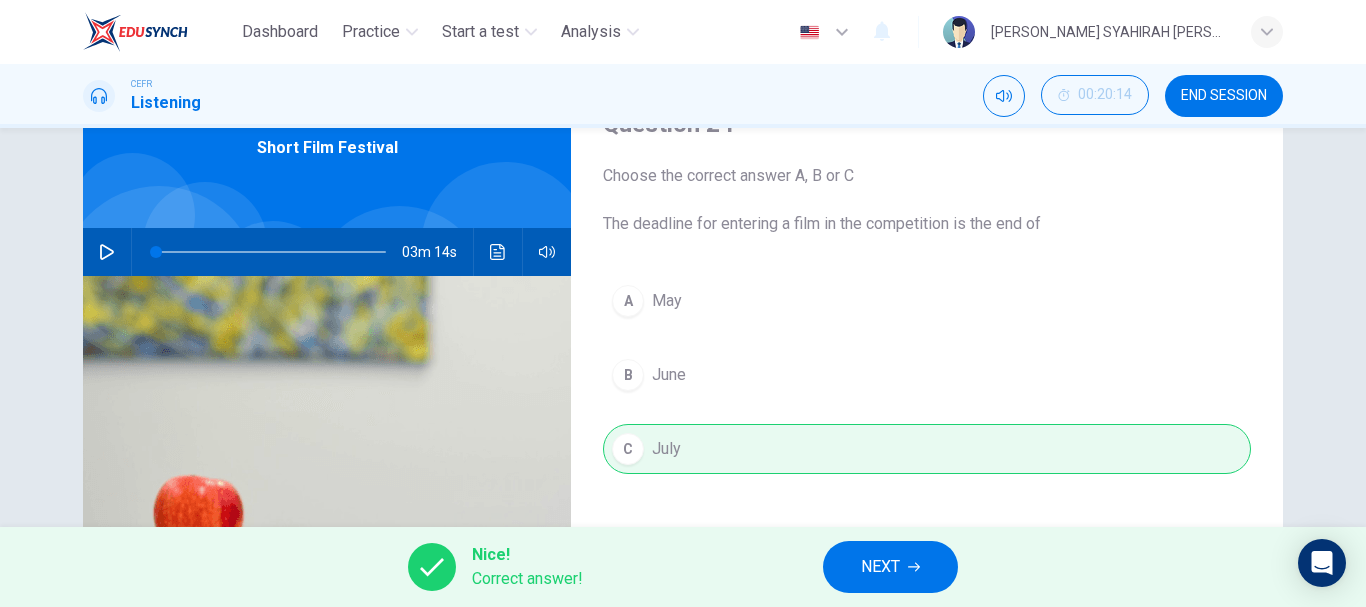 click on "NEXT" at bounding box center [880, 567] 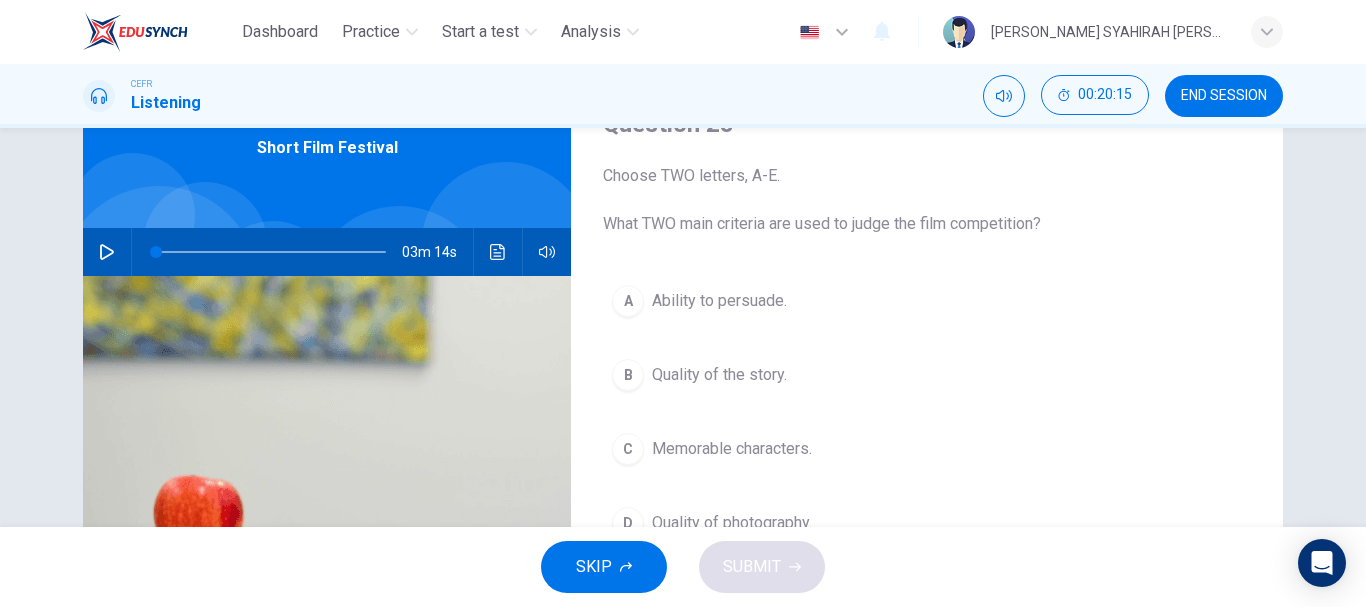 click on "Quality of the story." at bounding box center [719, 375] 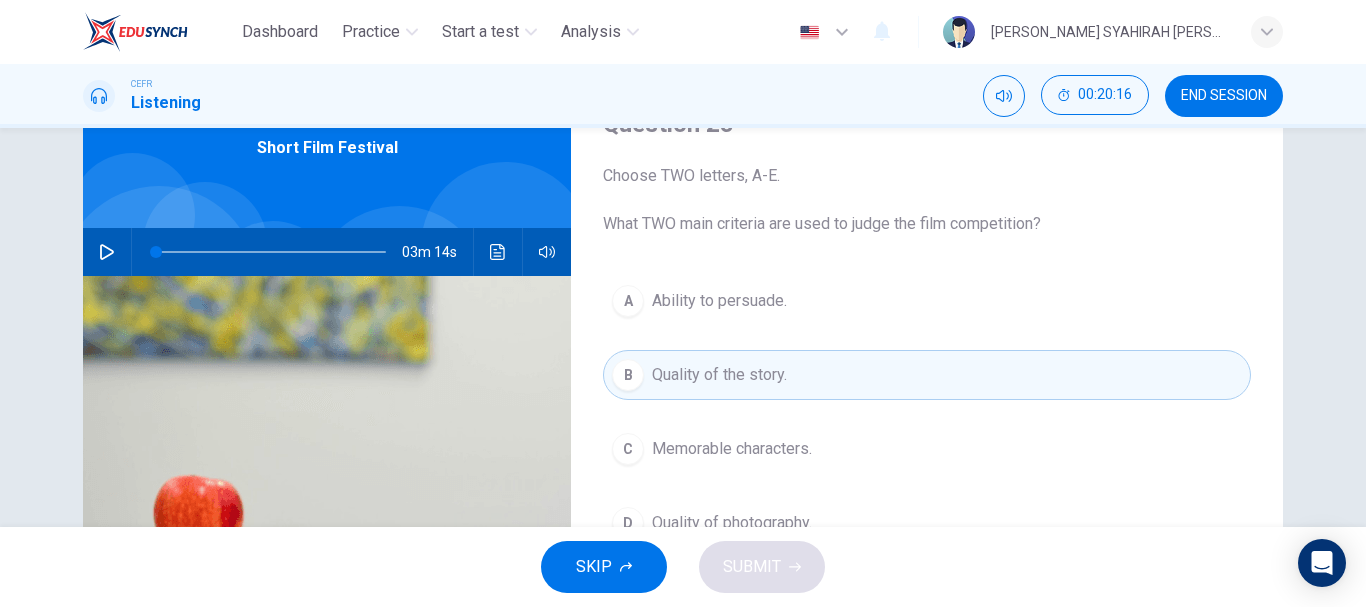 scroll, scrollTop: 200, scrollLeft: 0, axis: vertical 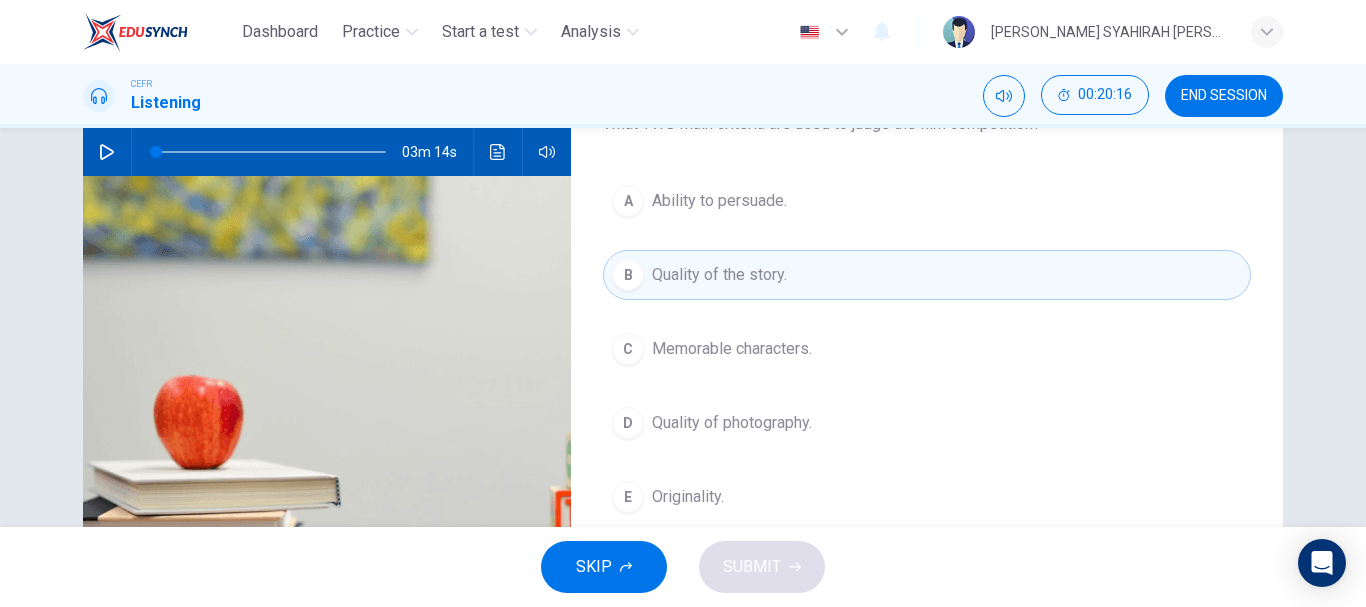 click on "Quality of photography." at bounding box center [732, 423] 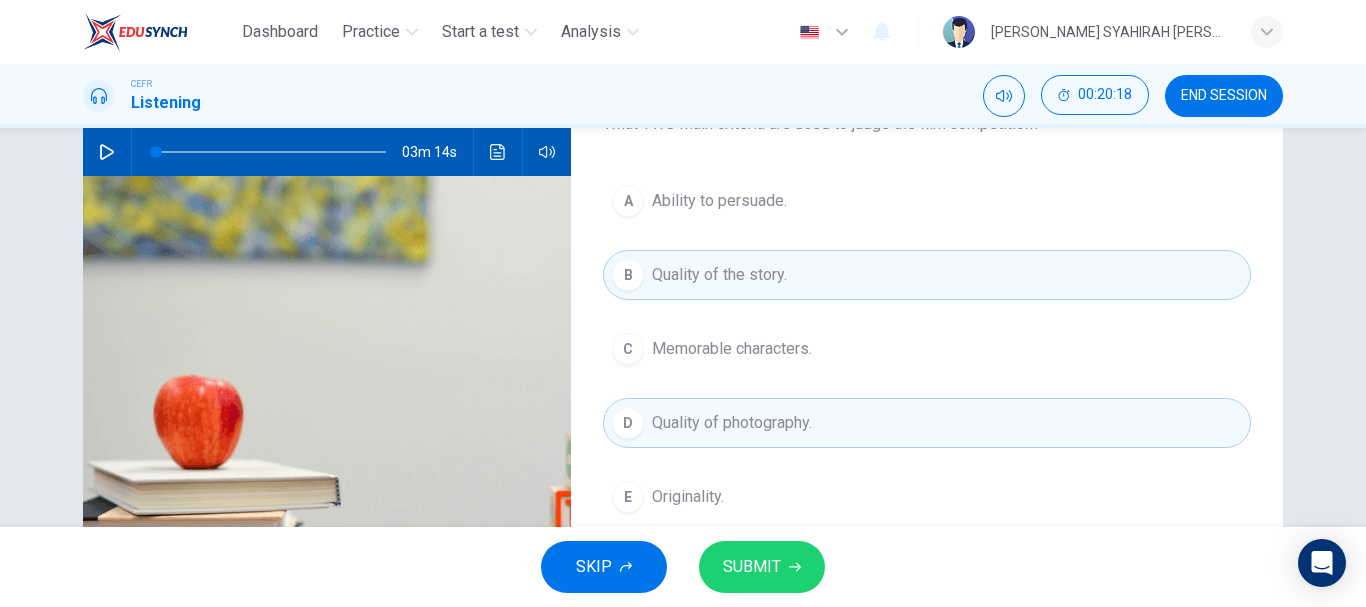 click on "B Quality of the story." at bounding box center (927, 275) 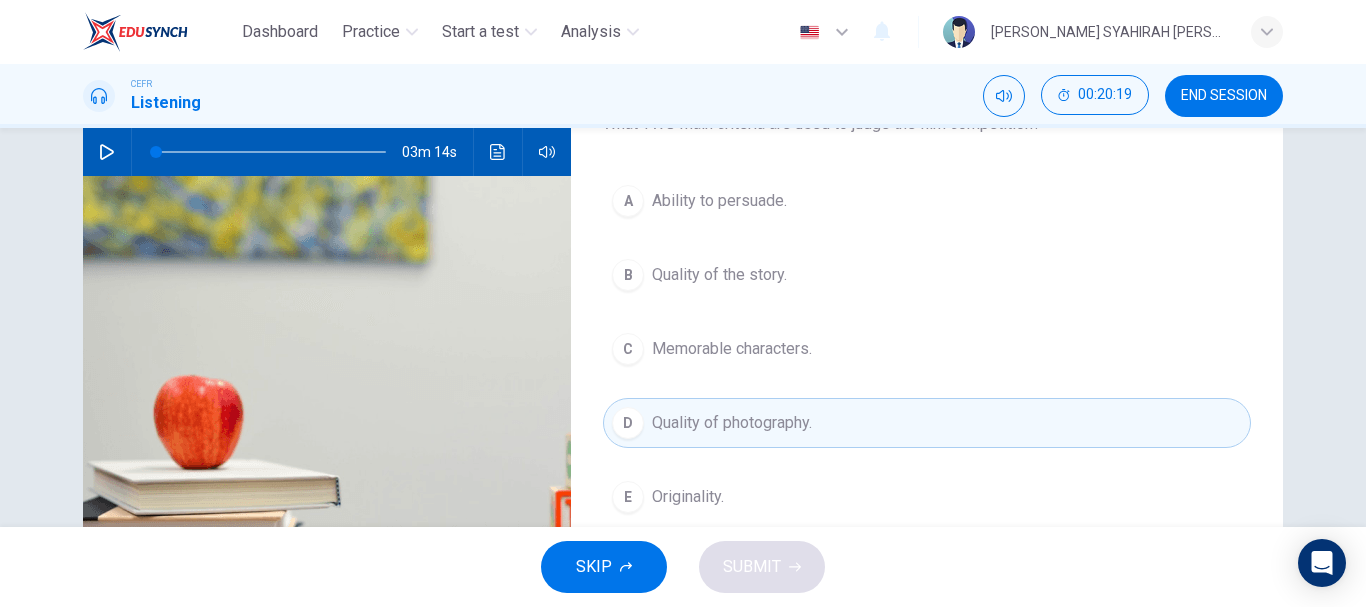 click on "Originality." at bounding box center (688, 497) 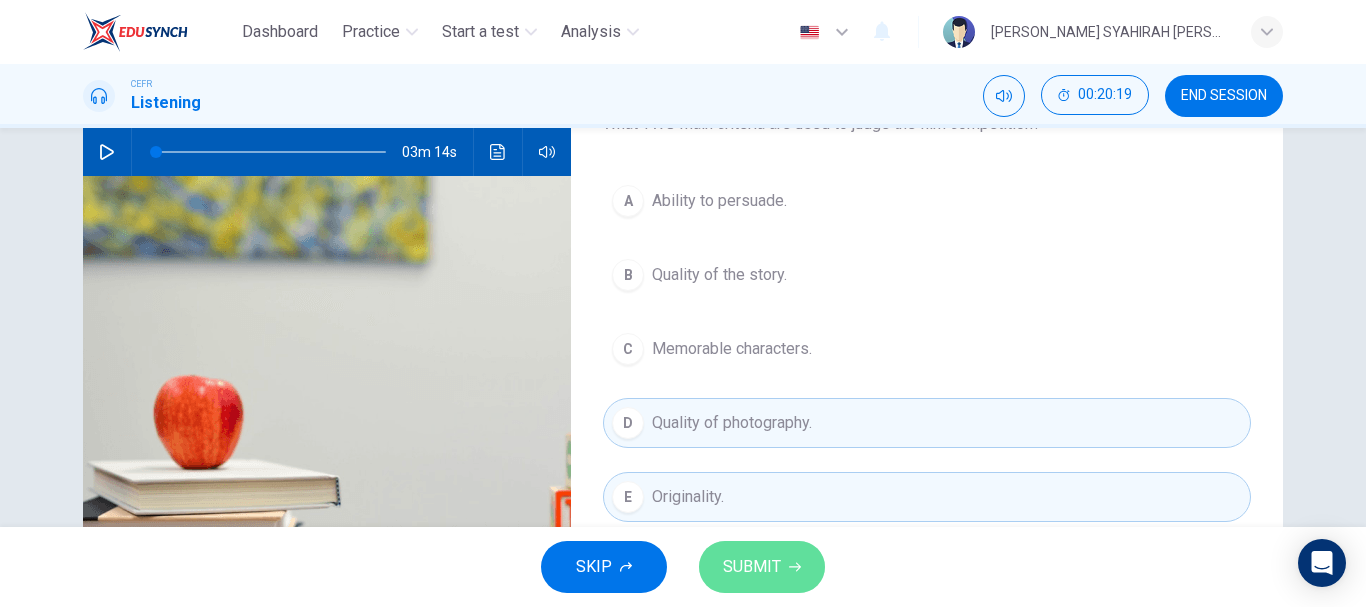 click on "SUBMIT" at bounding box center [762, 567] 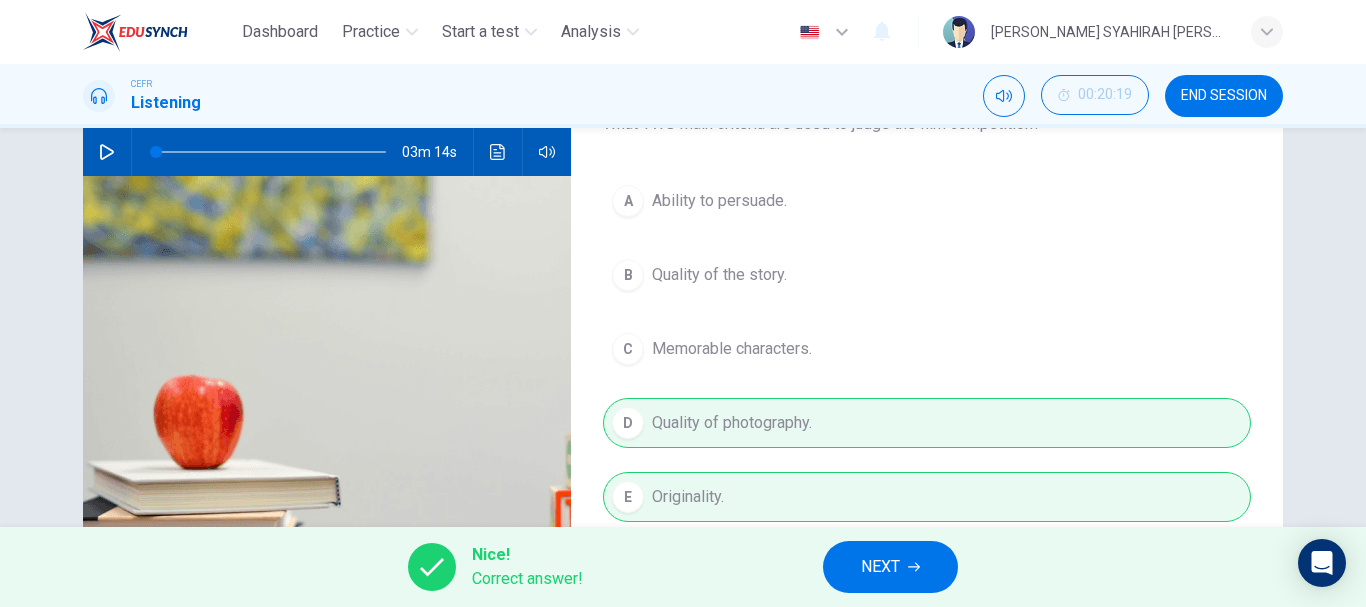 click on "NEXT" at bounding box center (880, 567) 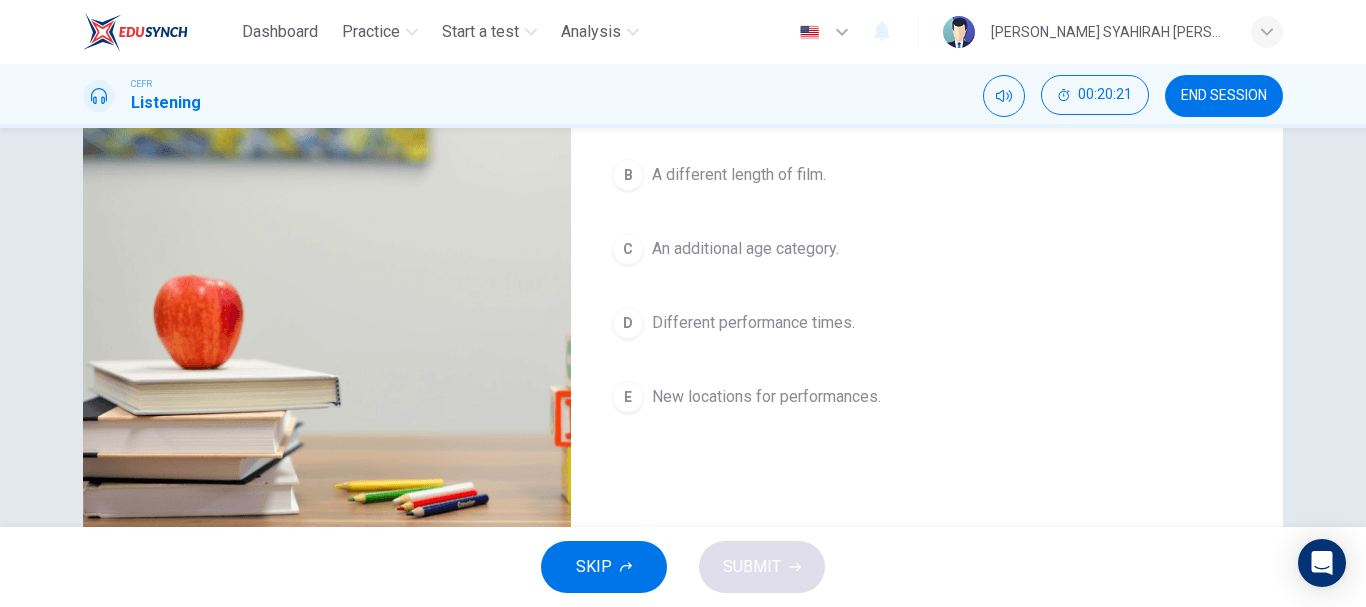 scroll, scrollTop: 200, scrollLeft: 0, axis: vertical 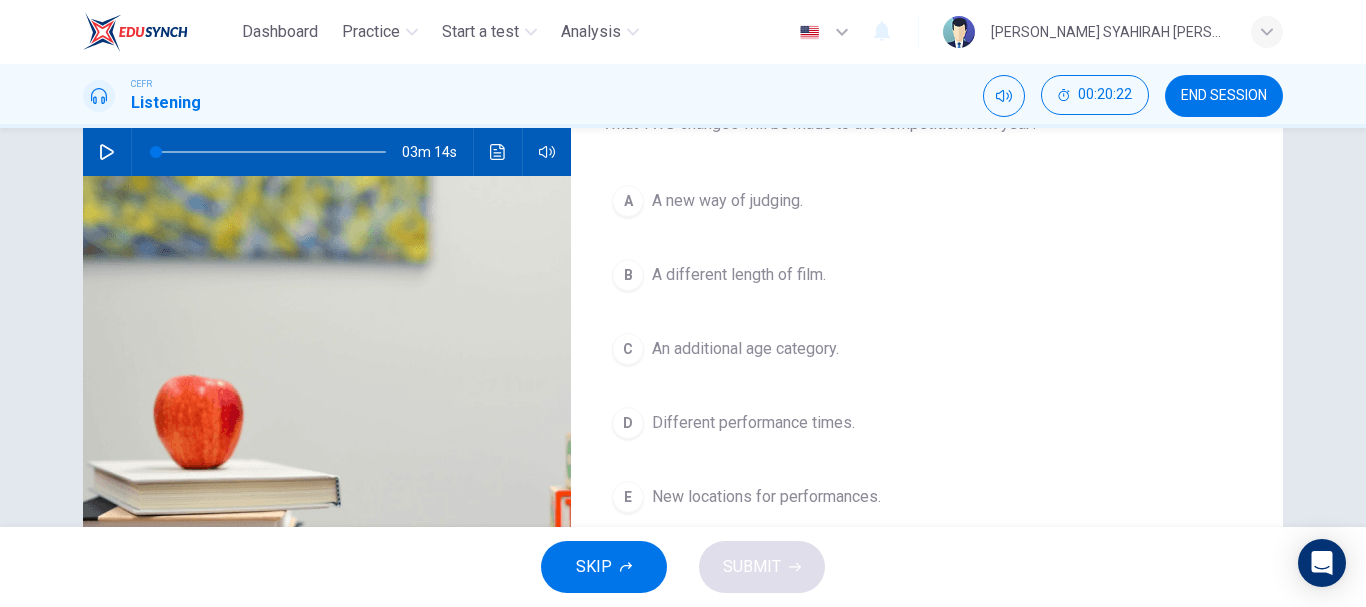 click on "C An additional age category." at bounding box center (927, 349) 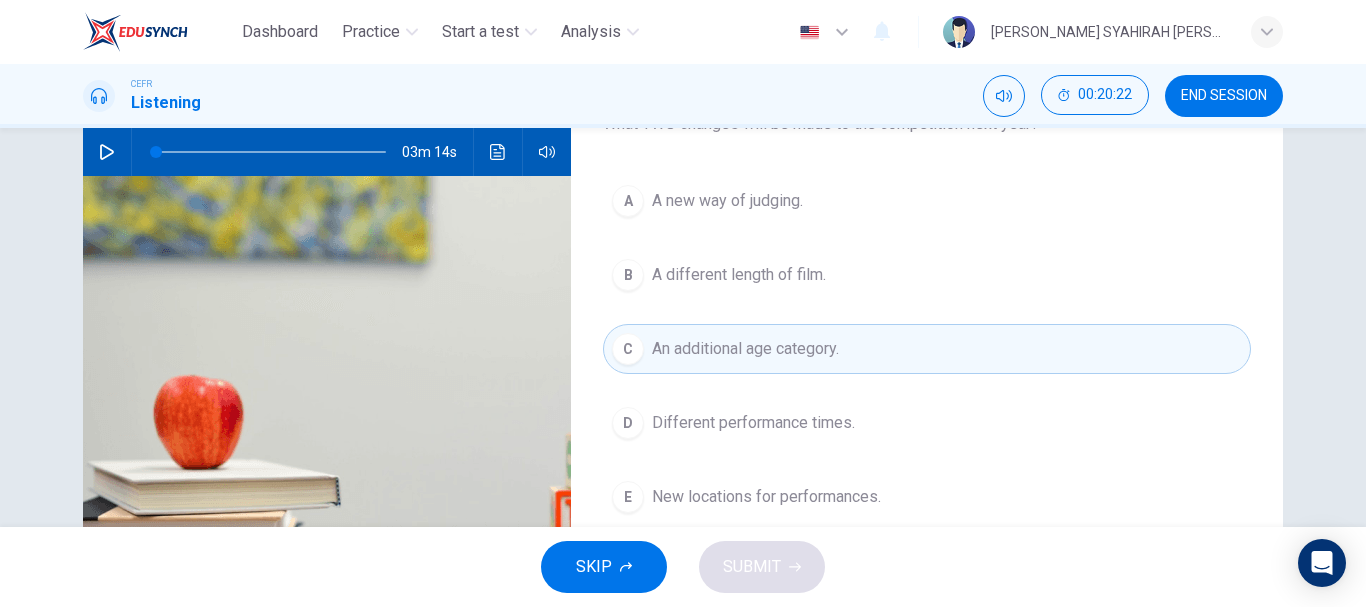 drag, startPoint x: 774, startPoint y: 526, endPoint x: 761, endPoint y: 519, distance: 14.764823 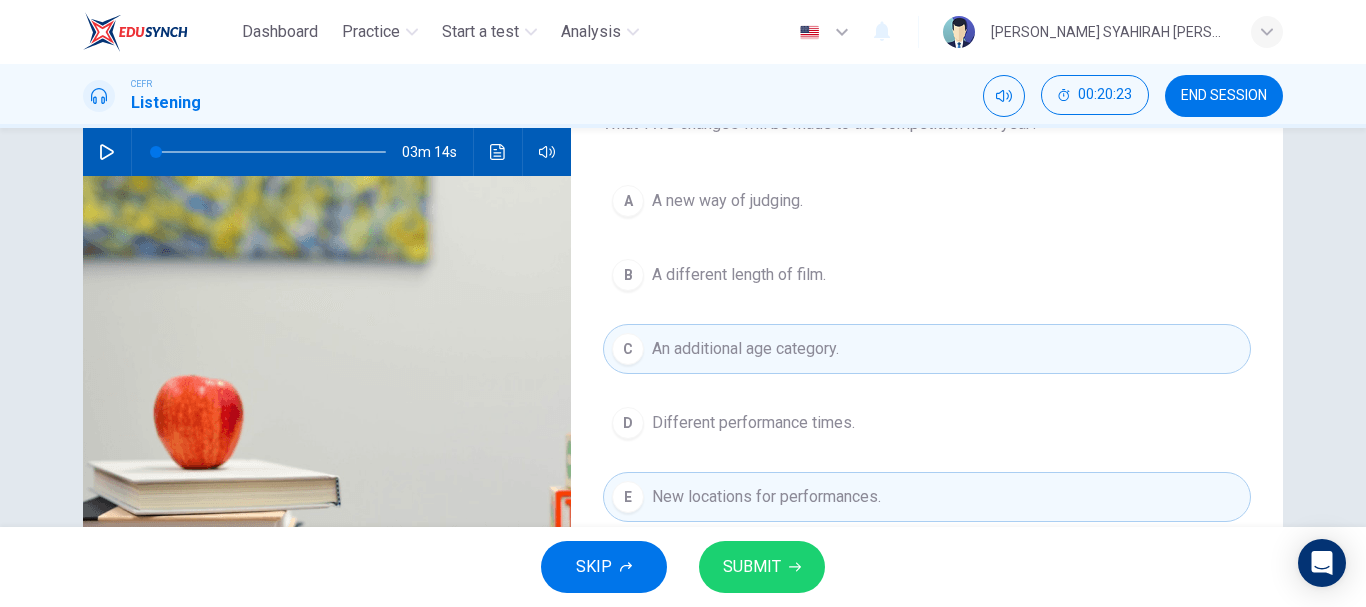 click on "SUBMIT" at bounding box center (762, 567) 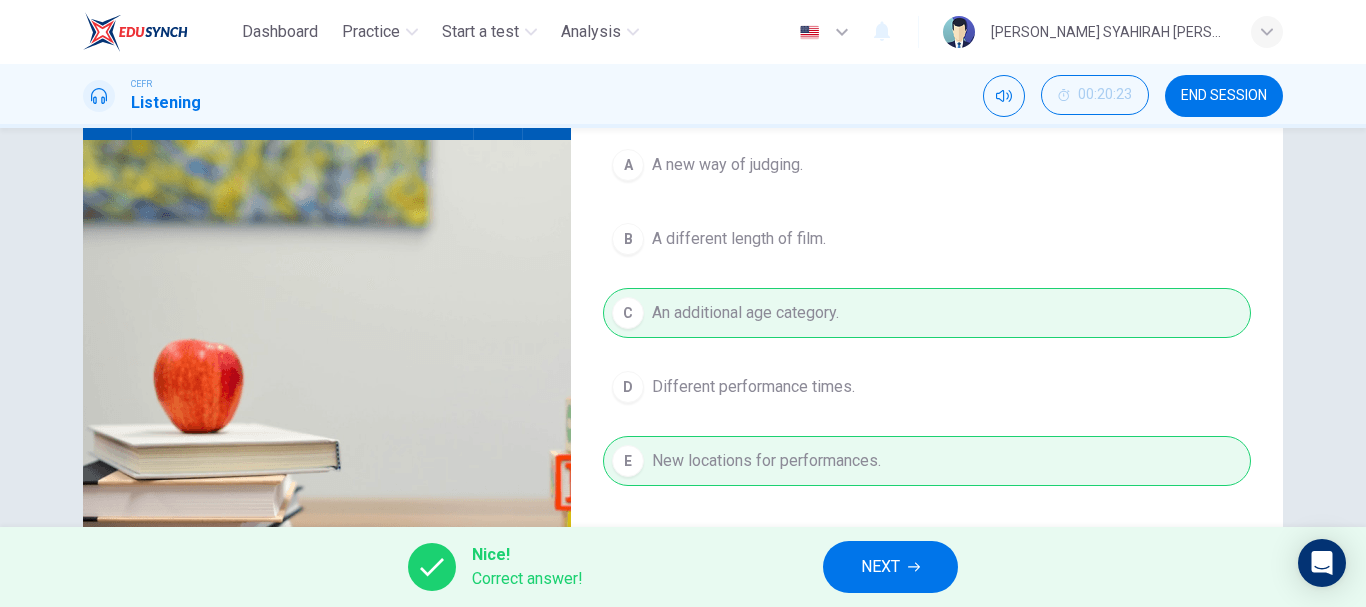 scroll, scrollTop: 300, scrollLeft: 0, axis: vertical 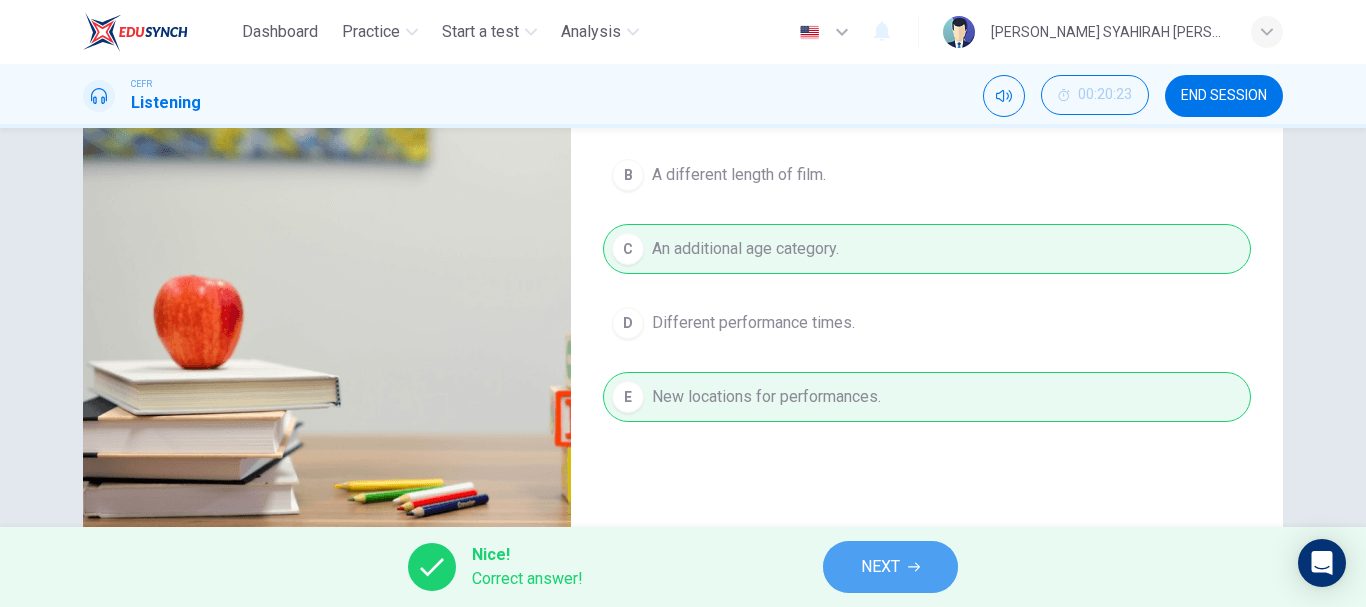 click on "NEXT" at bounding box center [890, 567] 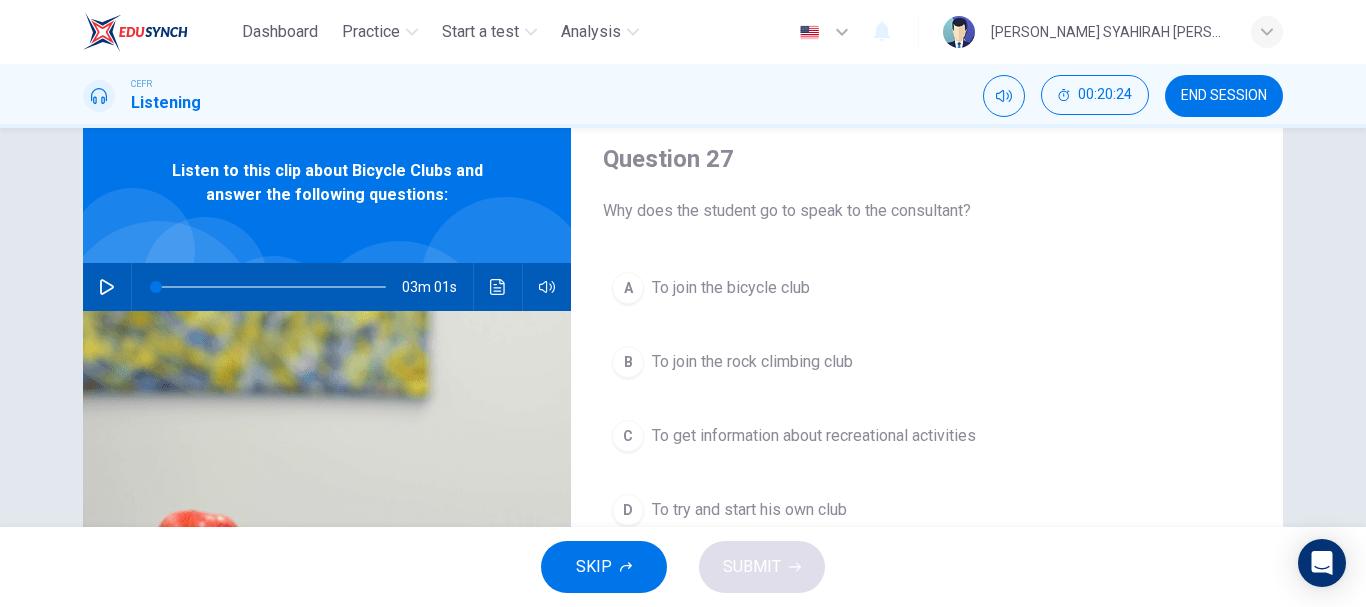 scroll, scrollTop: 100, scrollLeft: 0, axis: vertical 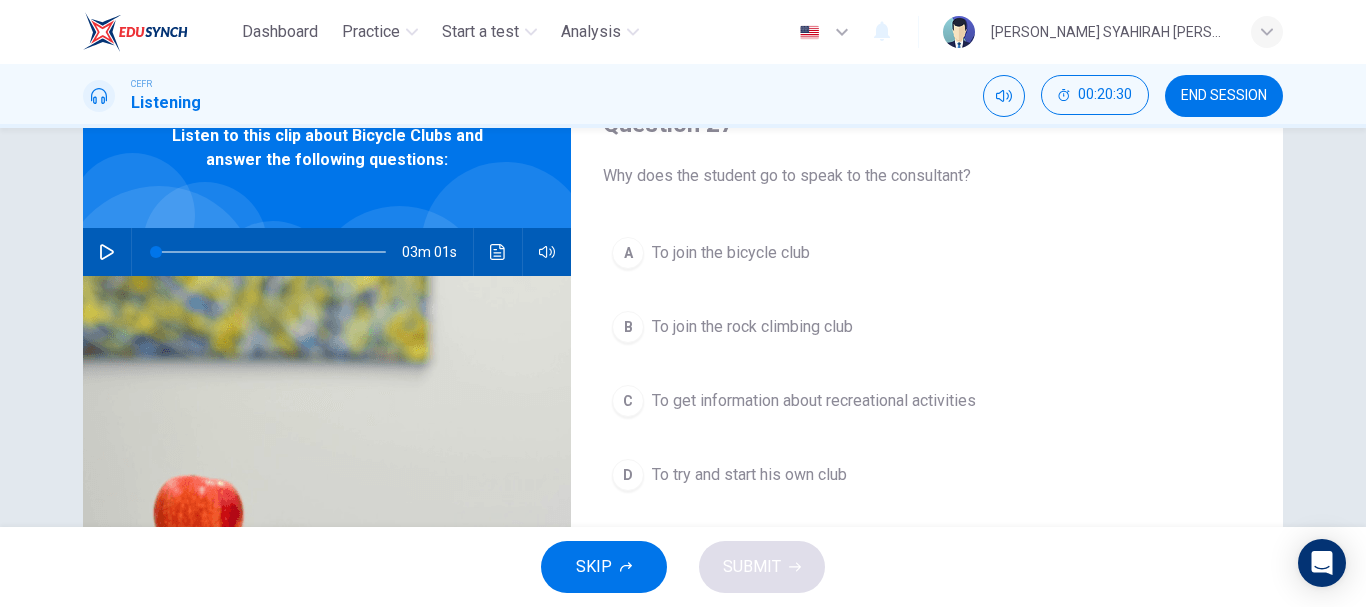 click 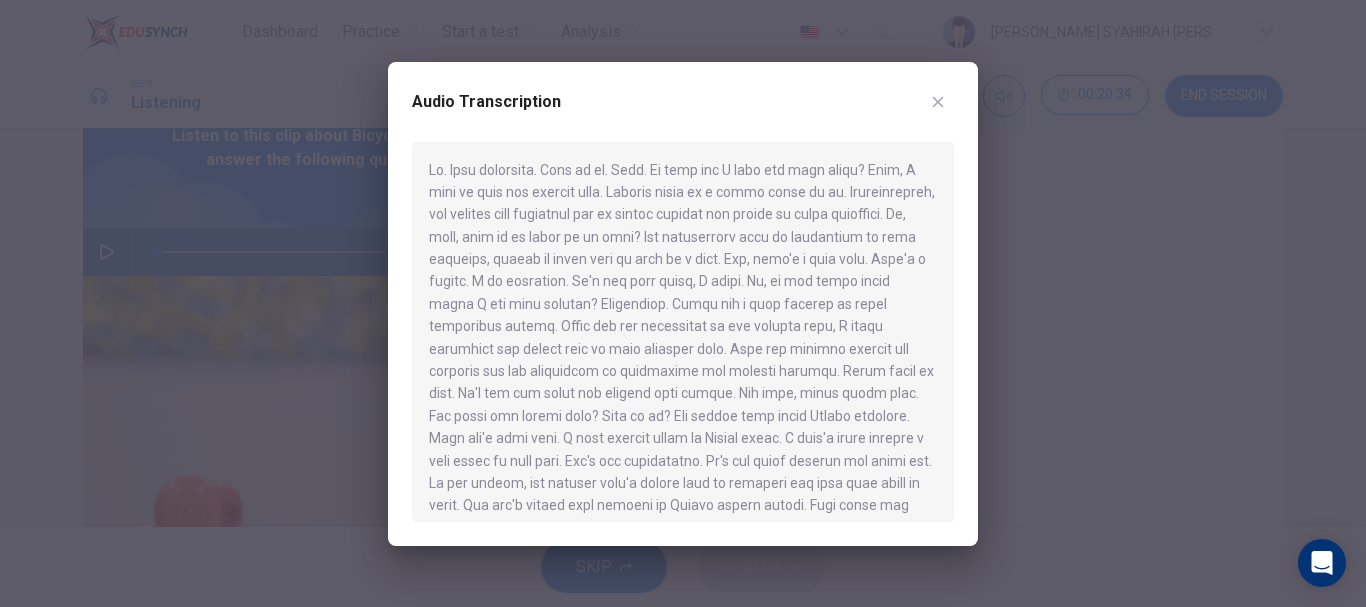 click 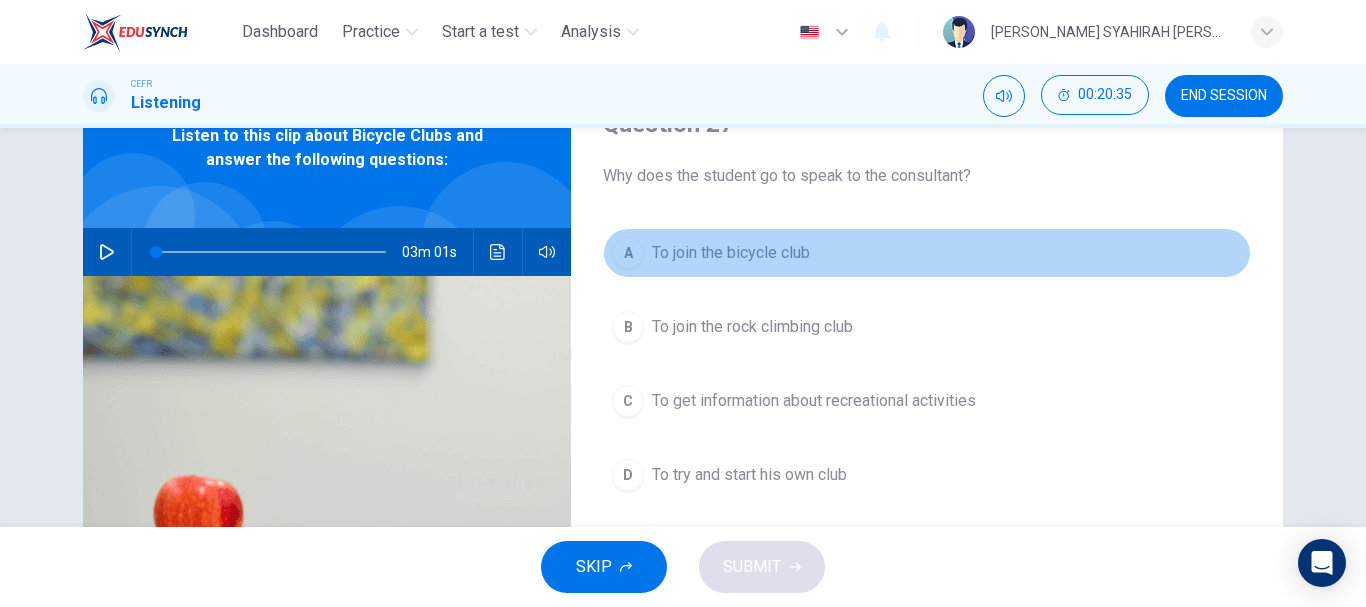 click on "To join the bicycle club" at bounding box center (731, 253) 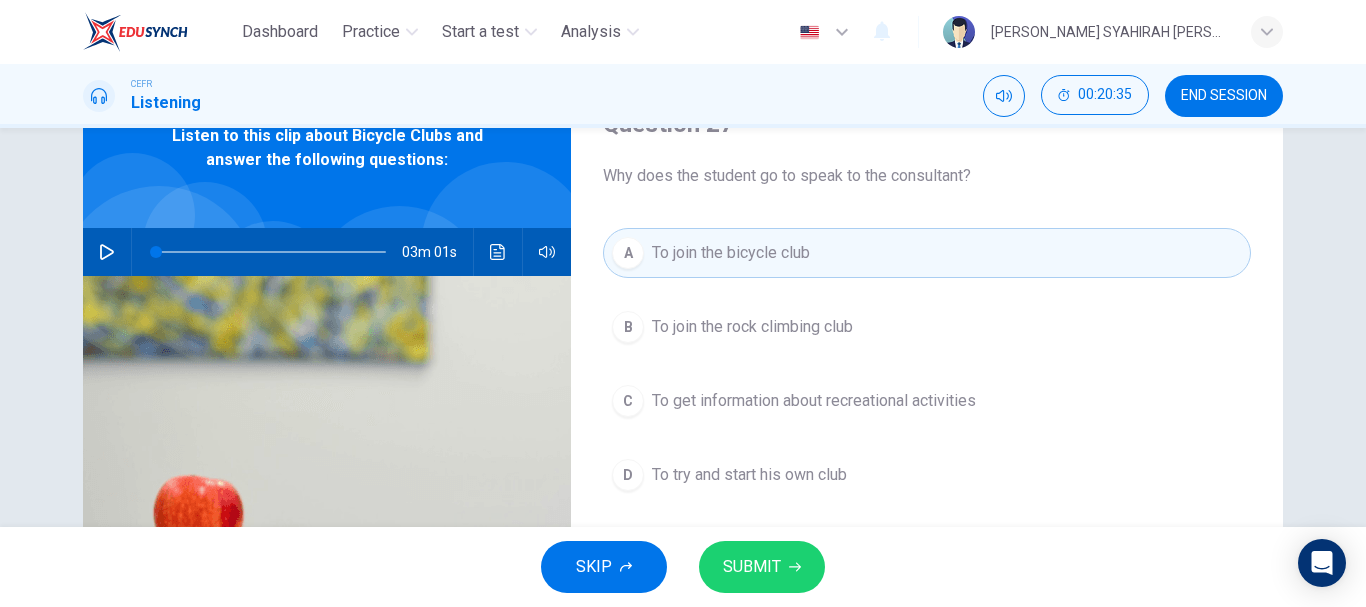click on "SUBMIT" at bounding box center (752, 567) 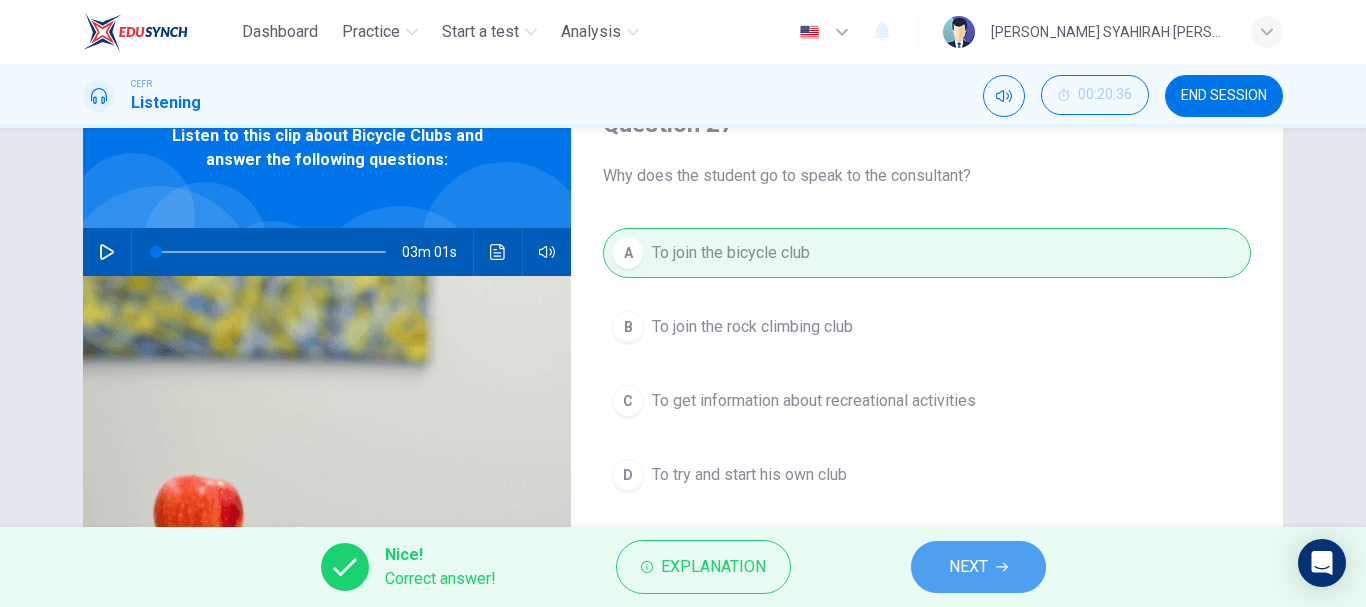 click on "NEXT" at bounding box center (968, 567) 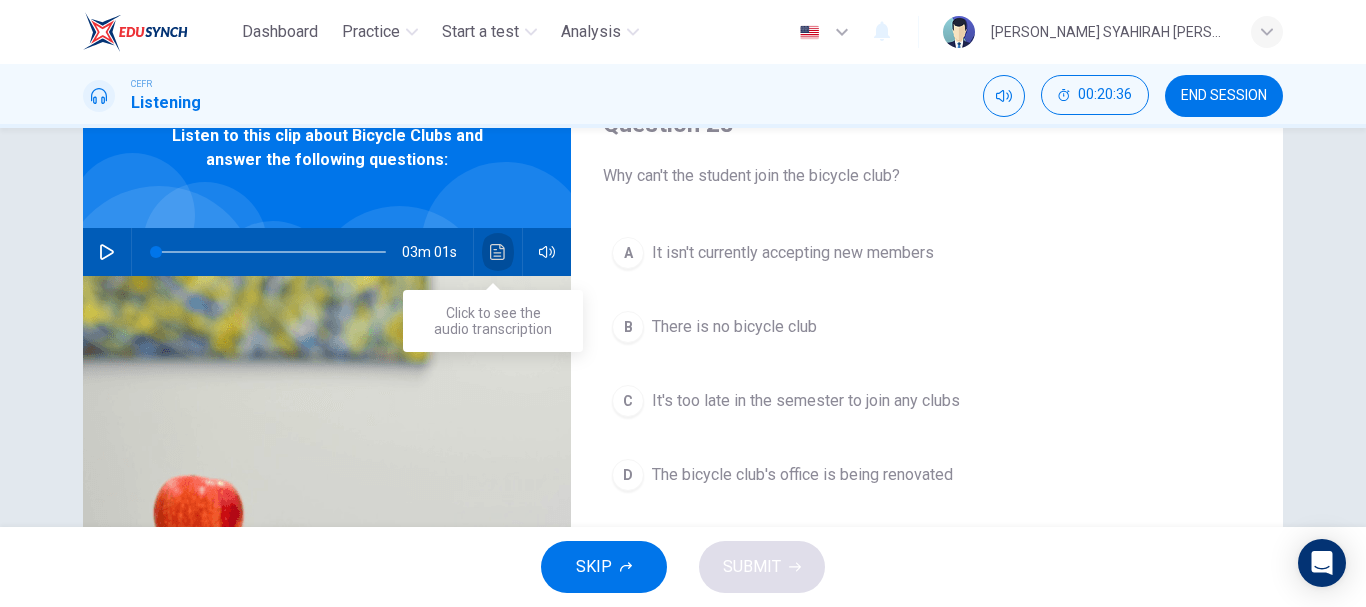 click 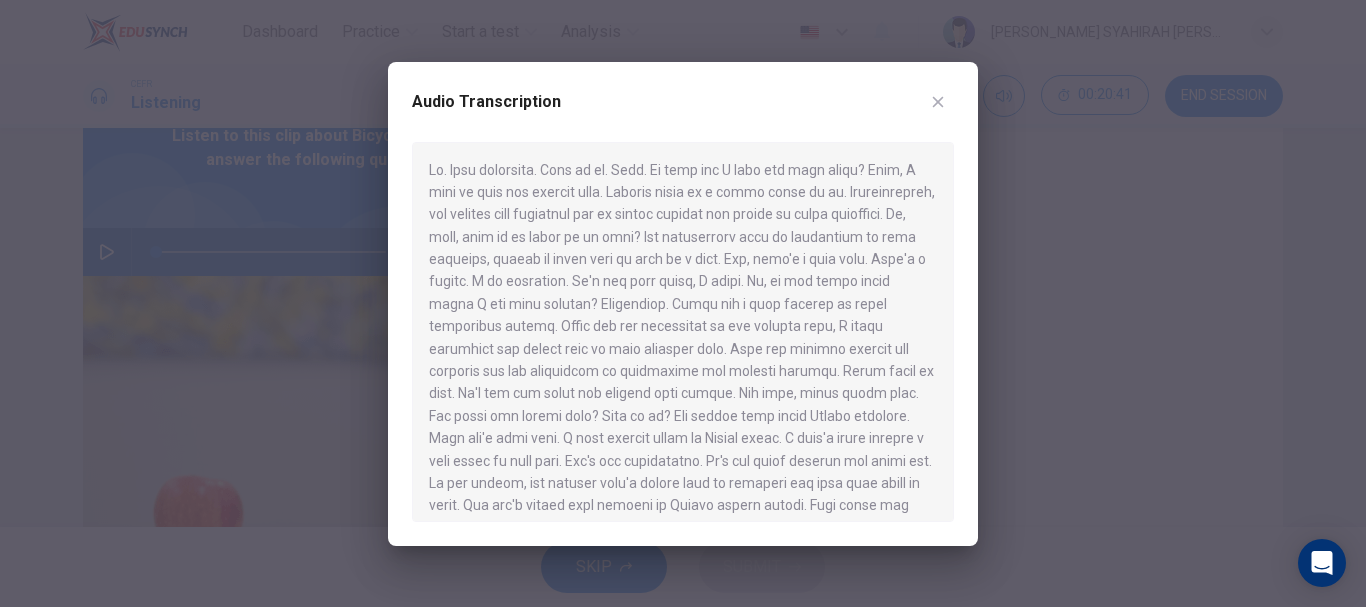 click 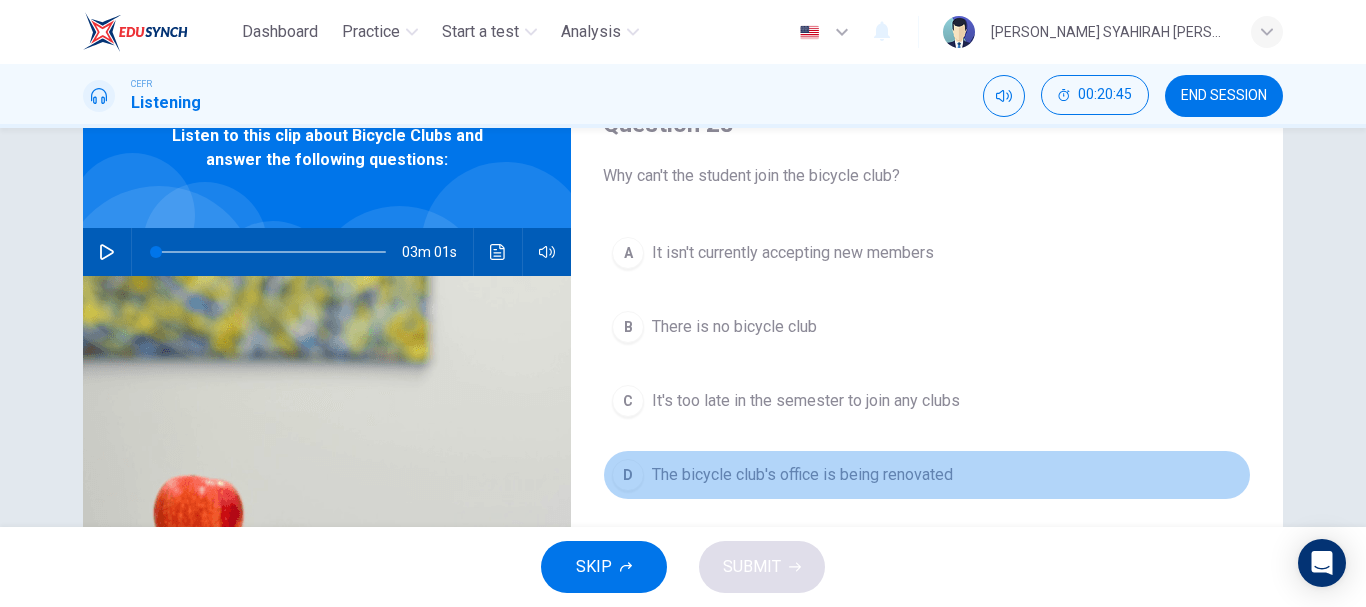 click on "The bicycle club's office is being renovated" at bounding box center [802, 475] 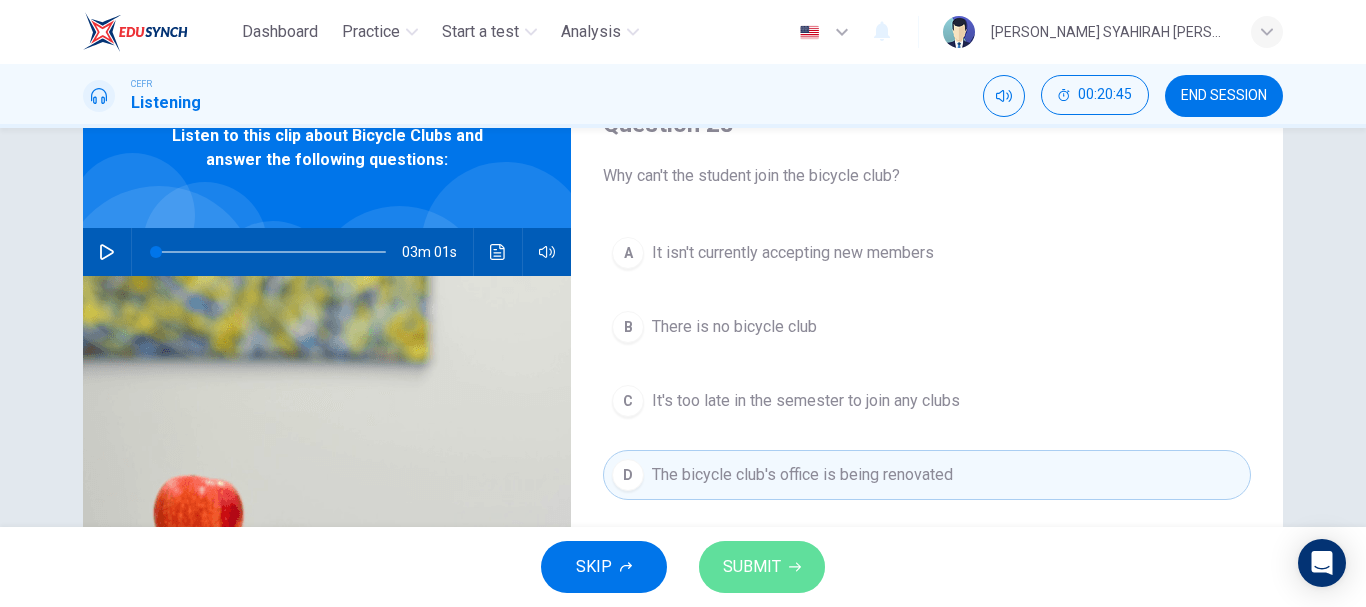 click on "SUBMIT" at bounding box center (752, 567) 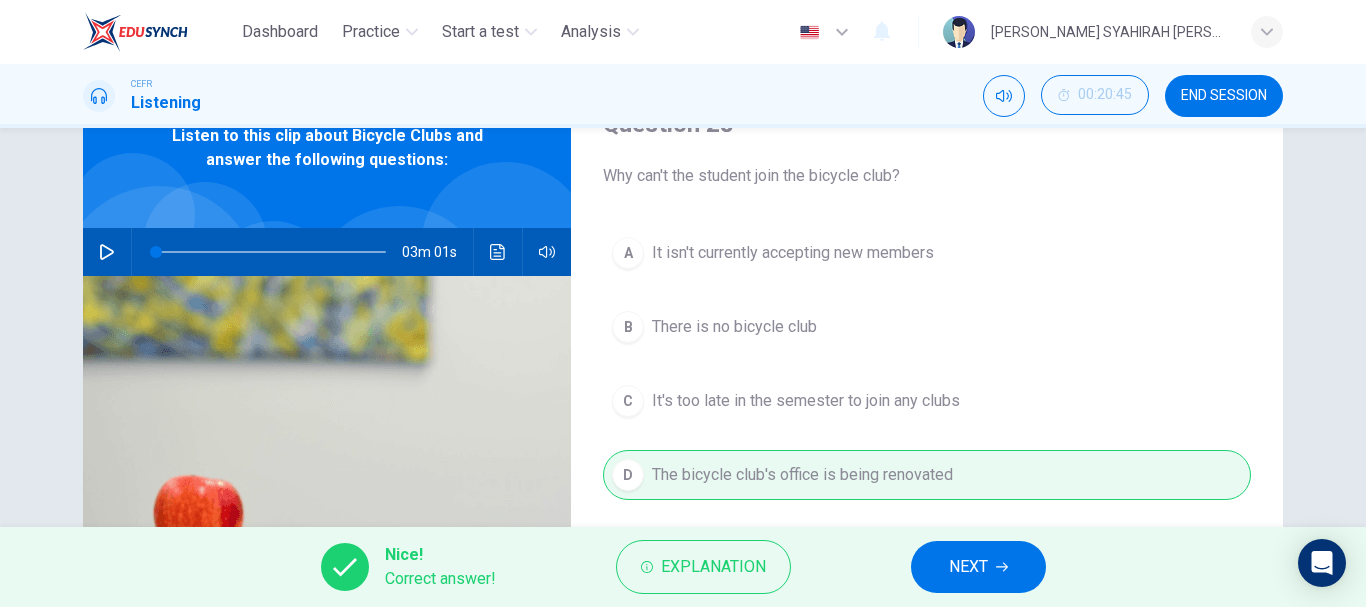 click on "NEXT" at bounding box center [978, 567] 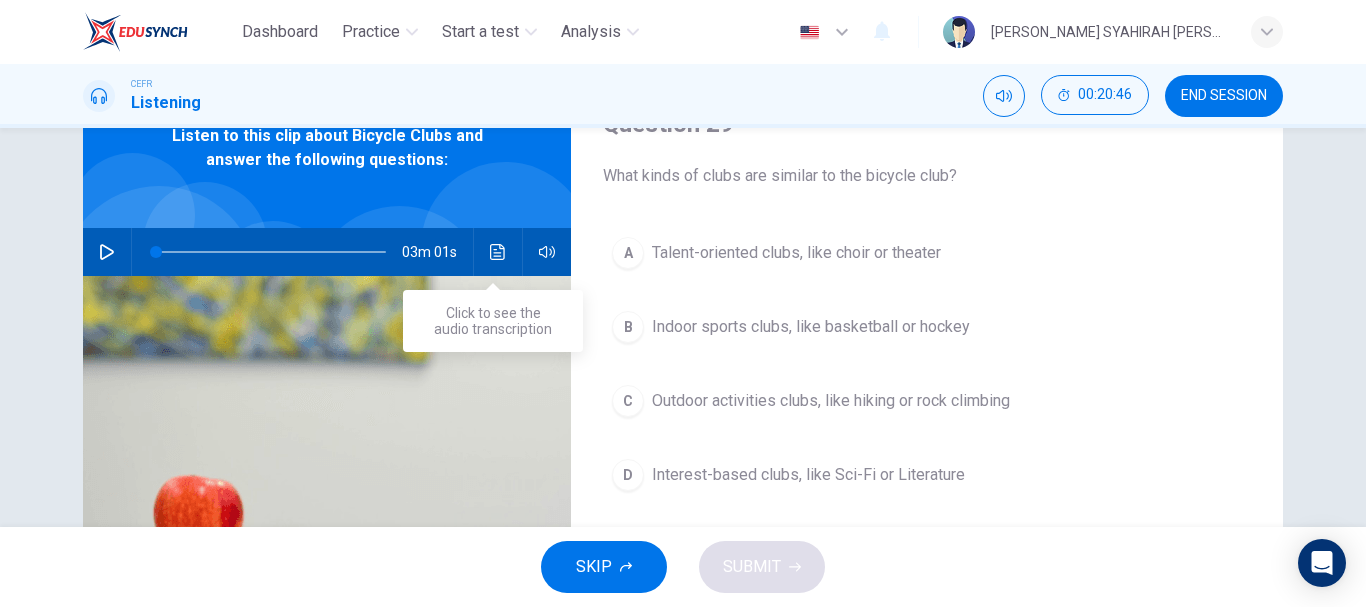 click 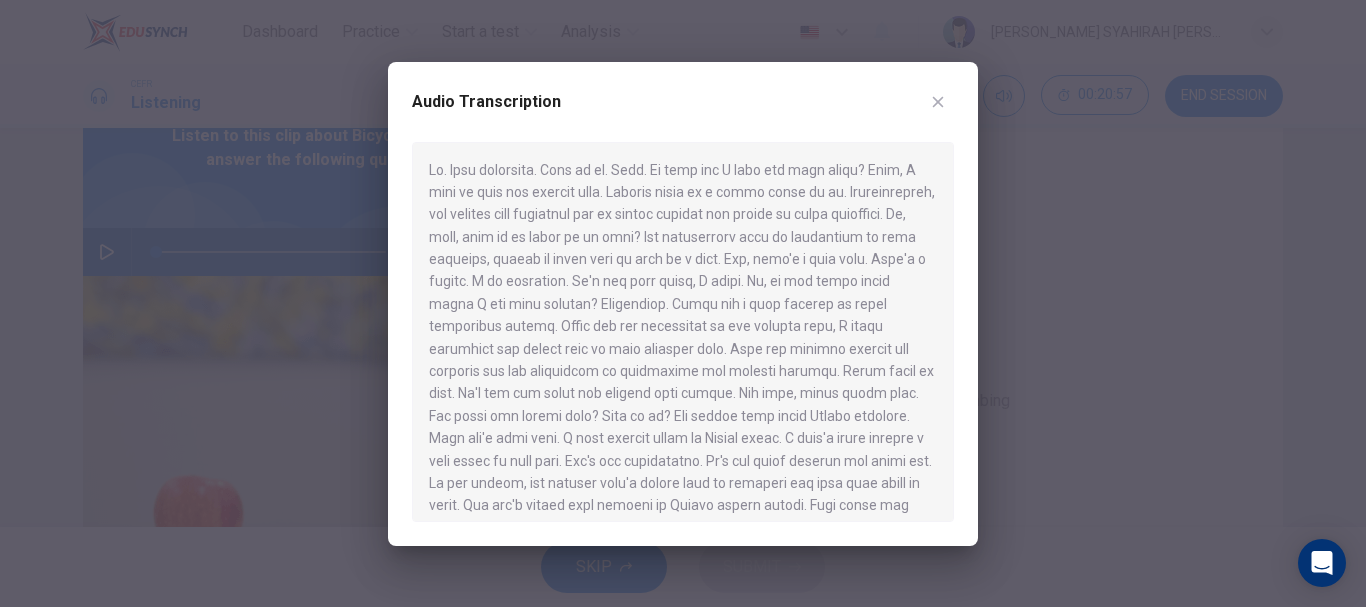 click at bounding box center (938, 102) 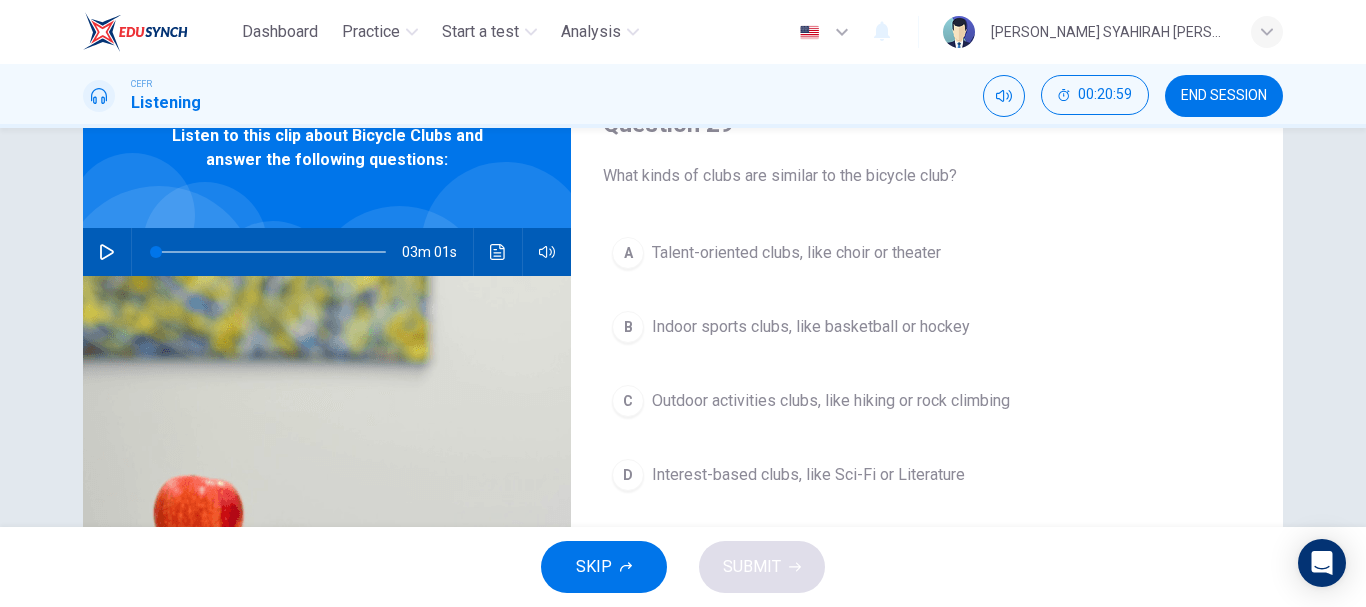 click on "Outdoor activities clubs, like hiking or rock climbing" at bounding box center [831, 401] 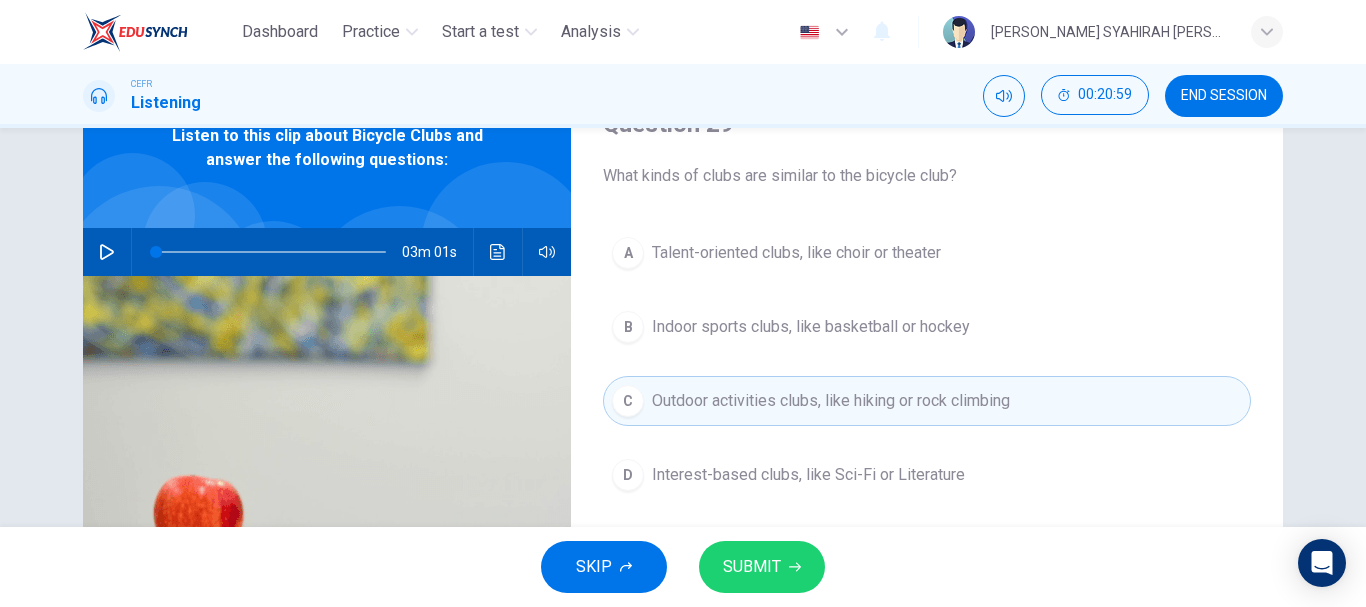 click on "SUBMIT" at bounding box center [752, 567] 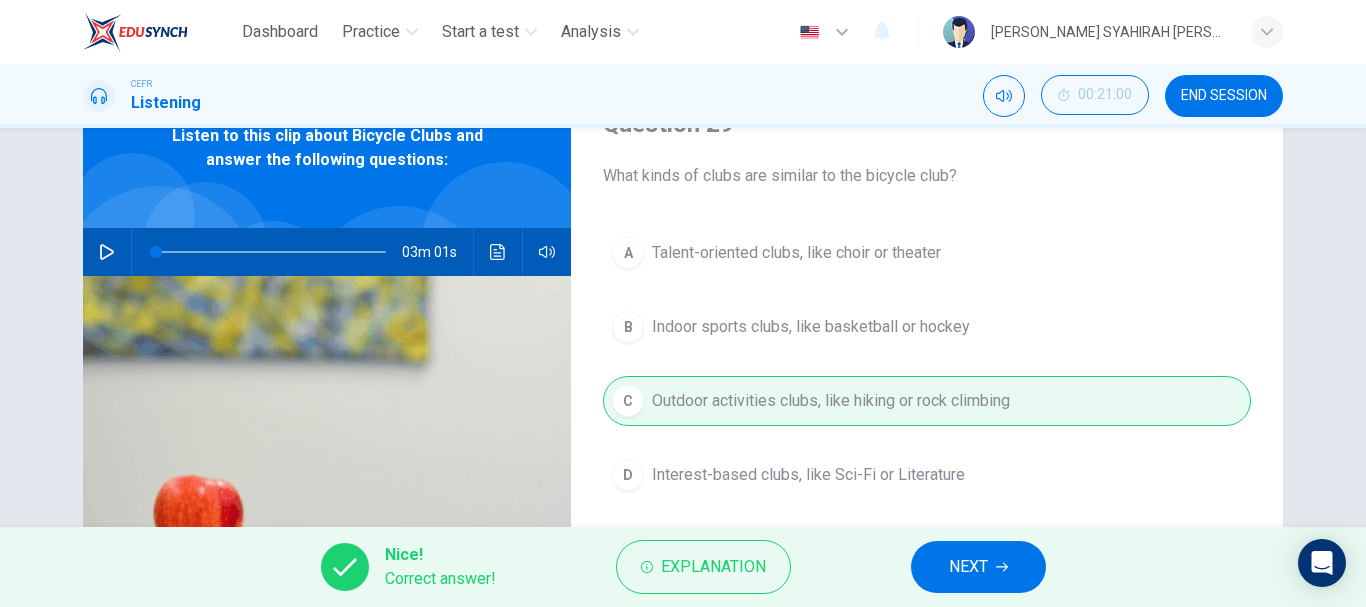 click on "NEXT" at bounding box center [968, 567] 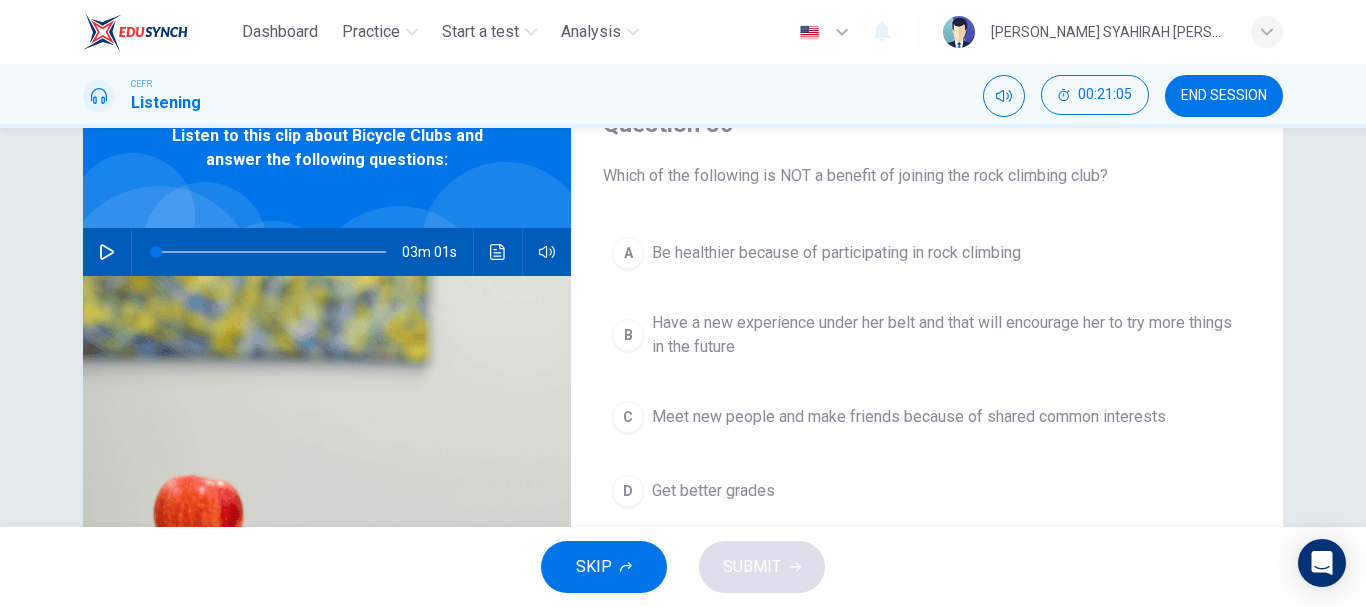 click on "Get better grades" at bounding box center (713, 491) 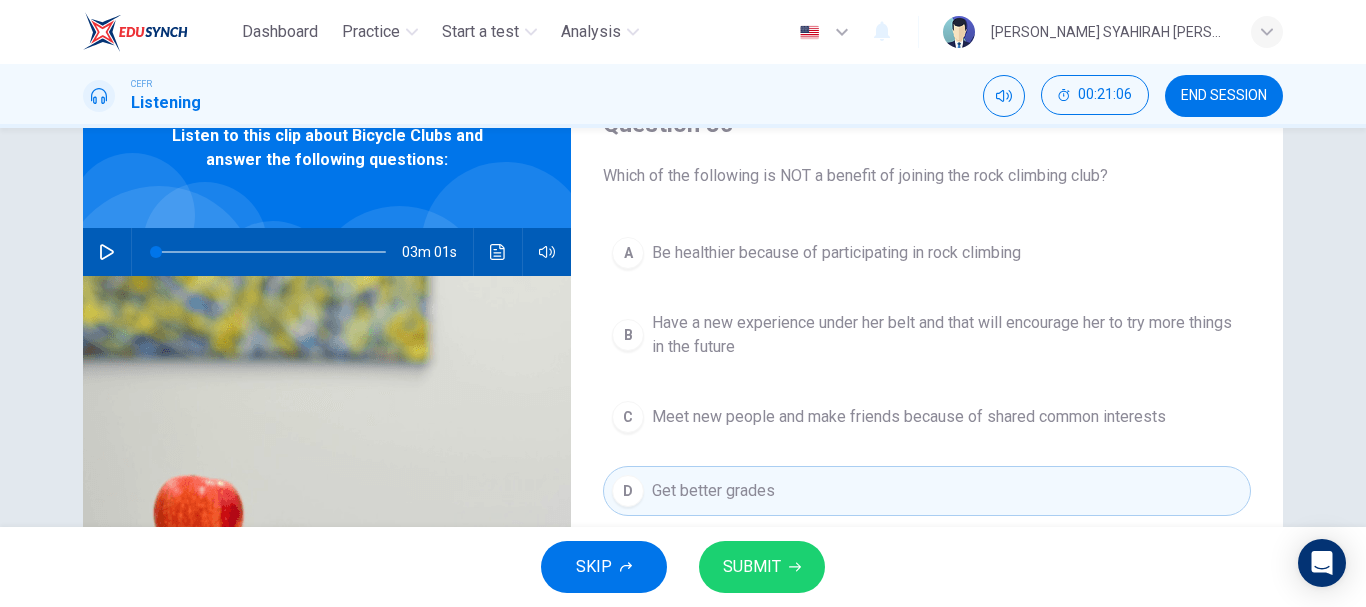 click on "SUBMIT" at bounding box center [752, 567] 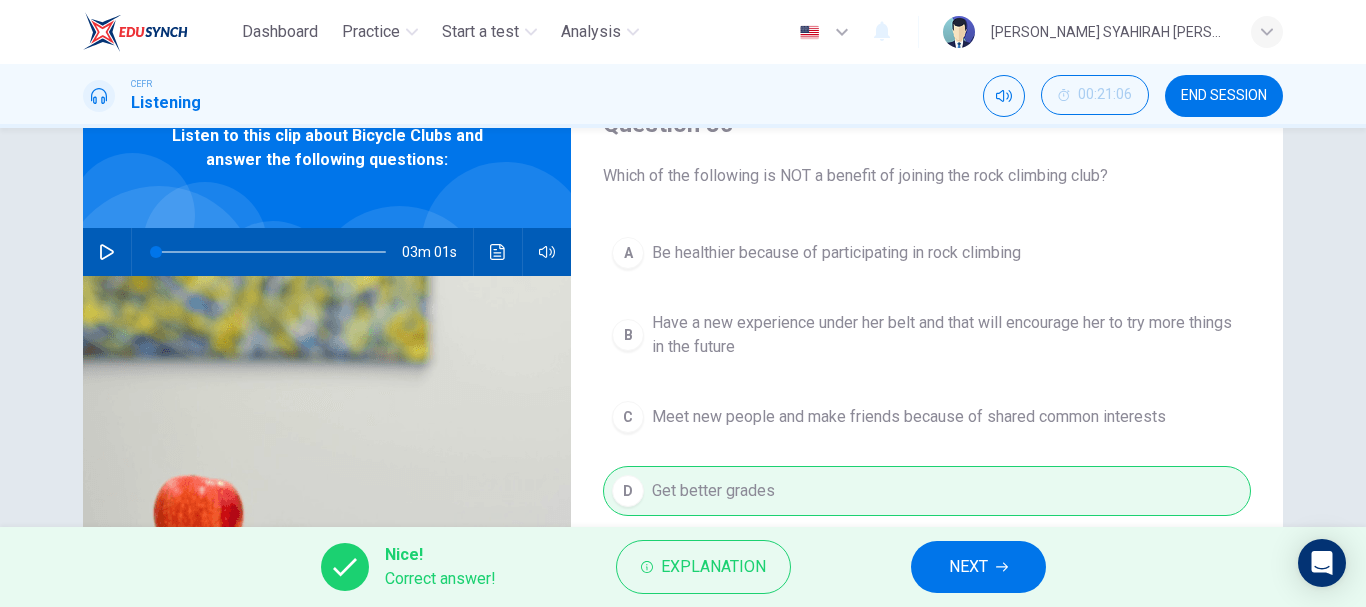 click on "NEXT" at bounding box center [978, 567] 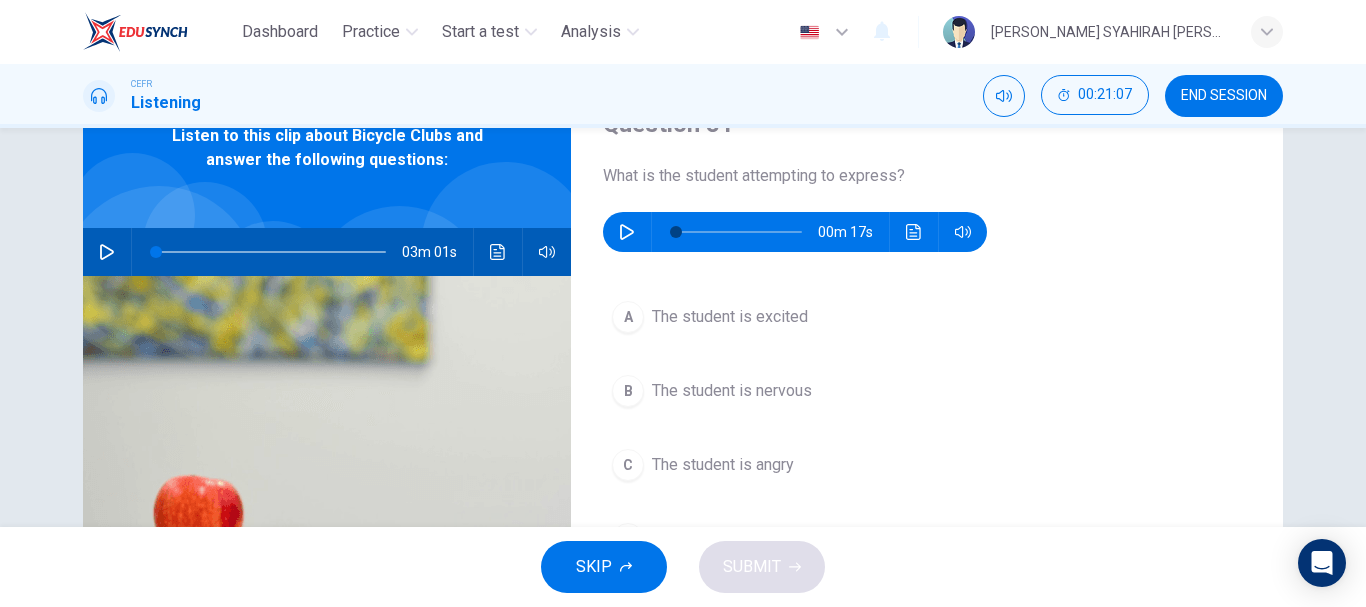 click 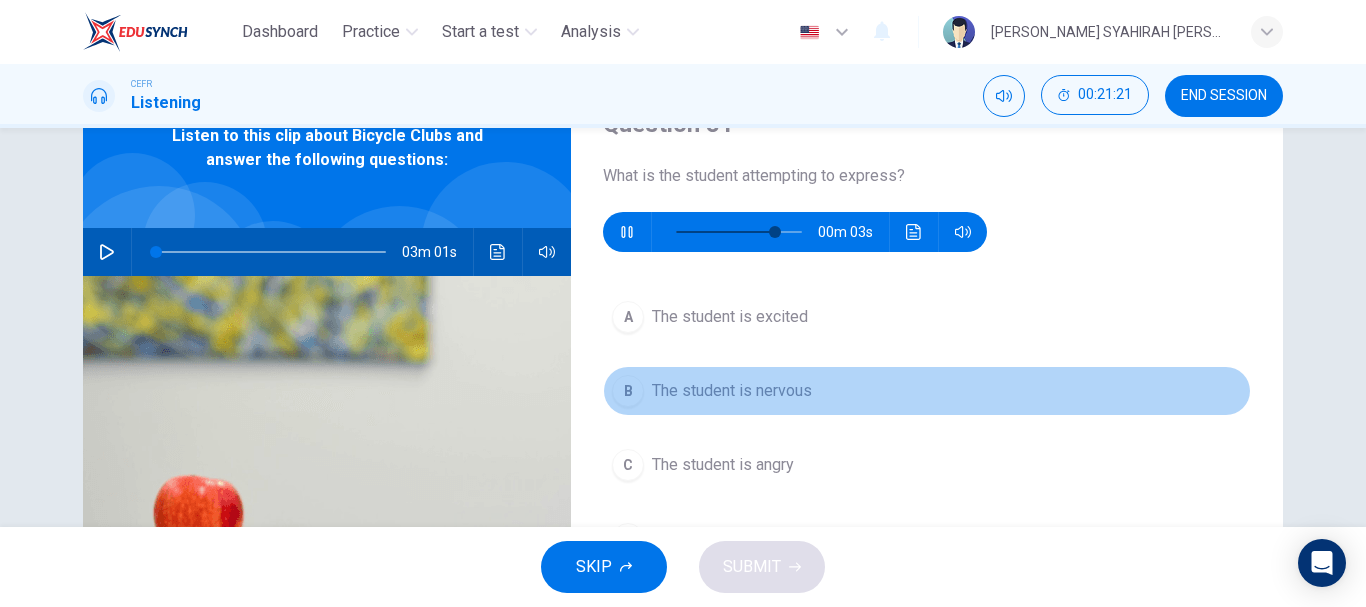 click on "The student is nervous" at bounding box center [732, 391] 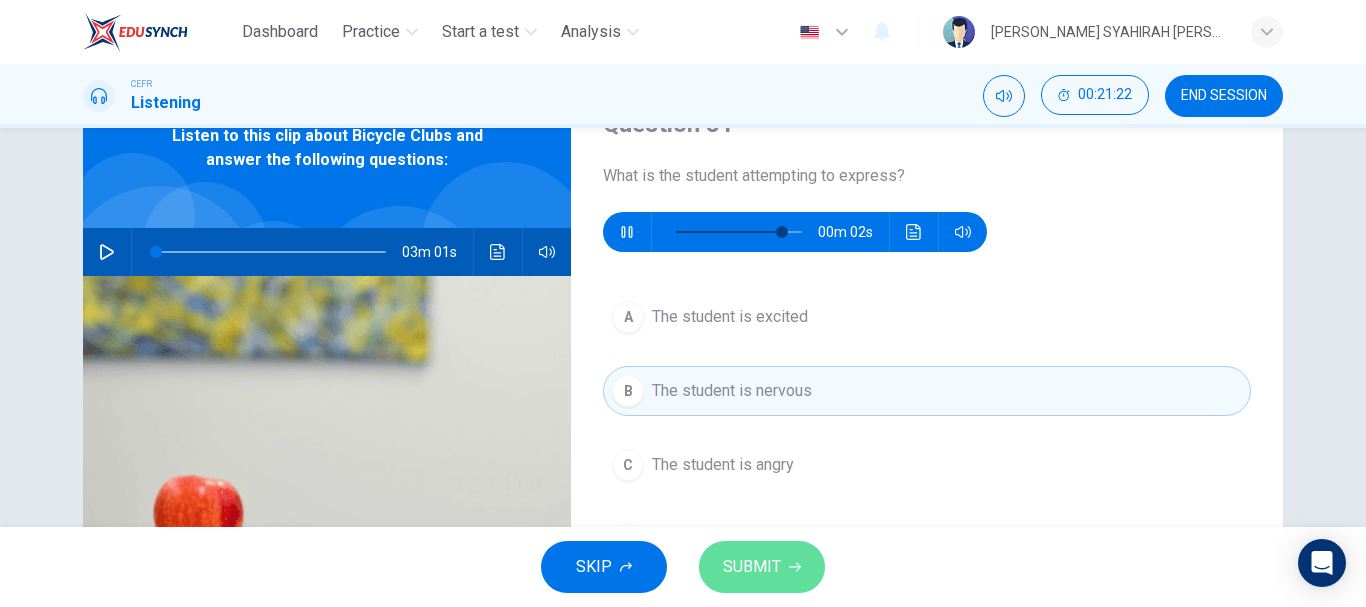 click on "SUBMIT" at bounding box center [752, 567] 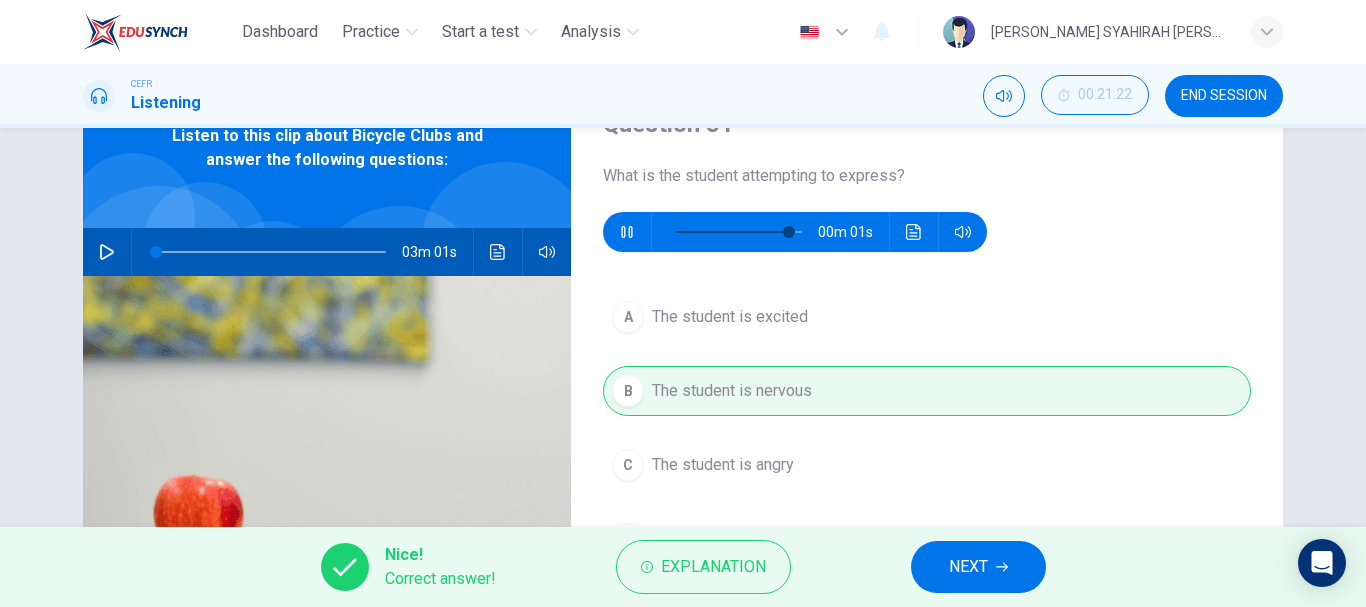 type on "95" 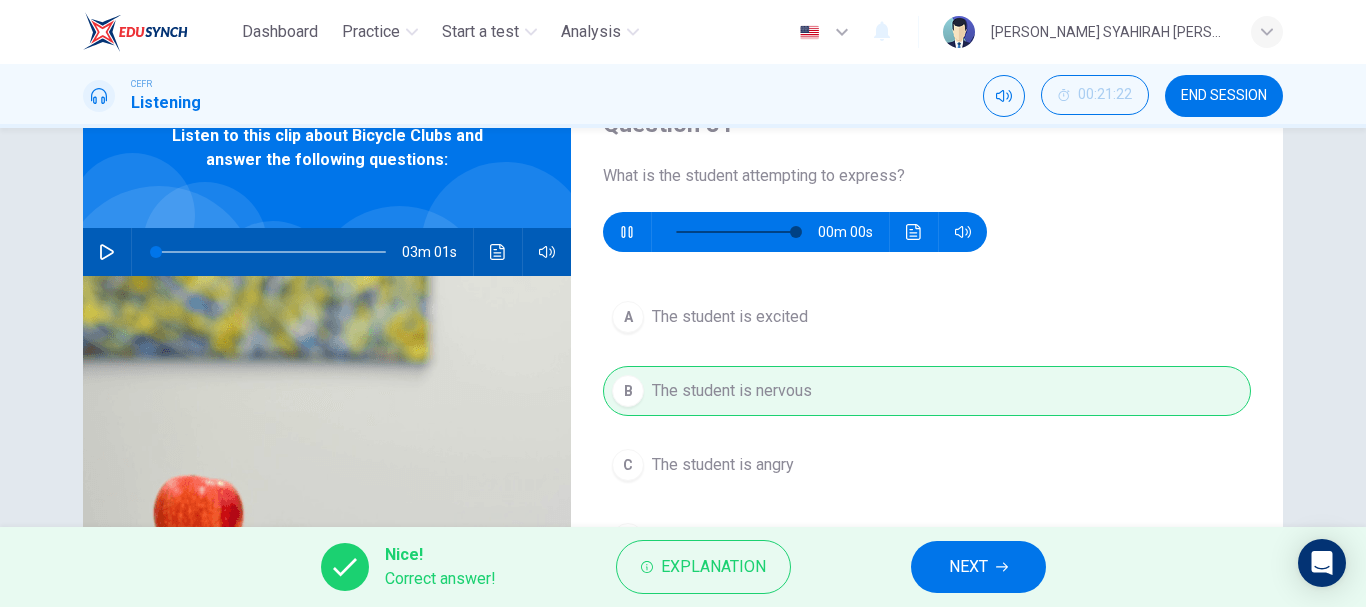 click on "NEXT" at bounding box center [968, 567] 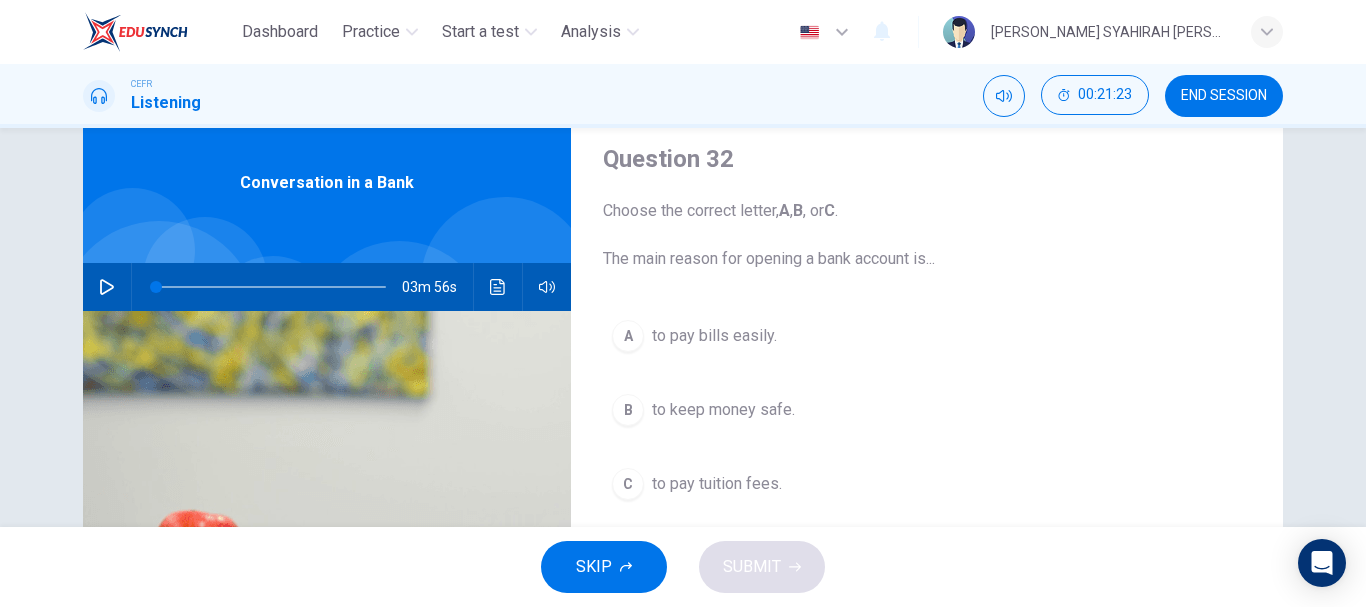scroll, scrollTop: 100, scrollLeft: 0, axis: vertical 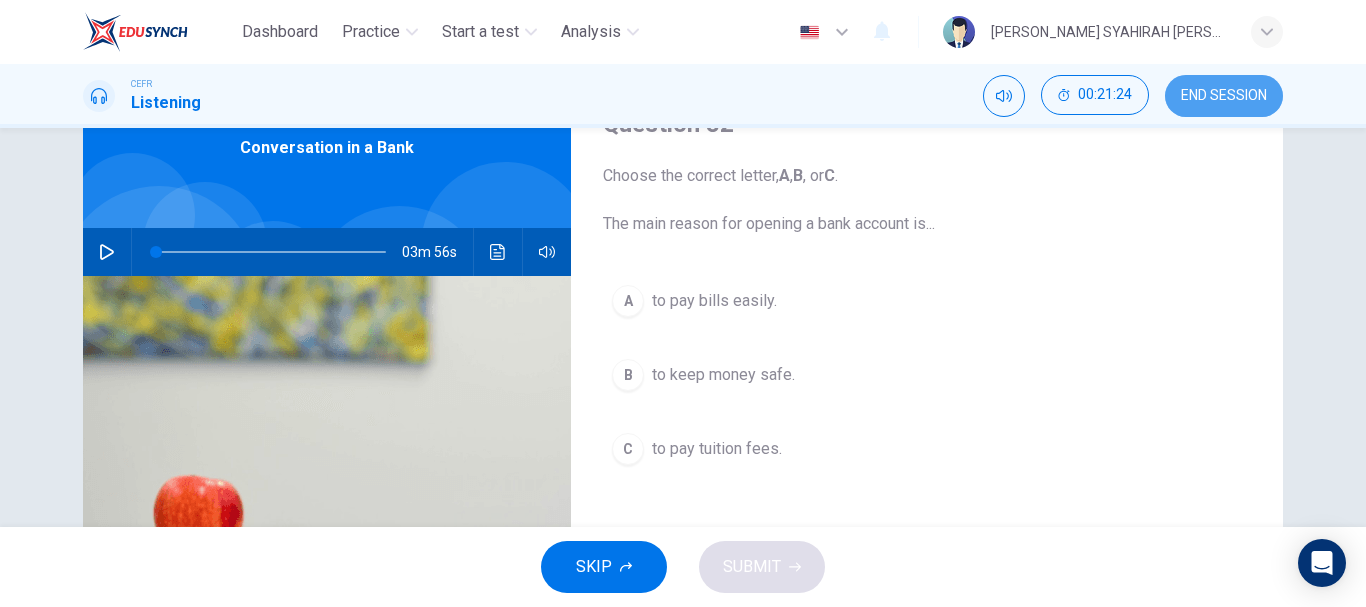 click on "END SESSION" at bounding box center [1224, 96] 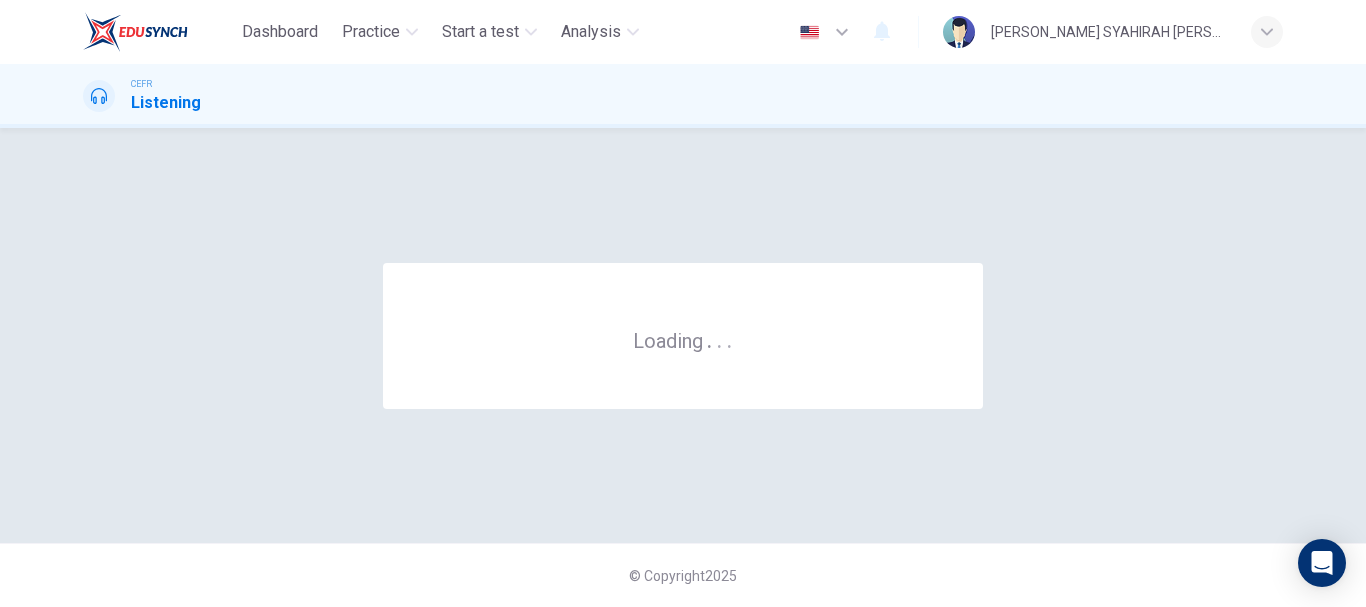 scroll, scrollTop: 0, scrollLeft: 0, axis: both 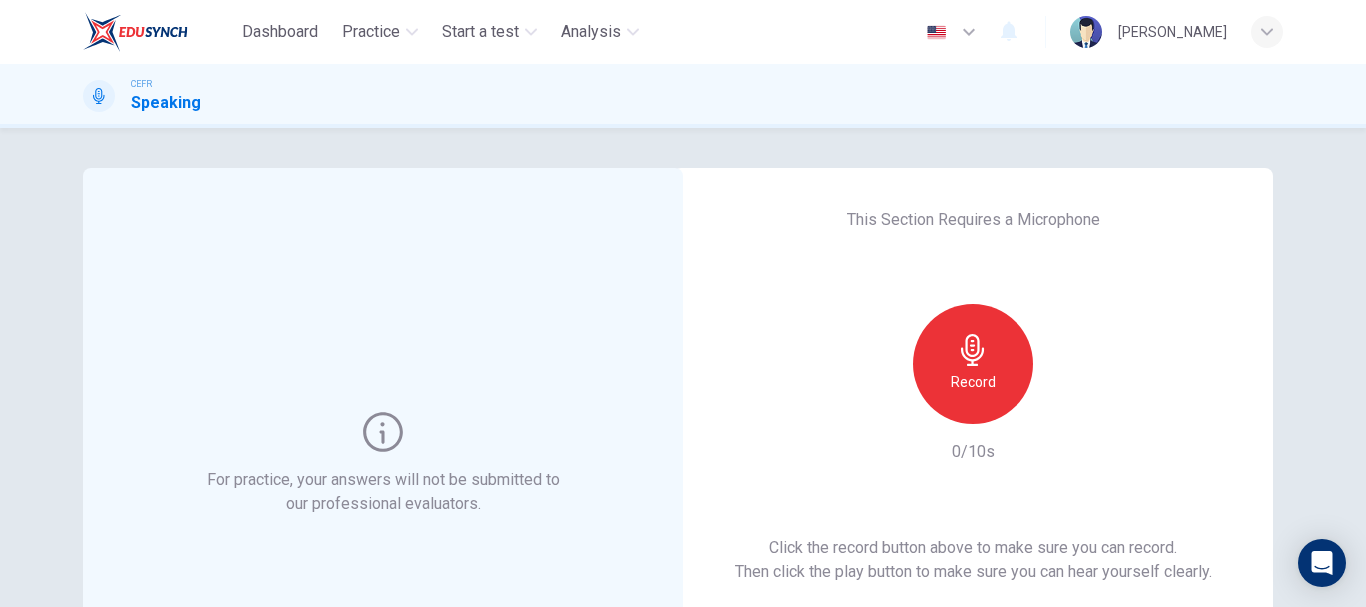click on "Record" at bounding box center [973, 364] 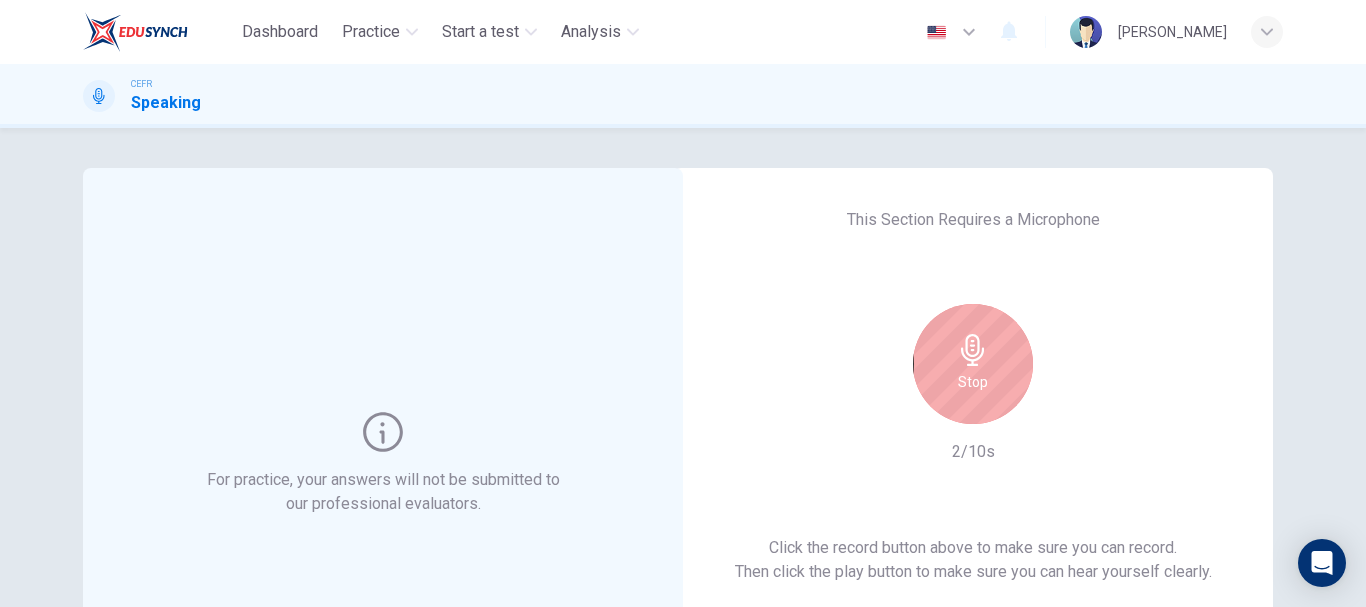 click on "Stop" at bounding box center (973, 364) 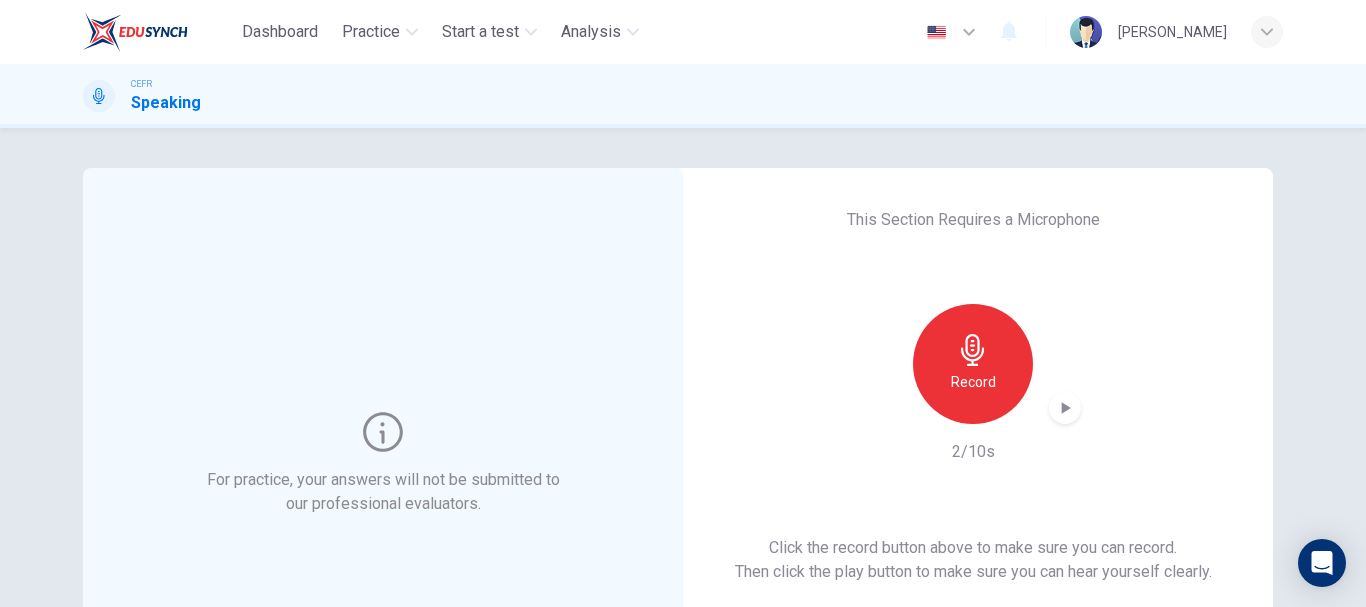 scroll, scrollTop: 100, scrollLeft: 0, axis: vertical 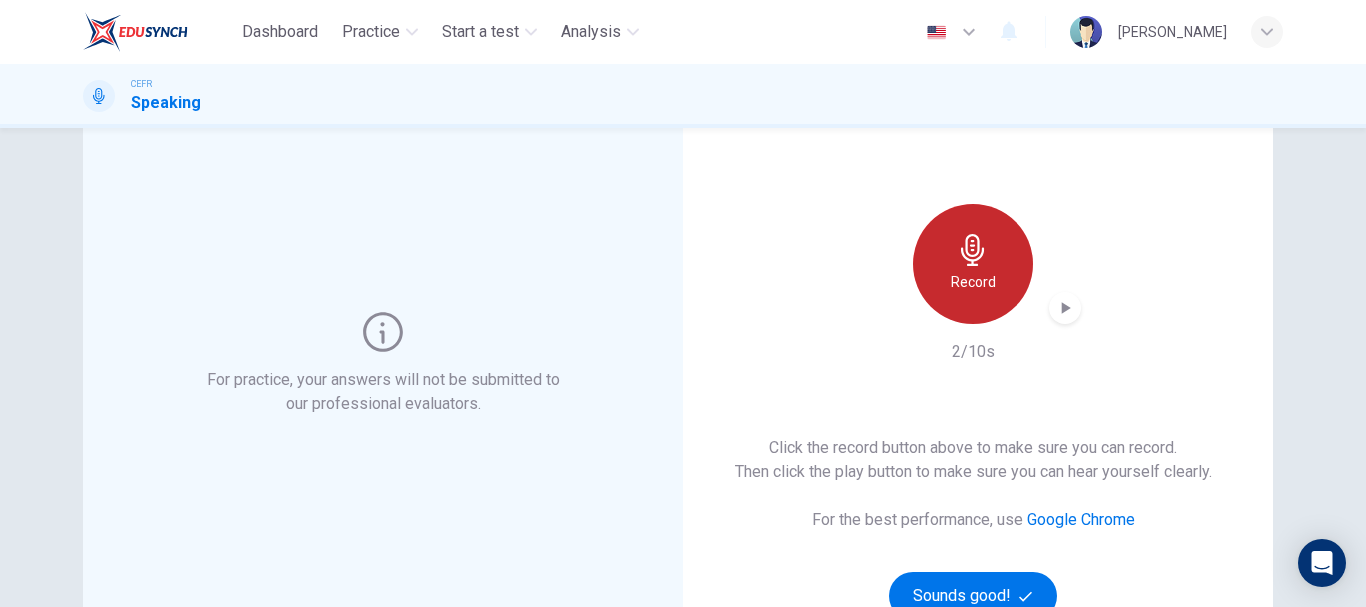 click on "Record" at bounding box center (973, 282) 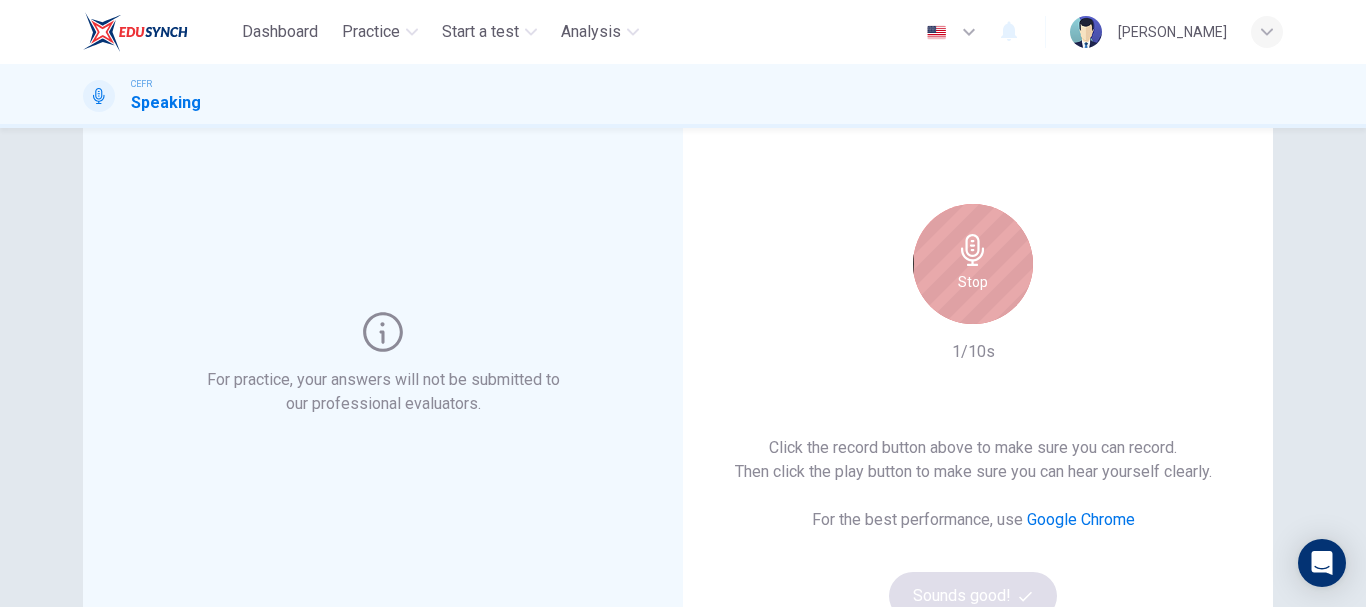 click on "Stop" at bounding box center (973, 264) 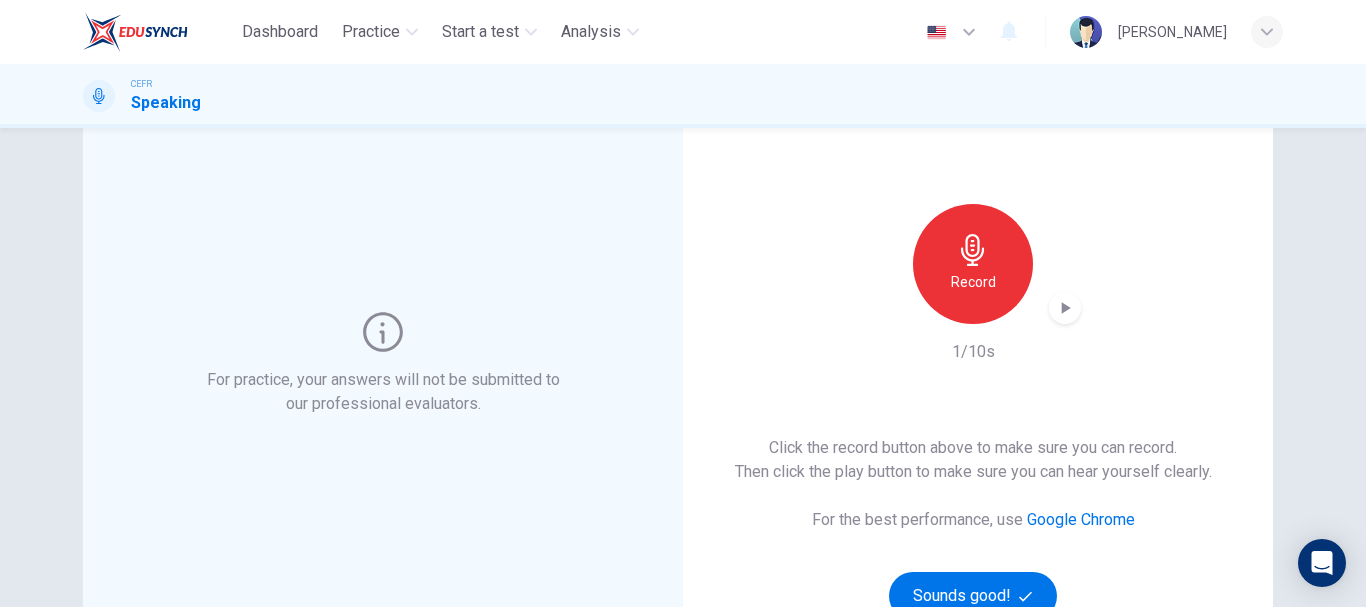 click 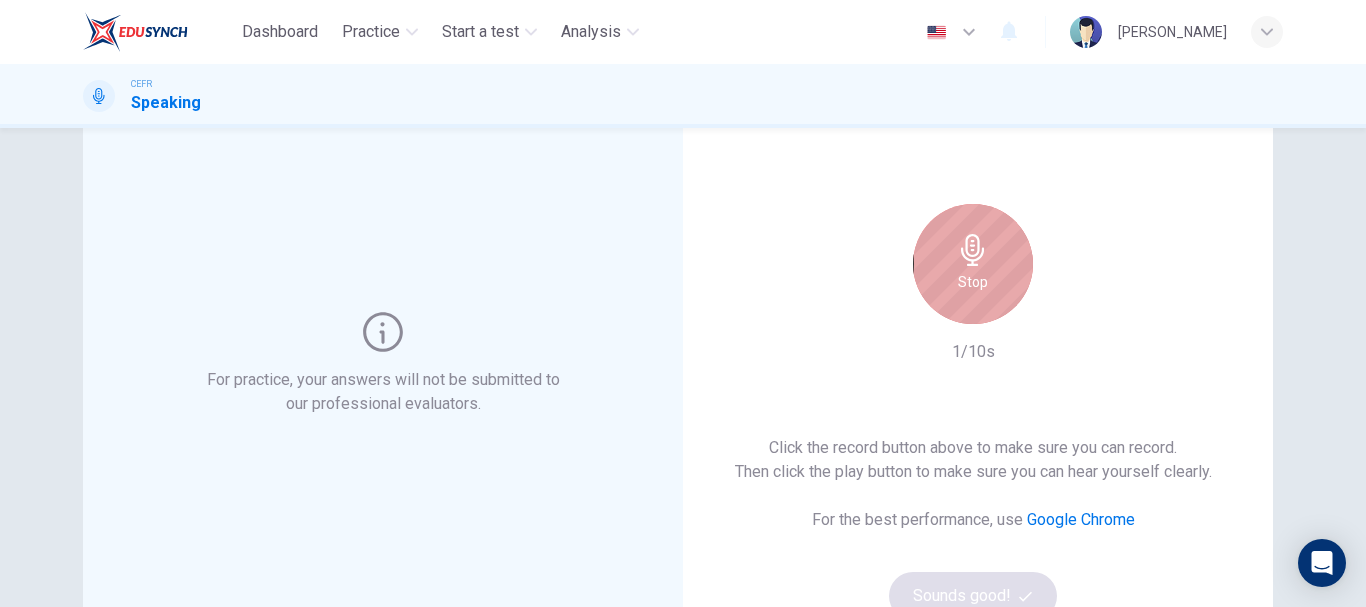 click on "Stop" at bounding box center (973, 264) 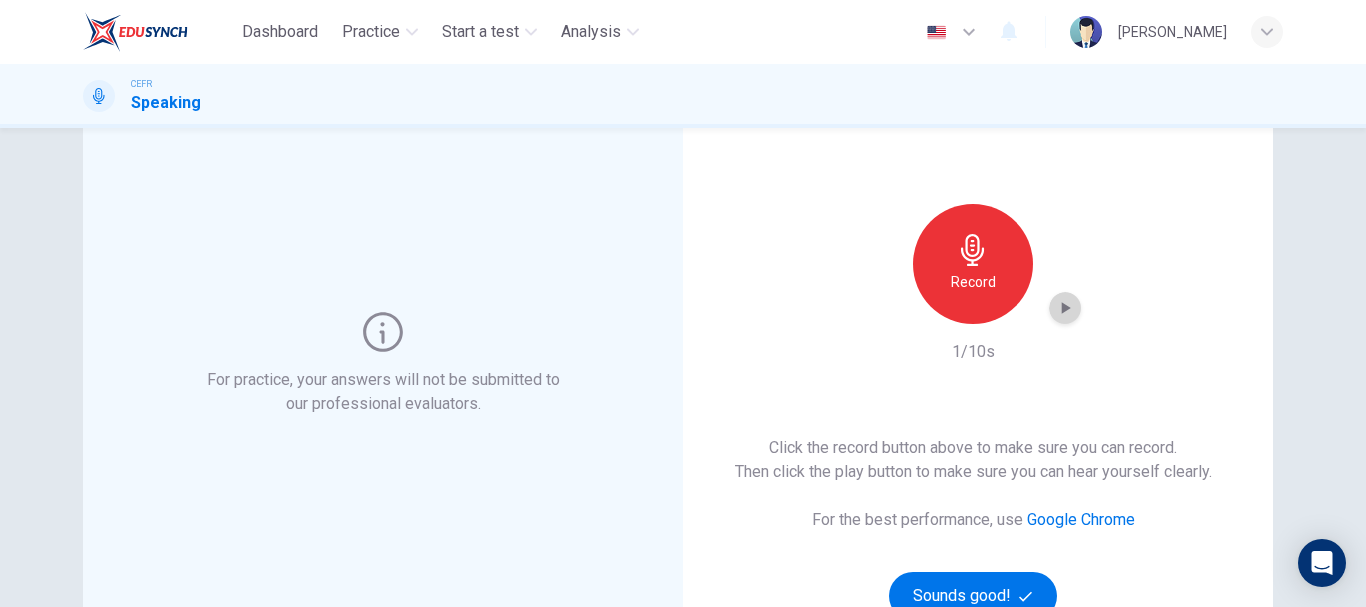 click 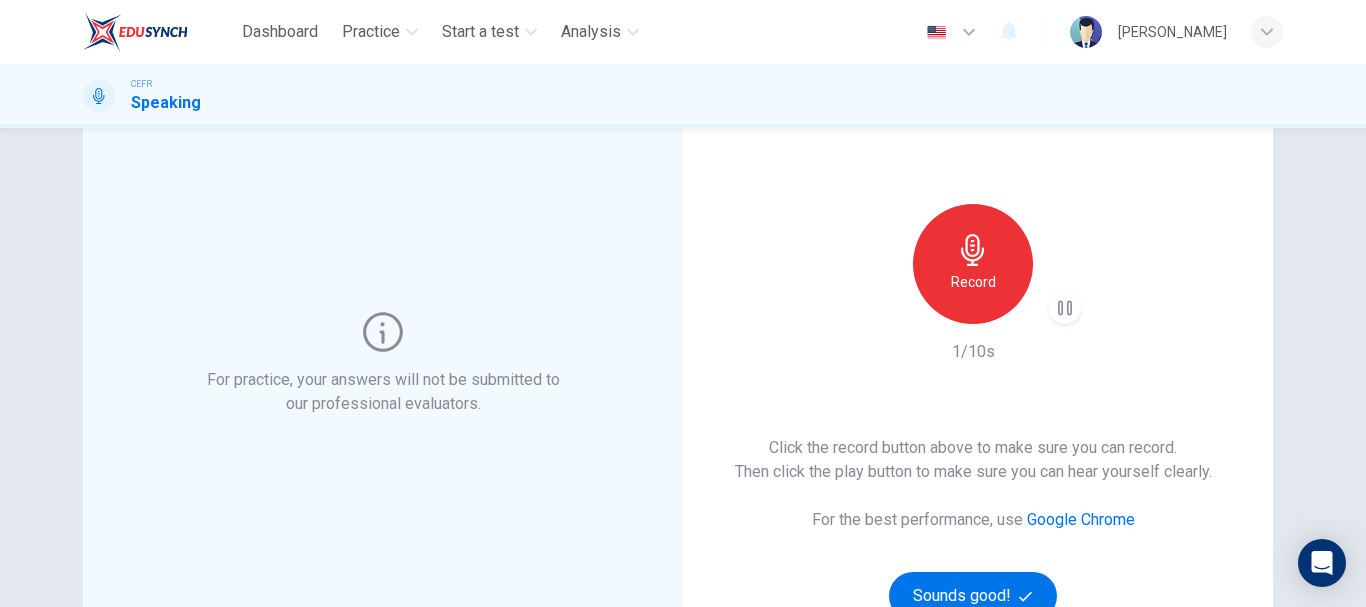 type 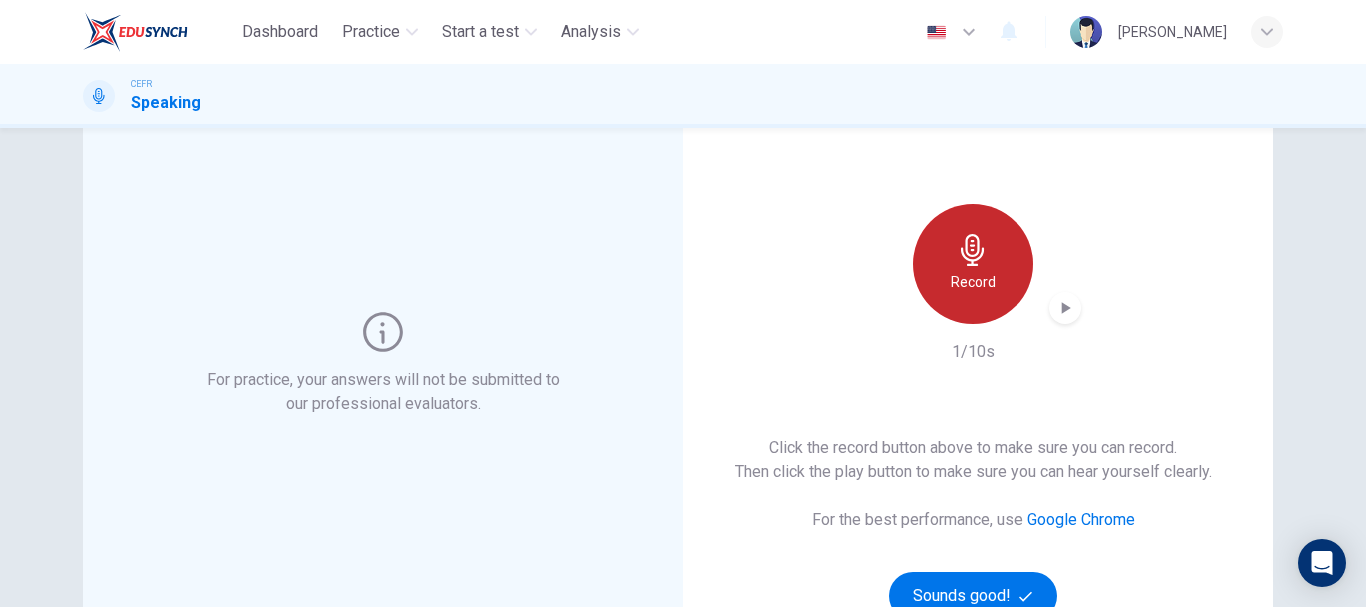 click on "Record" at bounding box center [973, 264] 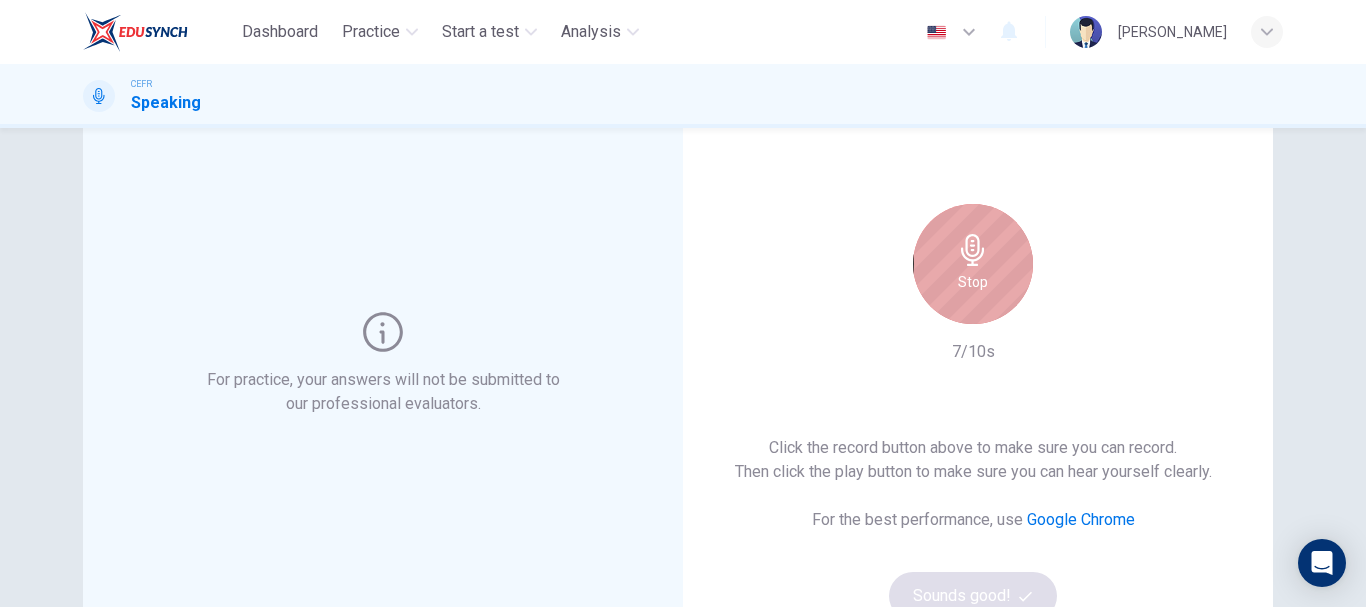 click on "Stop" at bounding box center [973, 264] 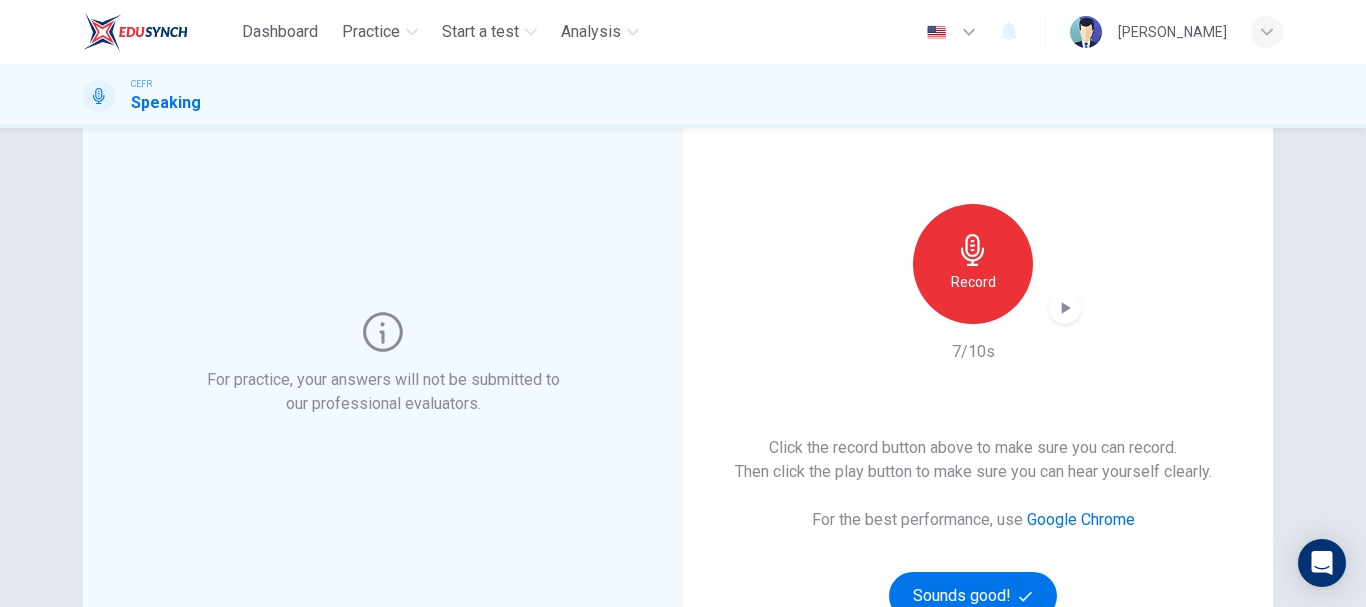 click 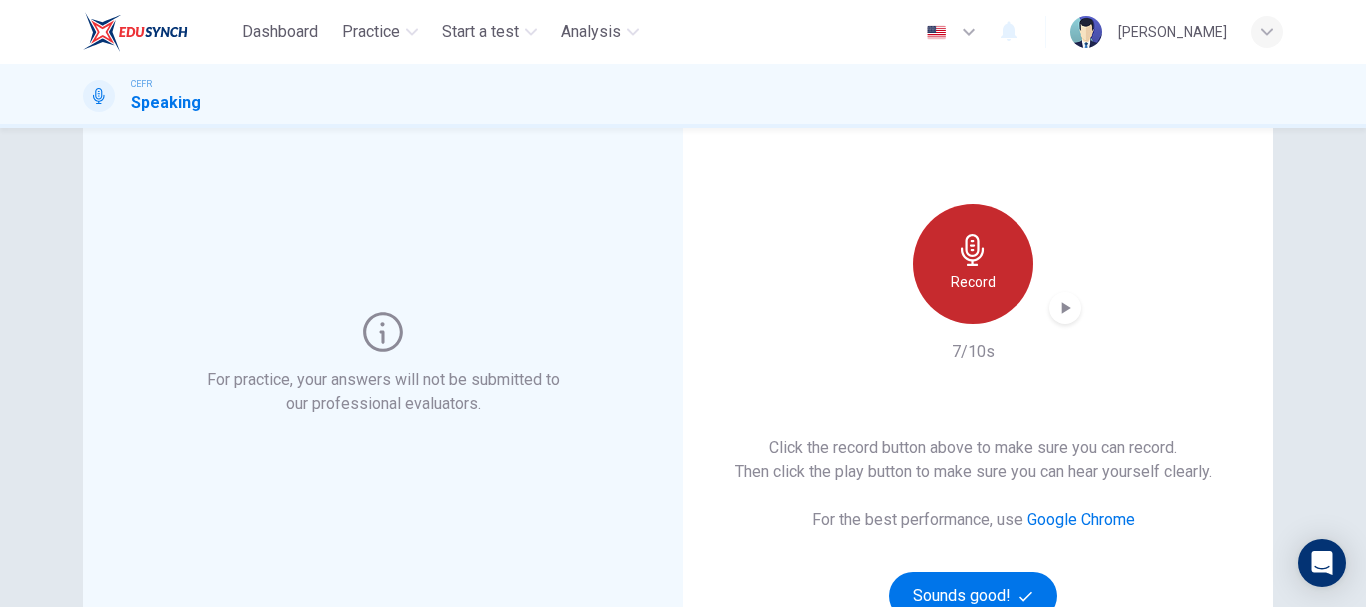 click on "Record" at bounding box center (973, 282) 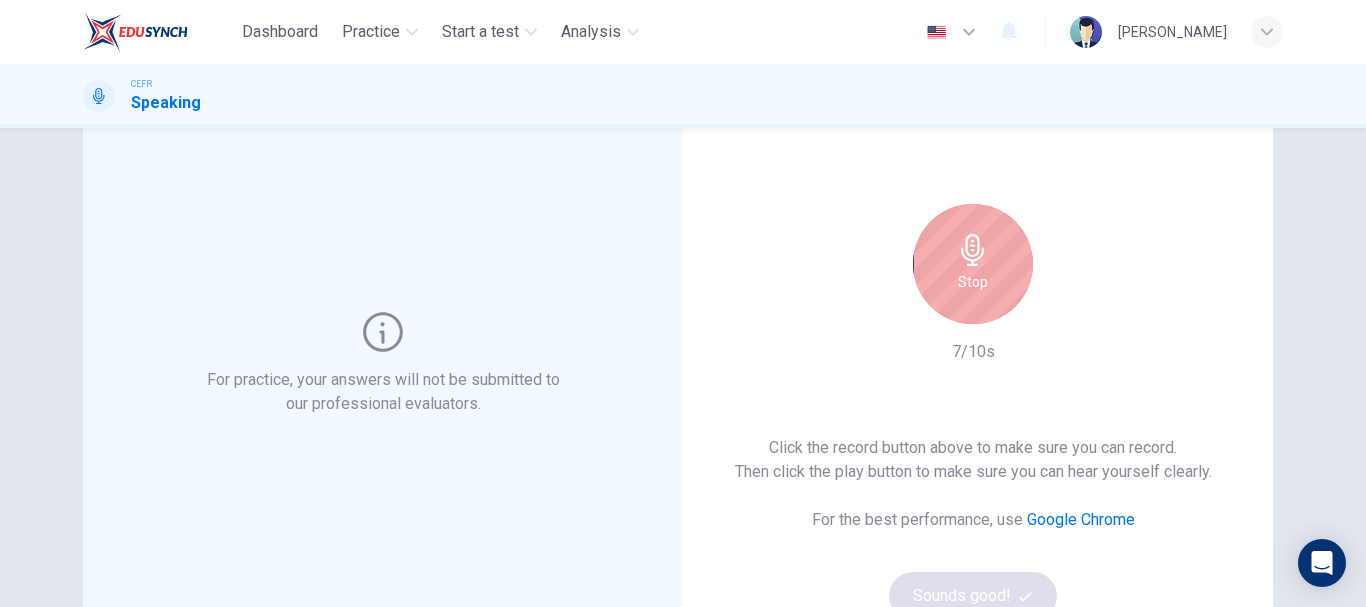 click on "Stop" at bounding box center (973, 264) 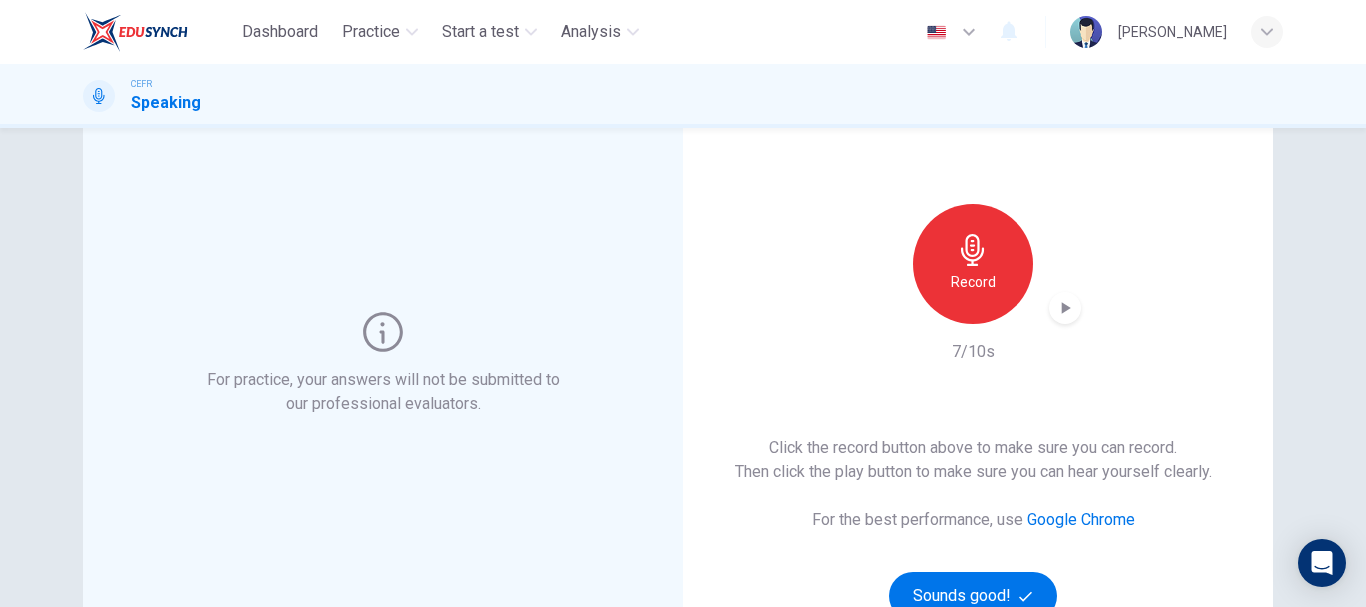 click 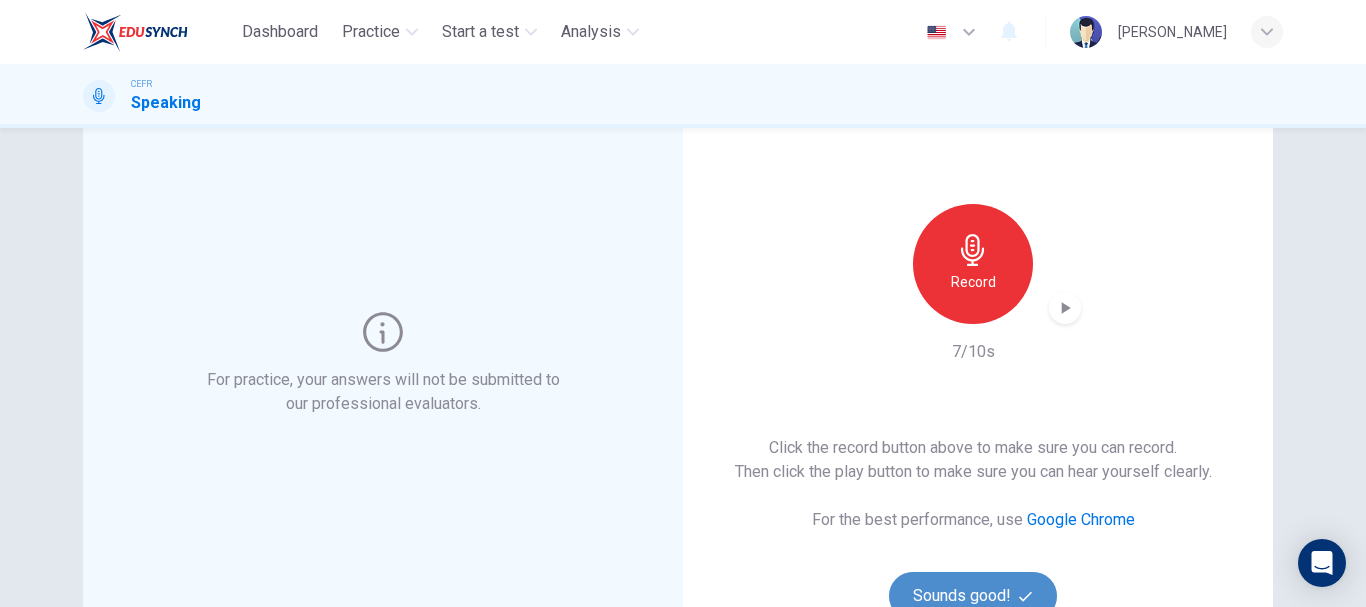 click on "Sounds good!" at bounding box center [973, 596] 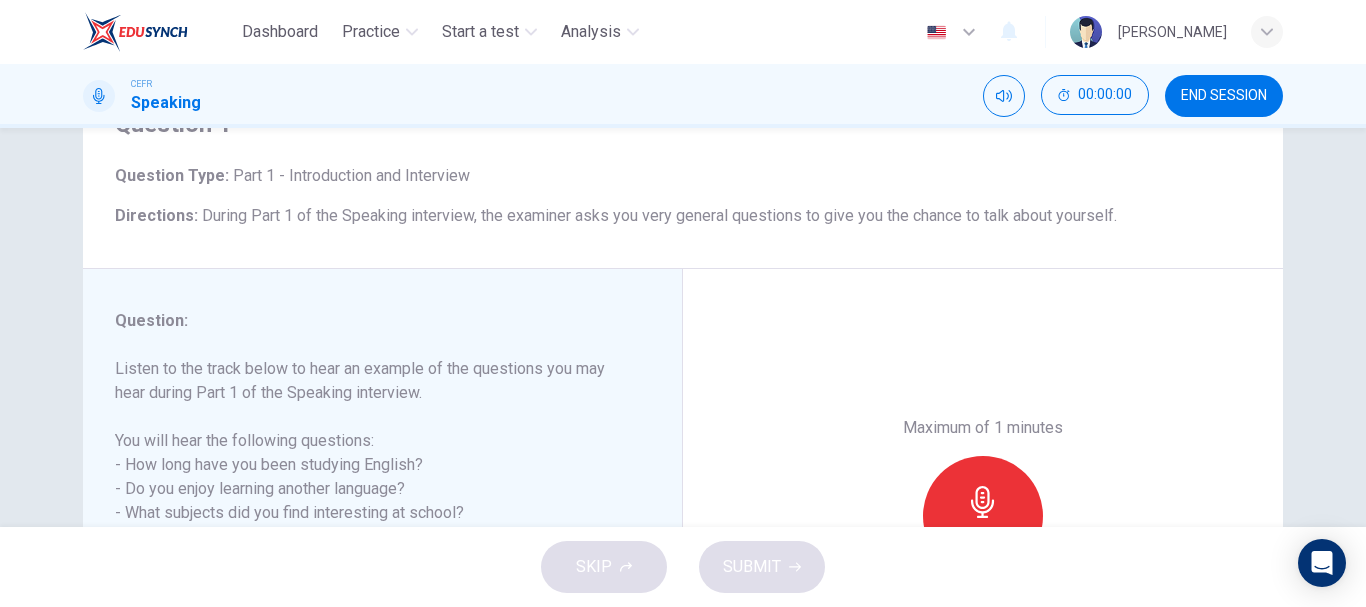 scroll, scrollTop: 300, scrollLeft: 0, axis: vertical 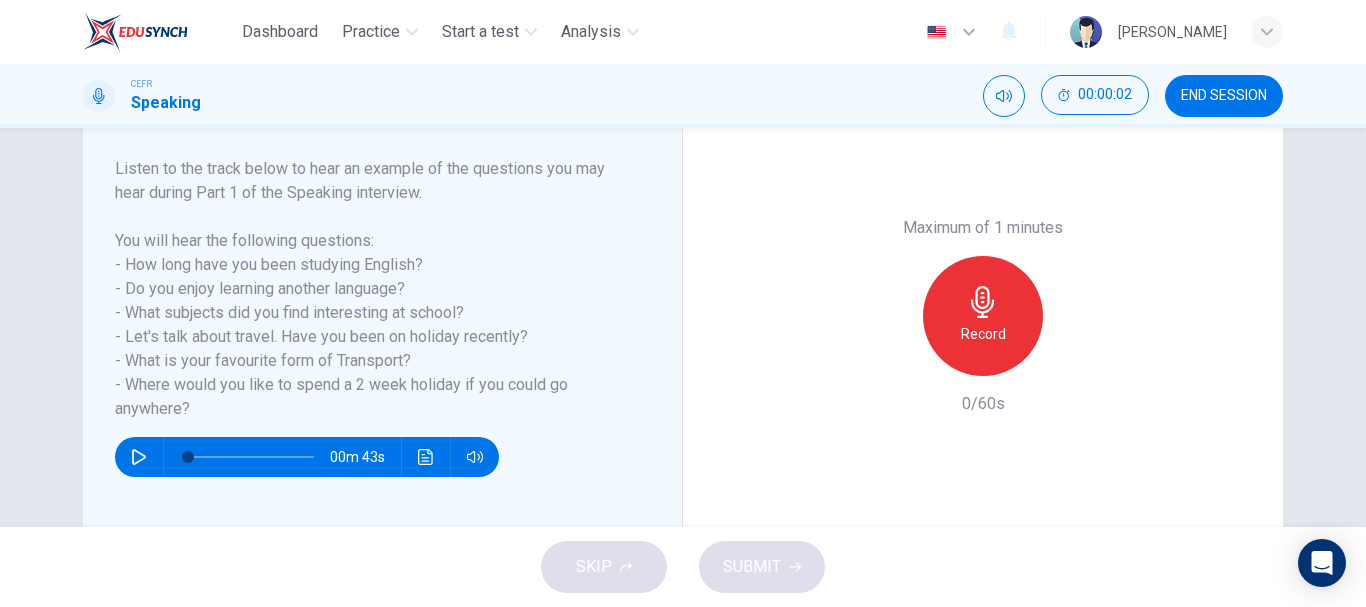 click 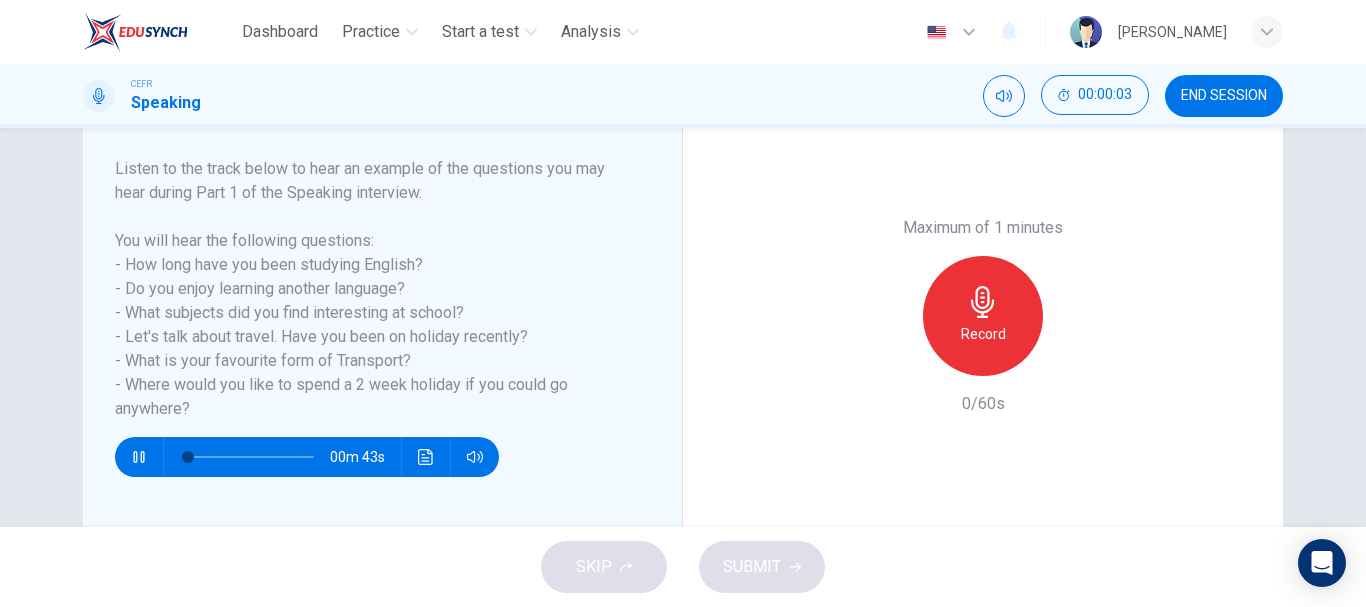 click 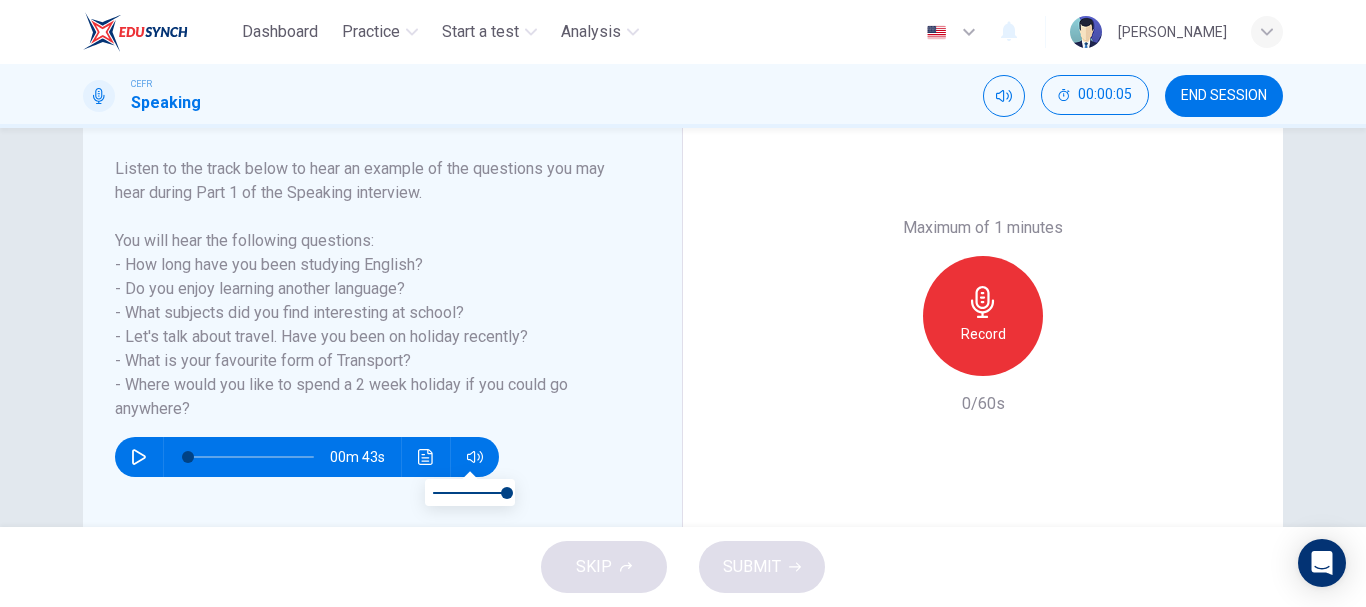 type on "0" 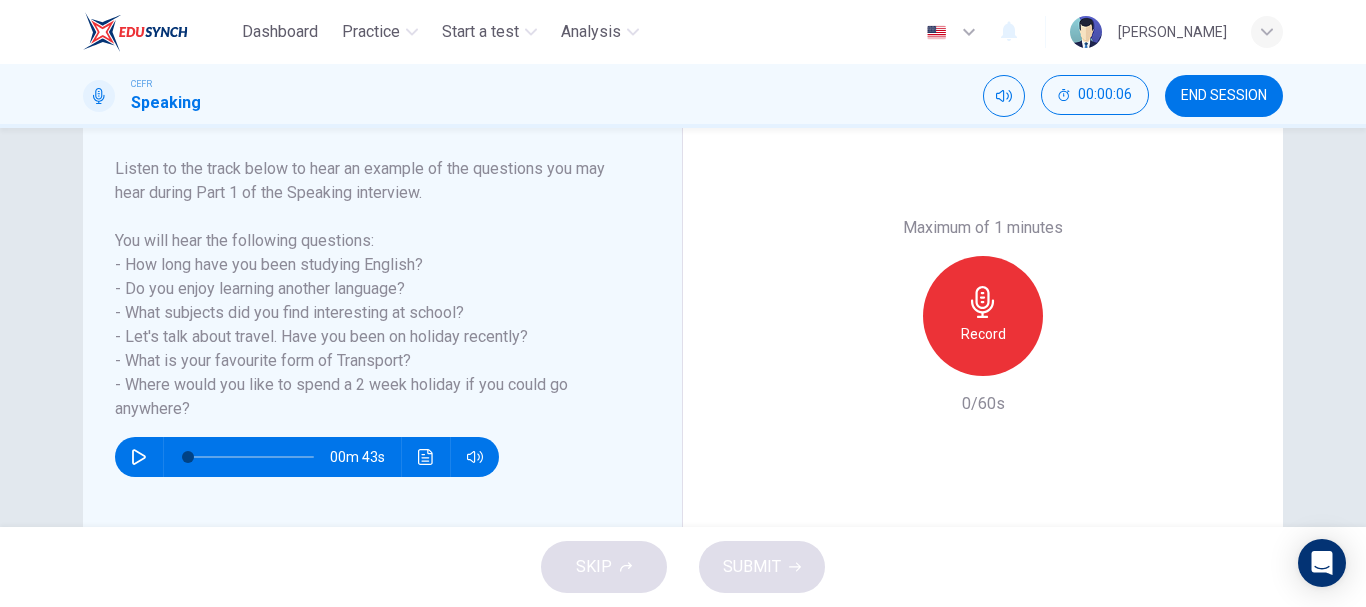 click on "00m 43s" at bounding box center (307, 457) 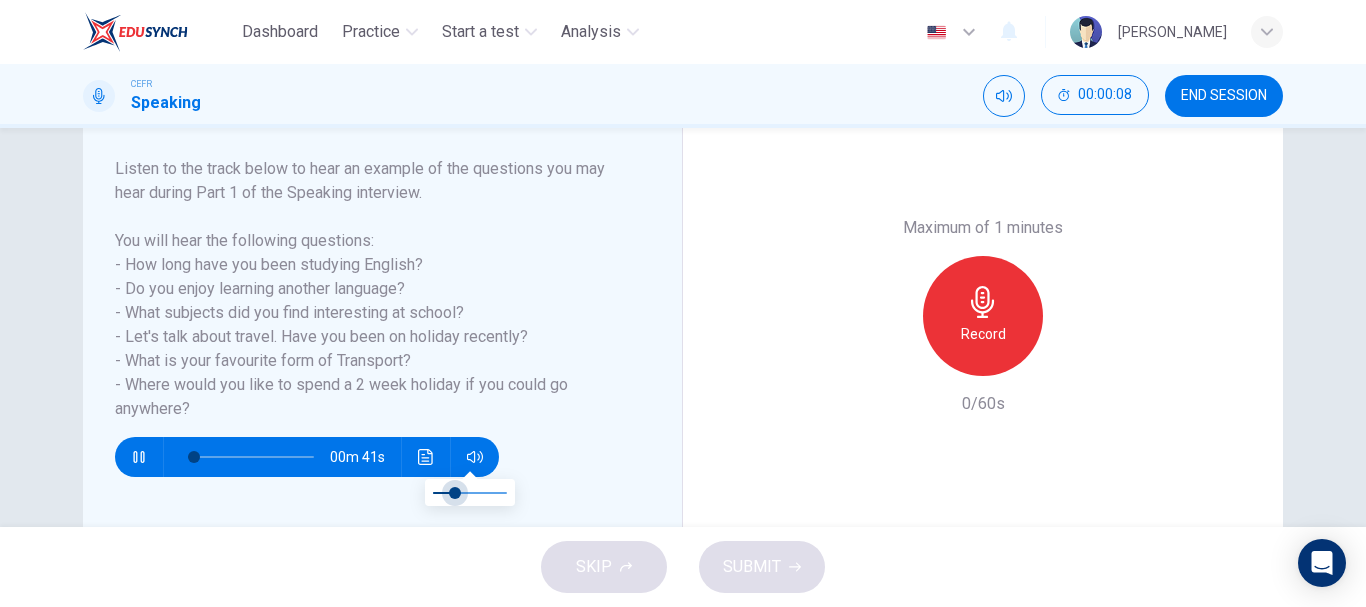 type on "4" 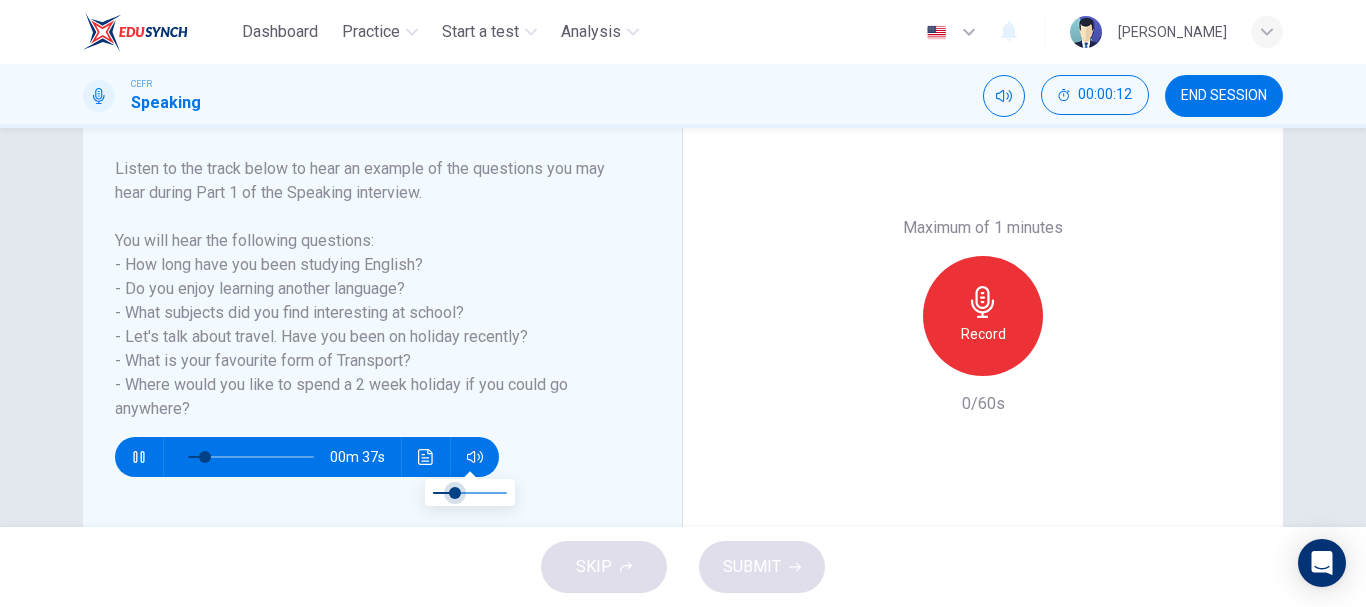 type on "14" 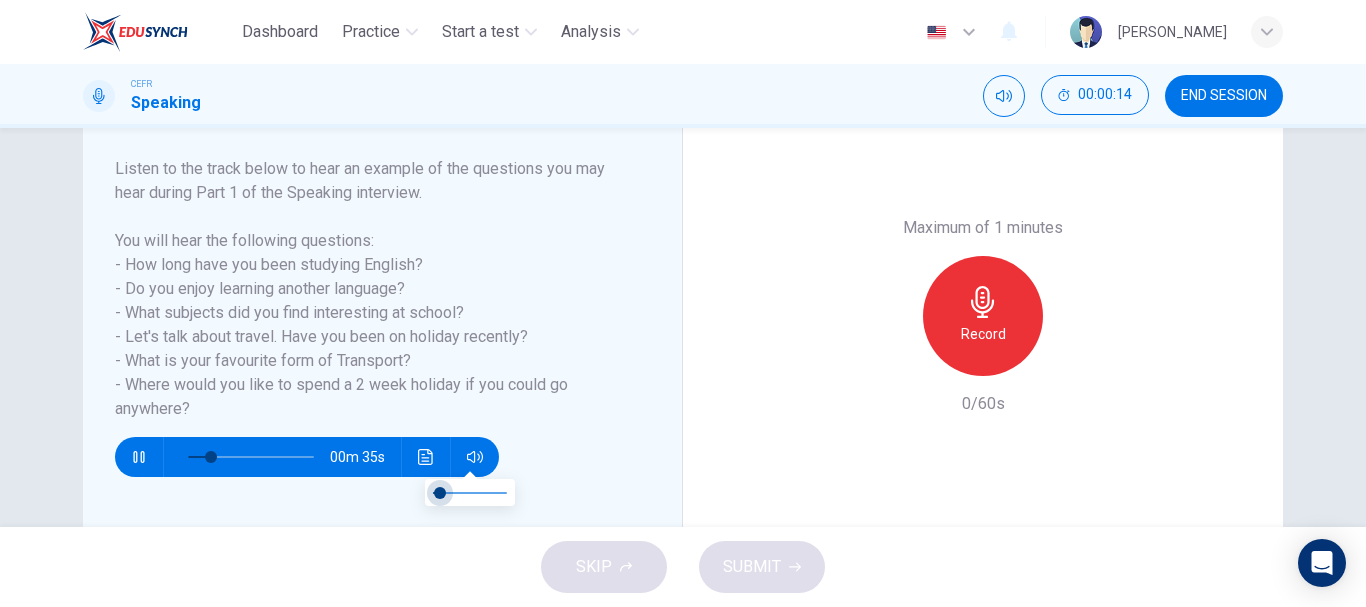 type on "18" 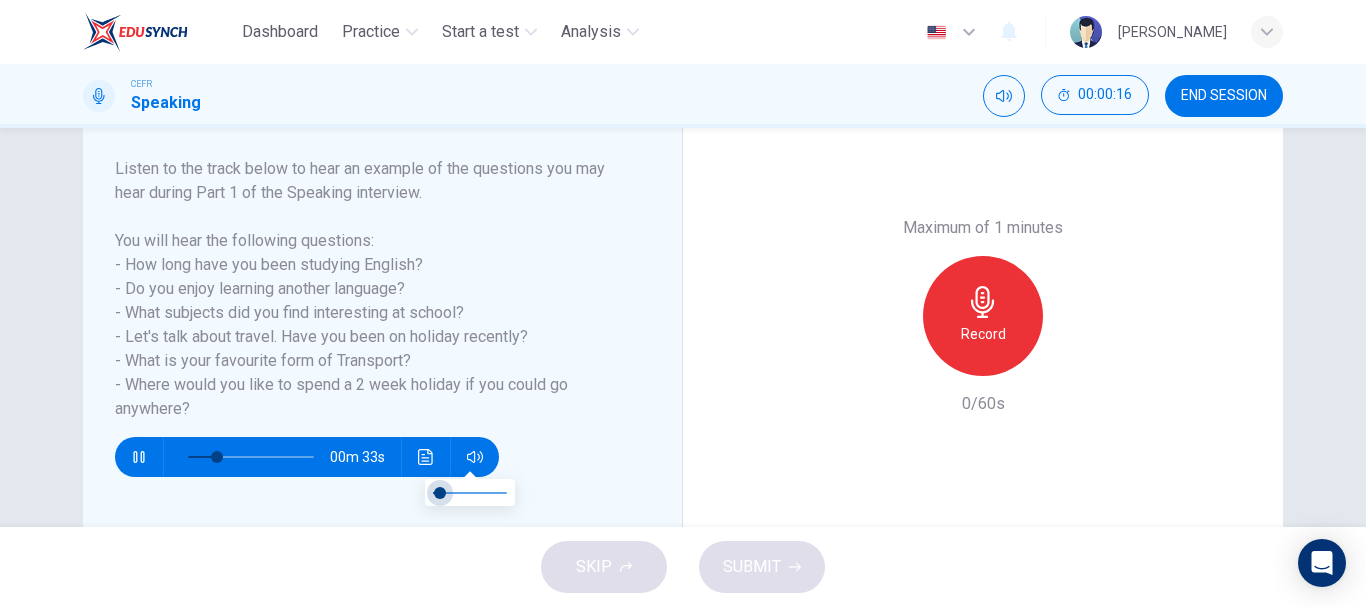 click at bounding box center (440, 493) 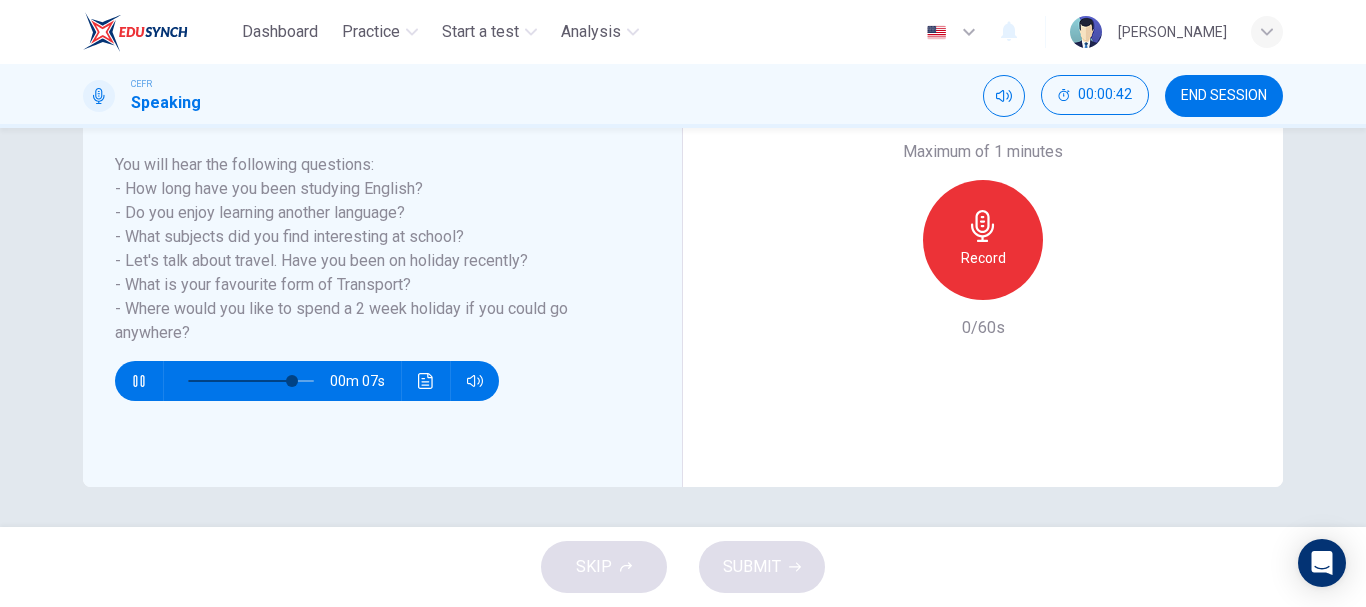 scroll, scrollTop: 276, scrollLeft: 0, axis: vertical 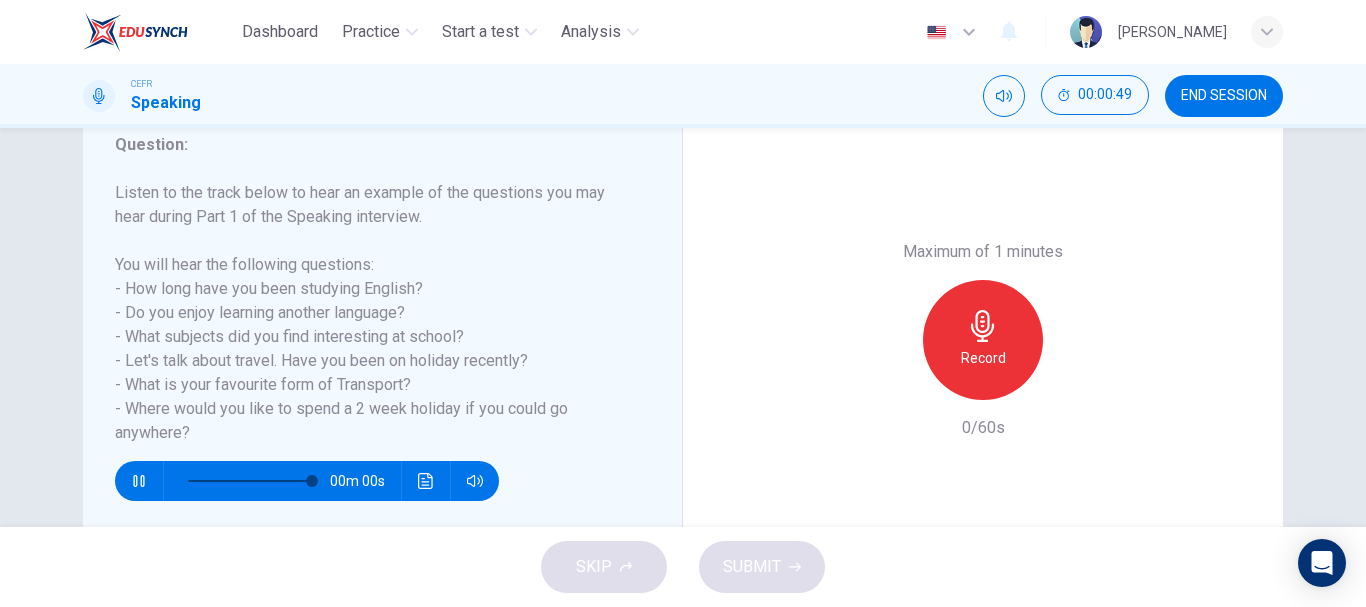 type on "0" 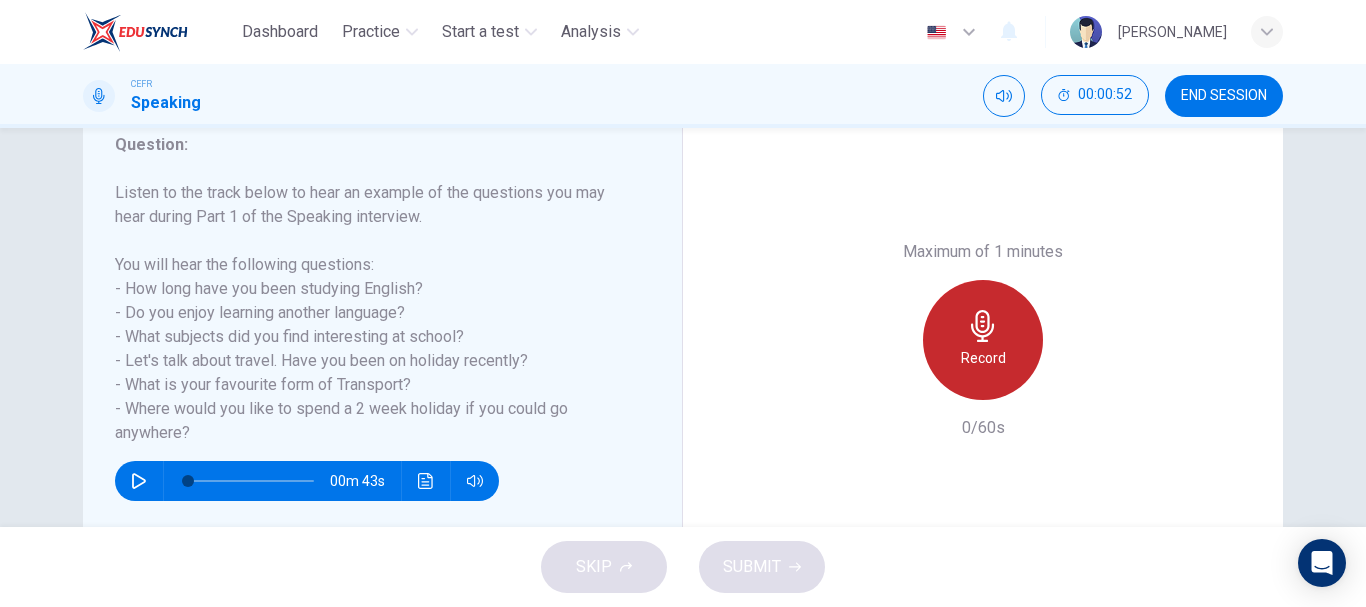 click 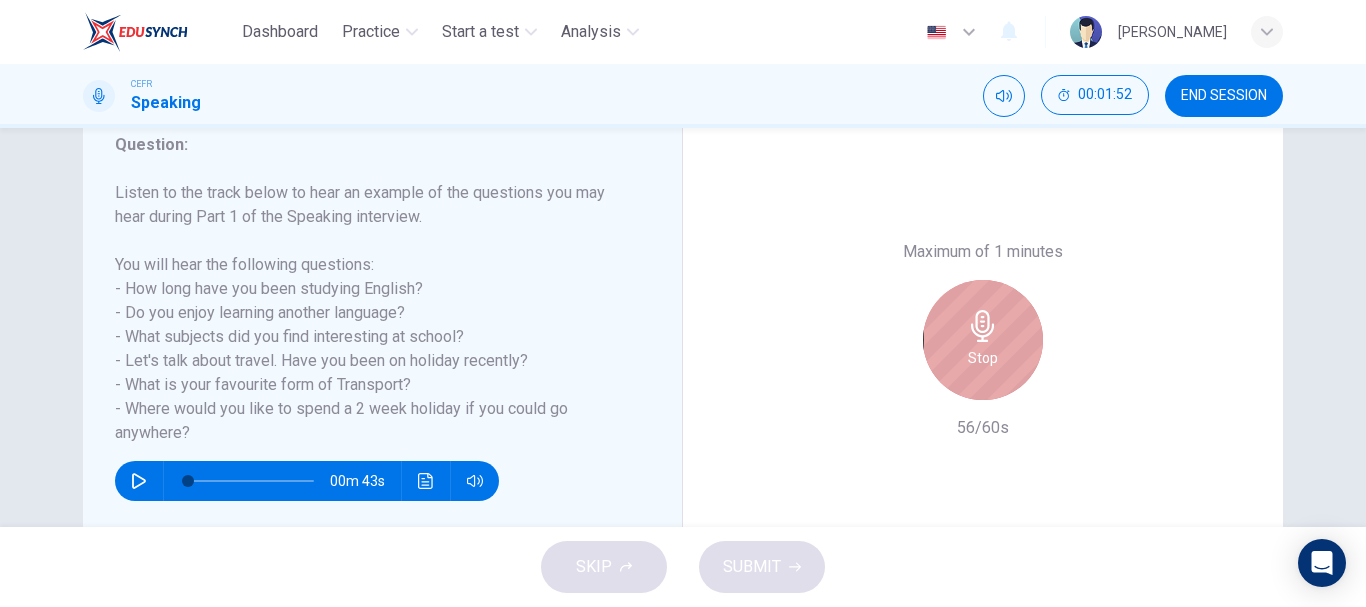 click on "Stop" at bounding box center (983, 340) 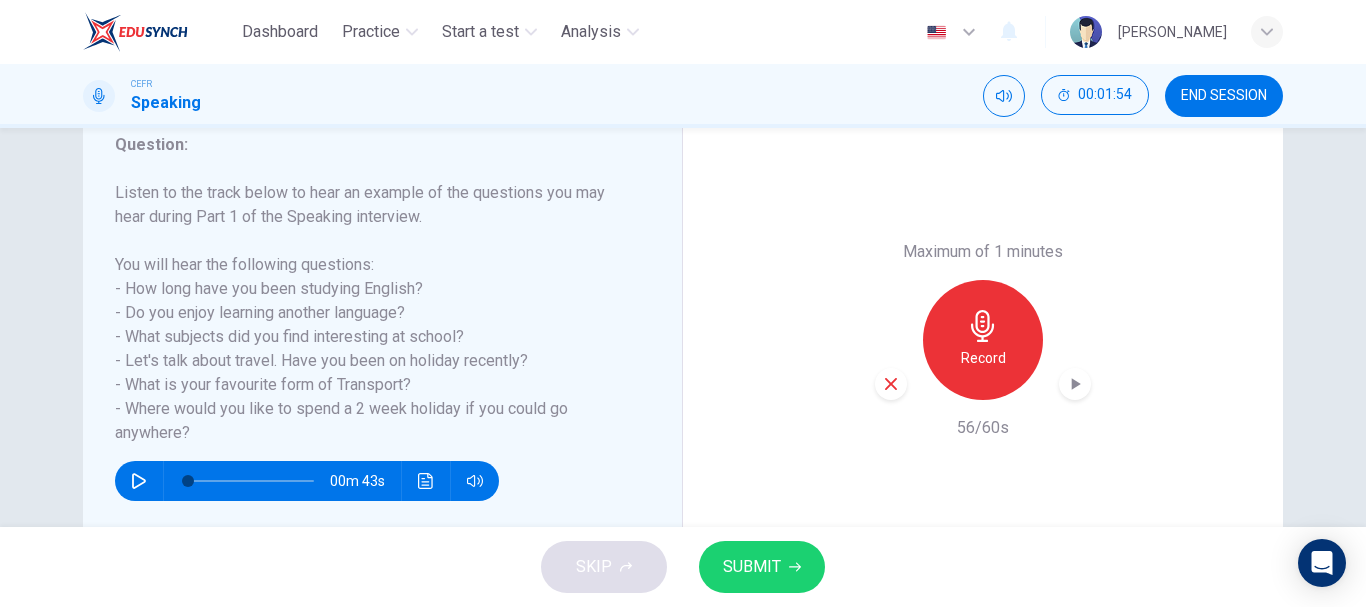 click on "SUBMIT" at bounding box center (762, 567) 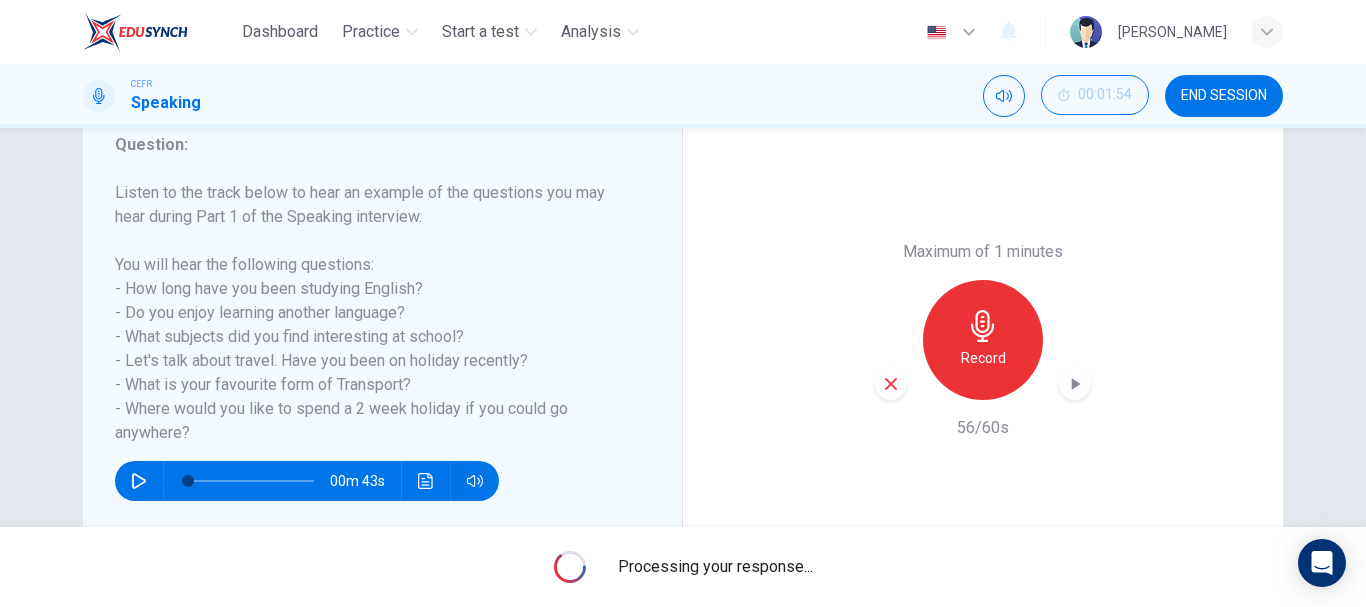 click at bounding box center (1075, 384) 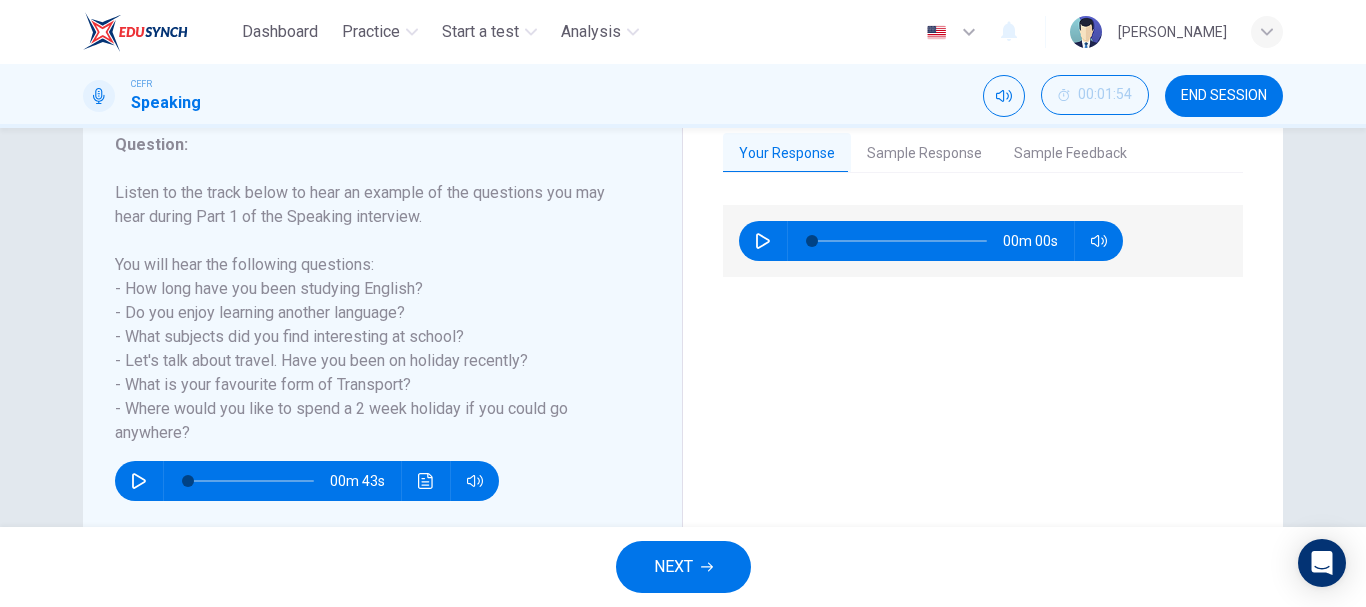 click at bounding box center [763, 241] 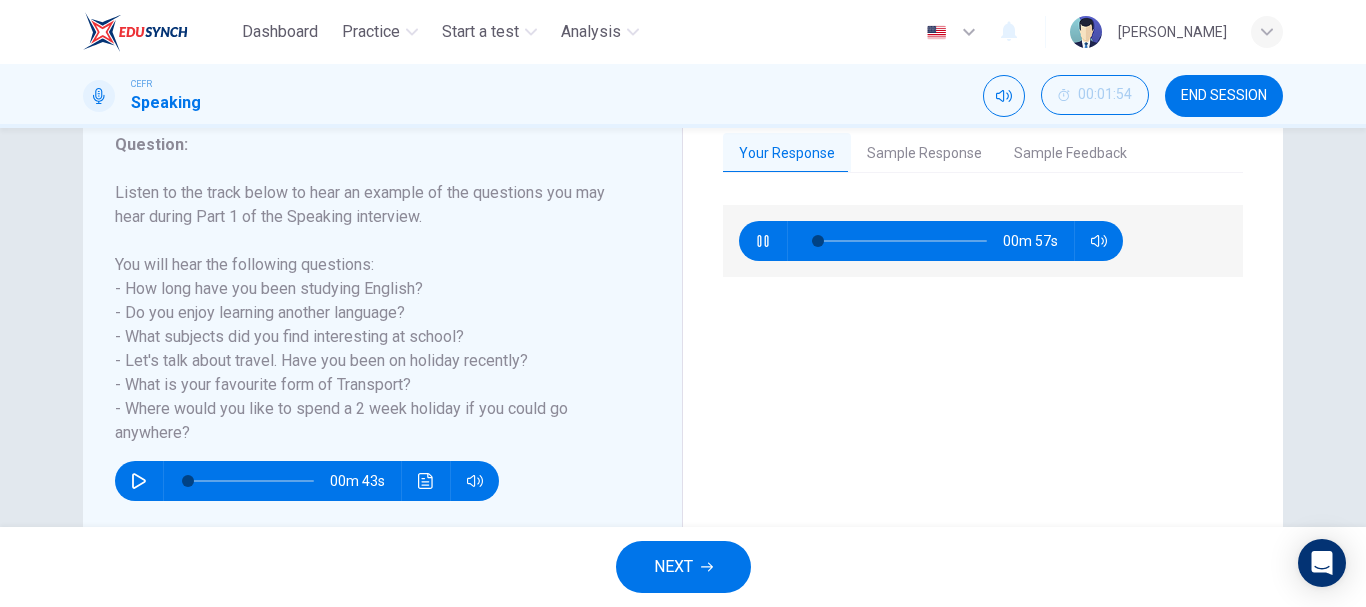 type on "5" 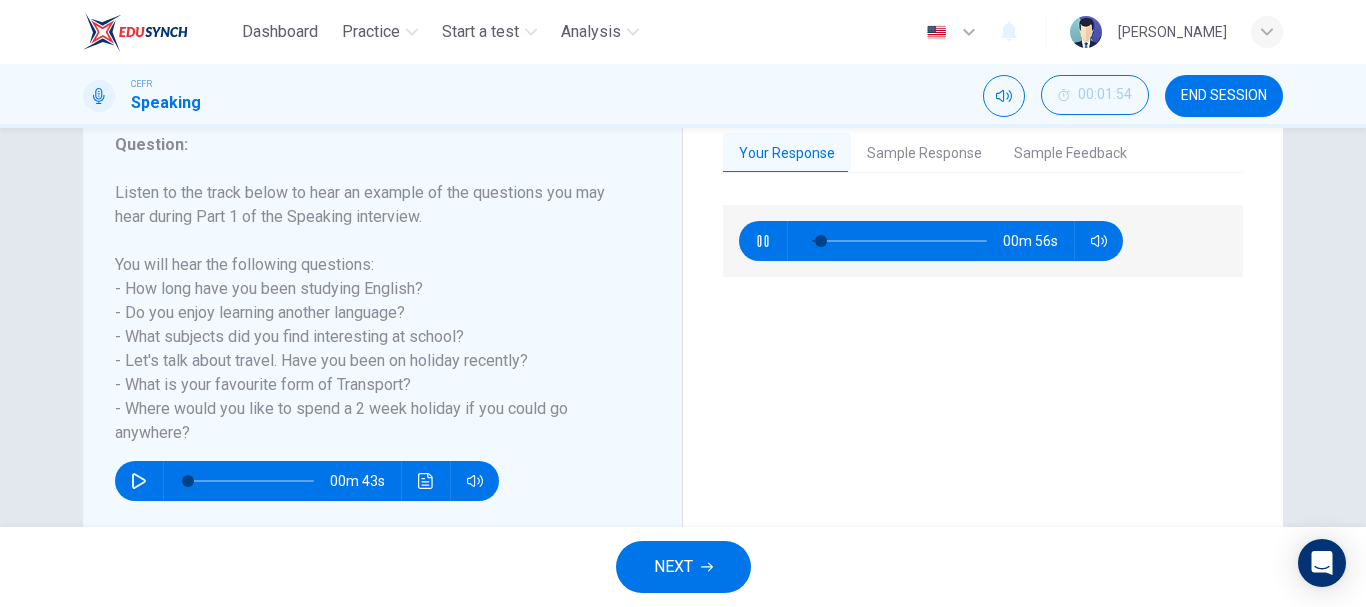 type 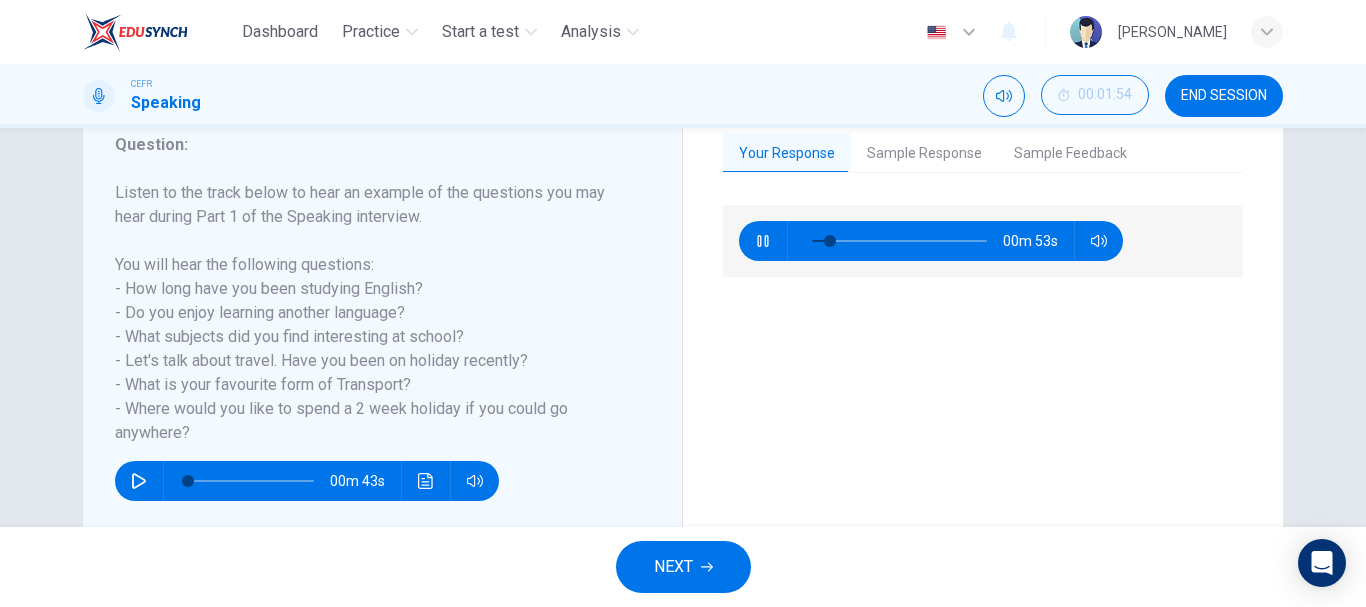 click on "Sample Response" at bounding box center [924, 154] 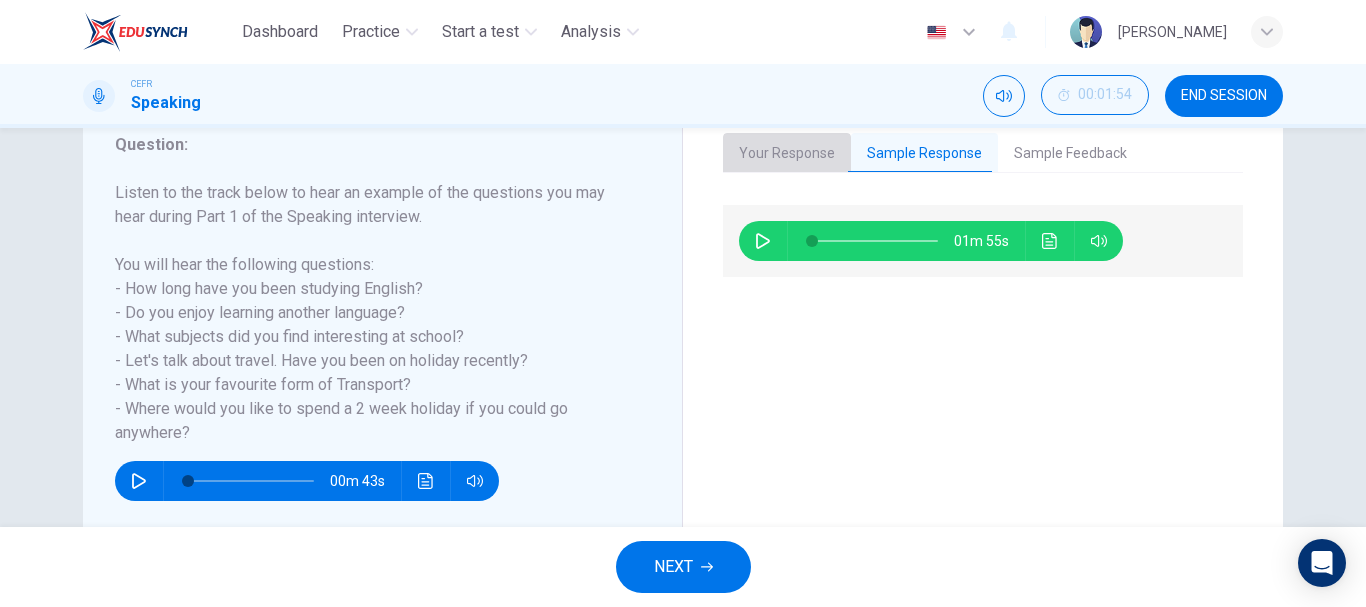 click on "Your Response" at bounding box center [787, 154] 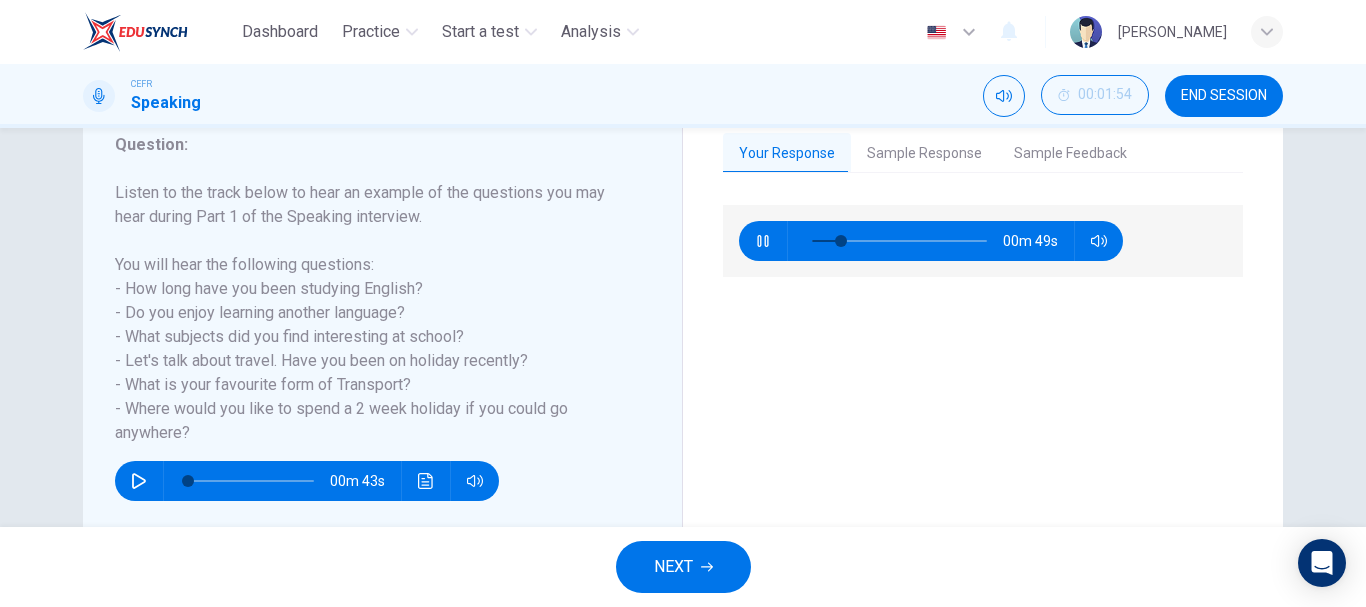 drag, startPoint x: 757, startPoint y: 239, endPoint x: 814, endPoint y: 182, distance: 80.610176 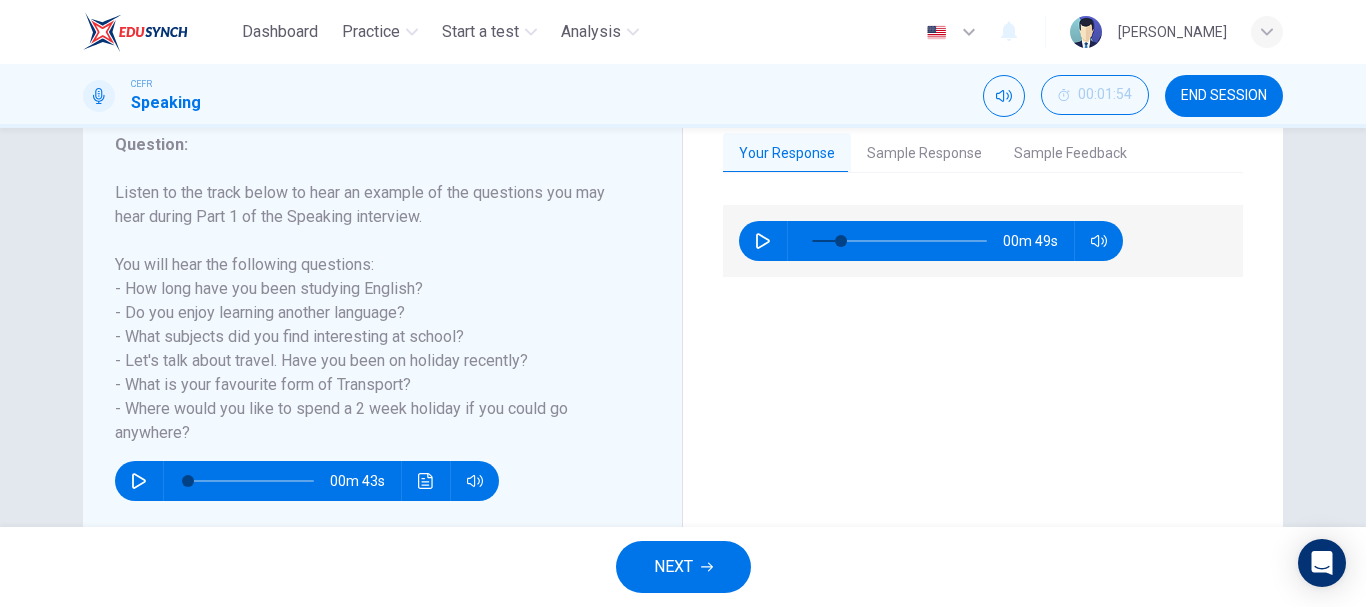 click on "Sample Response" at bounding box center [924, 154] 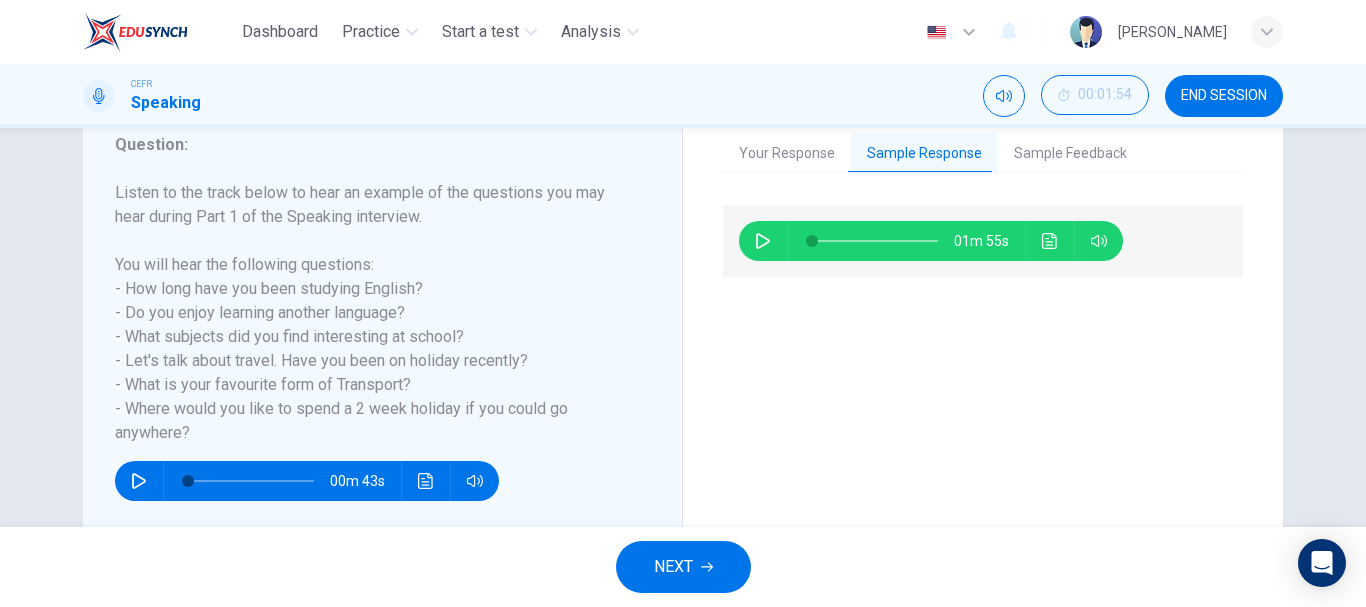 click on "Sample Response" at bounding box center [924, 154] 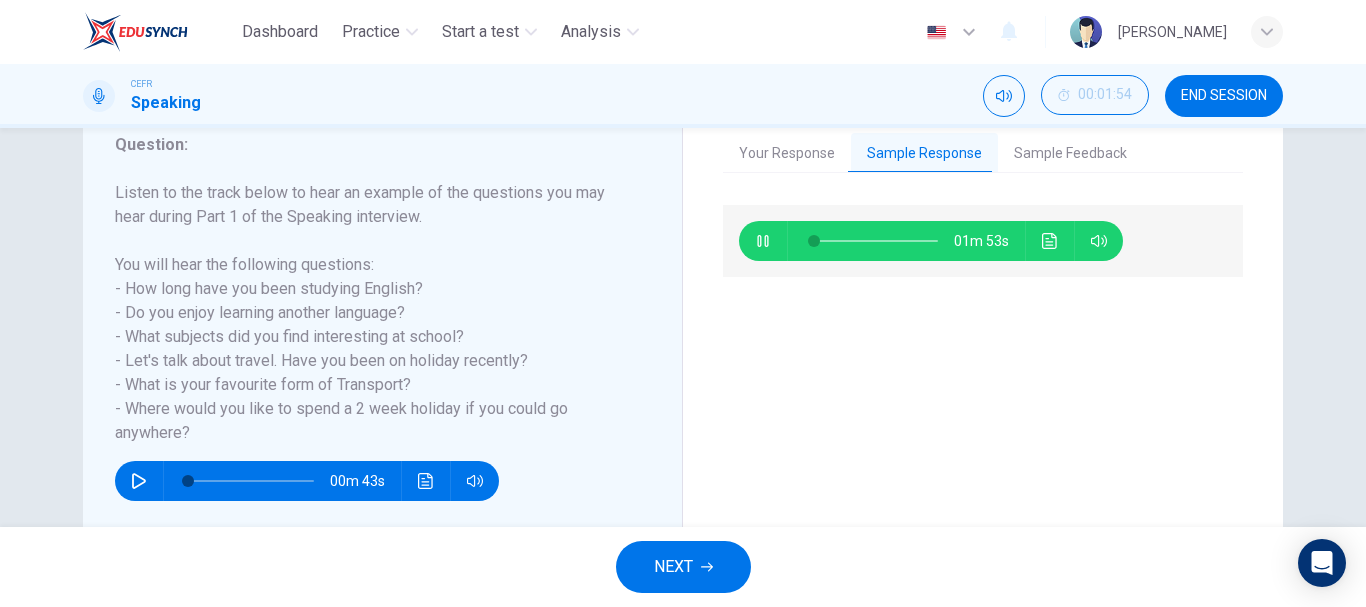 type on "3" 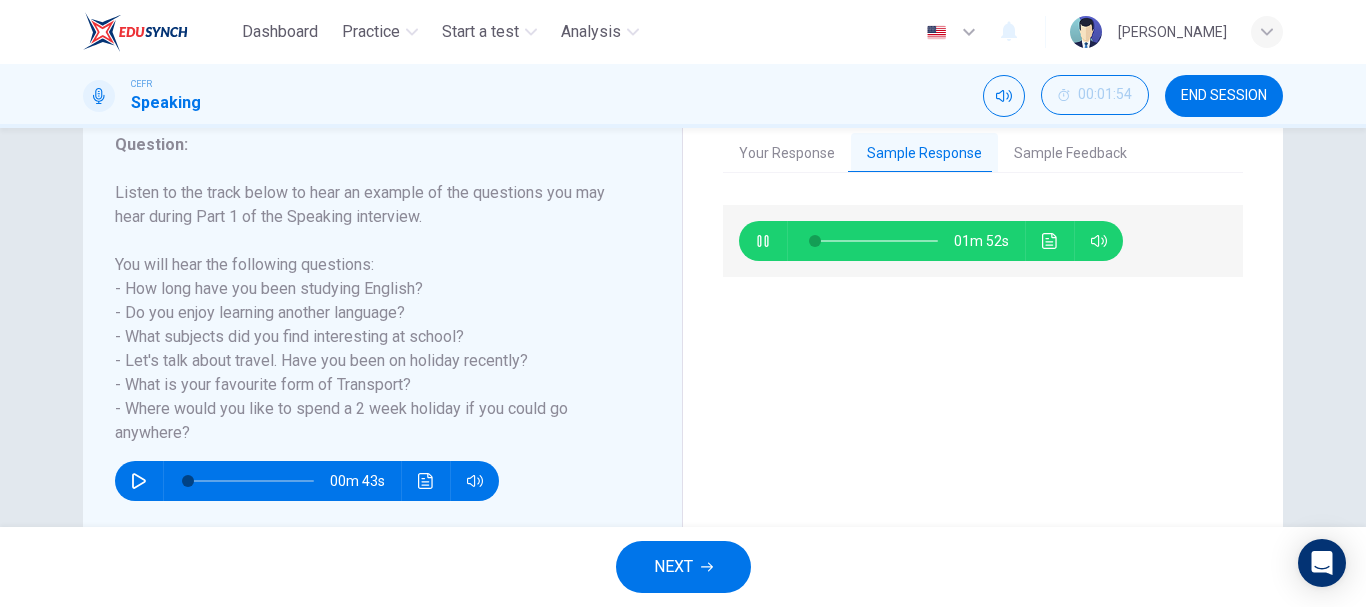 type 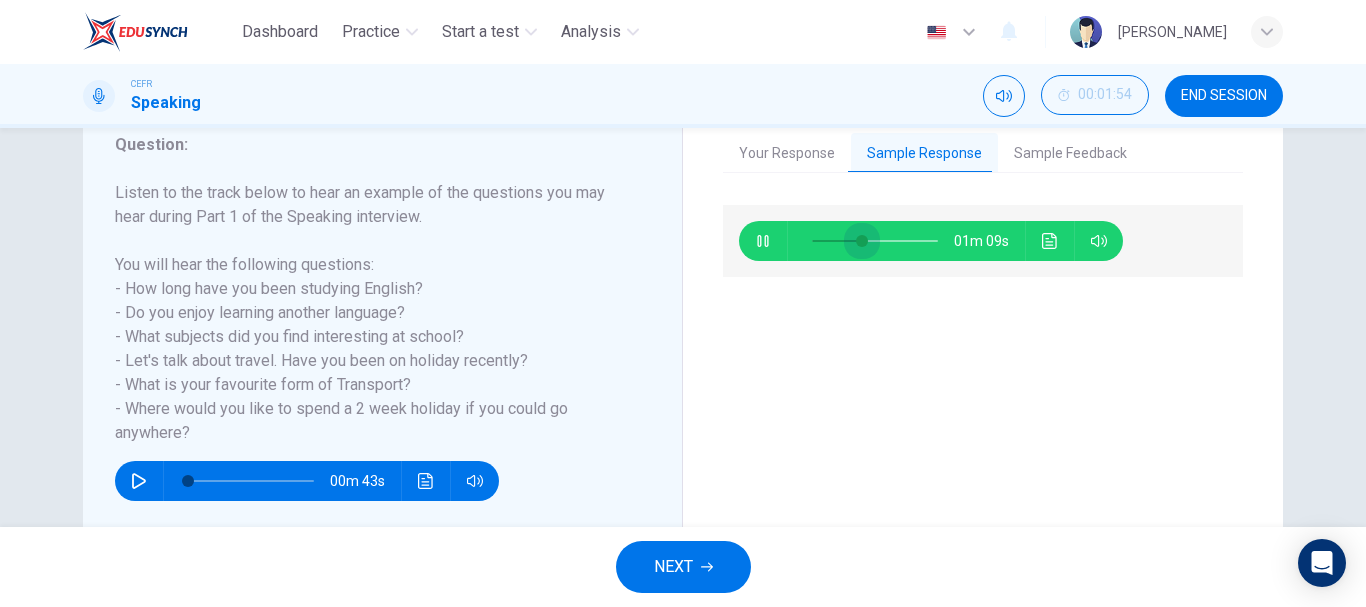 click at bounding box center [875, 241] 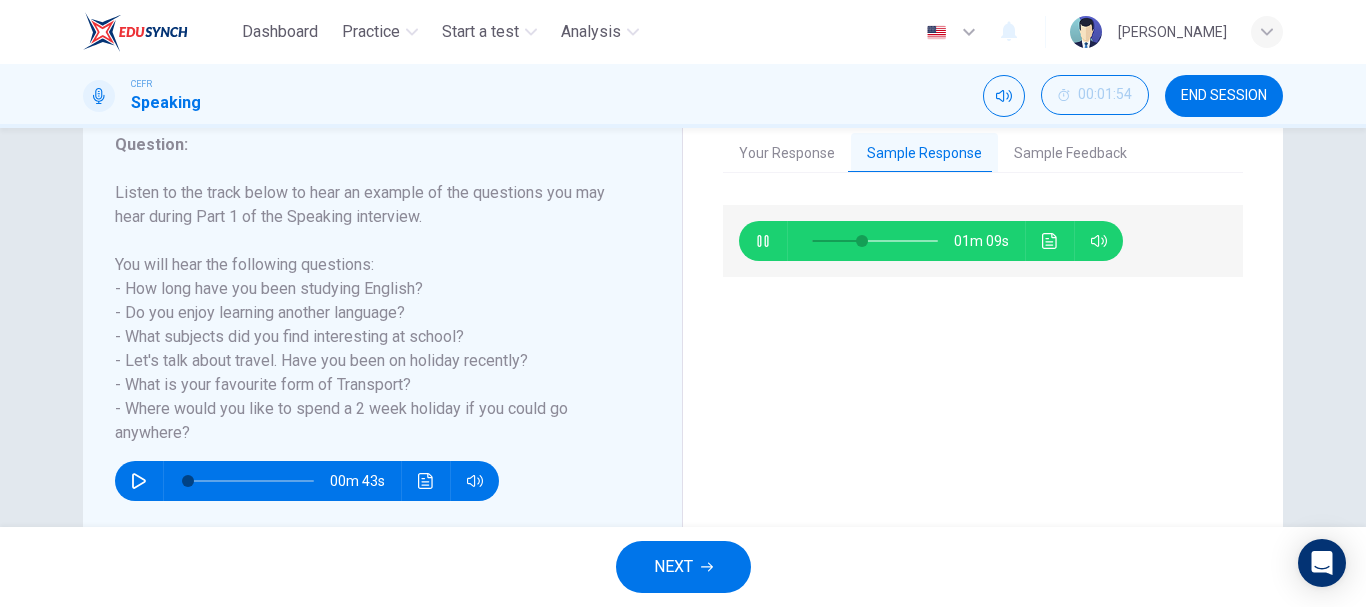 type on "40" 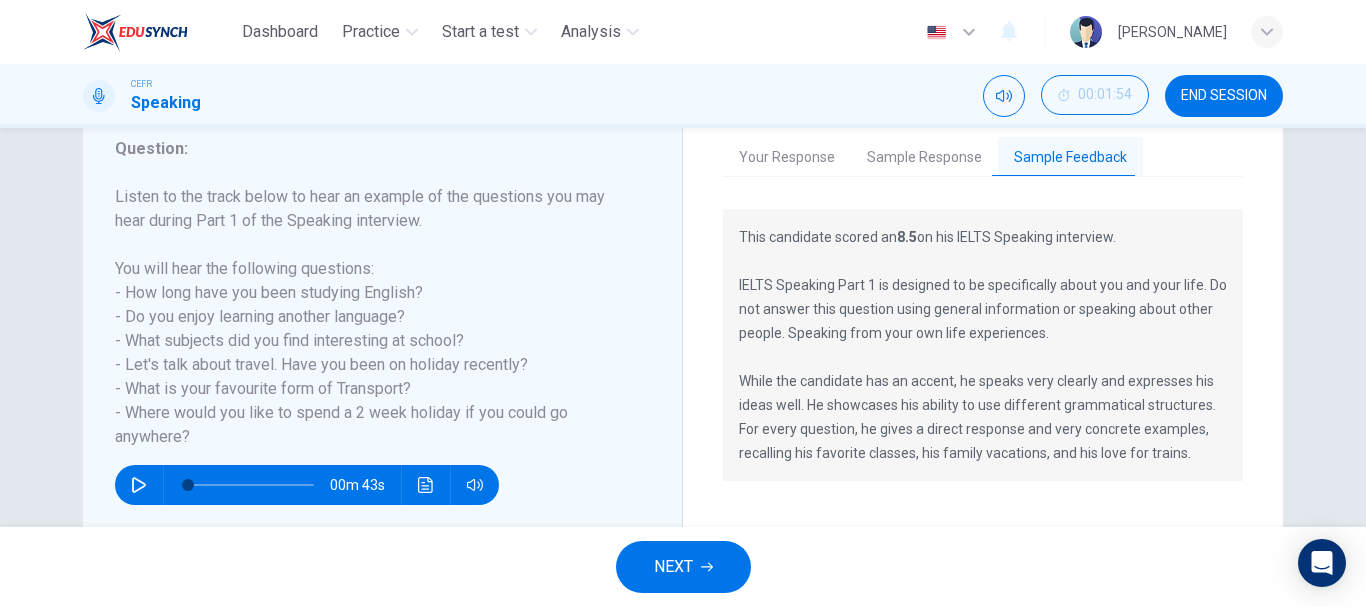 scroll, scrollTop: 176, scrollLeft: 0, axis: vertical 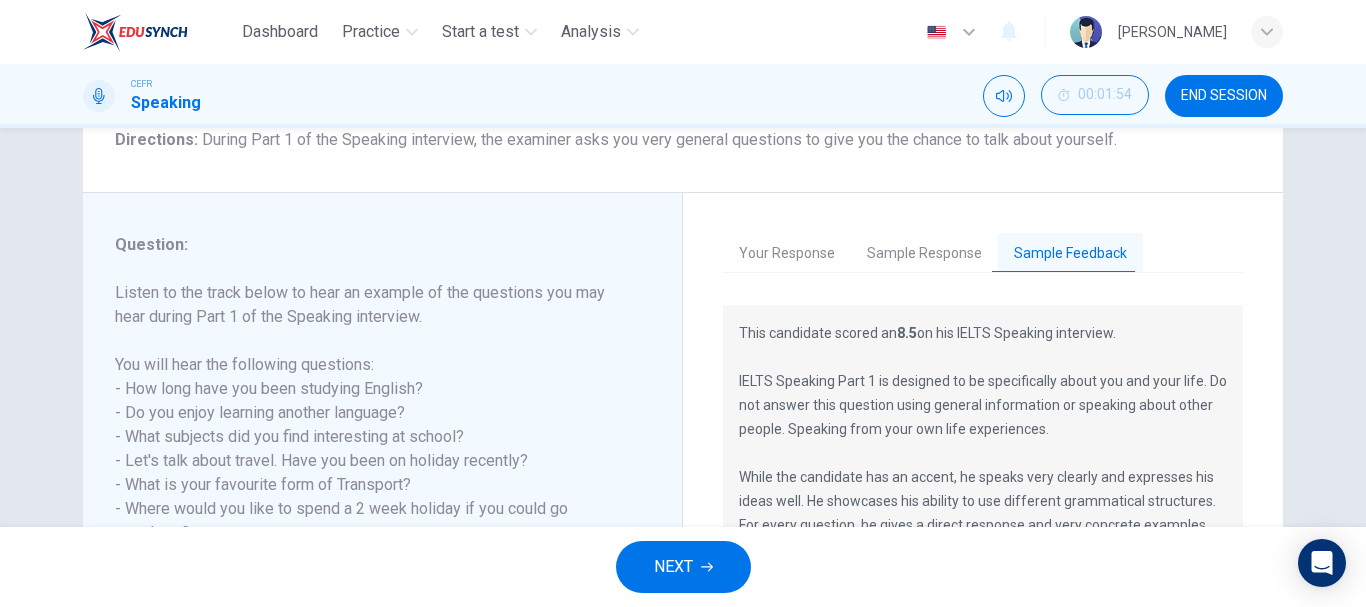 click on "Your Response" at bounding box center (787, 254) 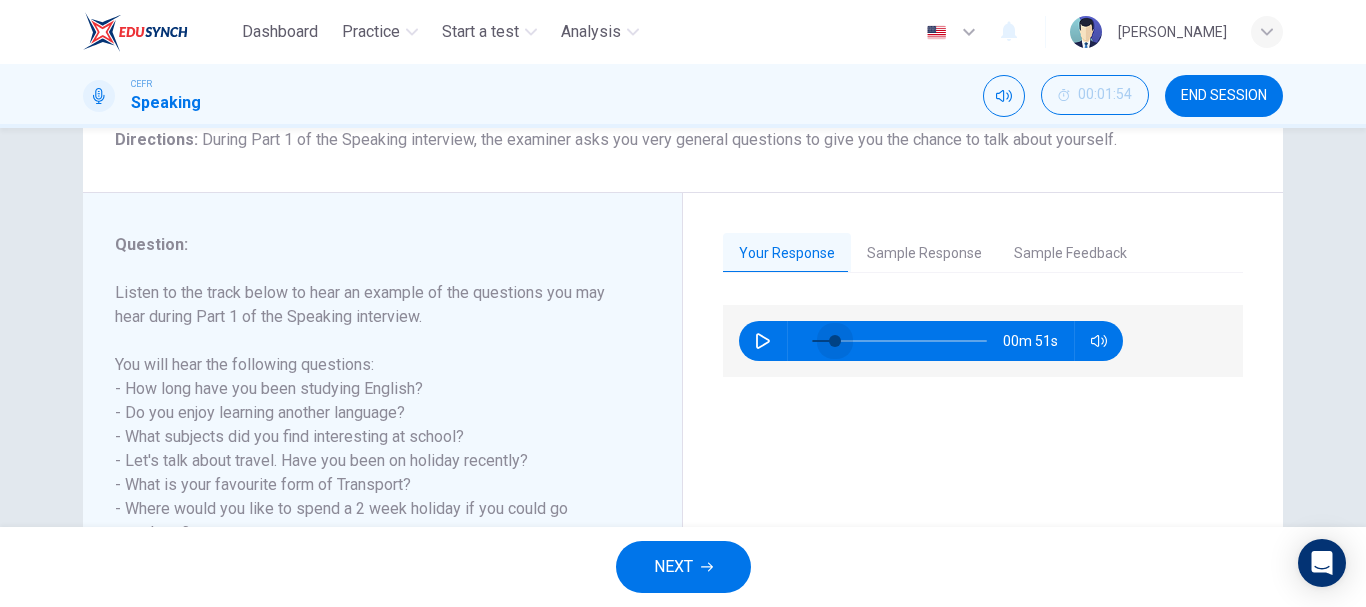 type on "0" 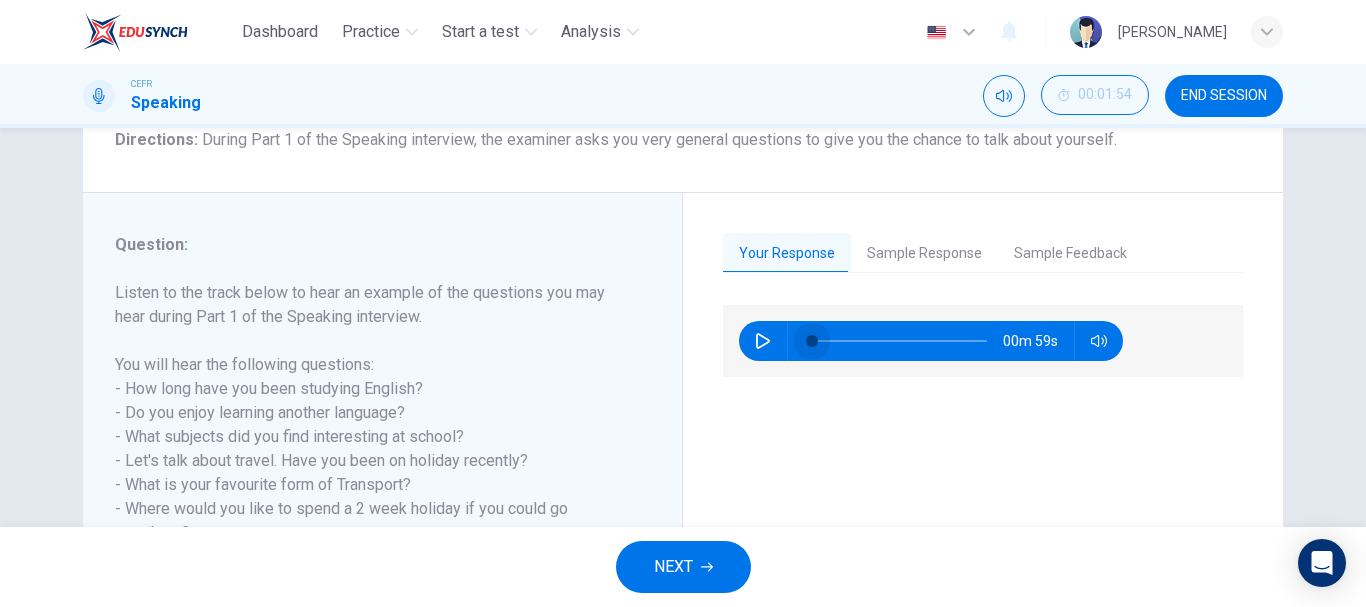 drag, startPoint x: 834, startPoint y: 341, endPoint x: 799, endPoint y: 343, distance: 35.057095 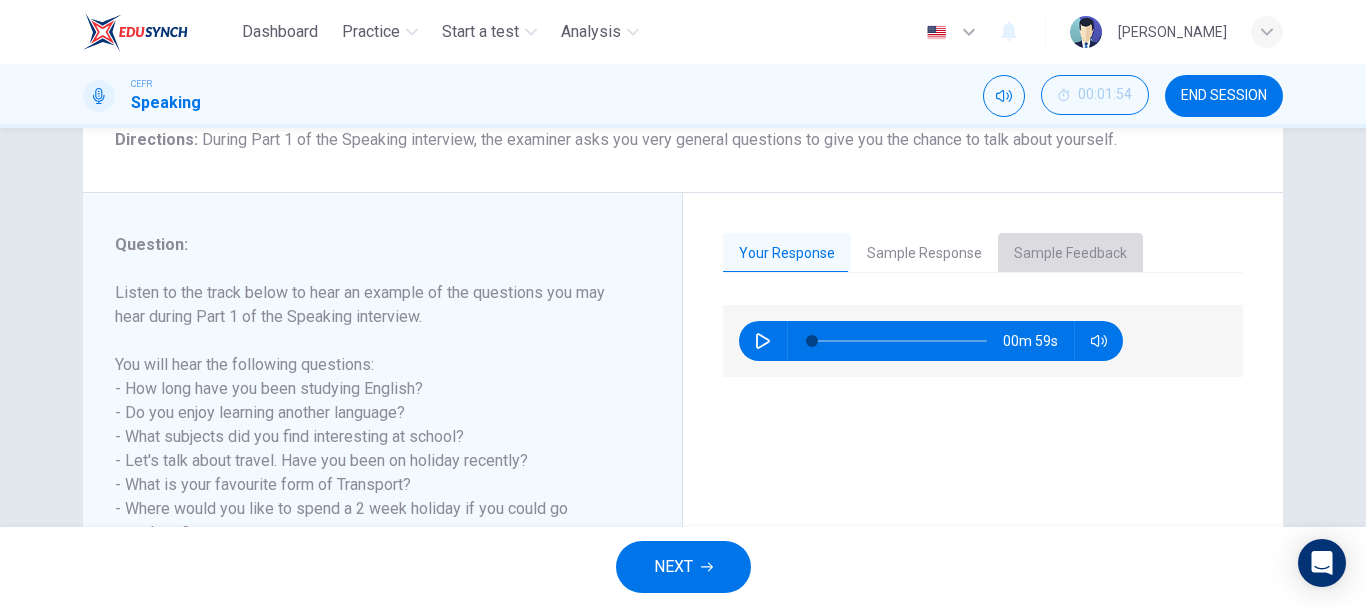 click on "Sample Feedback" at bounding box center (1070, 254) 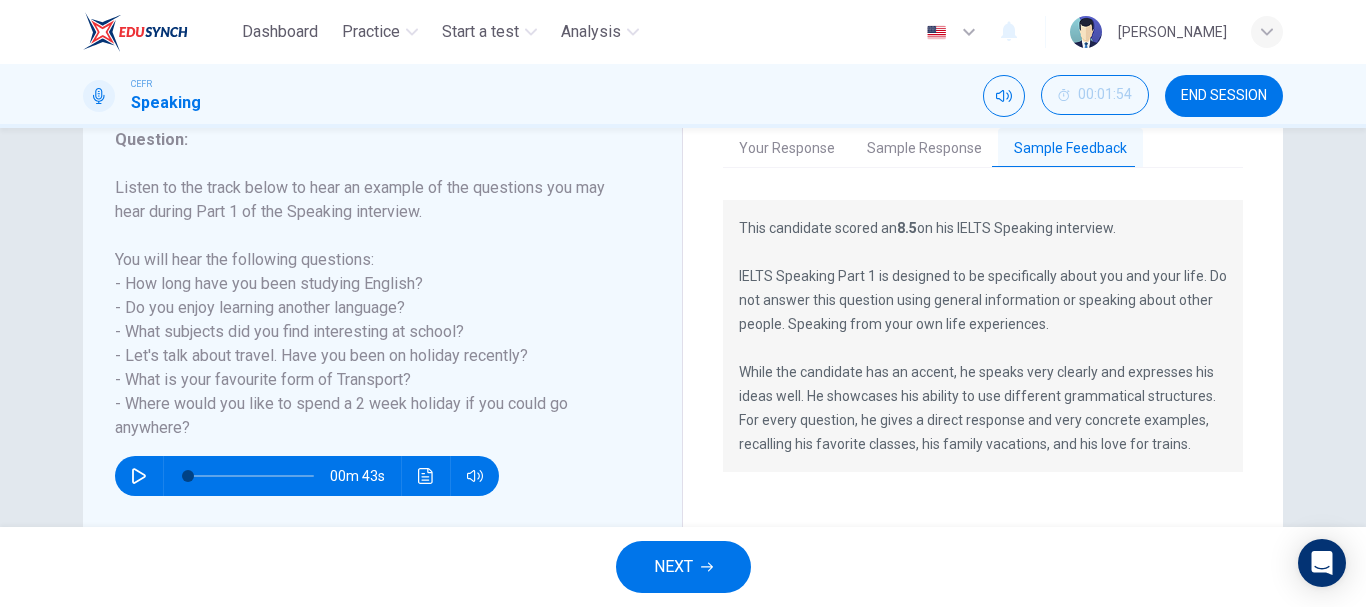 scroll, scrollTop: 276, scrollLeft: 0, axis: vertical 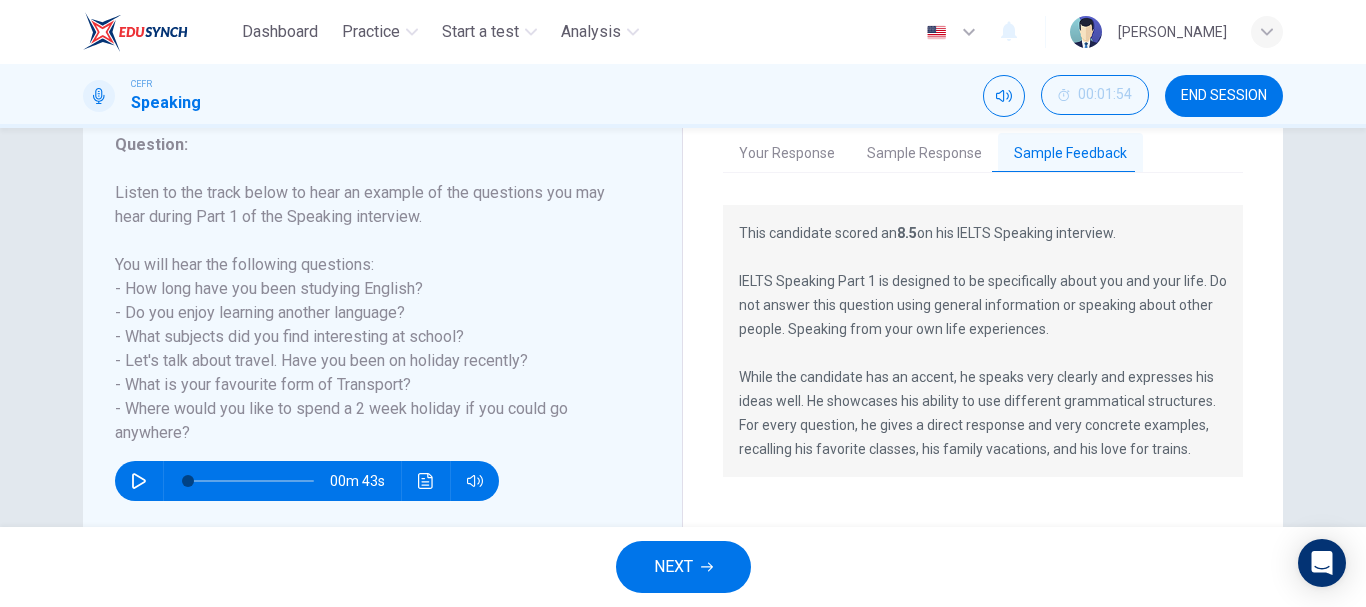 click on "Sample Response" at bounding box center [924, 154] 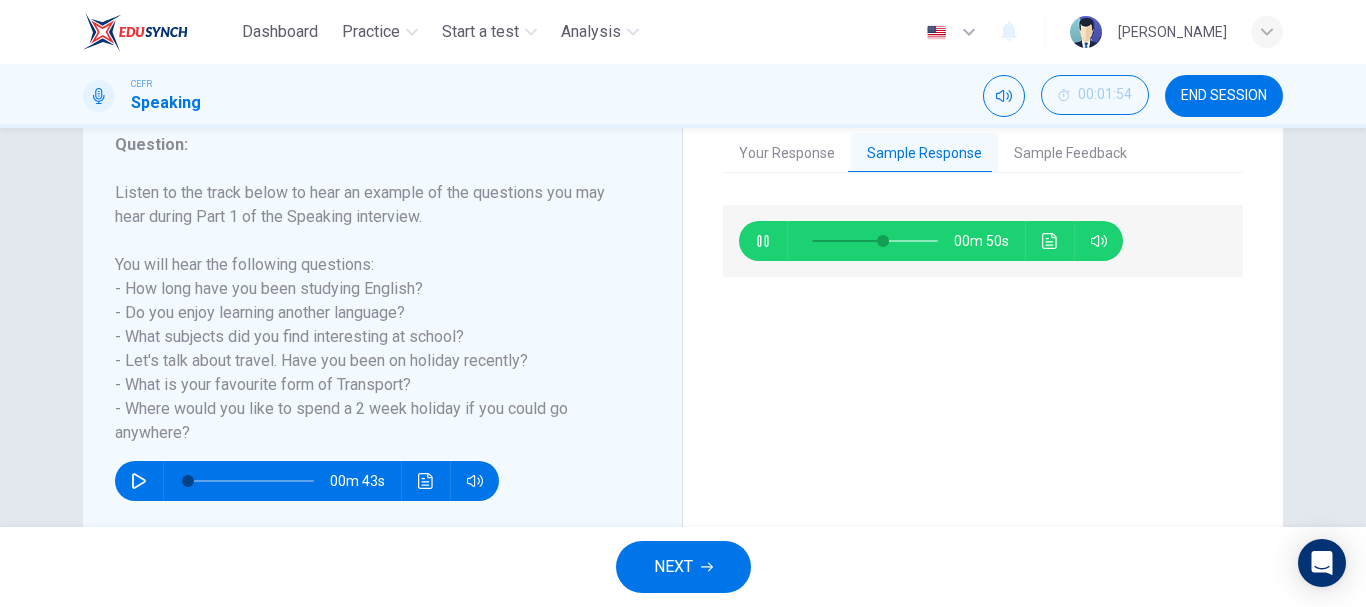 type on "57" 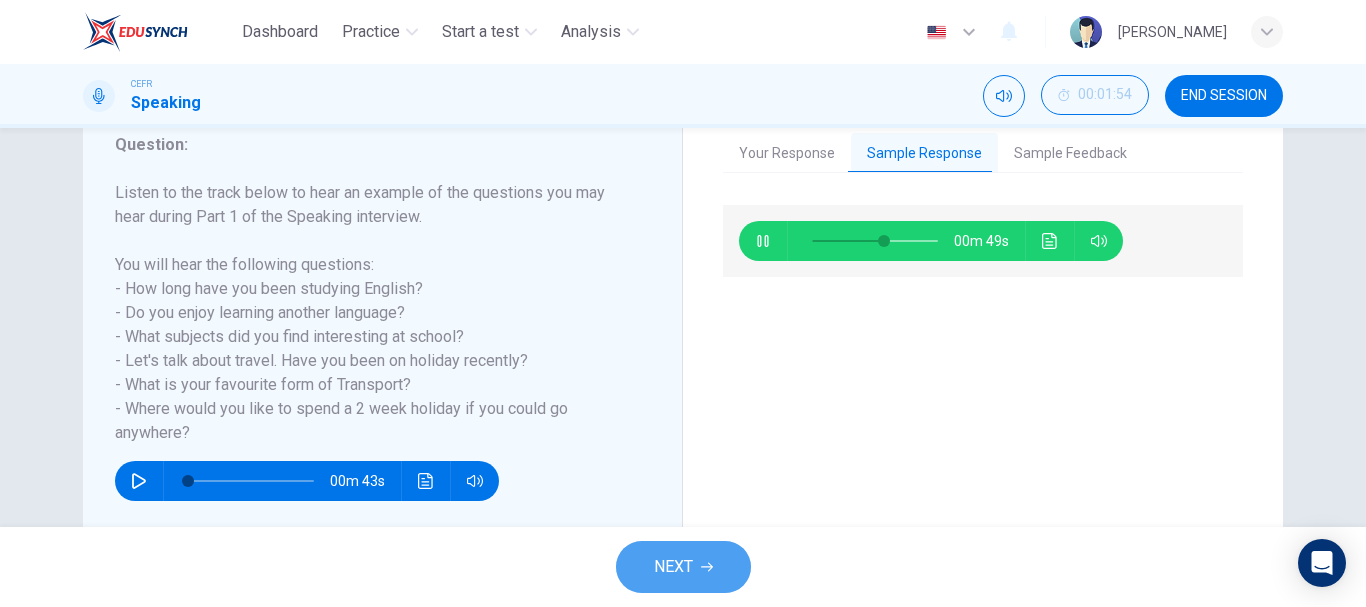 click on "NEXT" at bounding box center (683, 567) 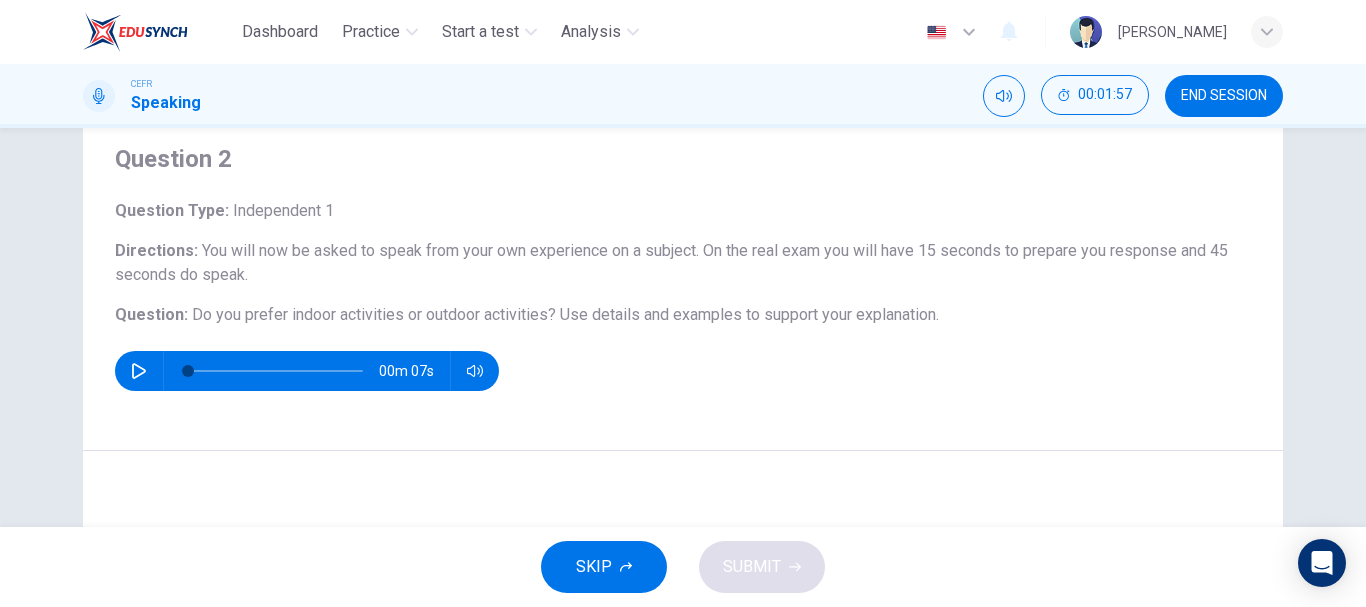 scroll, scrollTop: 100, scrollLeft: 0, axis: vertical 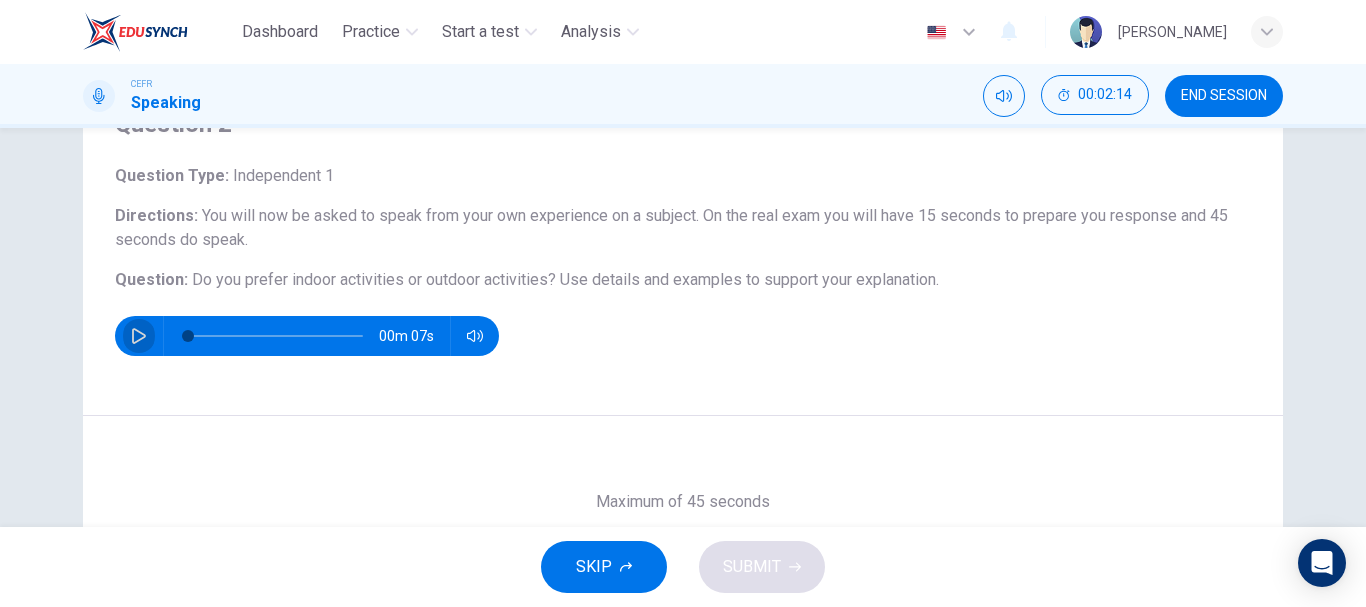 click 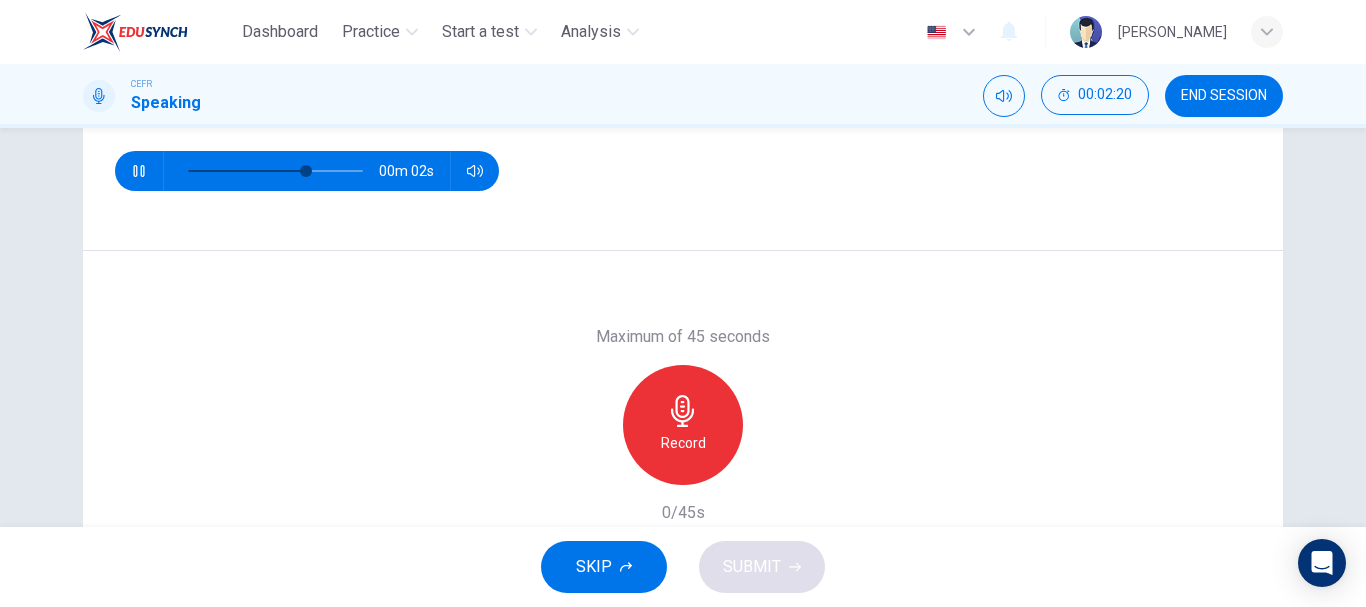 scroll, scrollTop: 300, scrollLeft: 0, axis: vertical 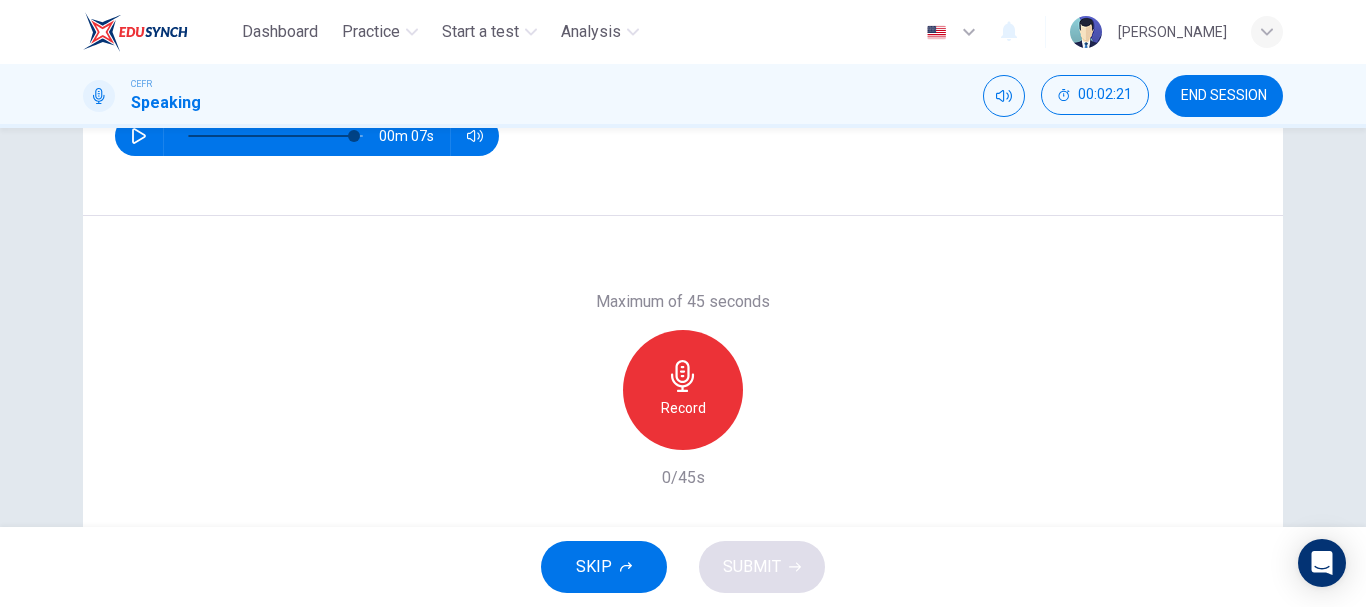 type on "0" 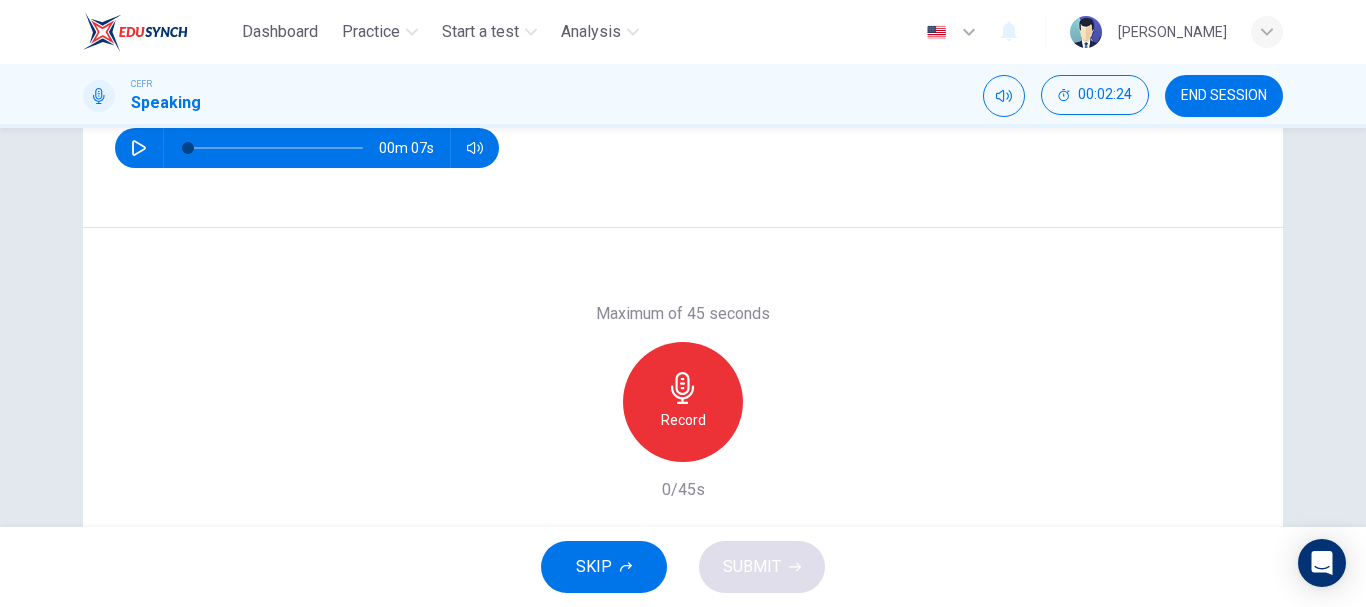 scroll, scrollTop: 300, scrollLeft: 0, axis: vertical 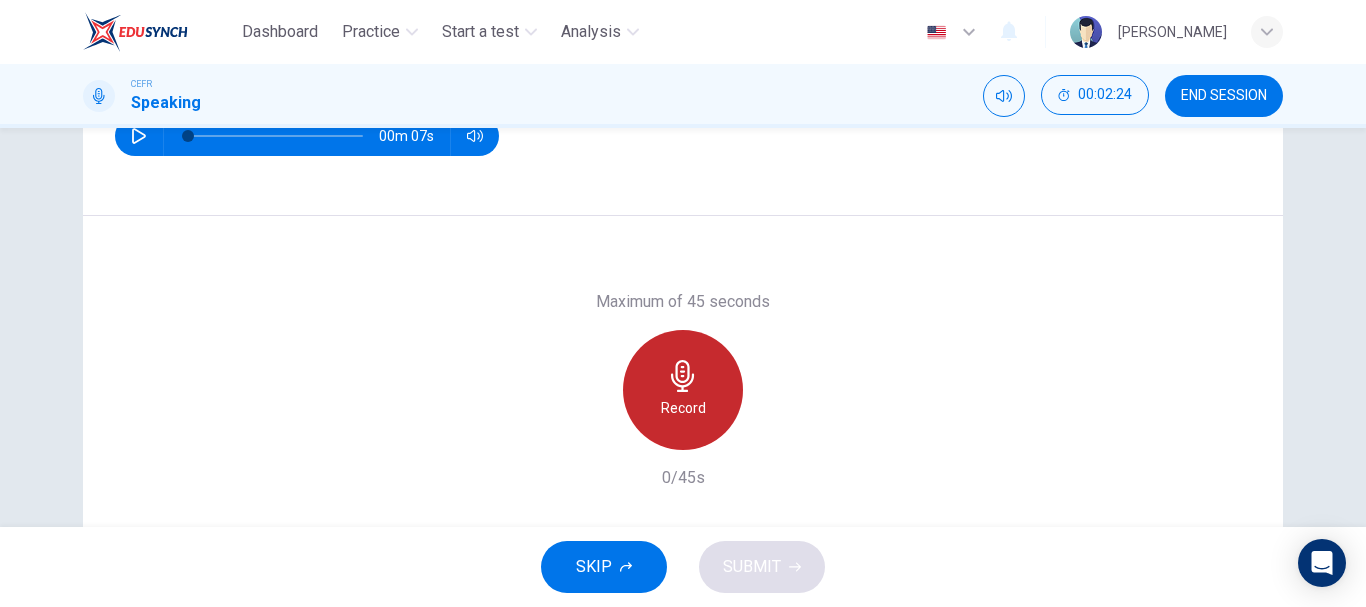 click 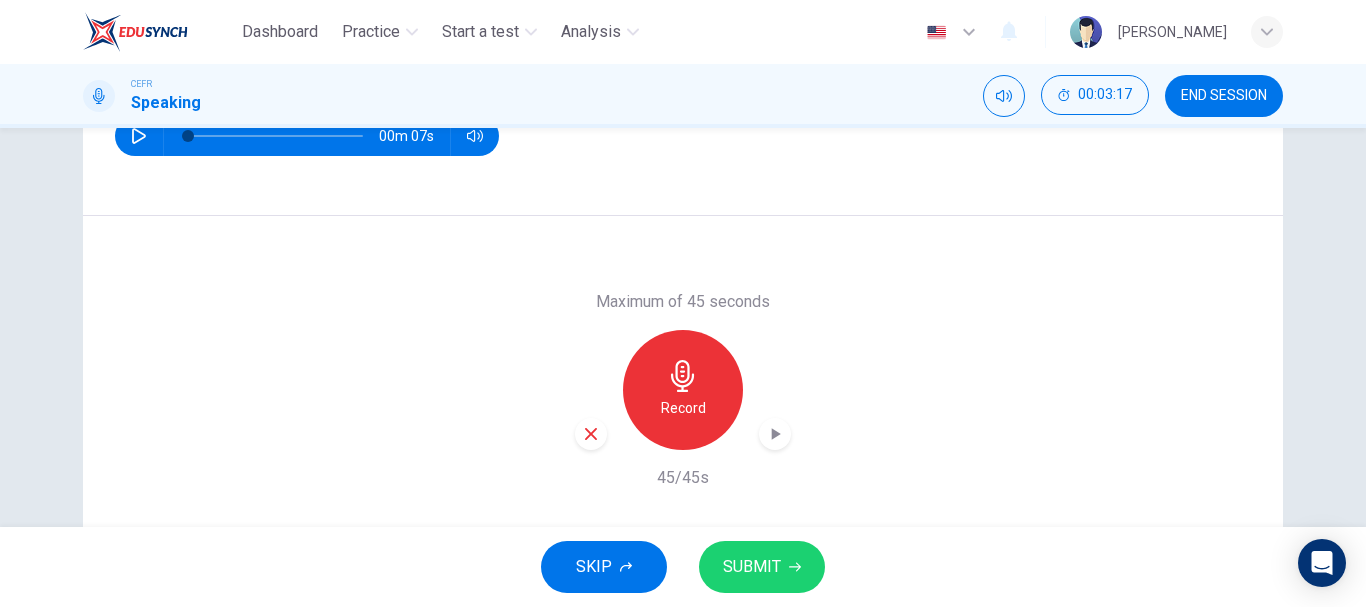 scroll, scrollTop: 376, scrollLeft: 0, axis: vertical 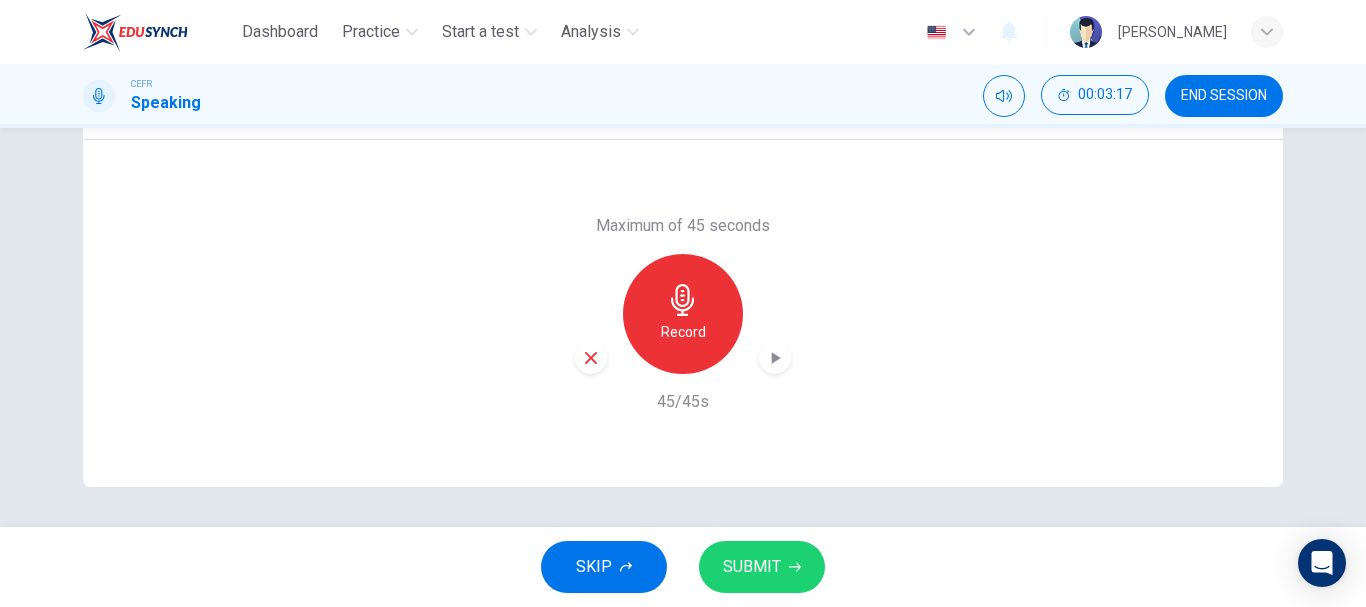 click 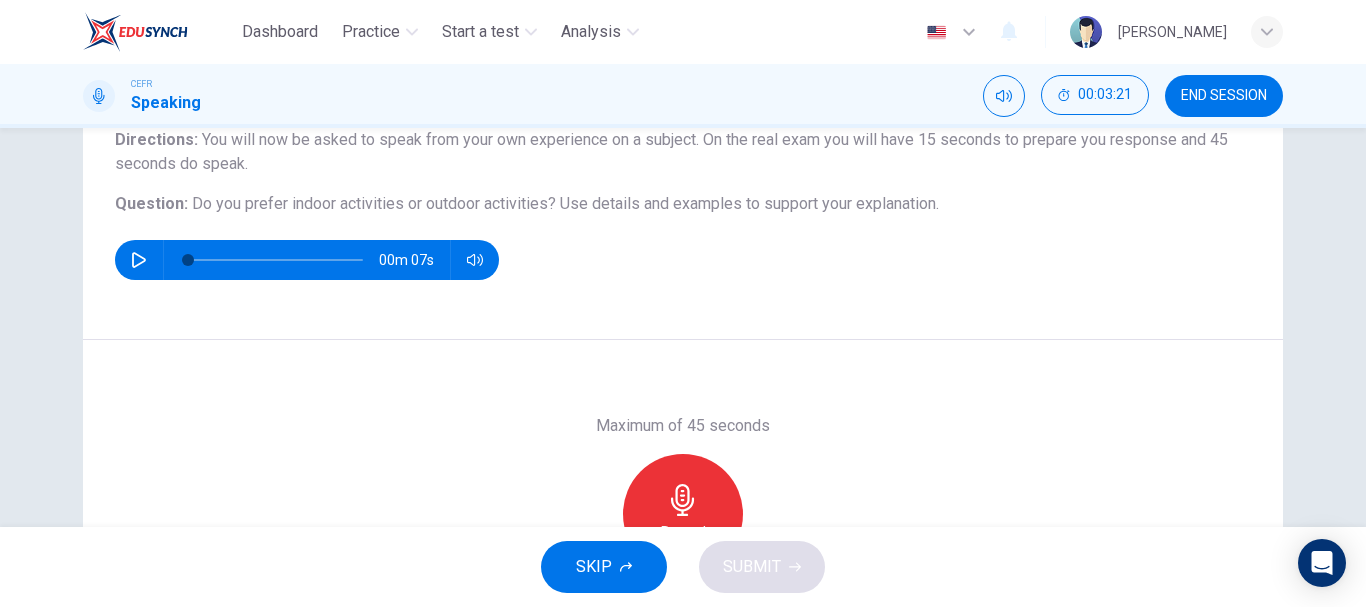 scroll, scrollTop: 276, scrollLeft: 0, axis: vertical 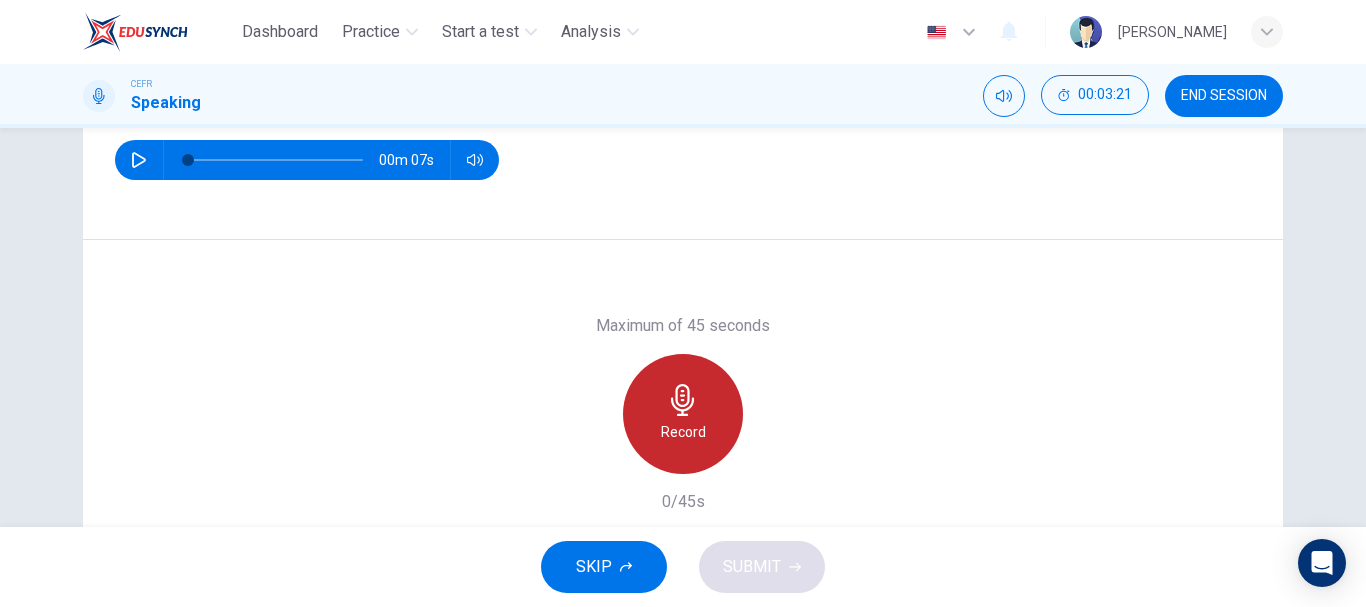 click 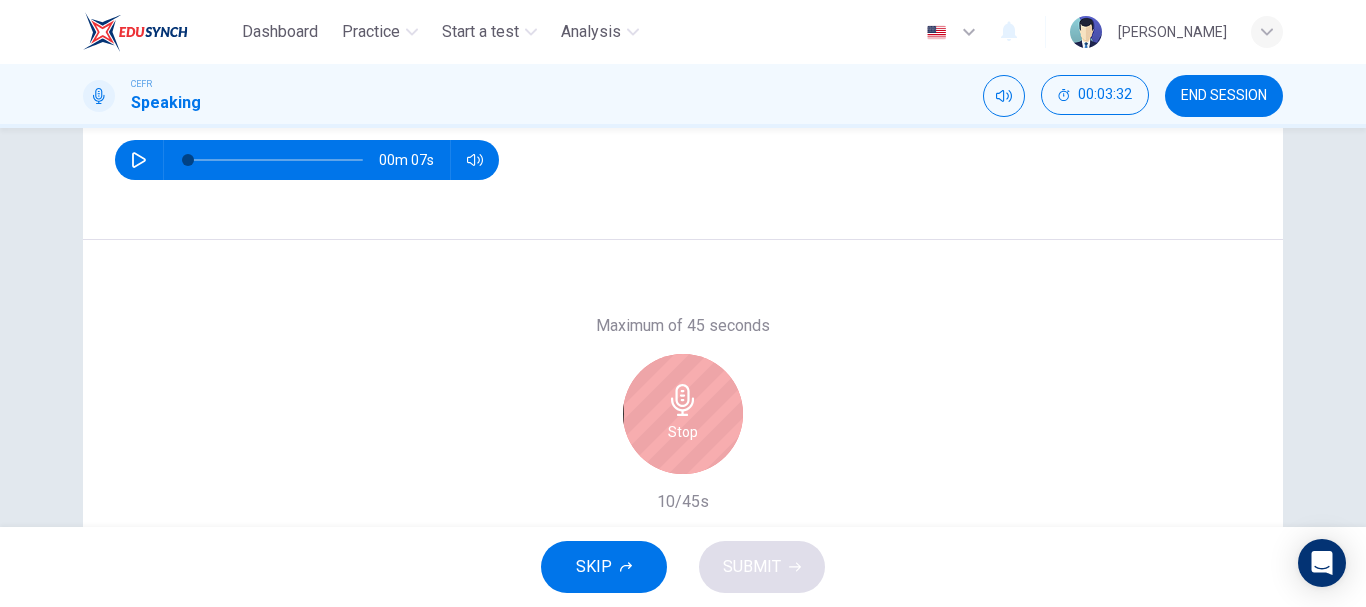 click 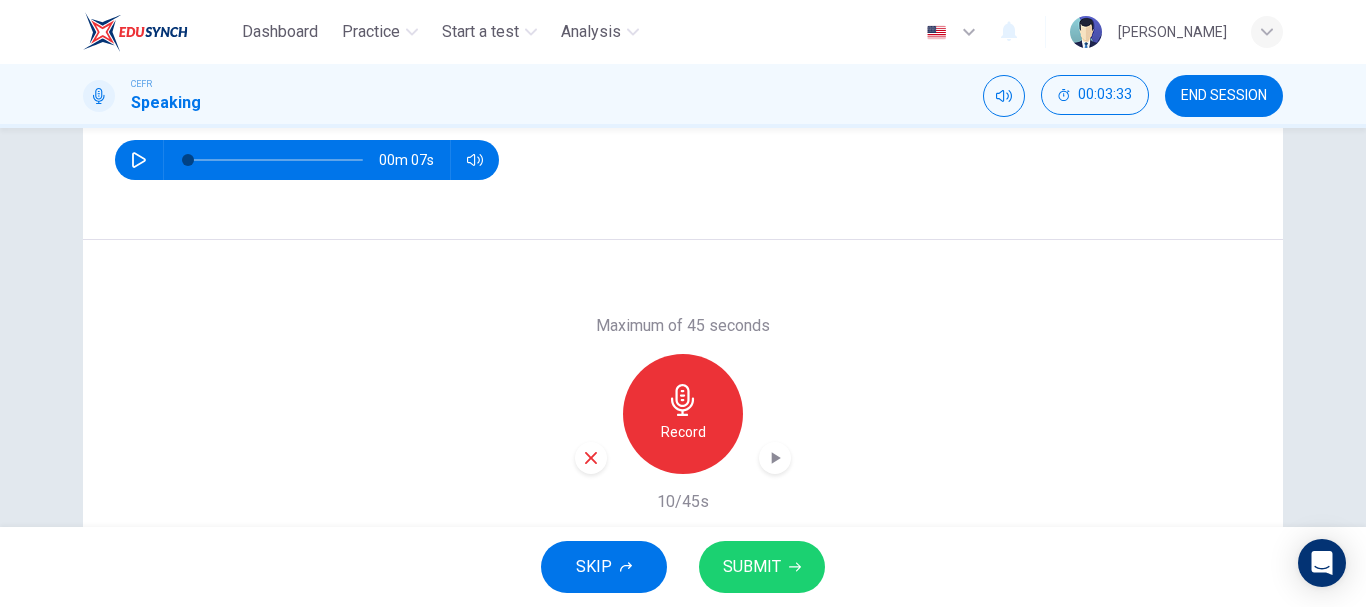 click 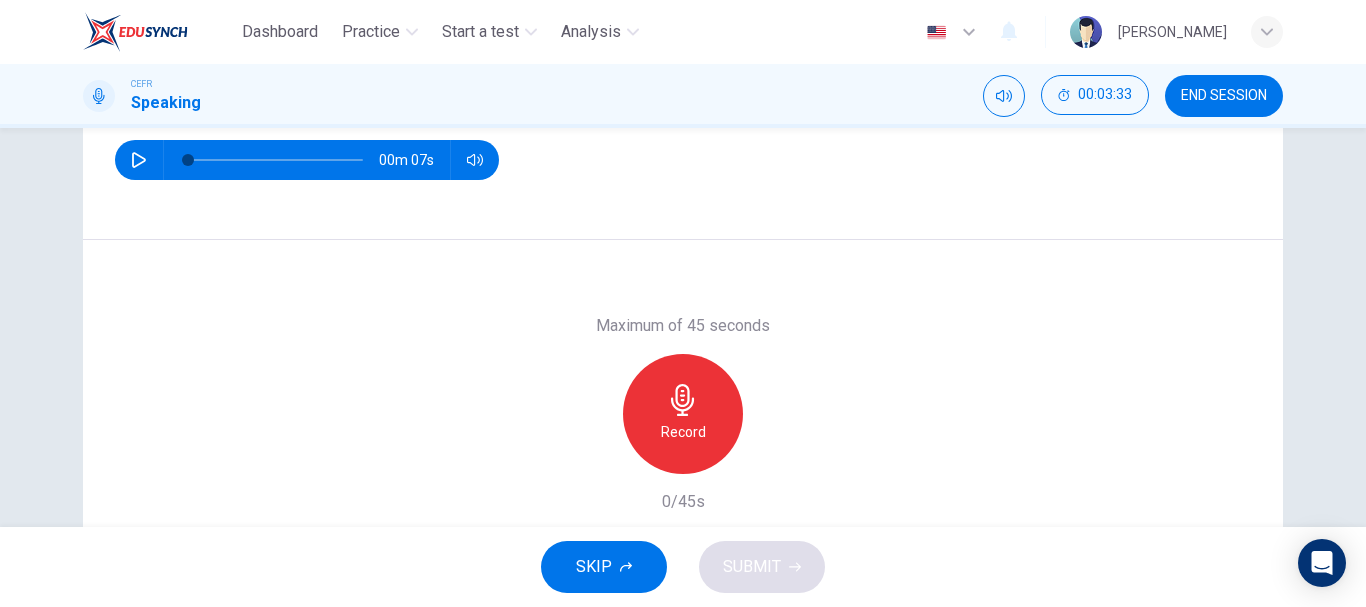 click 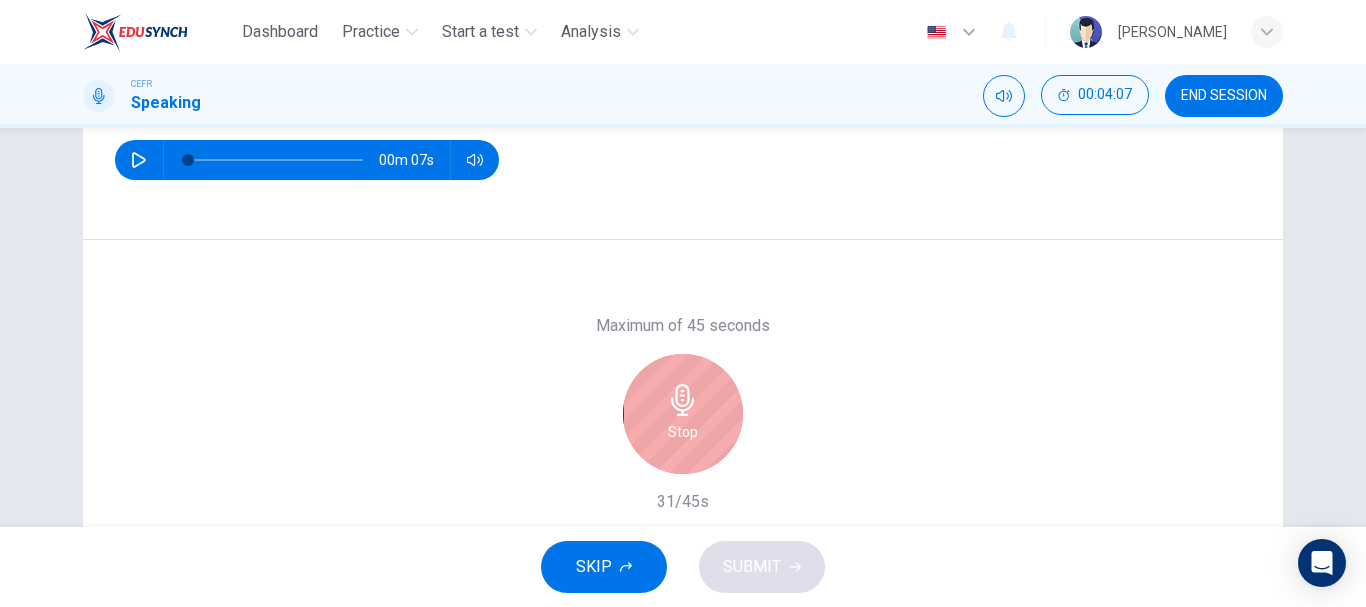 scroll, scrollTop: 276, scrollLeft: 0, axis: vertical 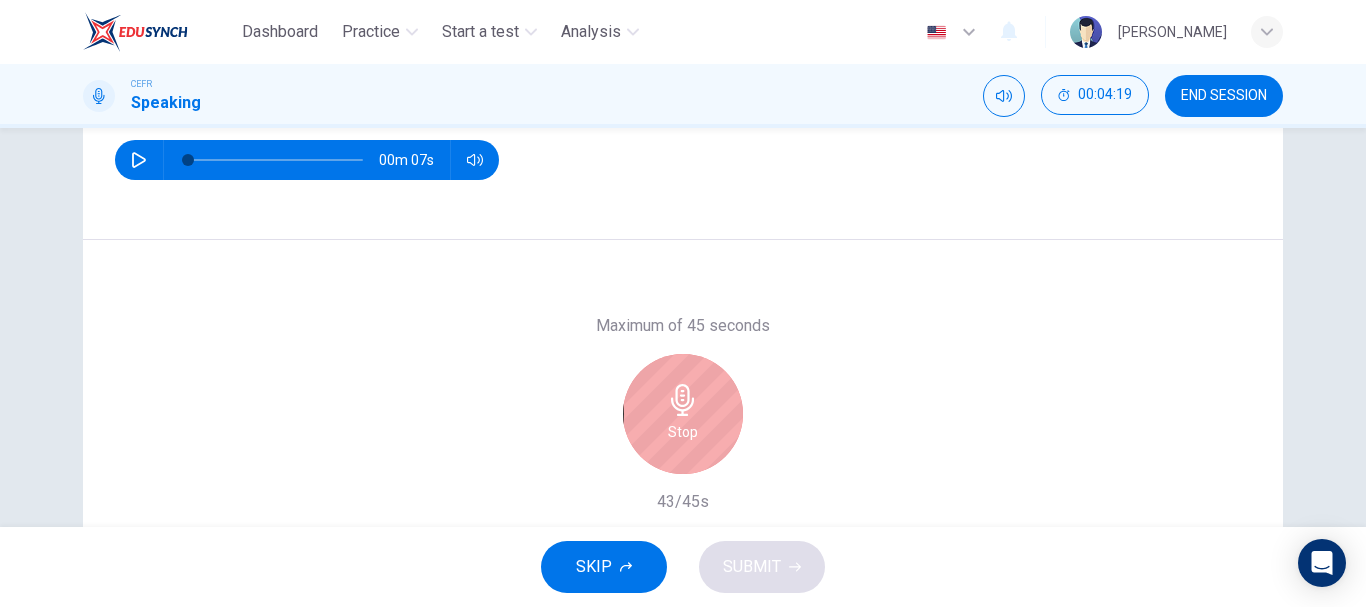 click 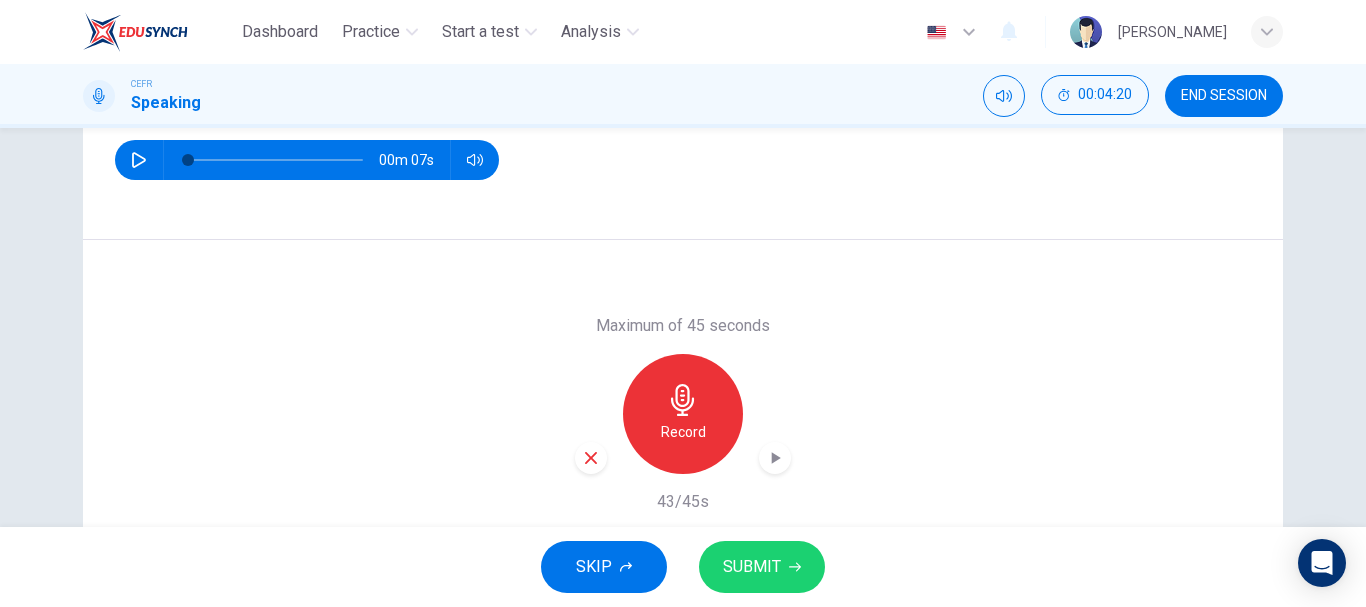 click on "SUBMIT" at bounding box center [752, 567] 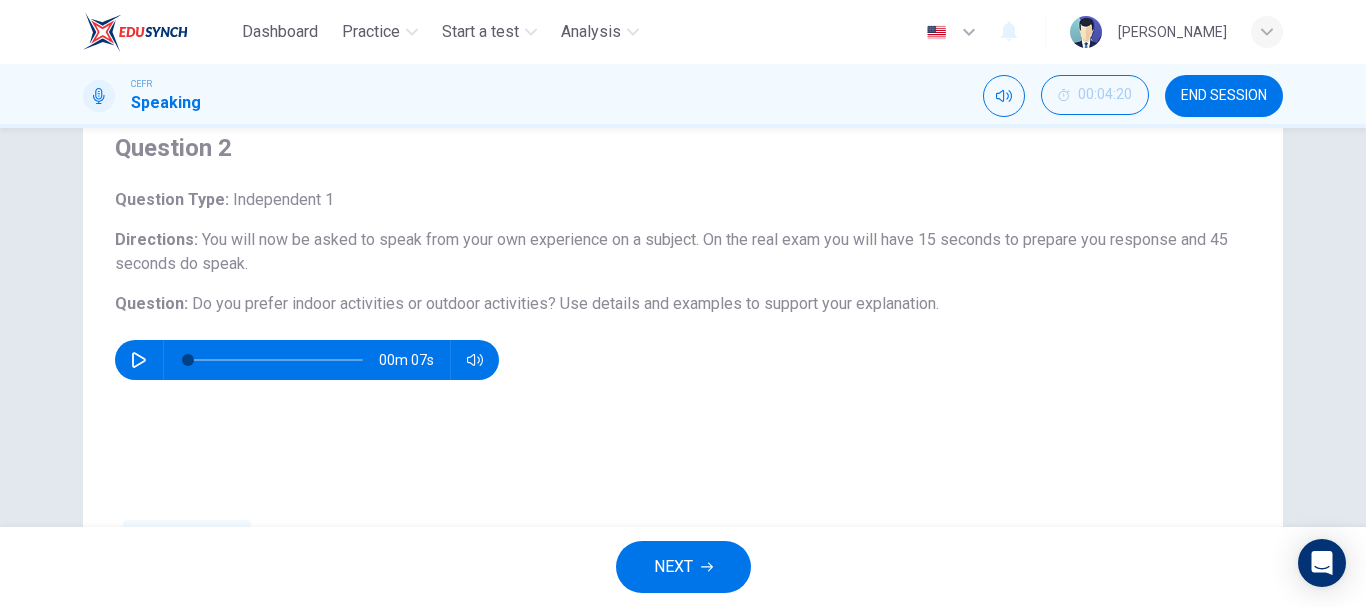 scroll, scrollTop: 276, scrollLeft: 0, axis: vertical 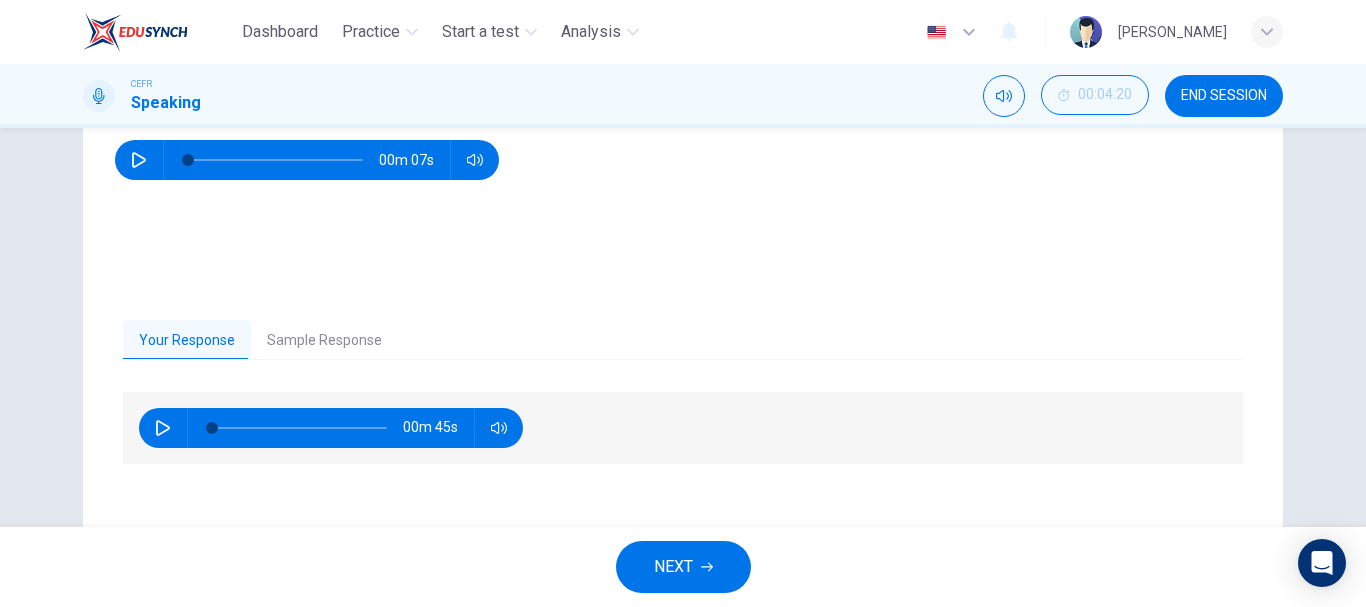 click on "Sample Response" at bounding box center (324, 341) 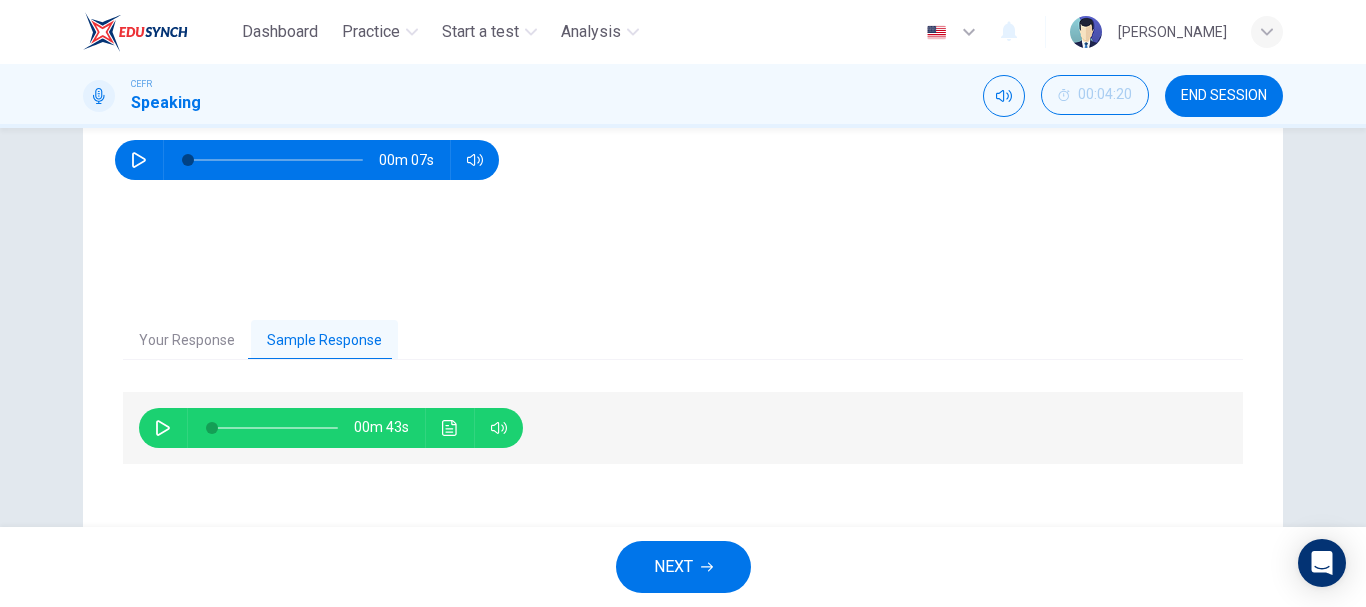 click on "00m 43s" at bounding box center (331, 428) 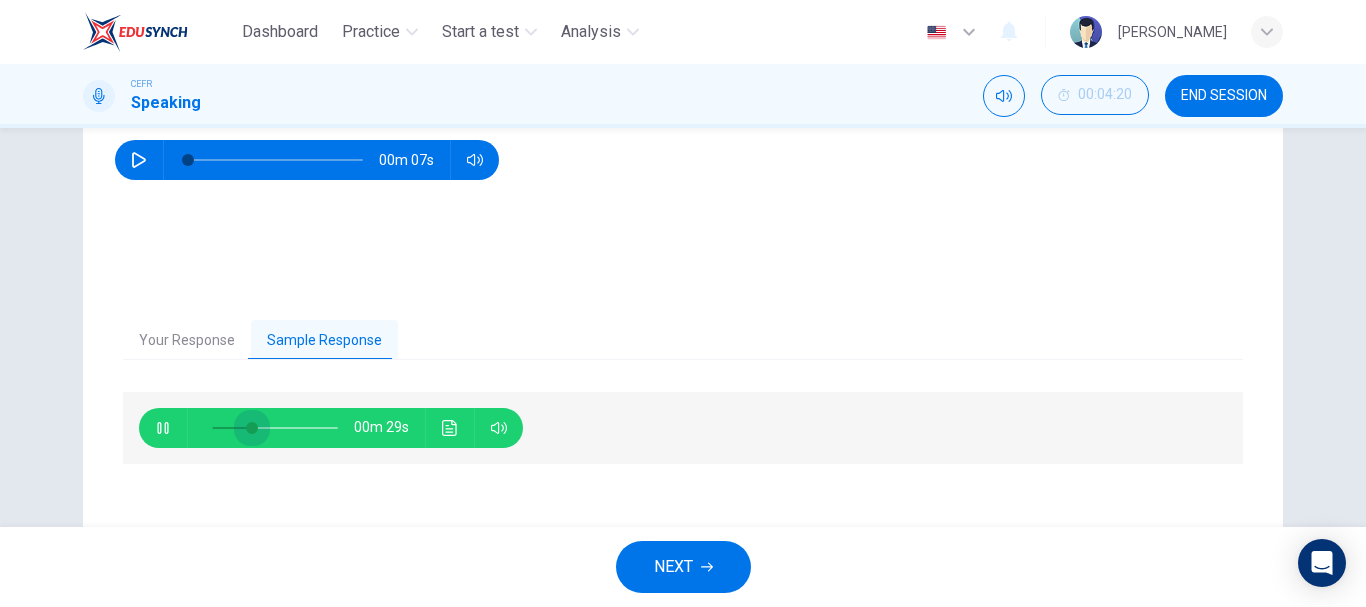 click at bounding box center [275, 428] 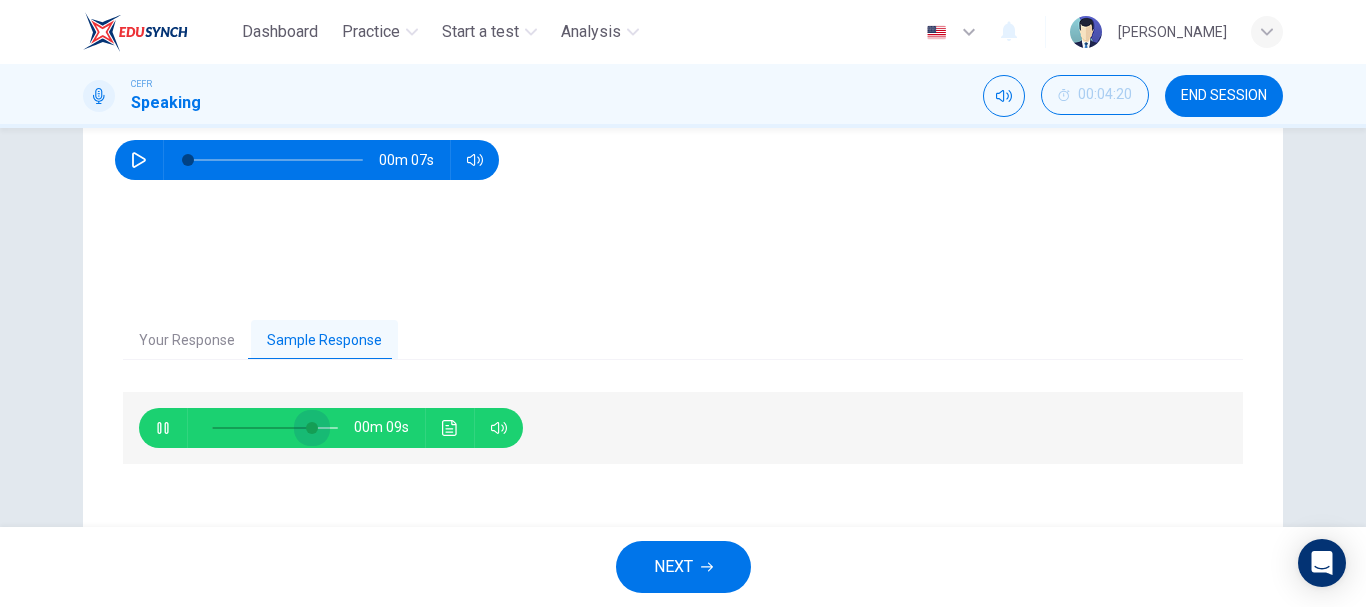 click at bounding box center [275, 428] 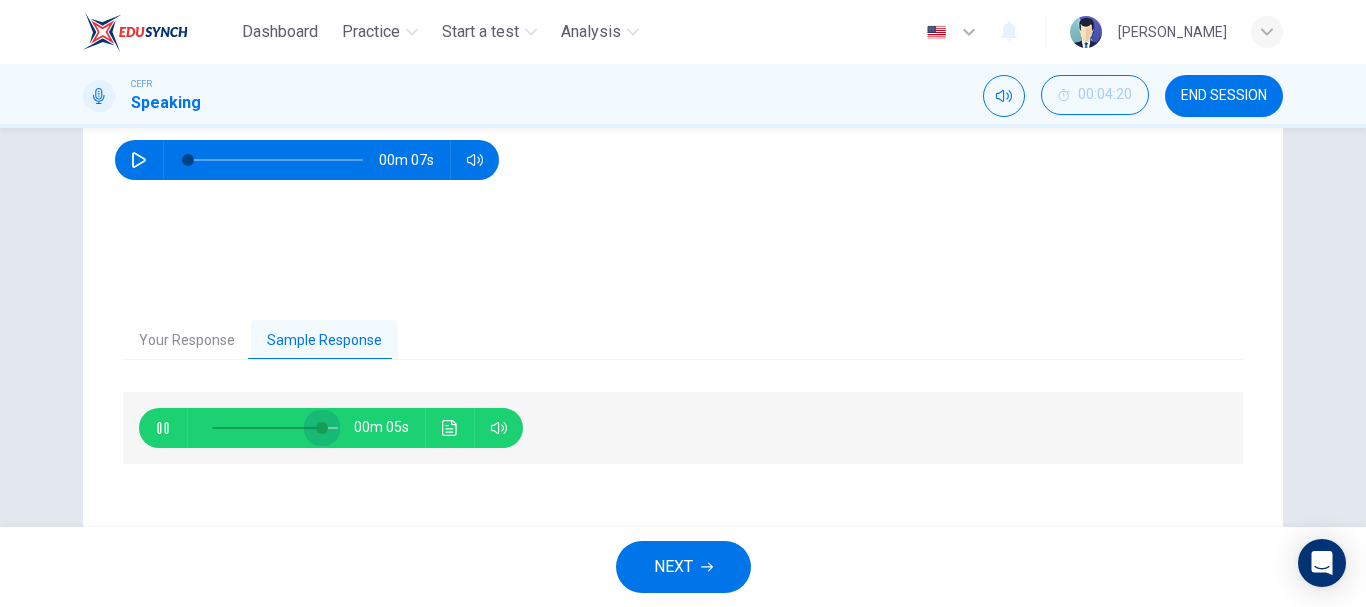 click at bounding box center (322, 428) 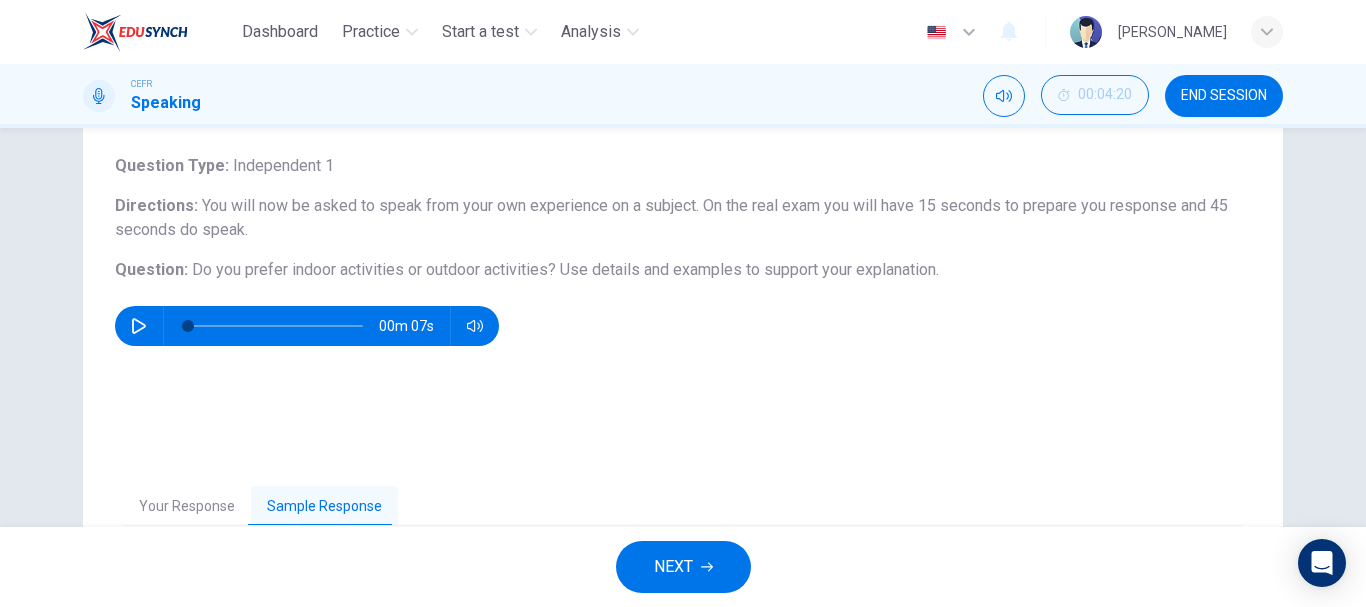 scroll, scrollTop: 0, scrollLeft: 0, axis: both 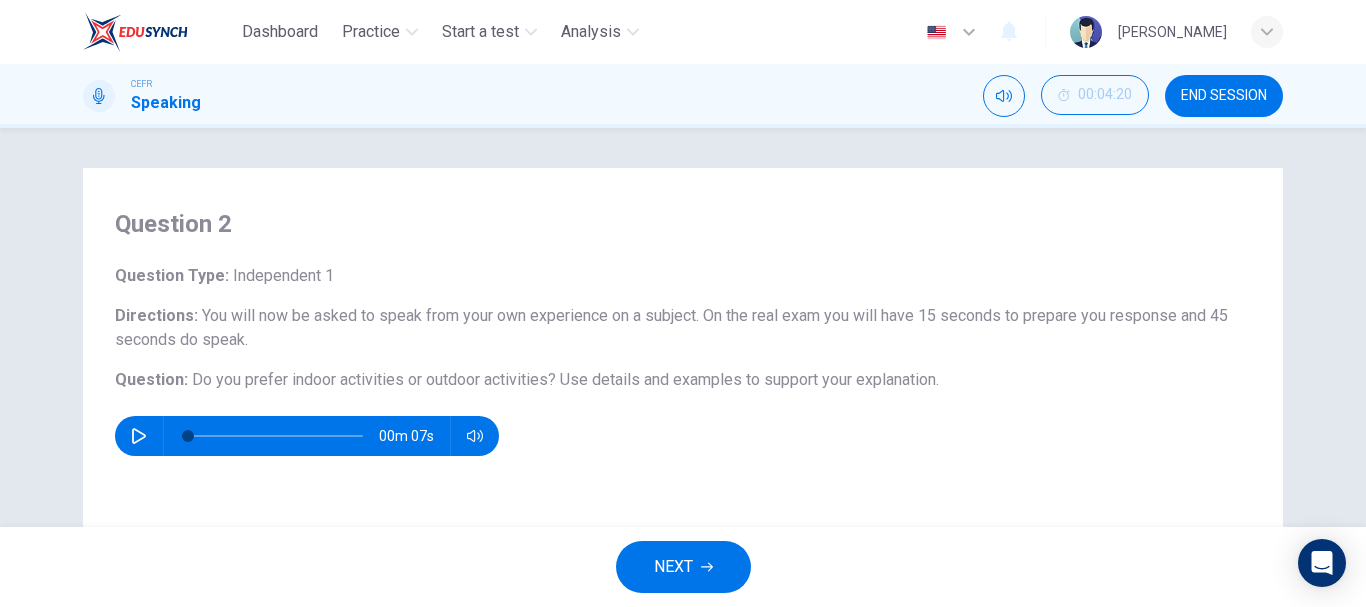 type on "93" 